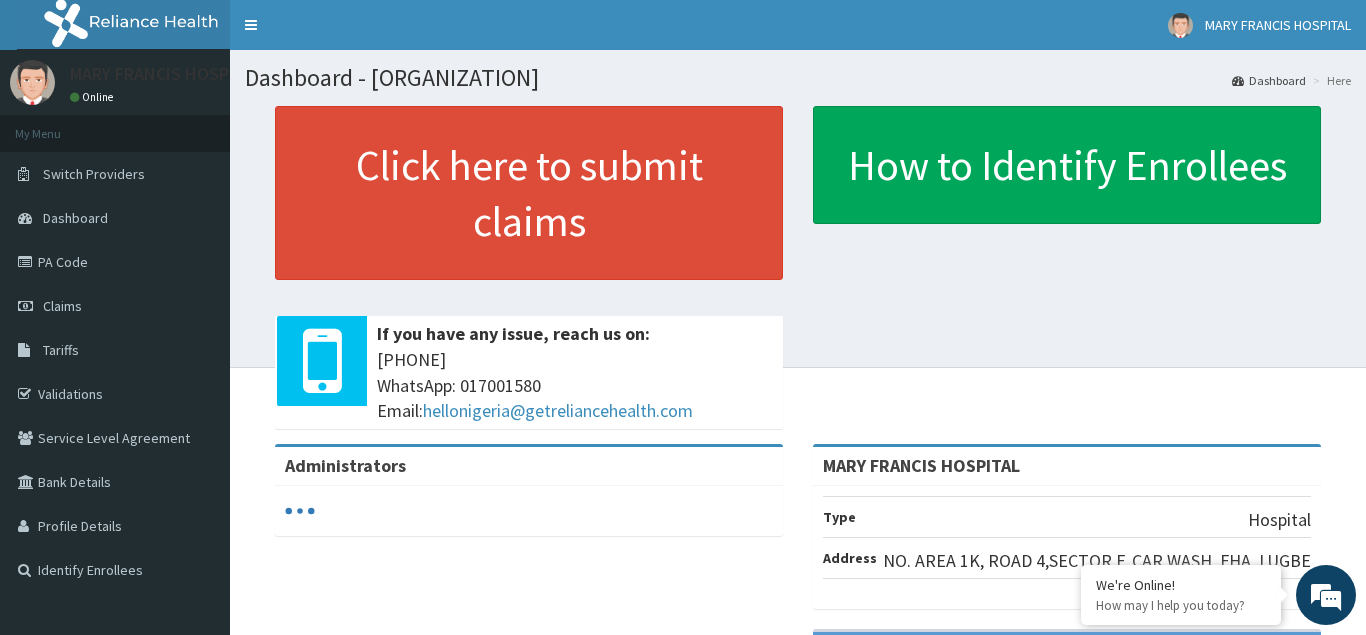 scroll, scrollTop: 0, scrollLeft: 0, axis: both 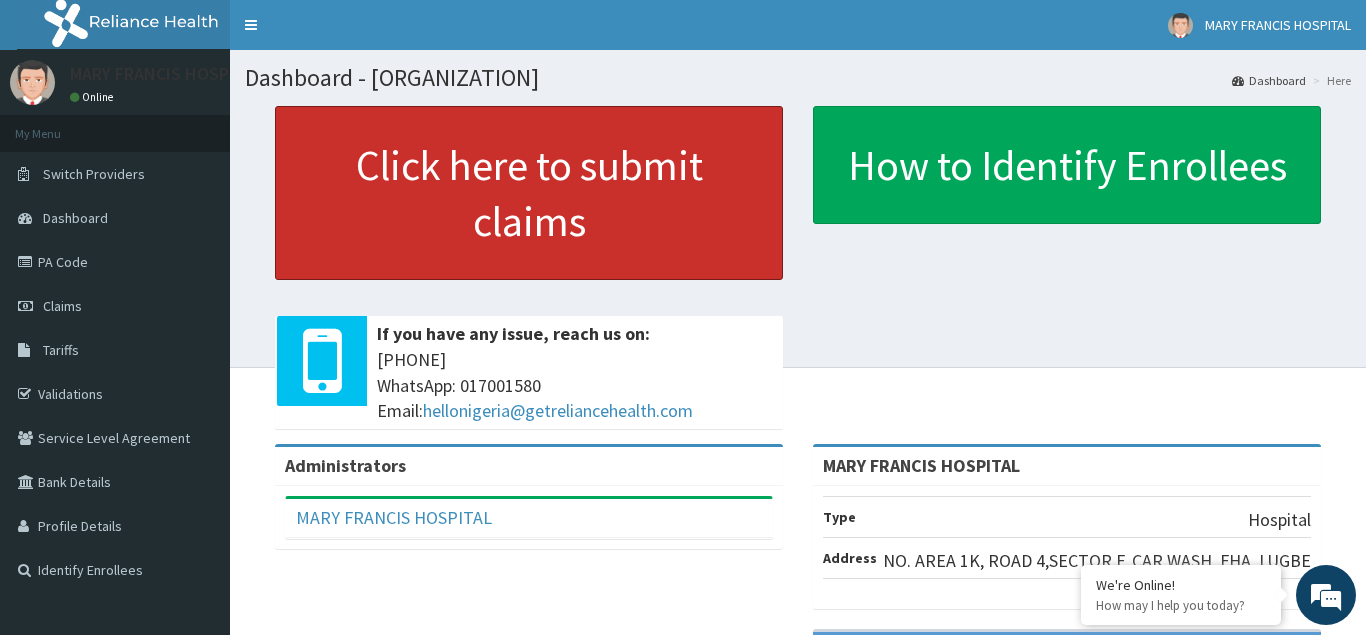click on "Click here to submit claims" at bounding box center [529, 193] 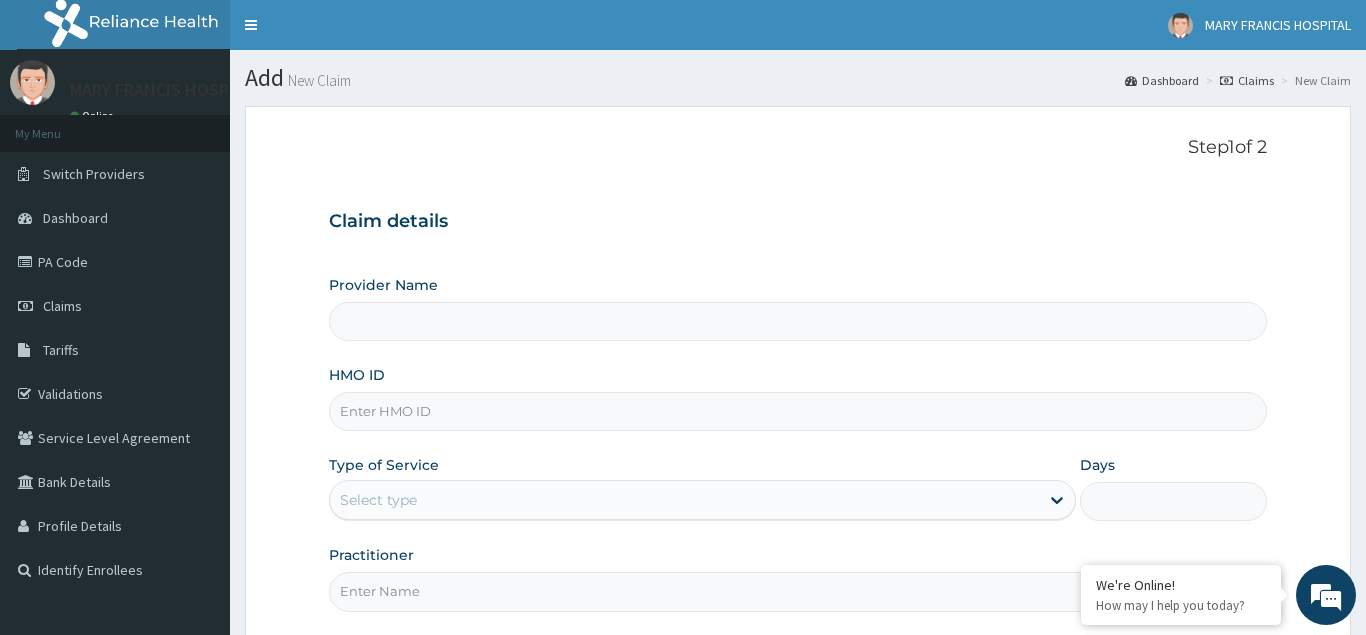 scroll, scrollTop: 0, scrollLeft: 0, axis: both 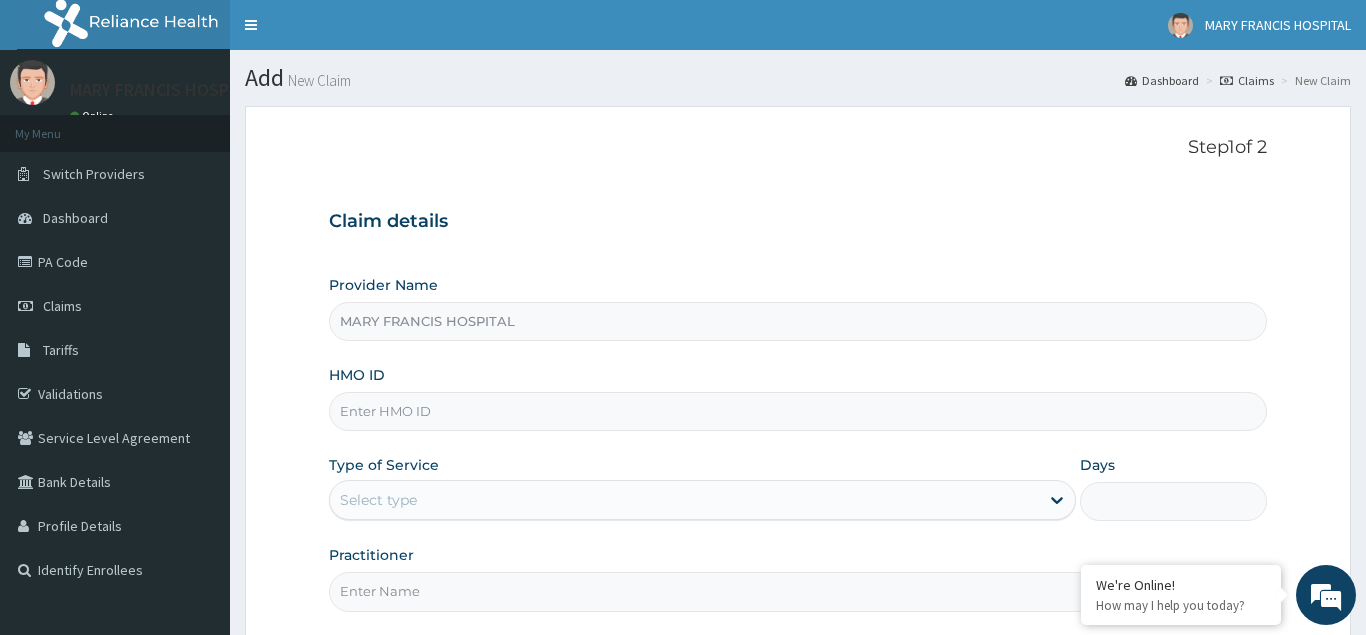 click on "HMO ID" at bounding box center (798, 411) 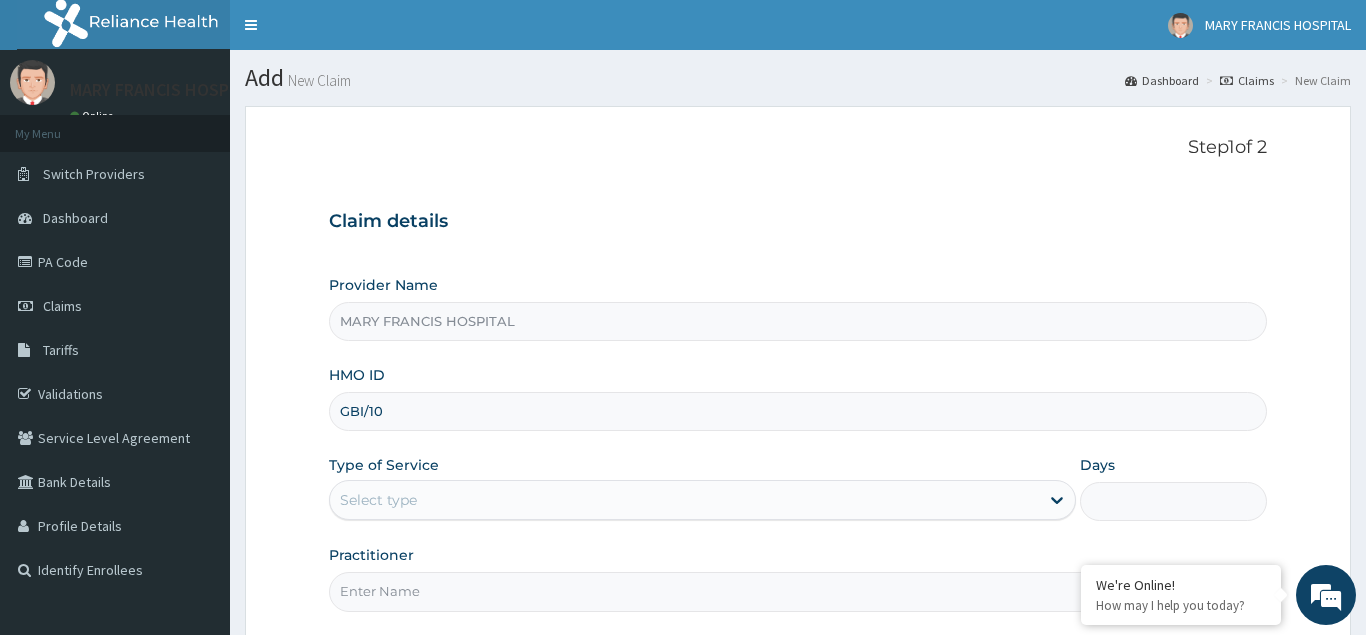 scroll, scrollTop: 0, scrollLeft: 0, axis: both 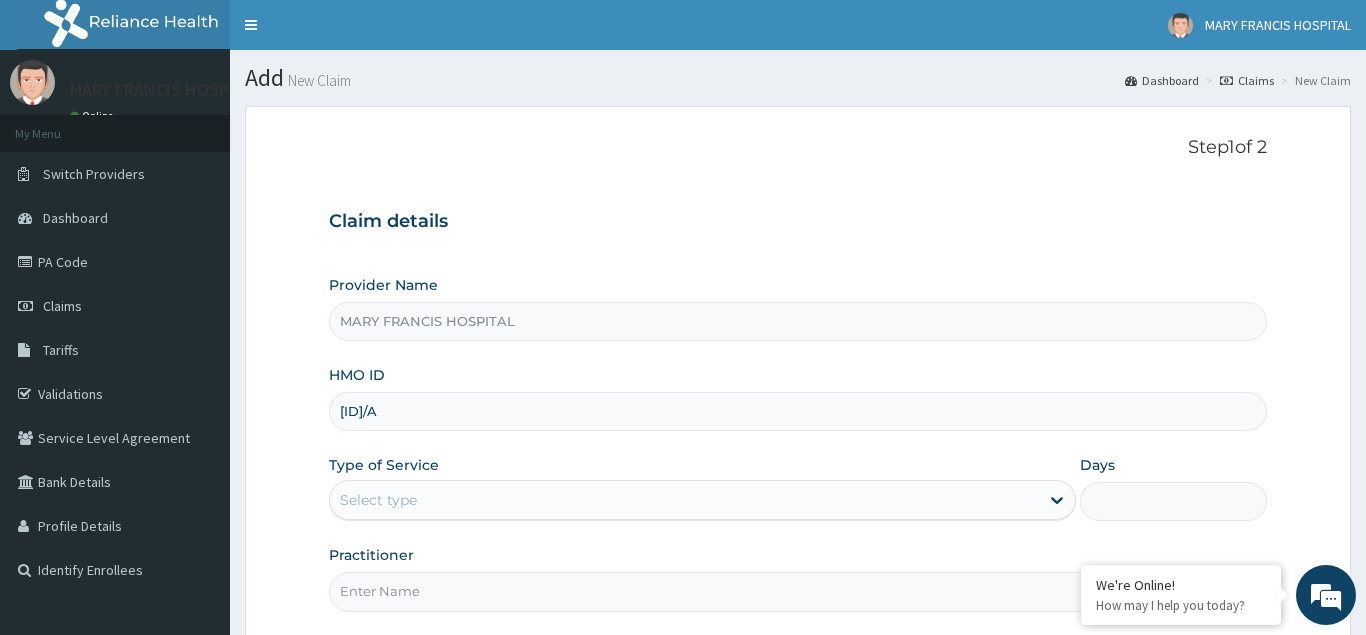 type on "[ID]/A" 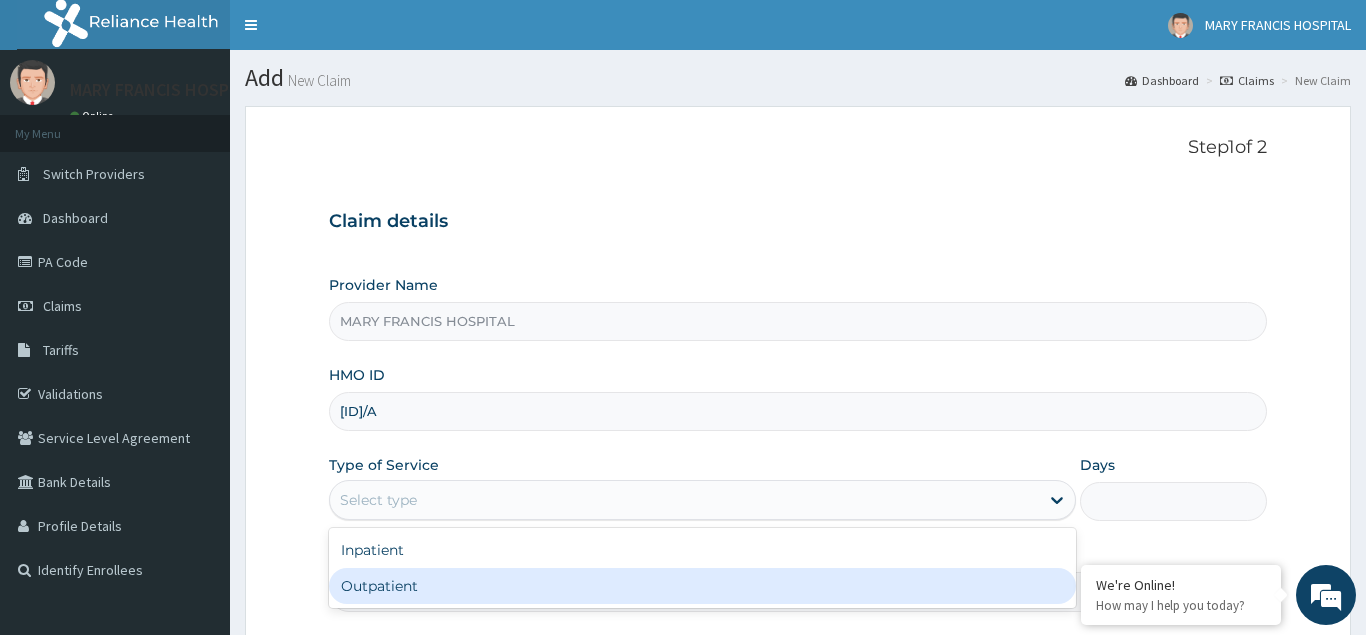 click on "Outpatient" at bounding box center (703, 586) 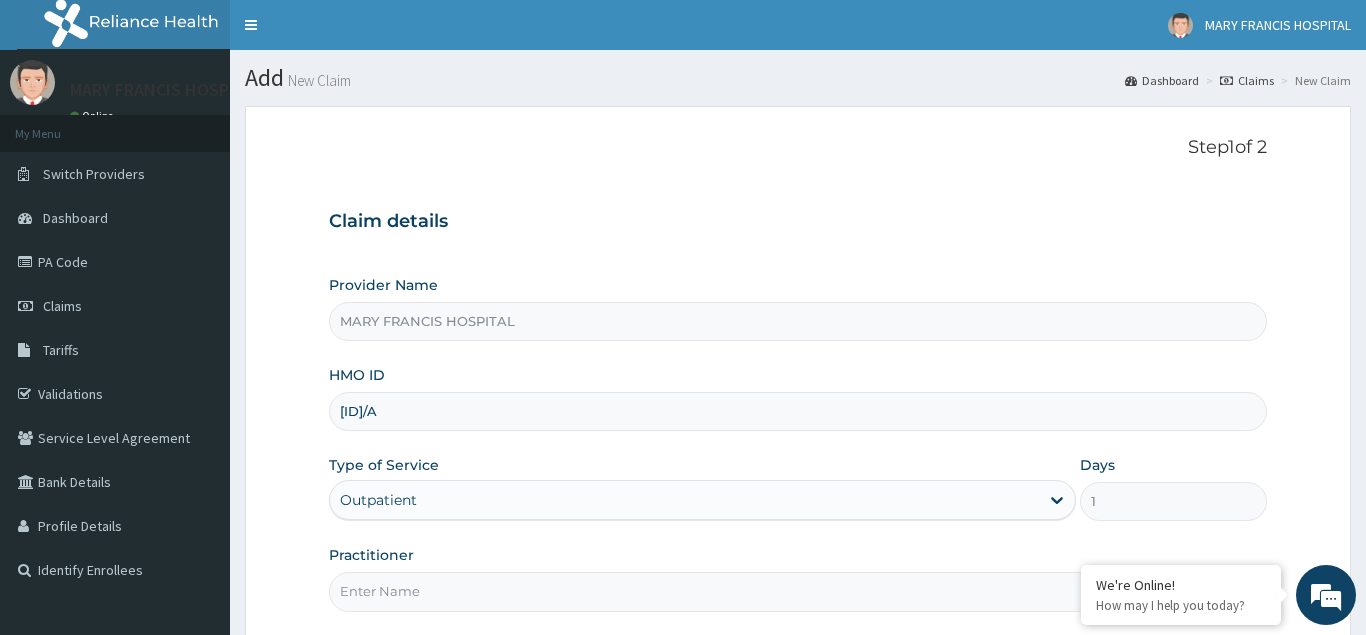 scroll, scrollTop: 189, scrollLeft: 0, axis: vertical 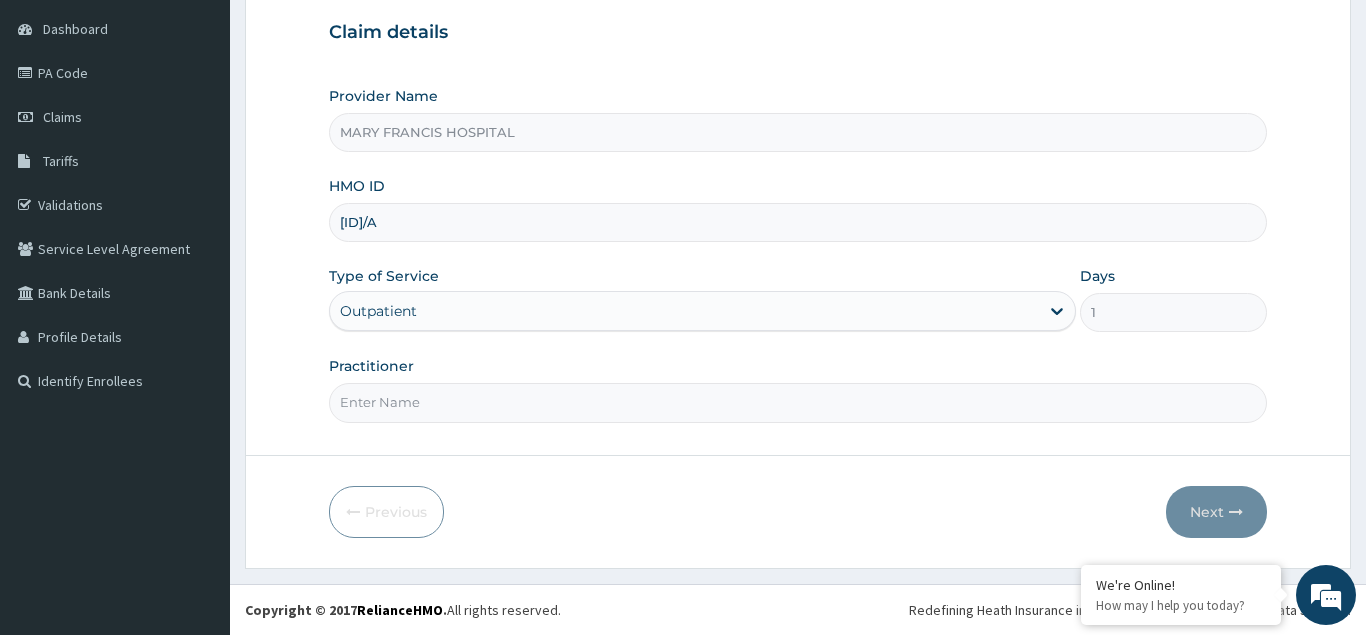 click on "Practitioner" at bounding box center (798, 402) 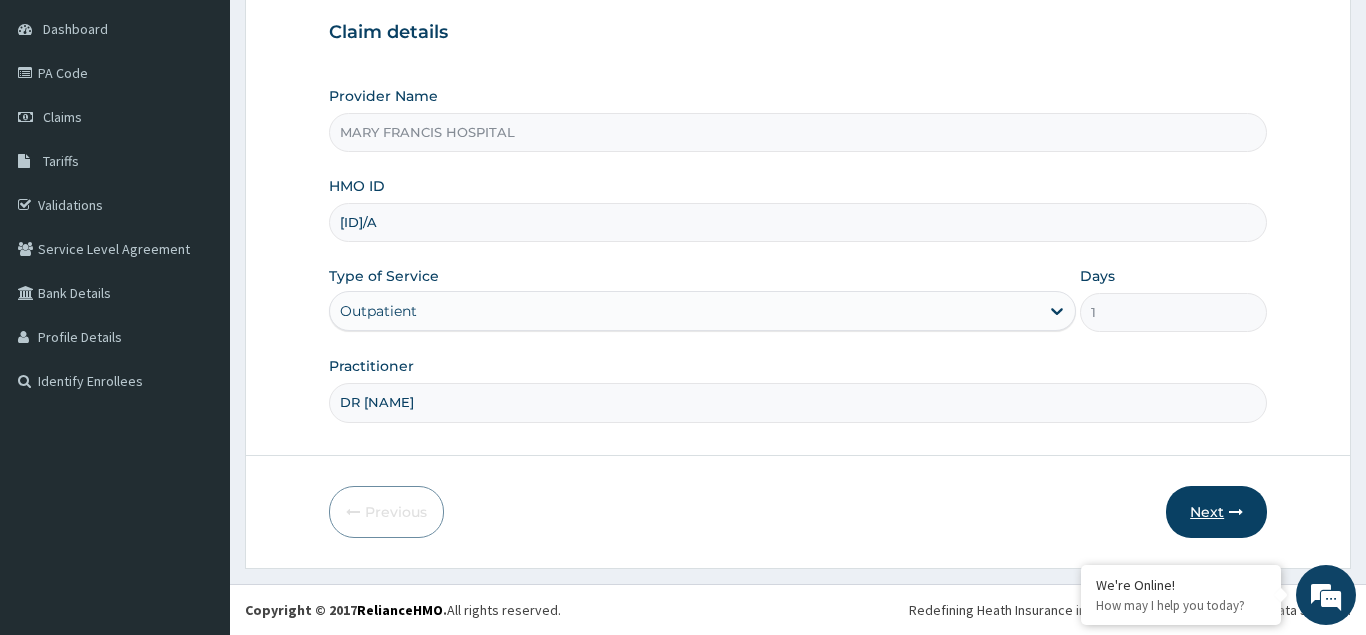 type on "DR [NAME]" 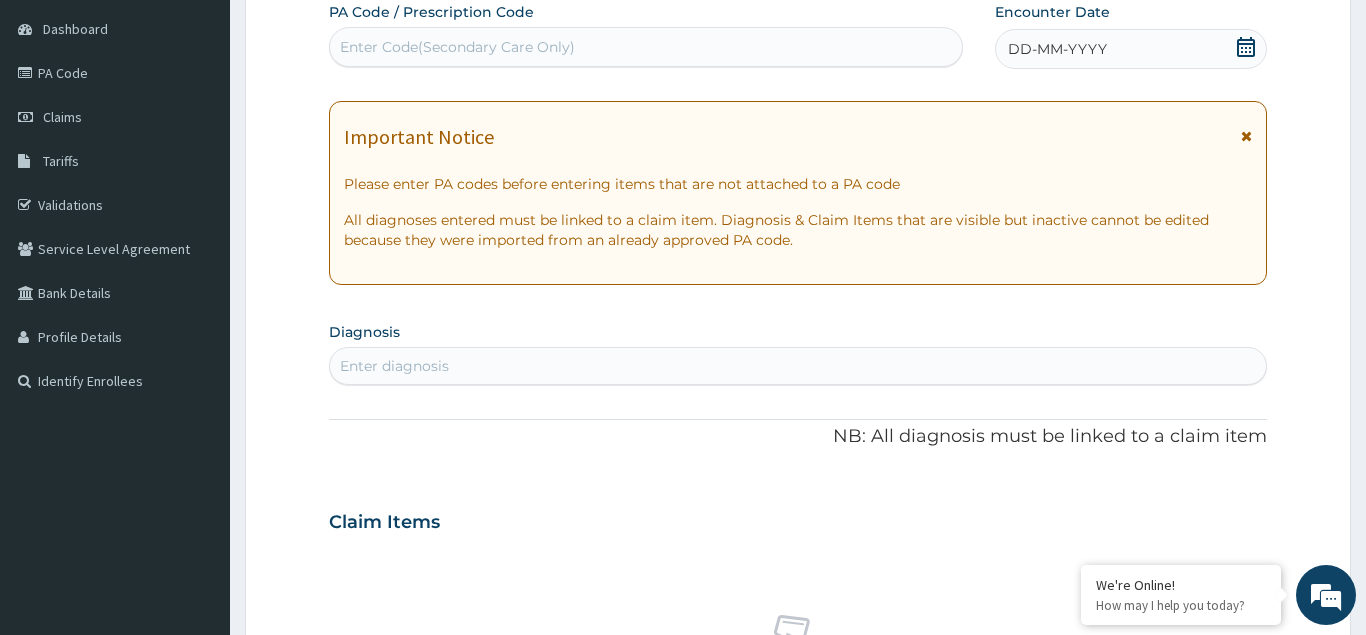 click on "DD-MM-YYYY" at bounding box center [1057, 49] 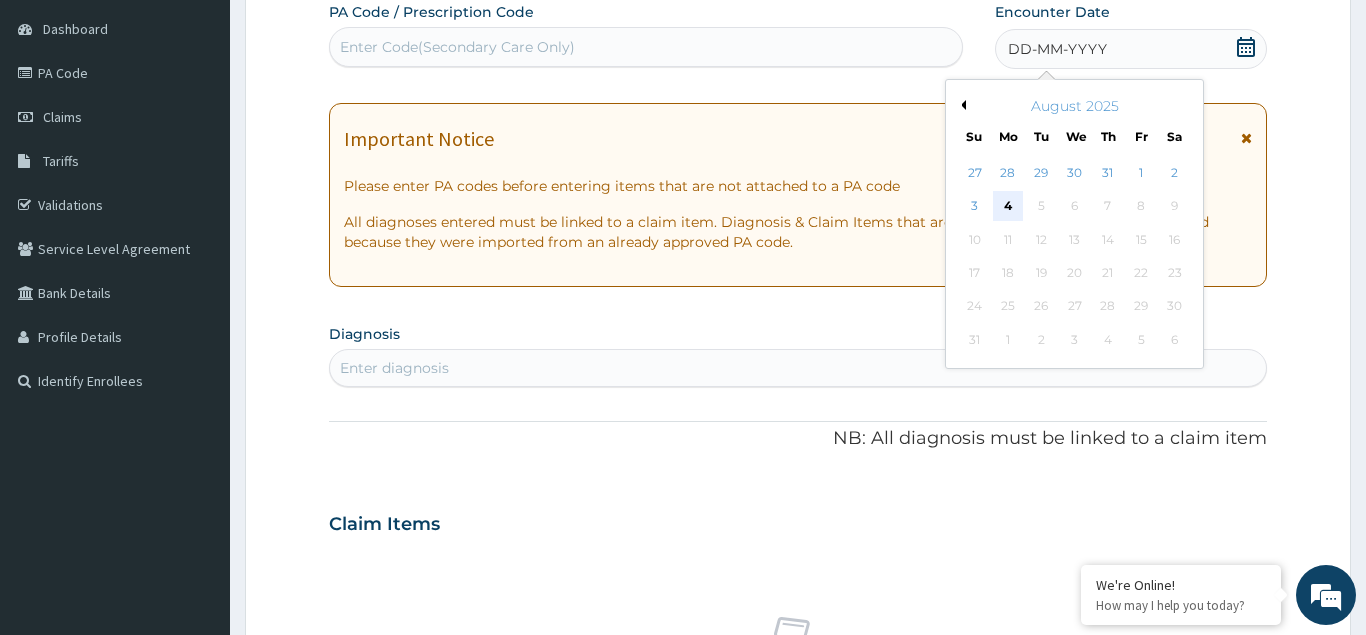 click on "4" at bounding box center (1008, 207) 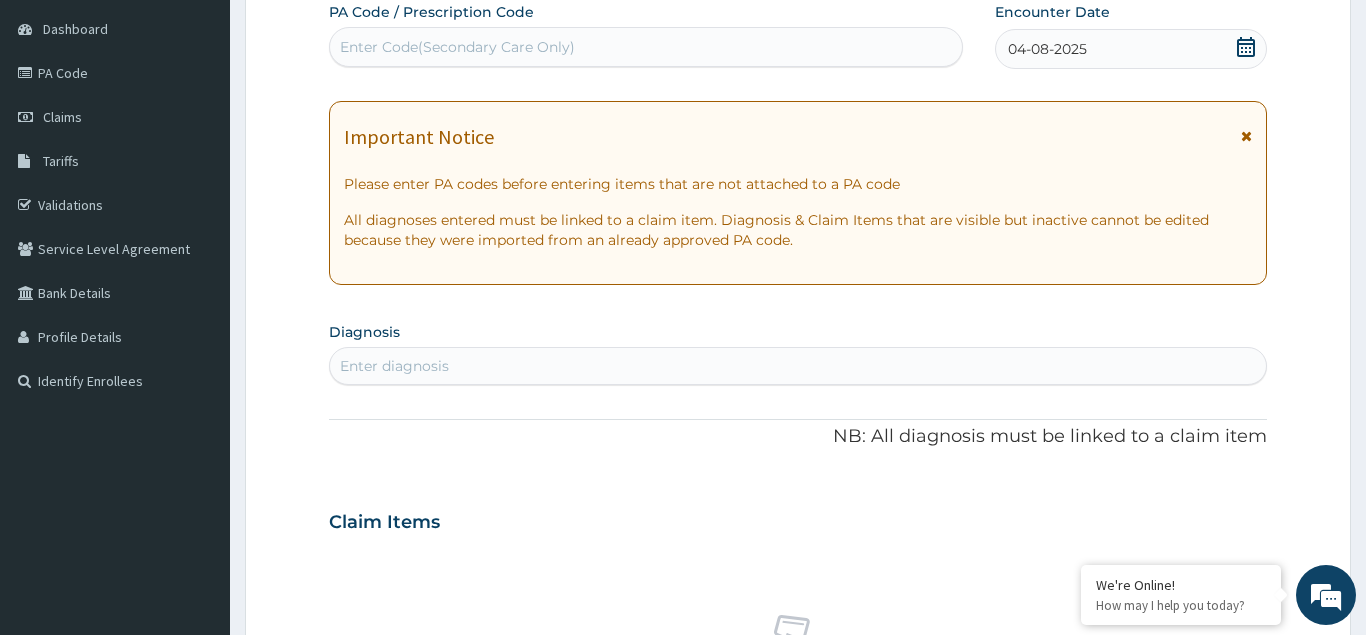 click on "Enter diagnosis" at bounding box center [394, 366] 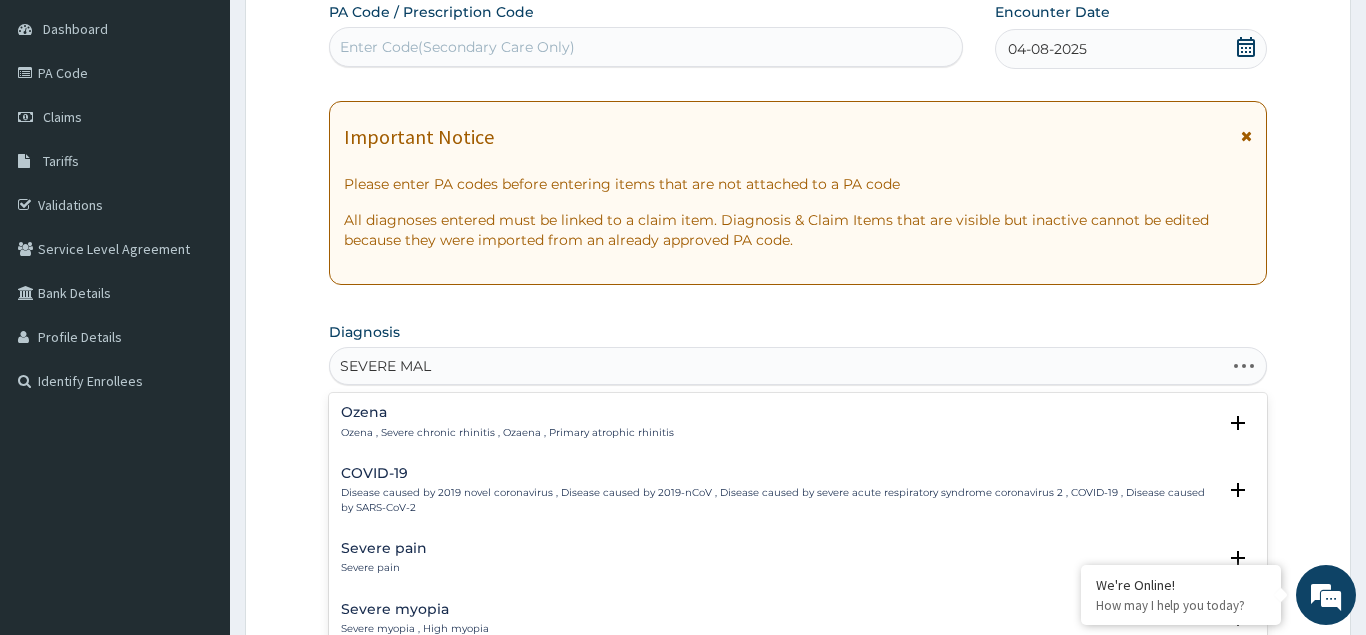 type on "SEVERE MALA" 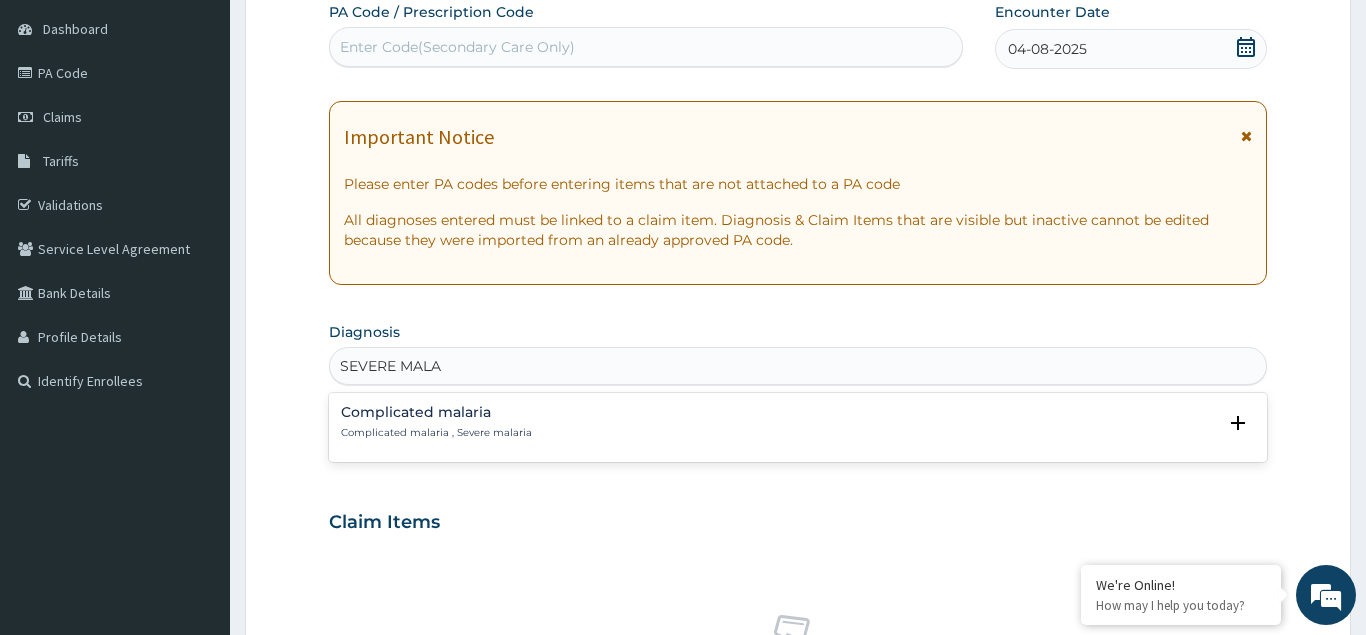 click on "Complicated malaria" at bounding box center (436, 412) 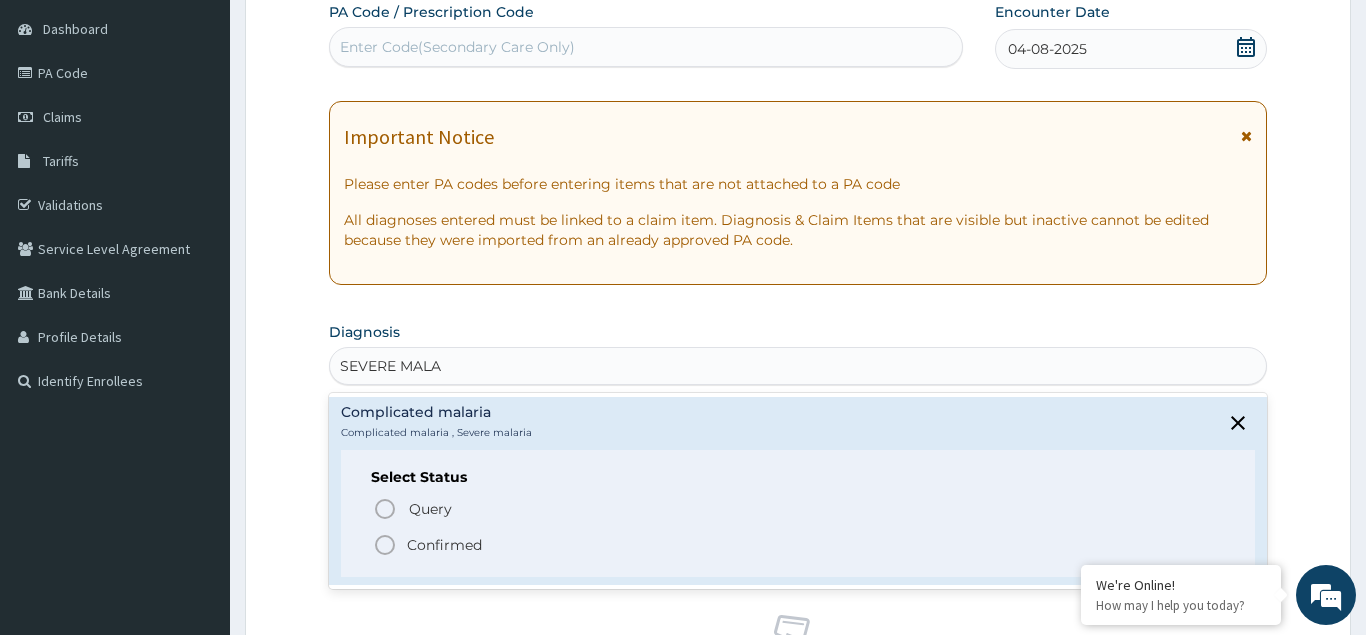click 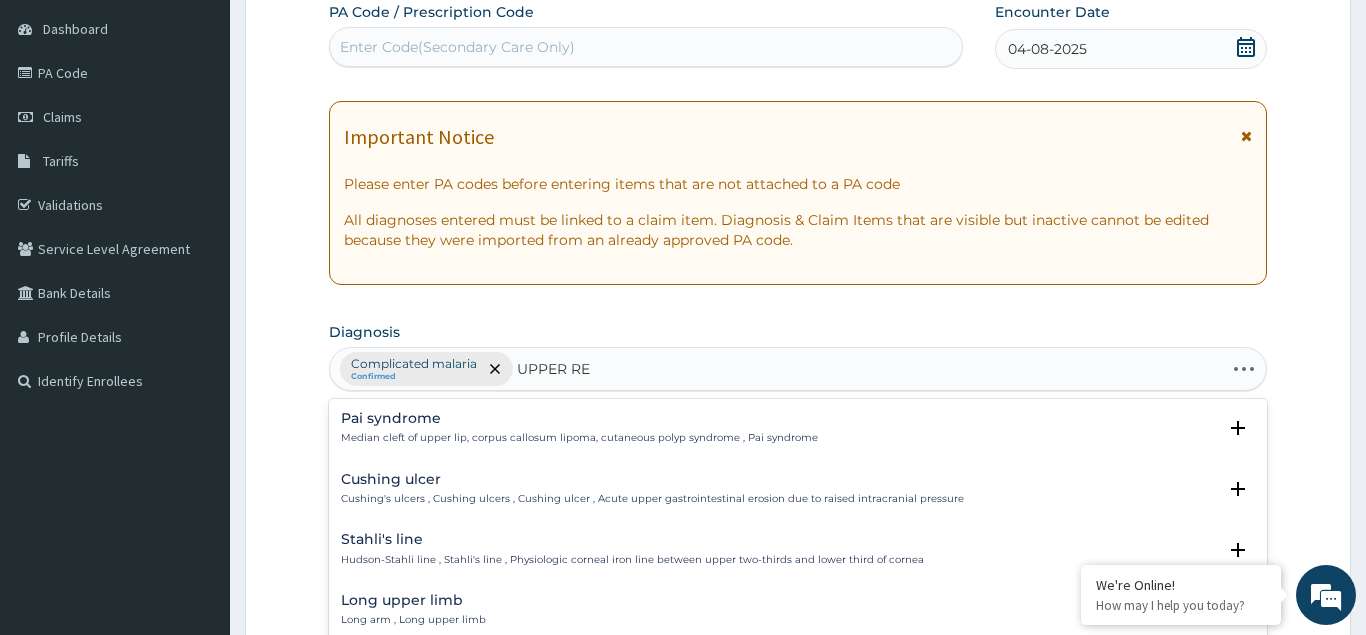 type on "UPPER RES" 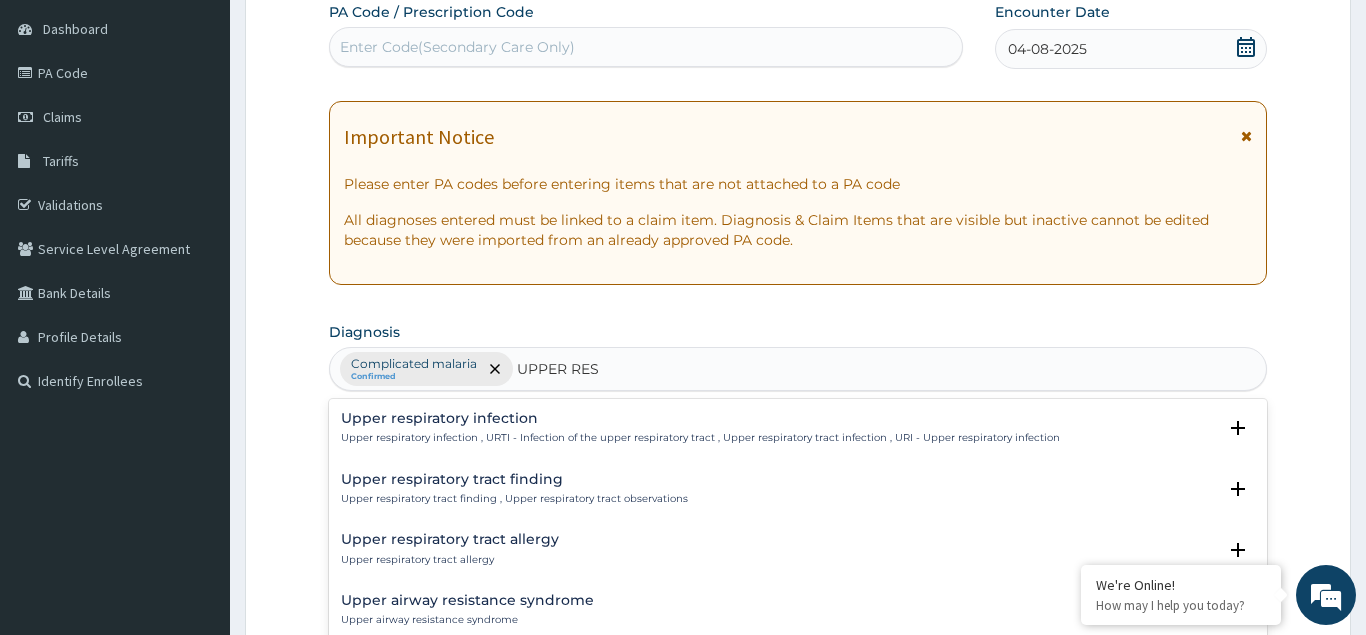 click on "Upper respiratory infection Upper respiratory infection , URTI - Infection of the upper respiratory tract , Upper respiratory tract infection , URI - Upper respiratory infection" at bounding box center (700, 428) 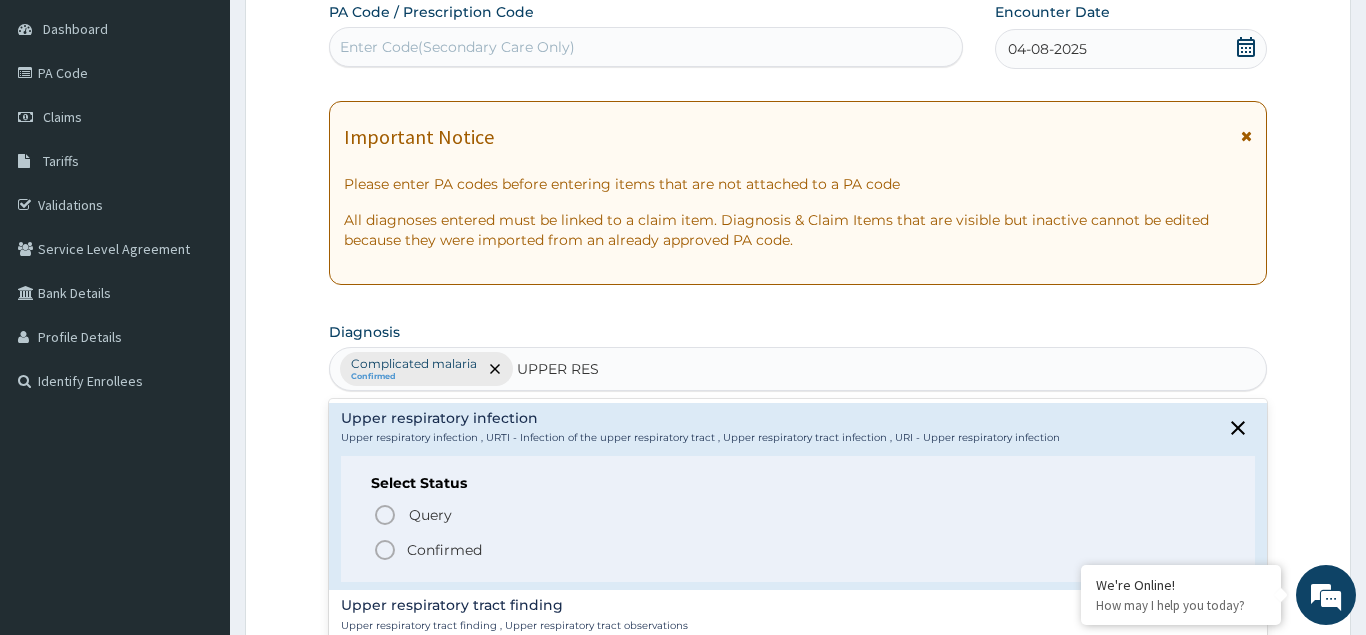 click 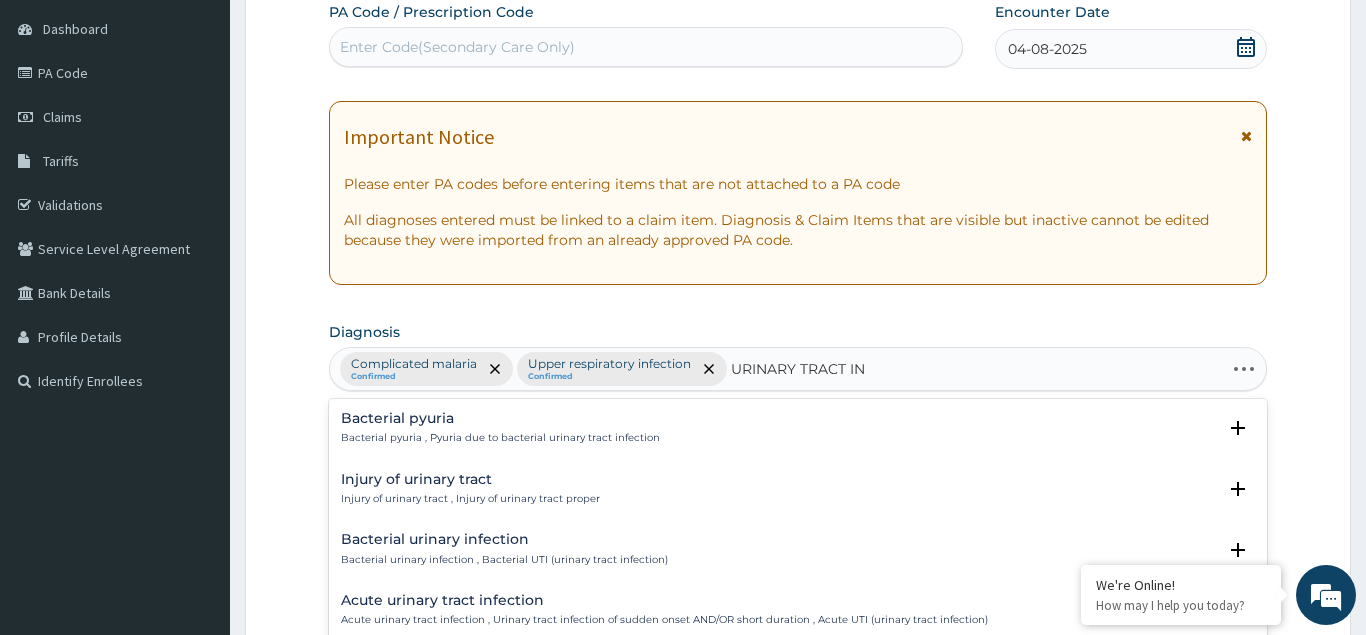 type on "URINARY TRACT INF" 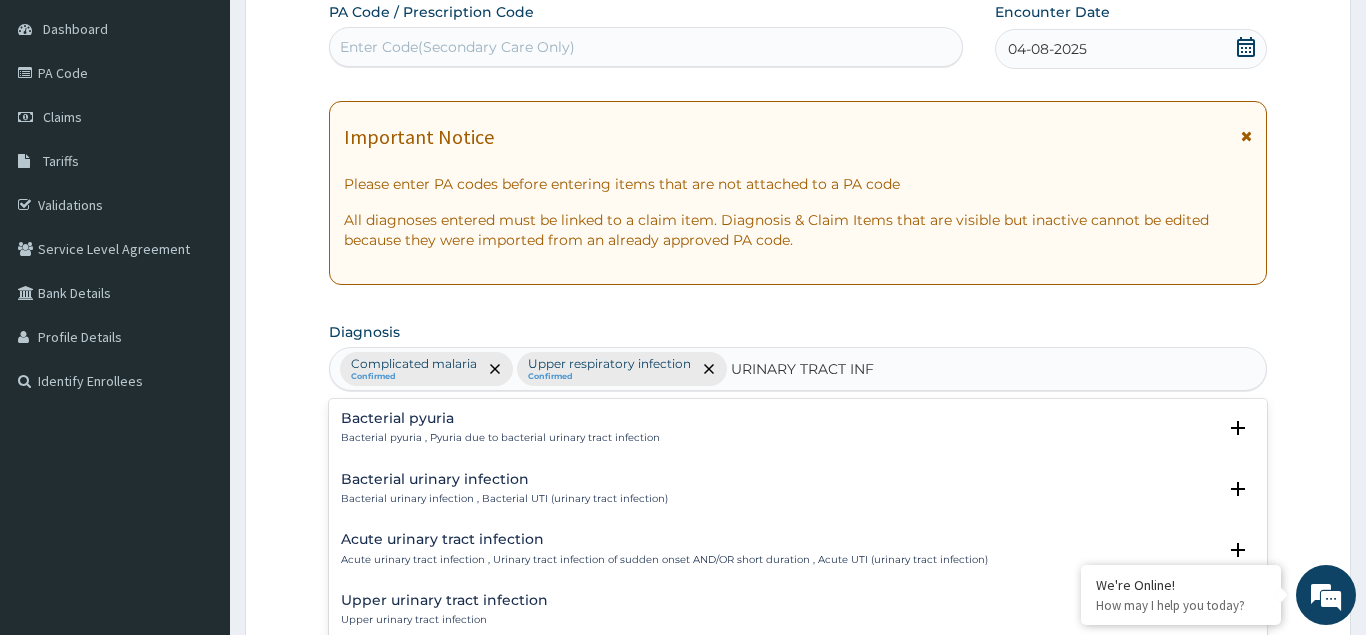 scroll, scrollTop: 108, scrollLeft: 0, axis: vertical 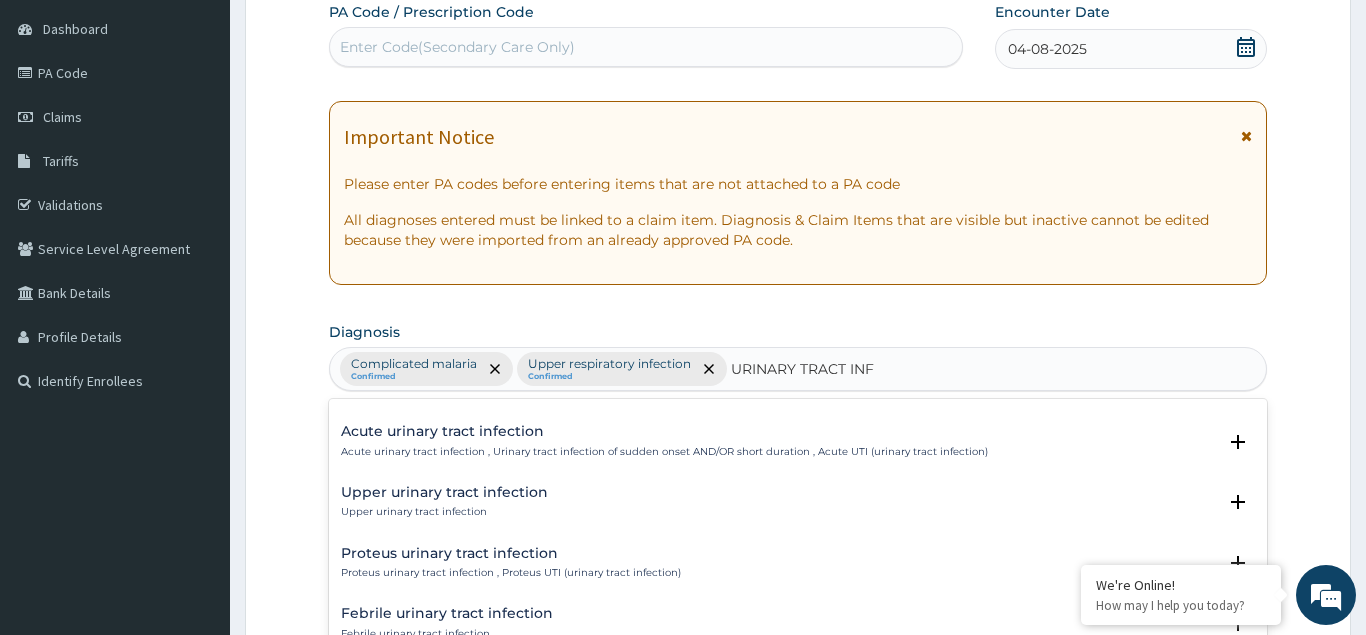 click on "Upper urinary tract infection Upper urinary tract infection" at bounding box center [444, 502] 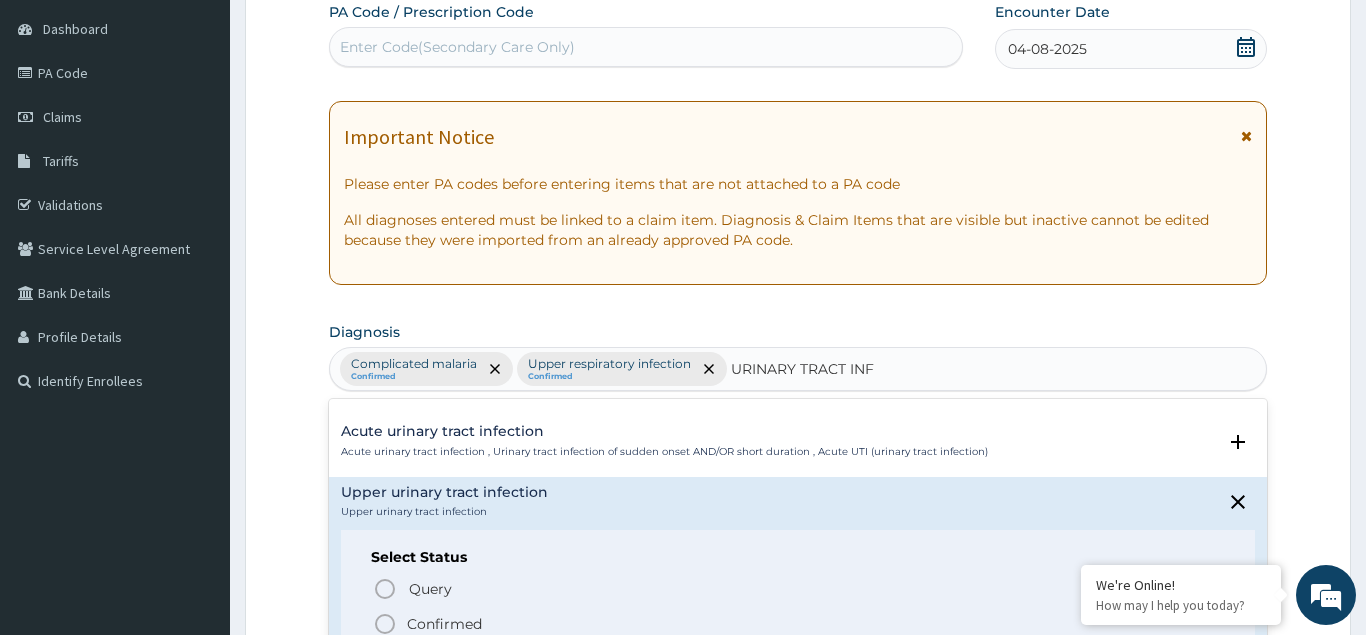 drag, startPoint x: 379, startPoint y: 616, endPoint x: 631, endPoint y: 563, distance: 257.5131 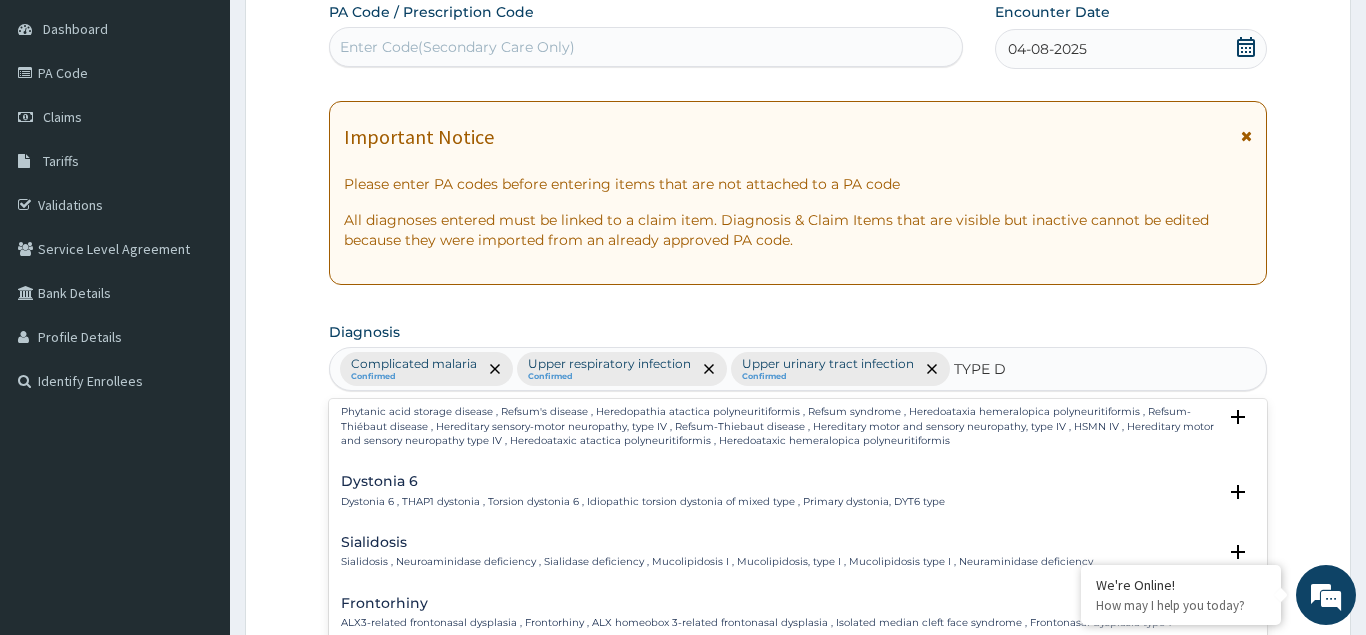 scroll, scrollTop: 0, scrollLeft: 0, axis: both 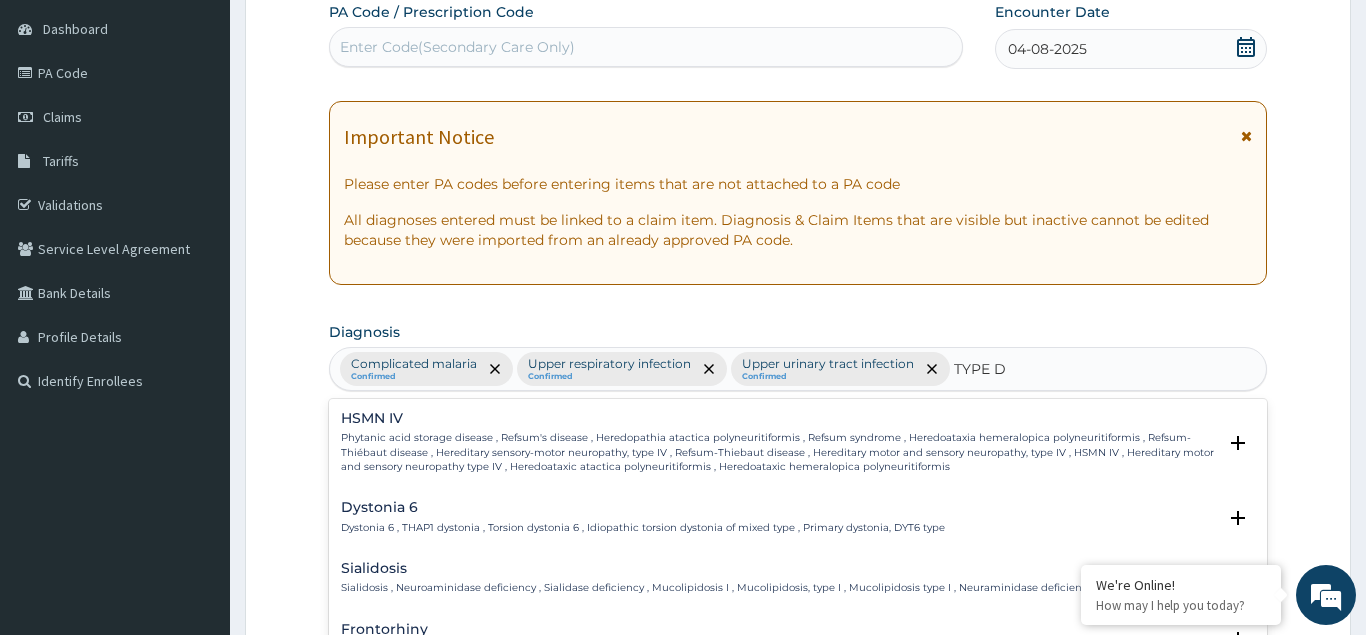 click on "Phytanic acid storage disease , Refsum's disease , Heredopathia atactica polyneuritiformis , Refsum syndrome , Heredoataxia hemeralopica polyneuritiformis , Refsum-Thiébaut disease , Hereditary sensory-motor neuropathy, type IV , Refsum-Thiebaut disease , Hereditary motor and sensory neuropathy, type IV , HSMN IV , Hereditary motor and sensory neuropathy type IV , Heredoataxic atactica polyneuritiformis , Heredoataxic hemeralopica polyneuritiformis" at bounding box center (778, 452) 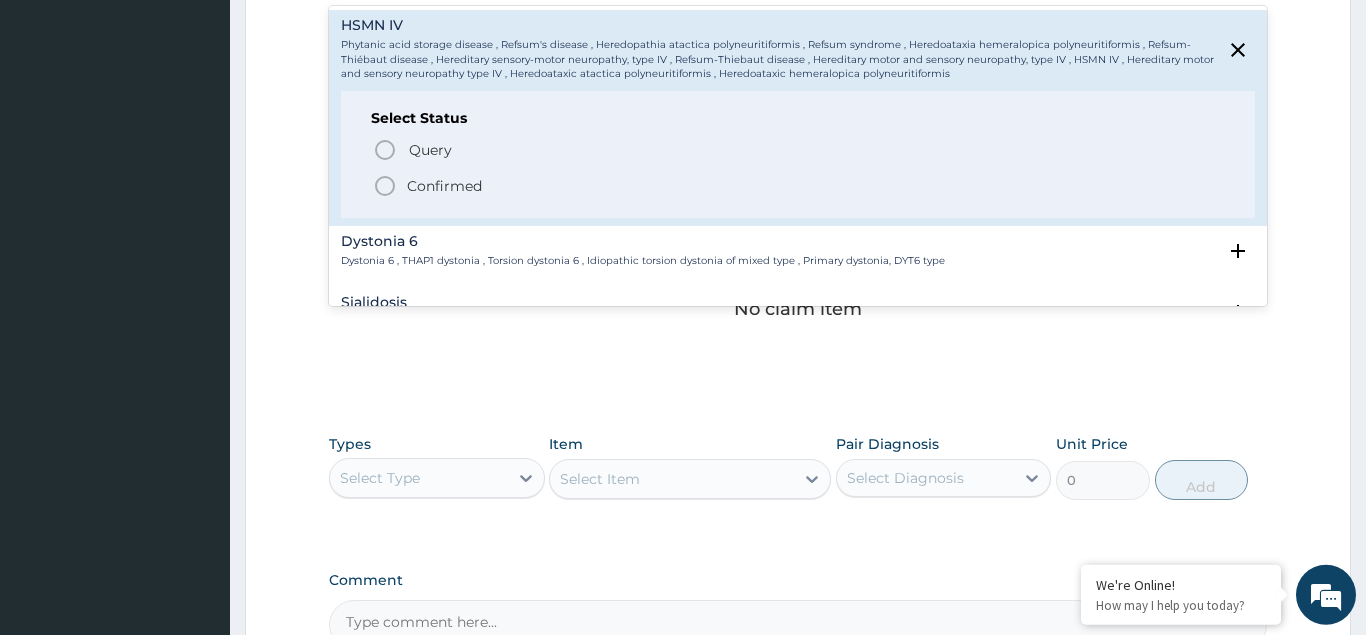 scroll, scrollTop: 597, scrollLeft: 0, axis: vertical 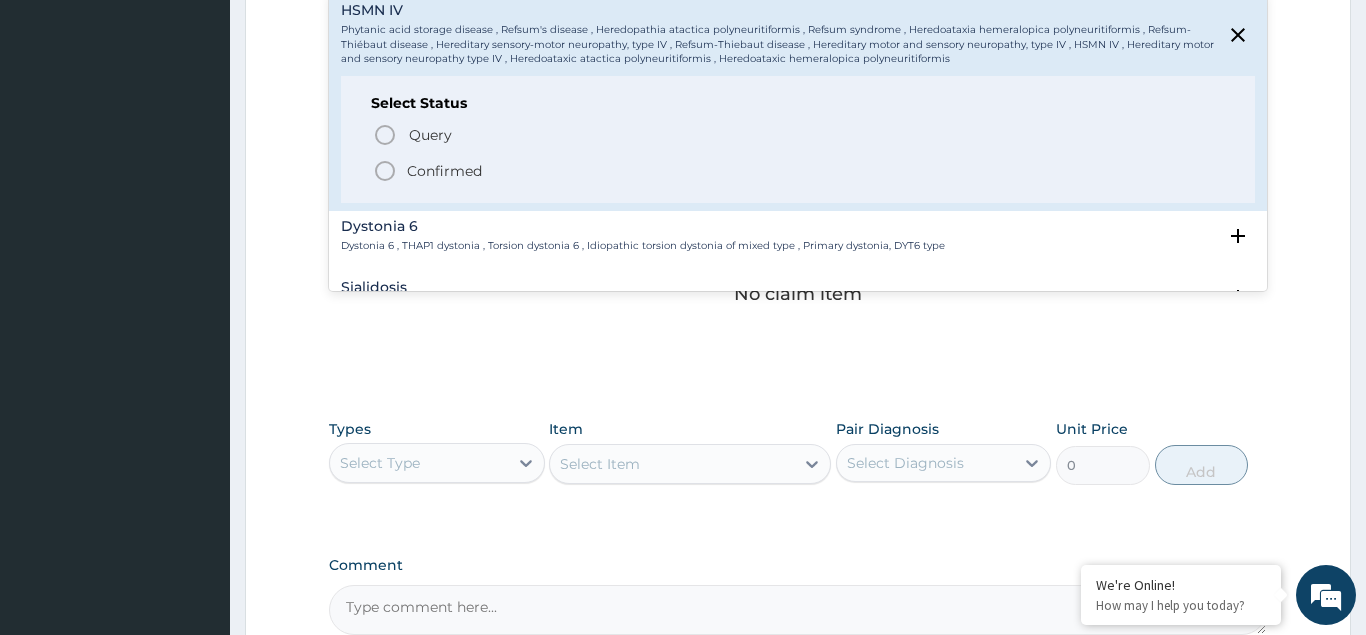 click at bounding box center (1238, 35) 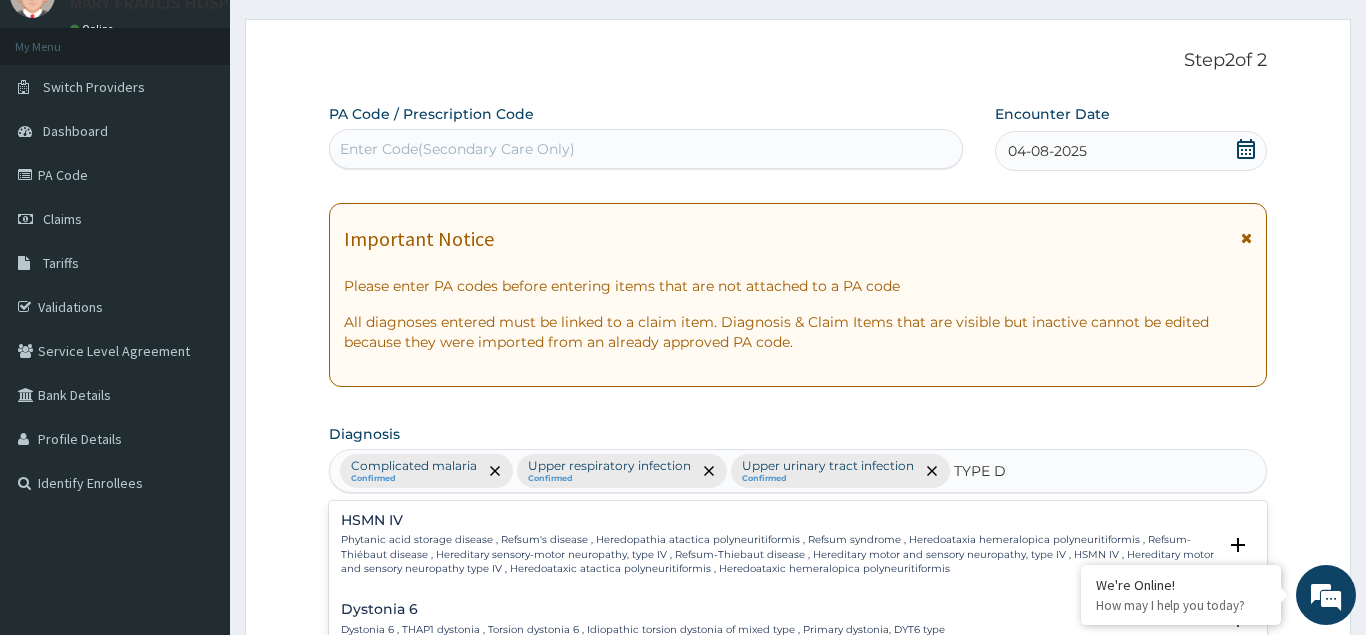 scroll, scrollTop: 189, scrollLeft: 0, axis: vertical 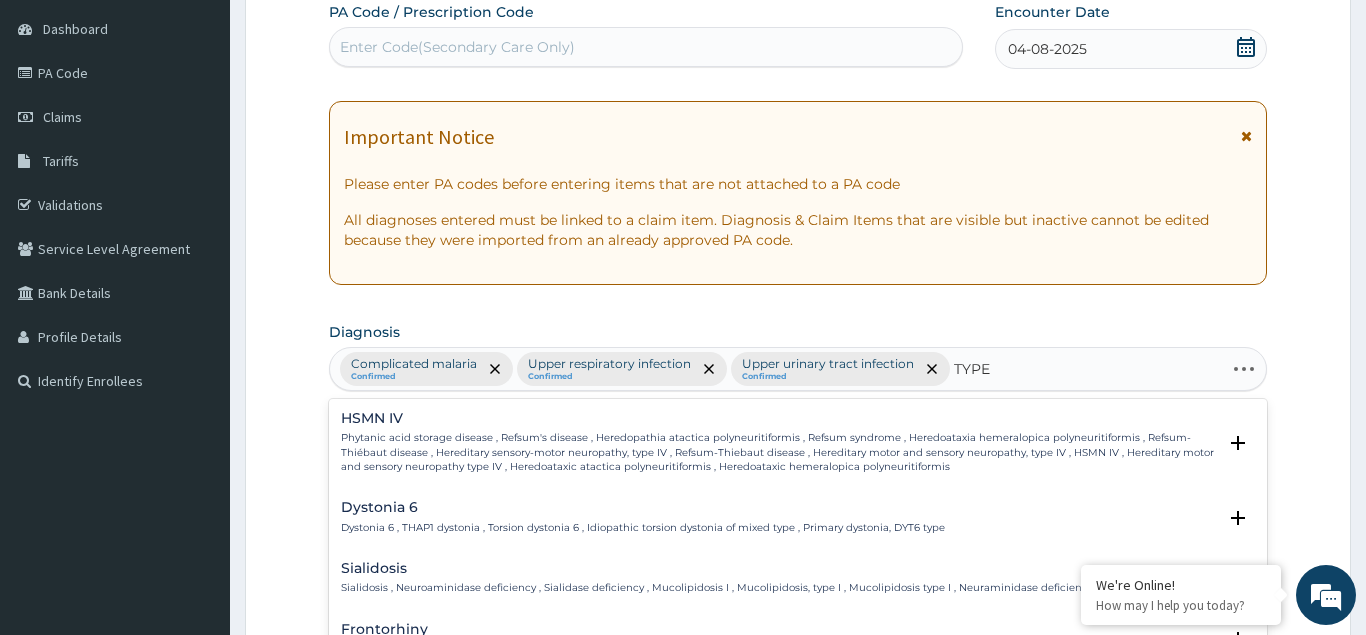 type on "TYPE 2" 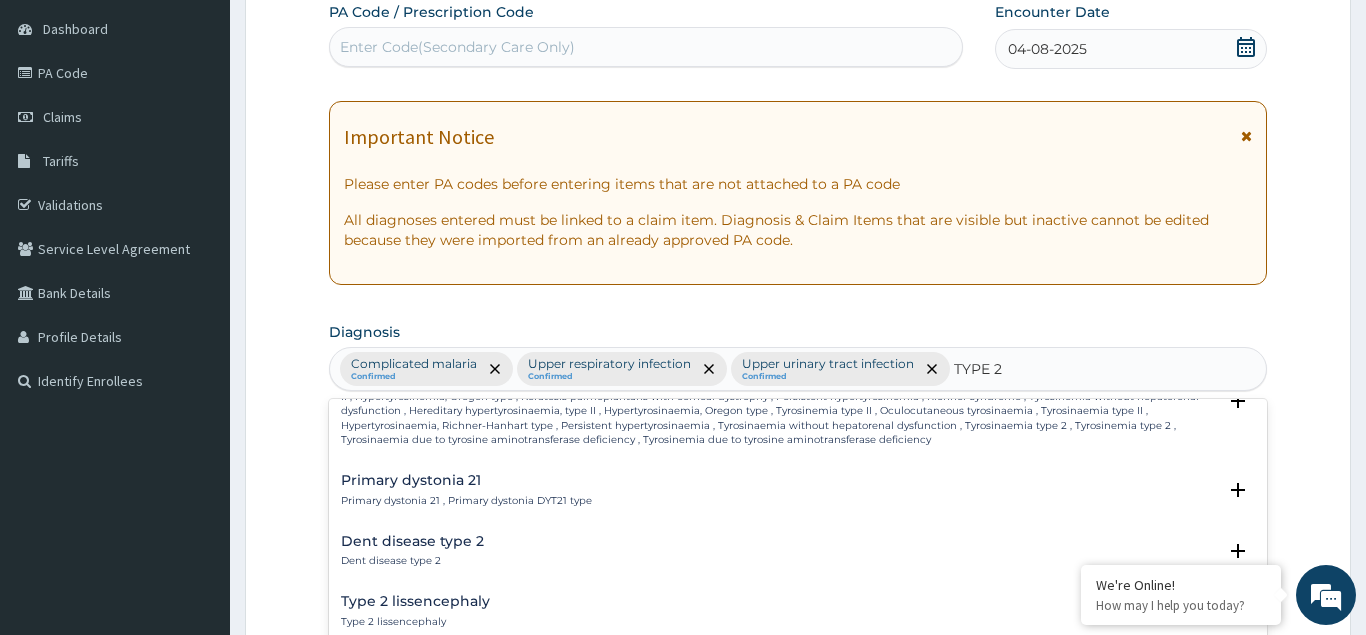 scroll, scrollTop: 540, scrollLeft: 0, axis: vertical 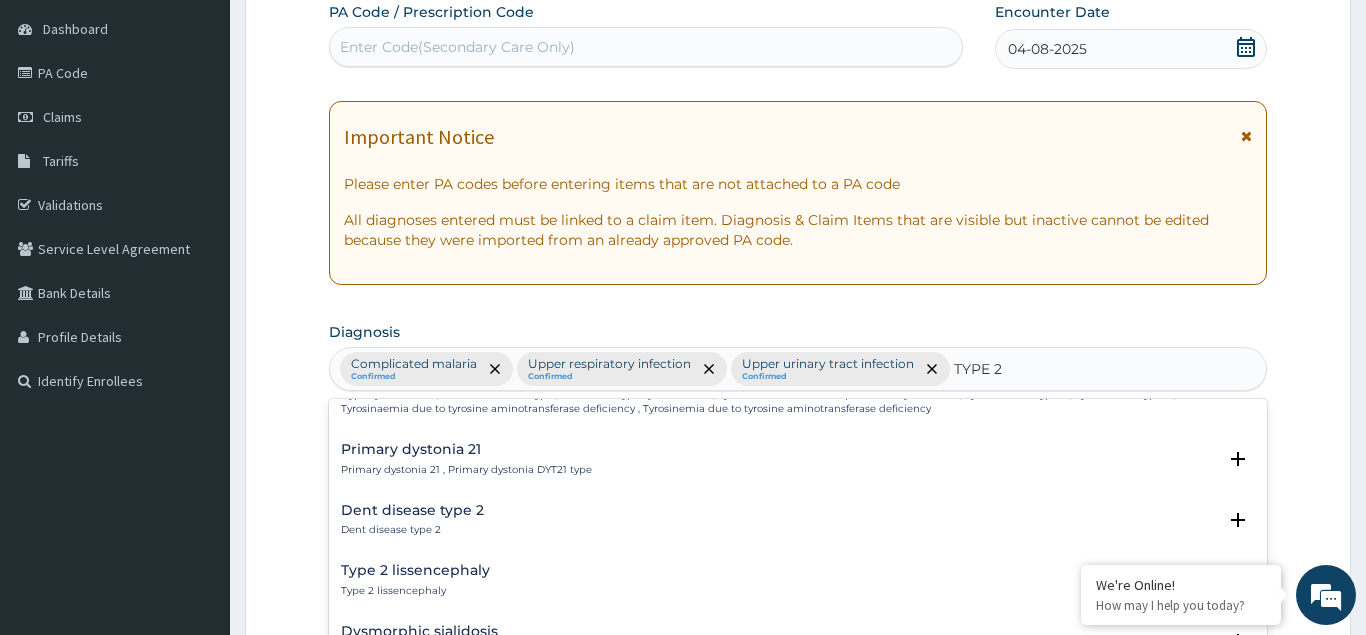 click on "Dent disease type 2" at bounding box center (412, 530) 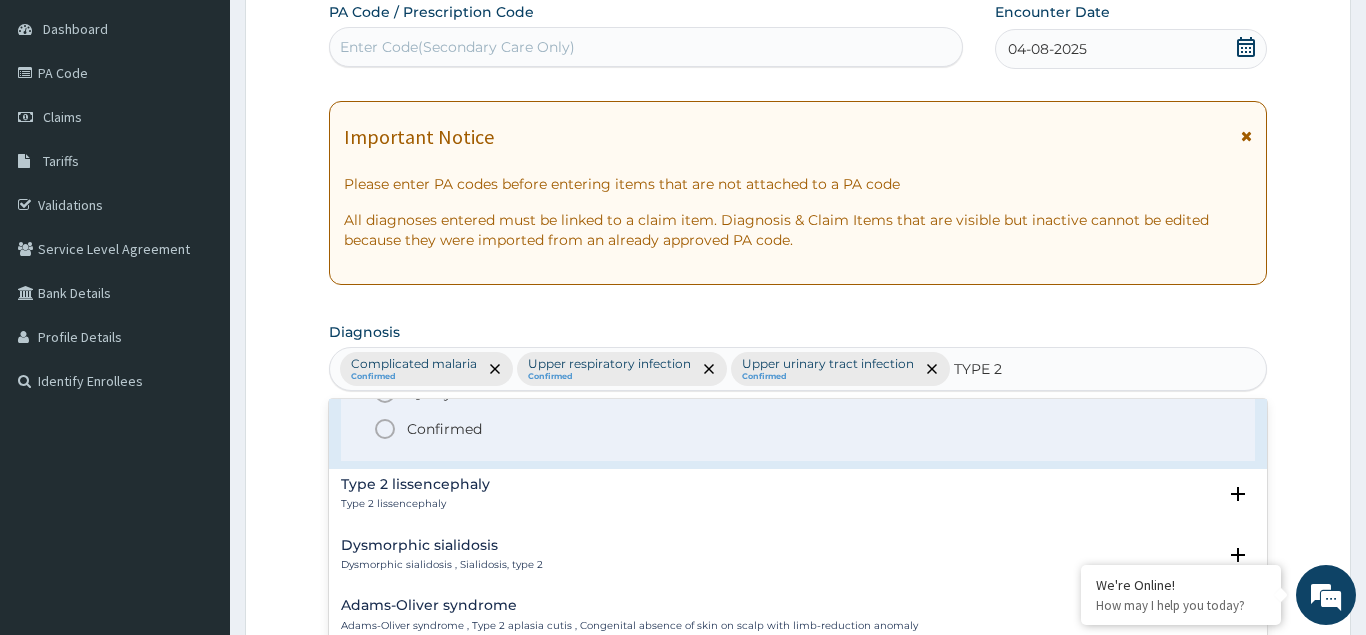 scroll, scrollTop: 756, scrollLeft: 0, axis: vertical 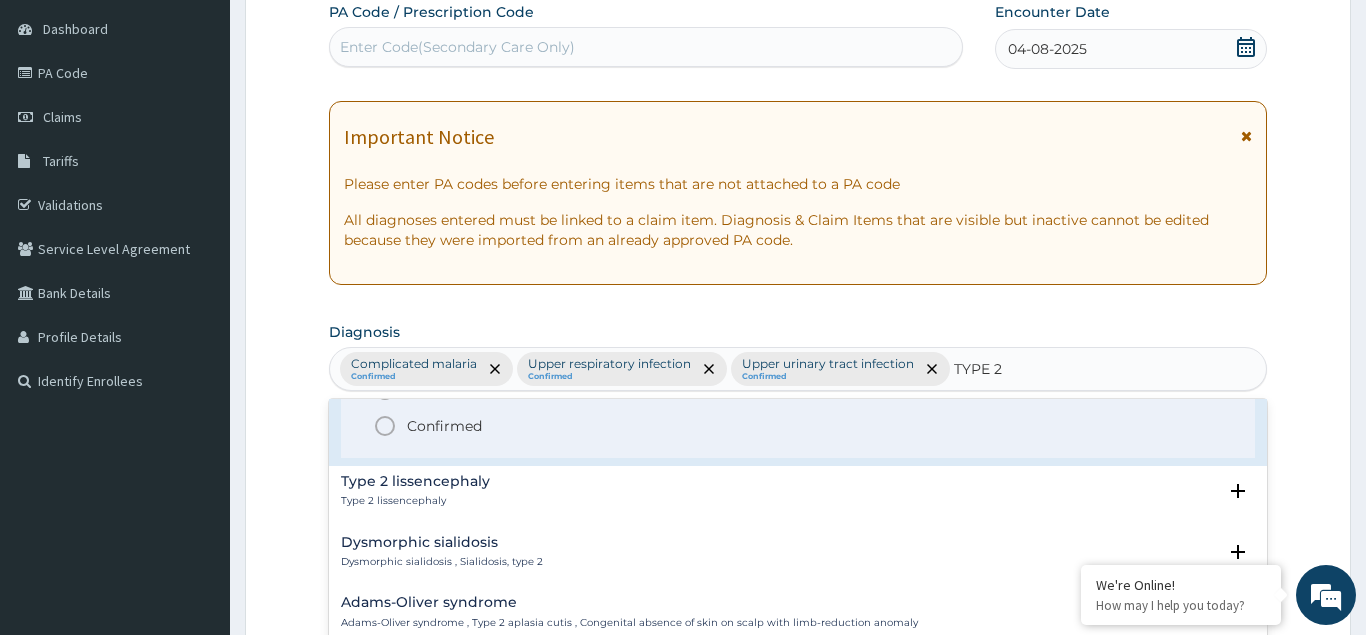click 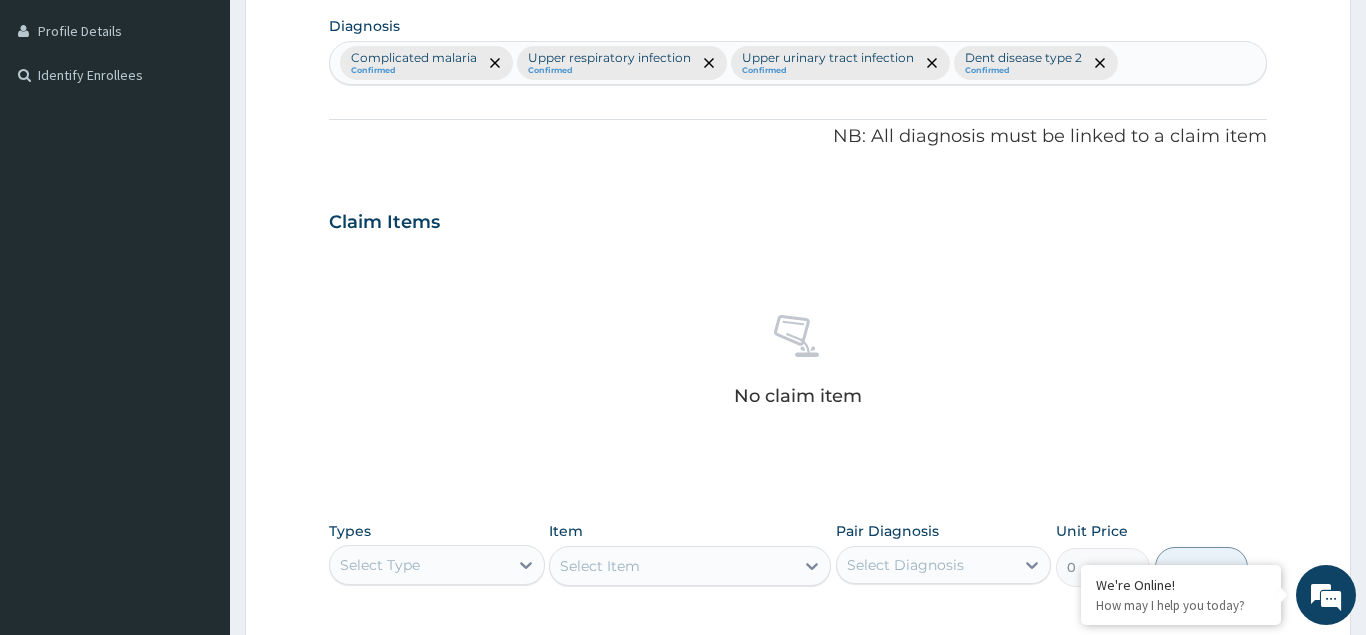 scroll, scrollTop: 699, scrollLeft: 0, axis: vertical 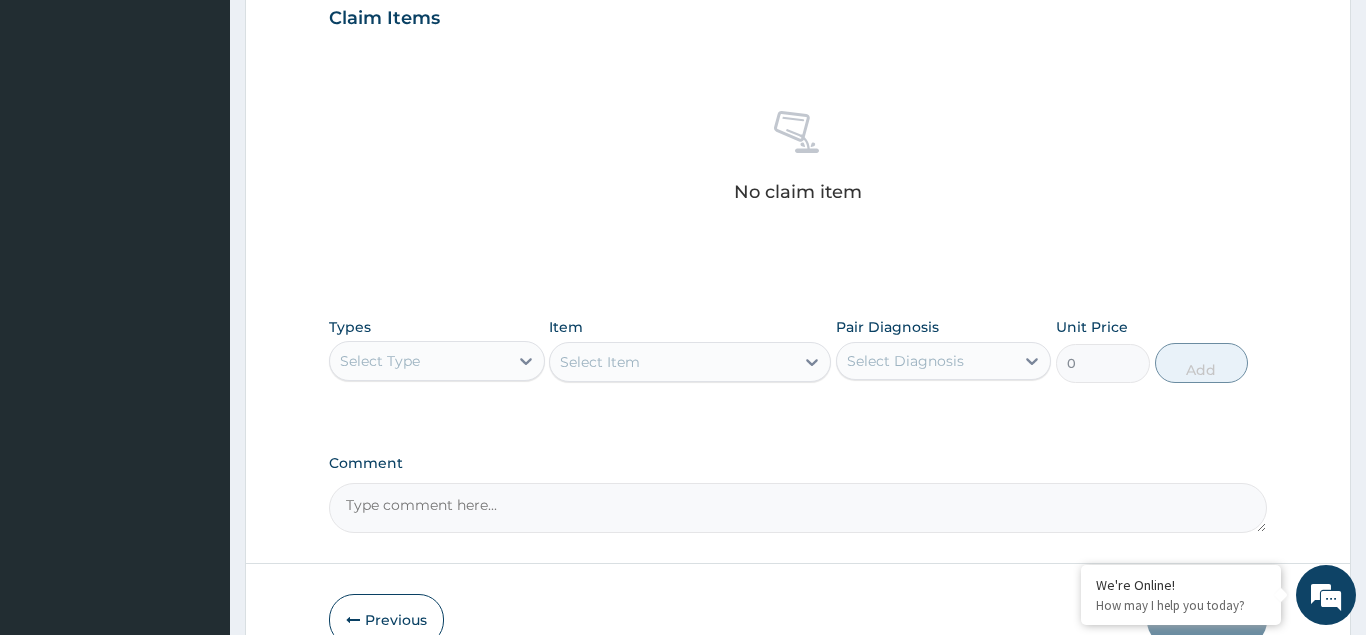 click on "Select Type" at bounding box center (419, 361) 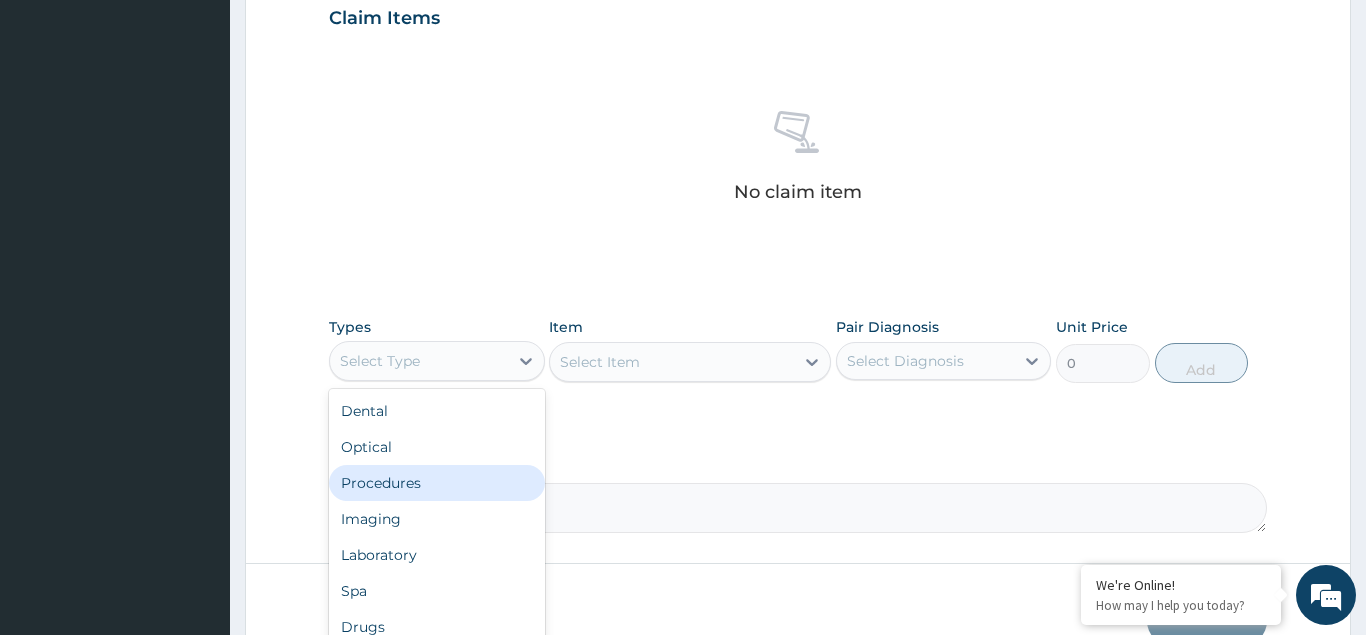 click on "Procedures" at bounding box center [437, 483] 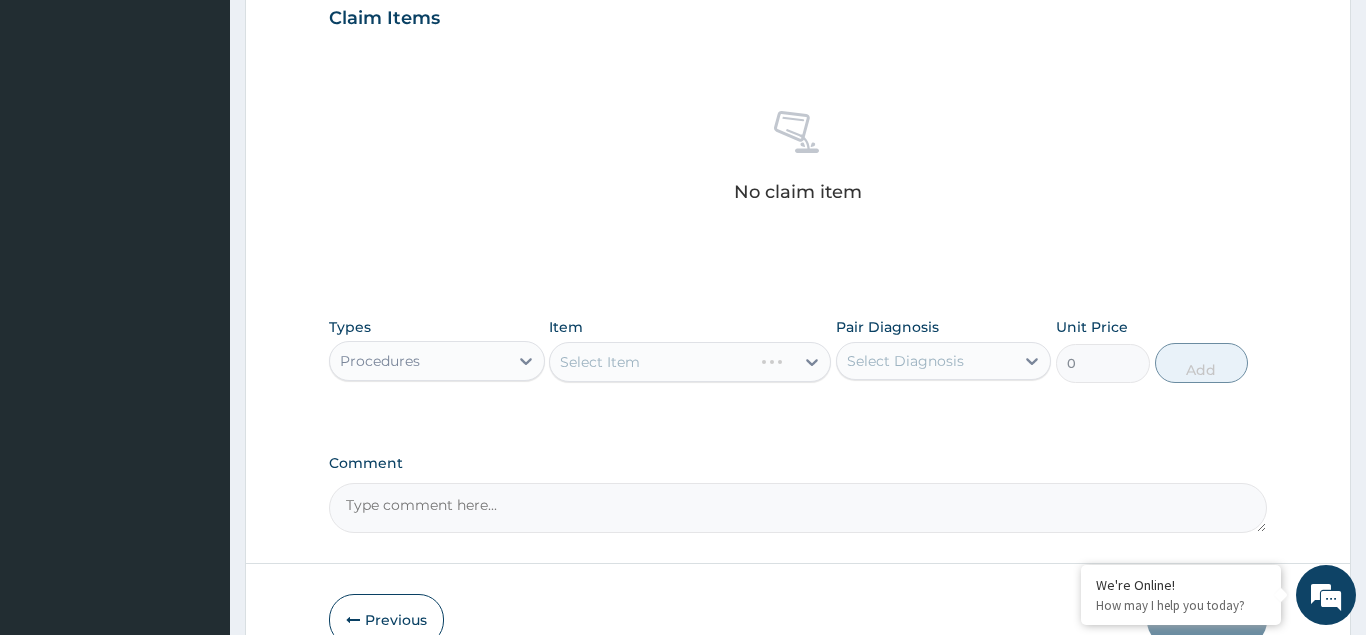 click on "Select Item" at bounding box center (690, 362) 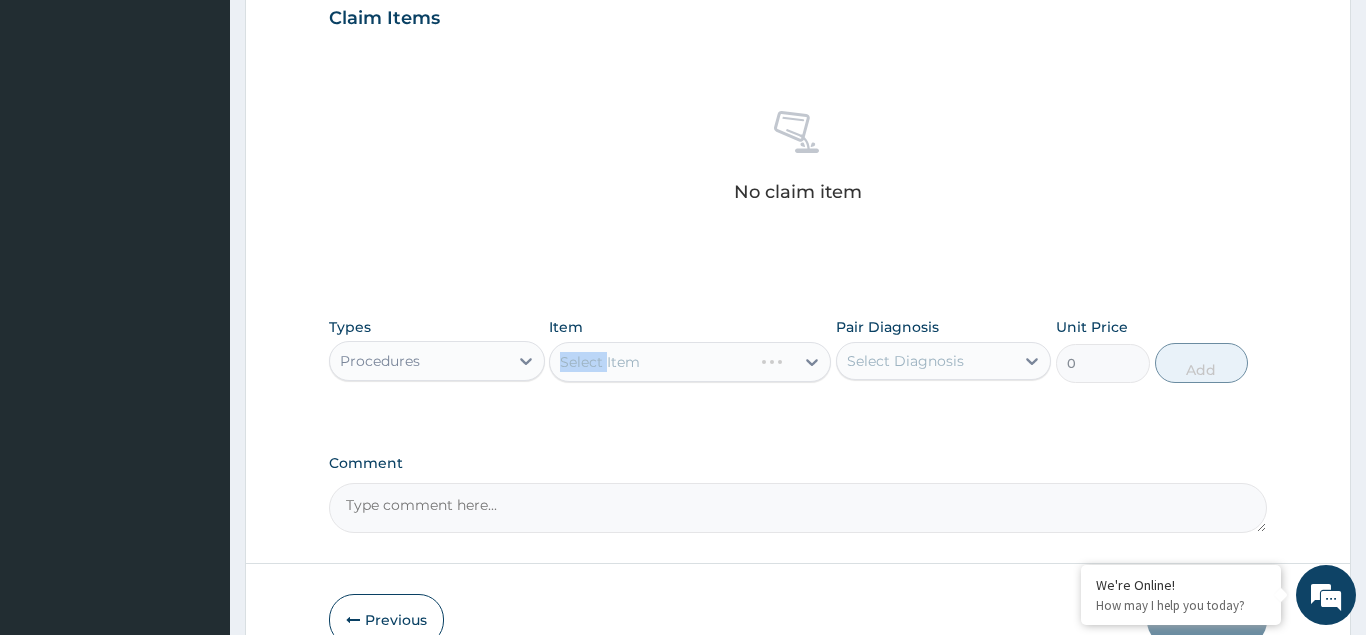 click on "Select Item" at bounding box center [690, 362] 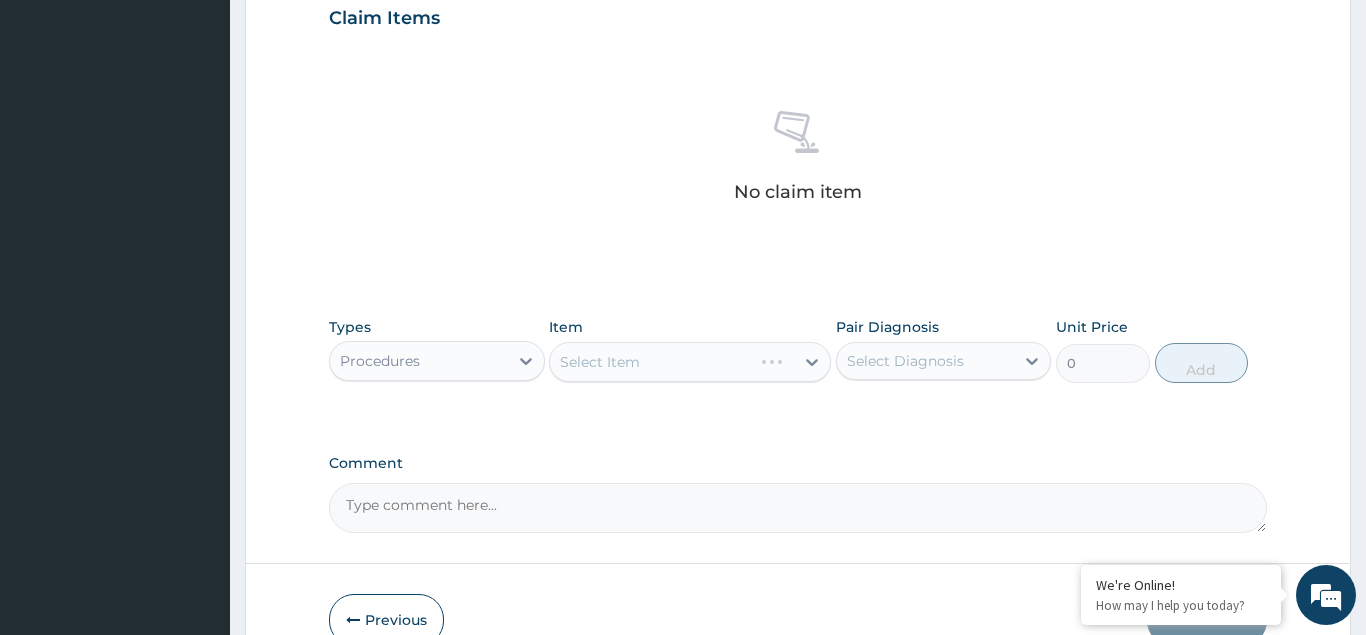 click on "Select Item" at bounding box center [690, 362] 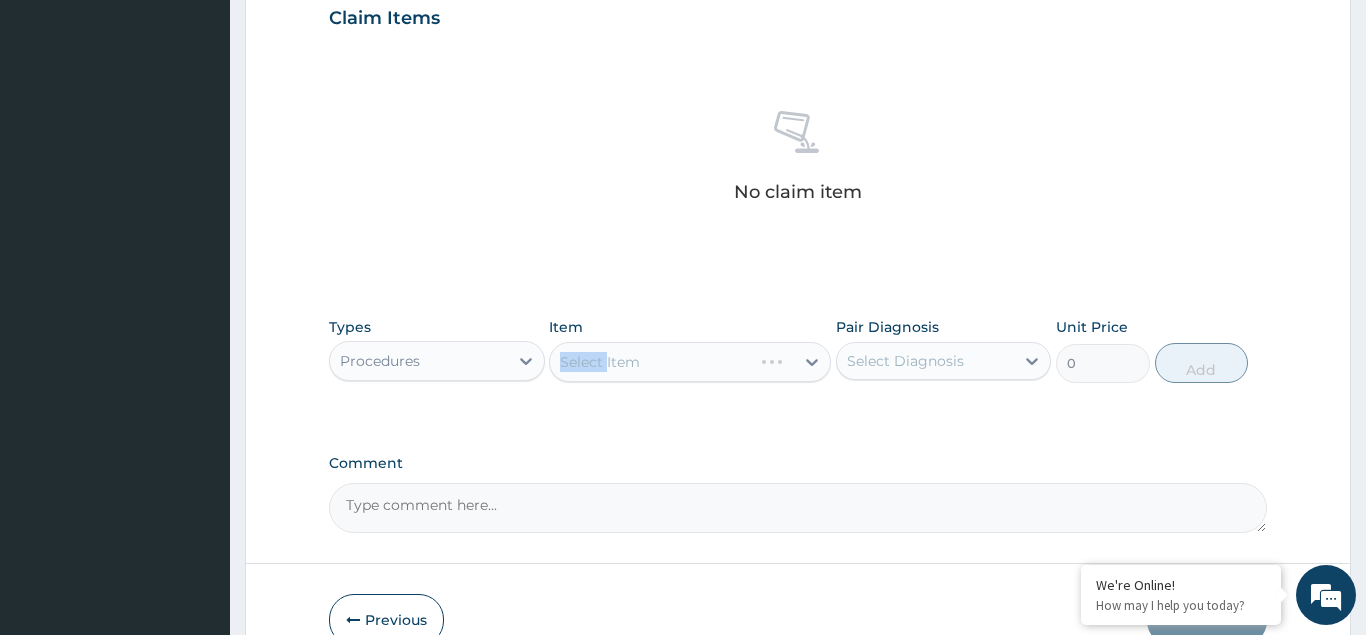 click on "Select Item" at bounding box center (690, 362) 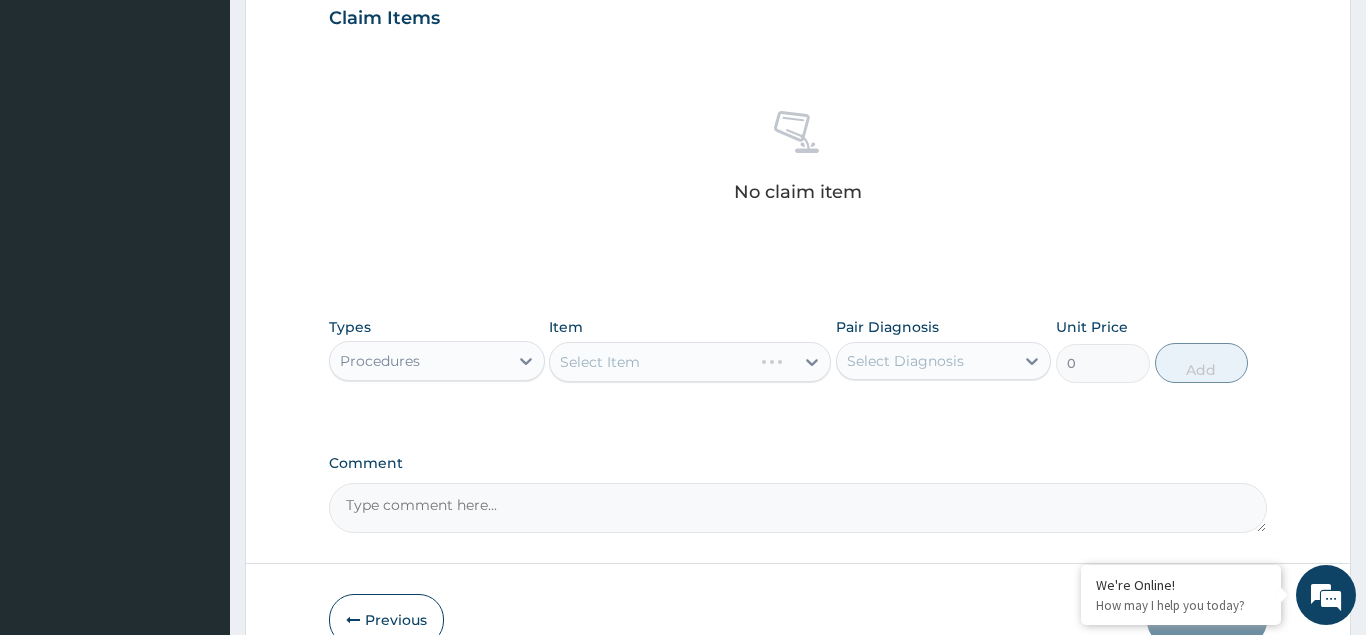 click on "Select Item" at bounding box center [690, 362] 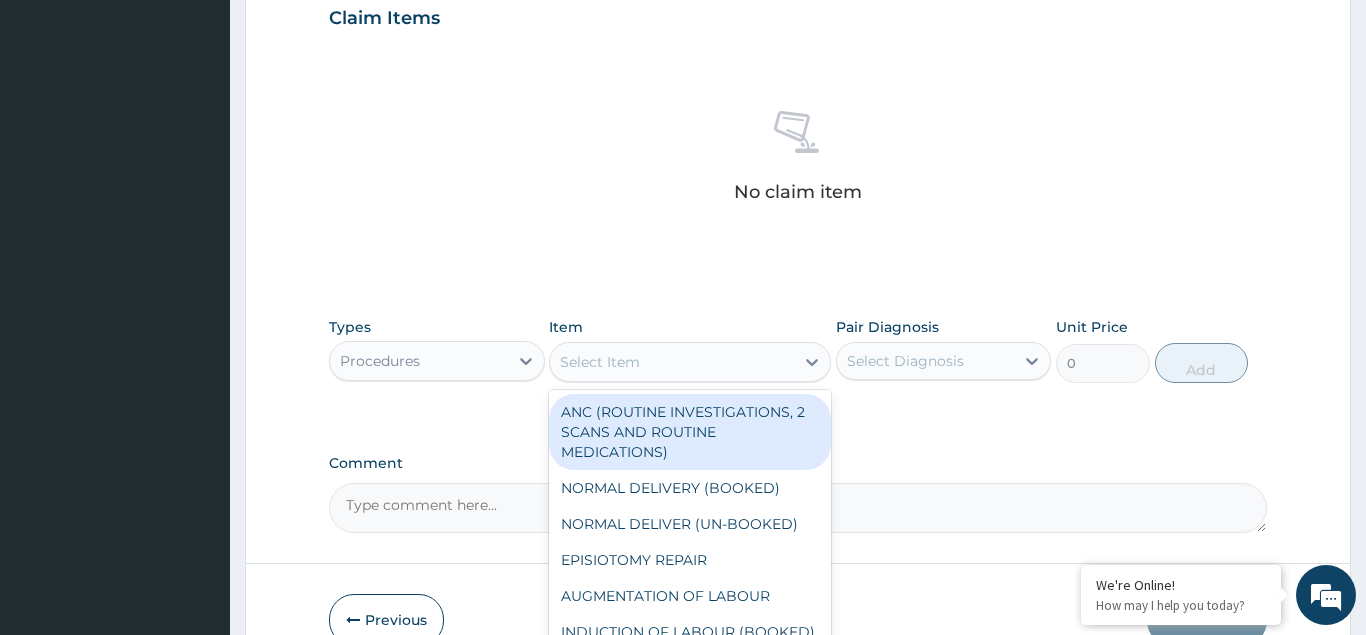 click on "Select Item" at bounding box center [600, 362] 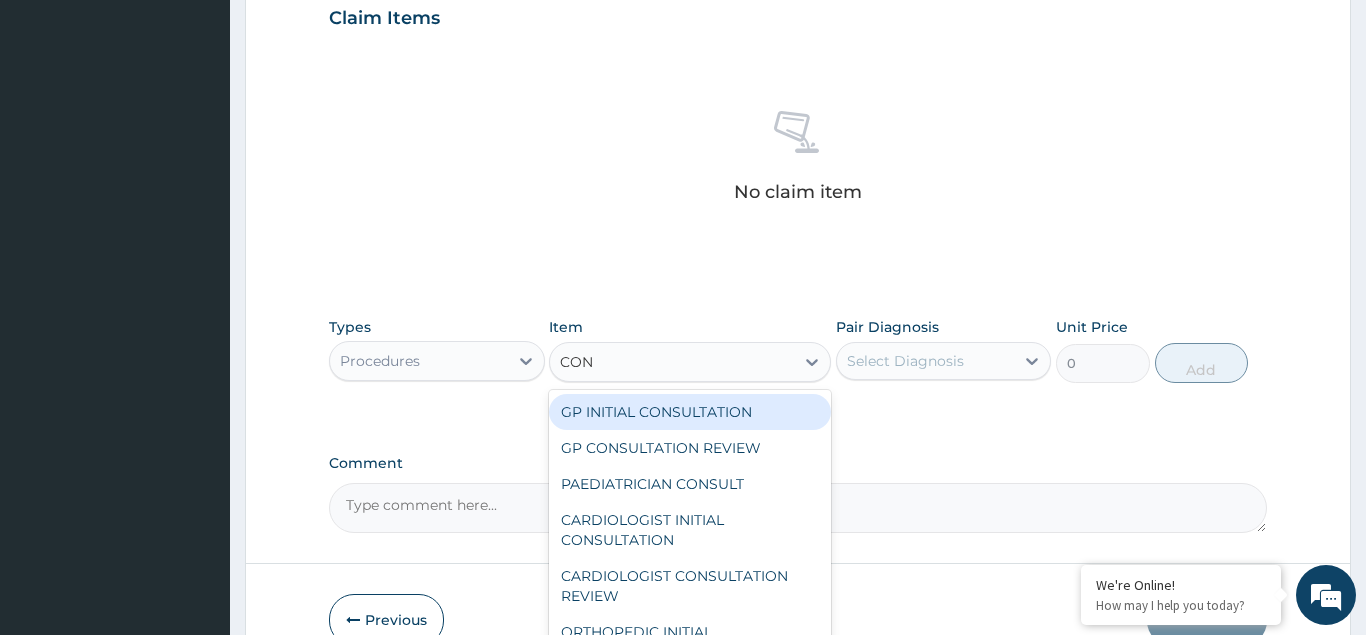 type on "CONS" 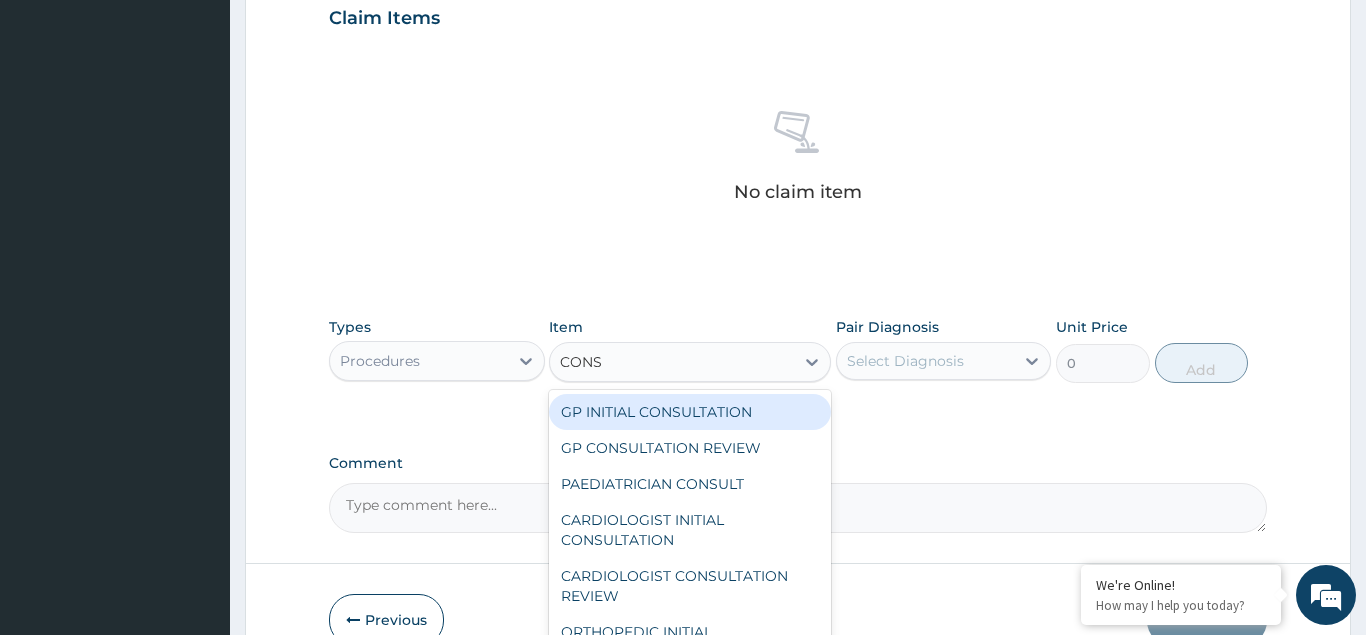 click on "GP INITIAL CONSULTATION" at bounding box center [690, 412] 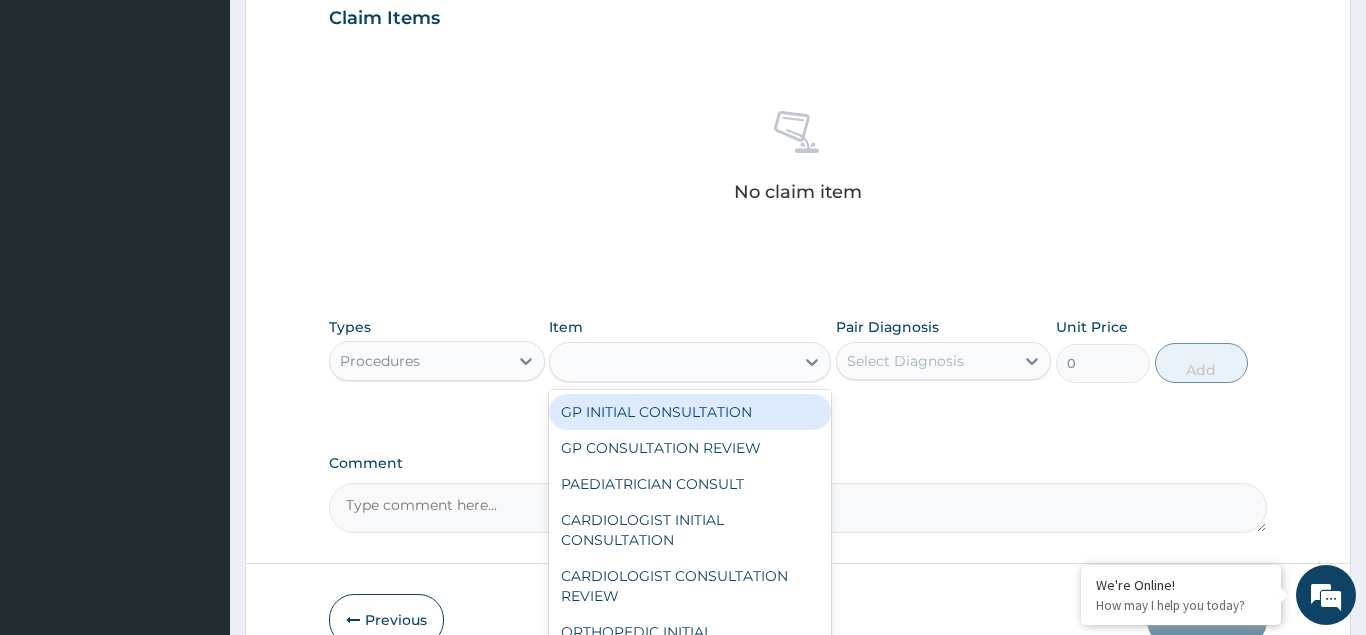 type on "3000" 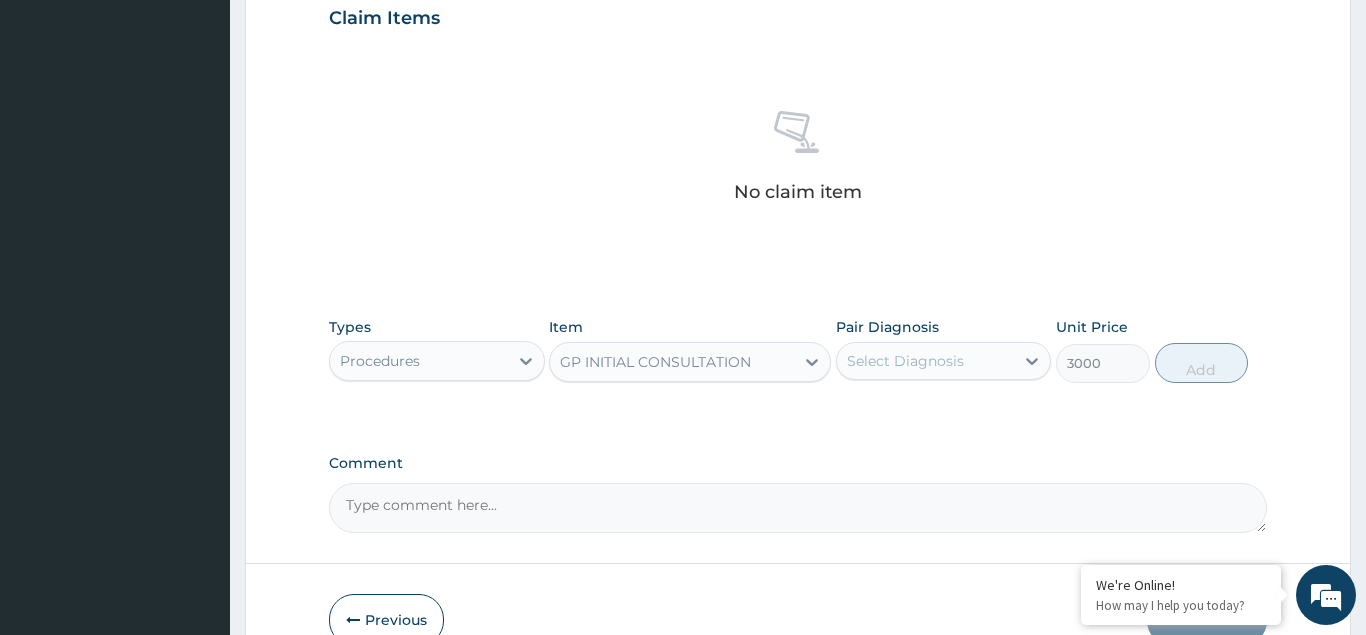 click on "Select Diagnosis" at bounding box center [905, 361] 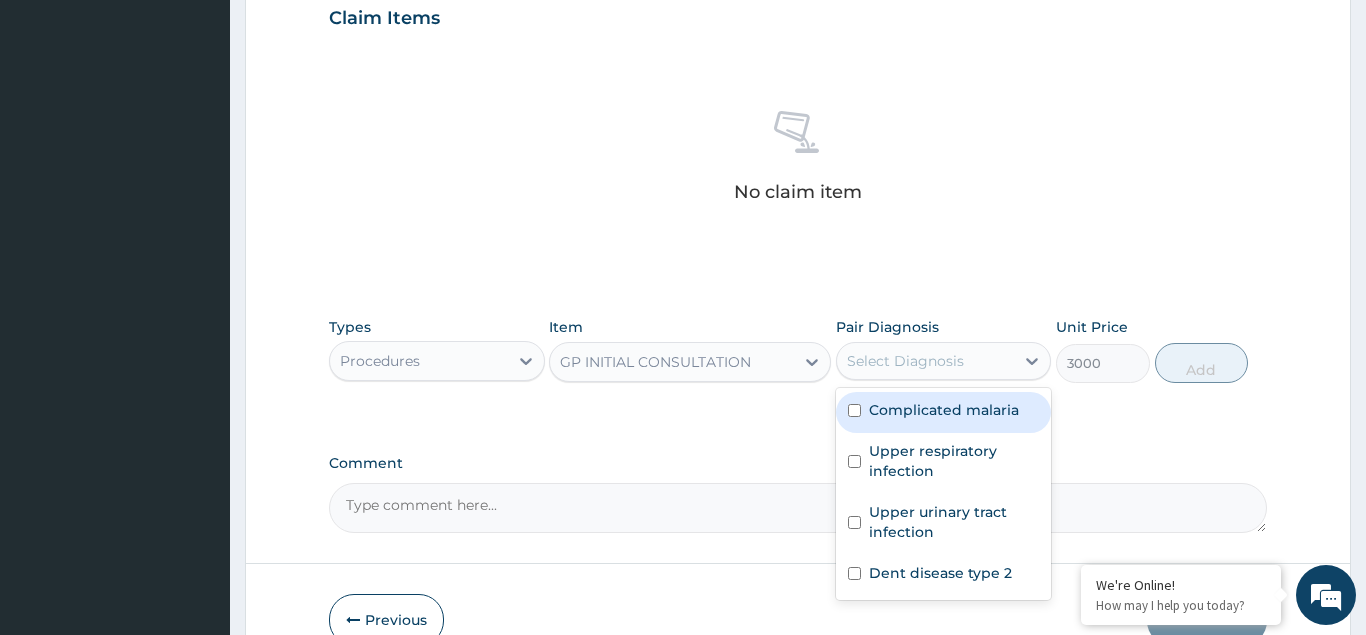 click on "Complicated malaria" at bounding box center (944, 412) 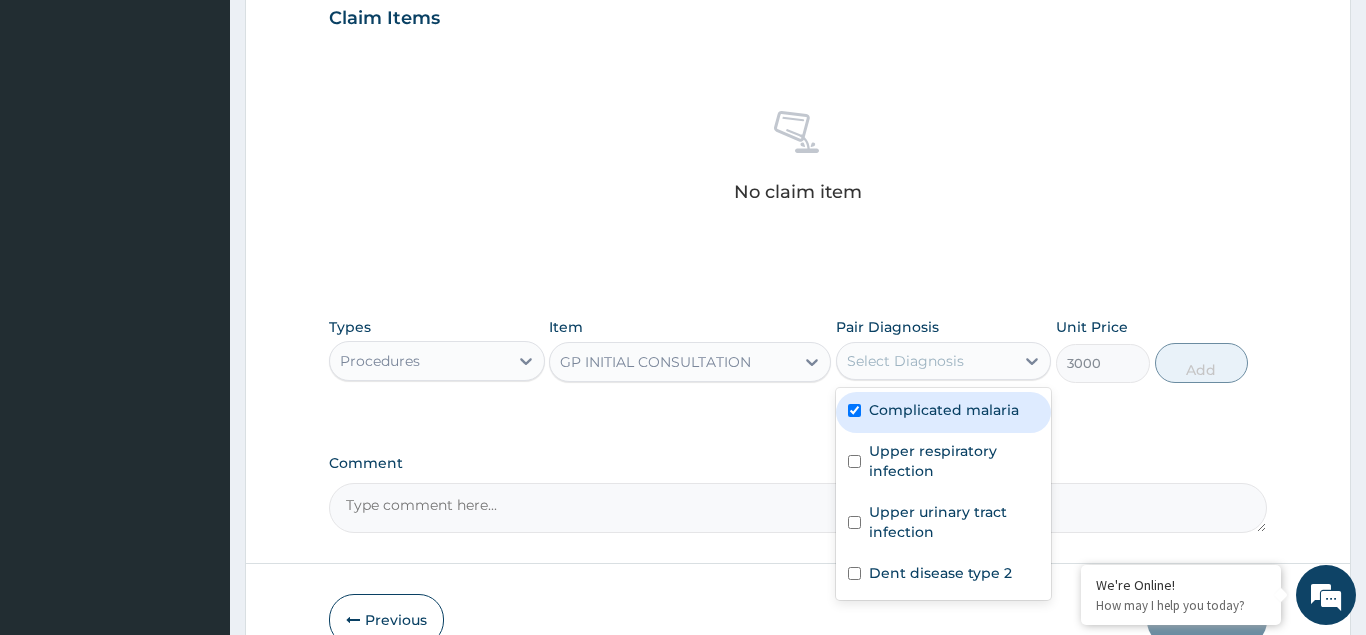 checkbox on "true" 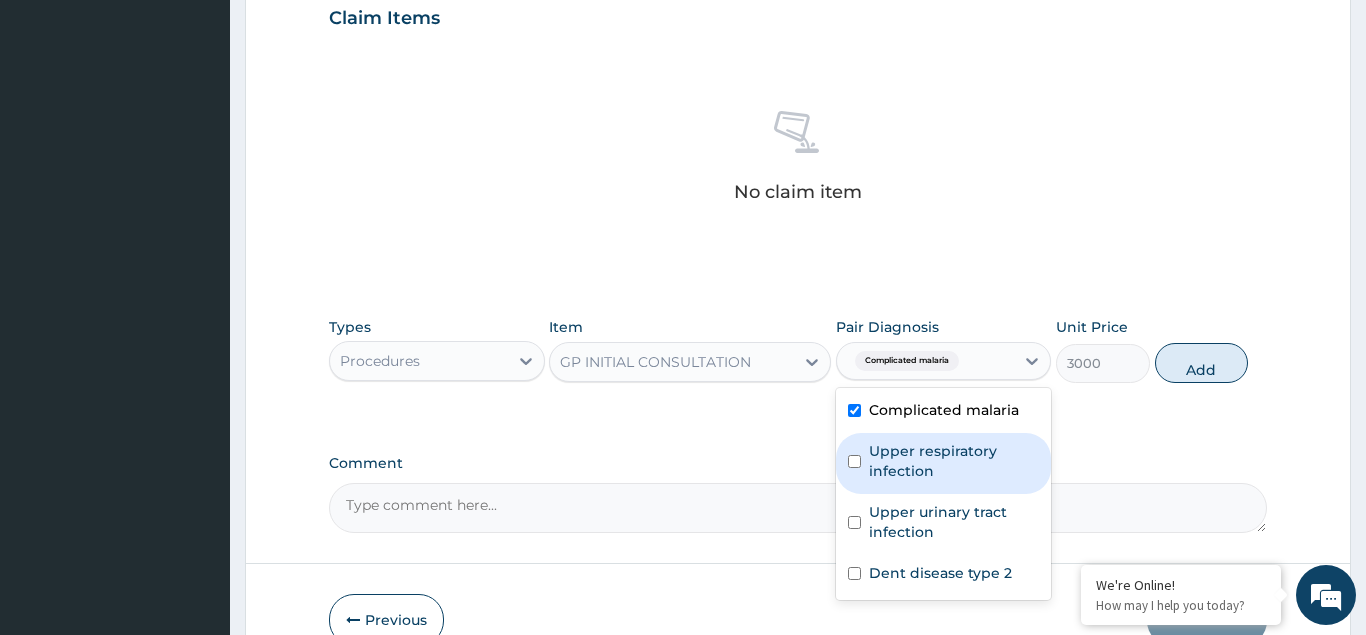 click on "Upper respiratory infection" at bounding box center (944, 463) 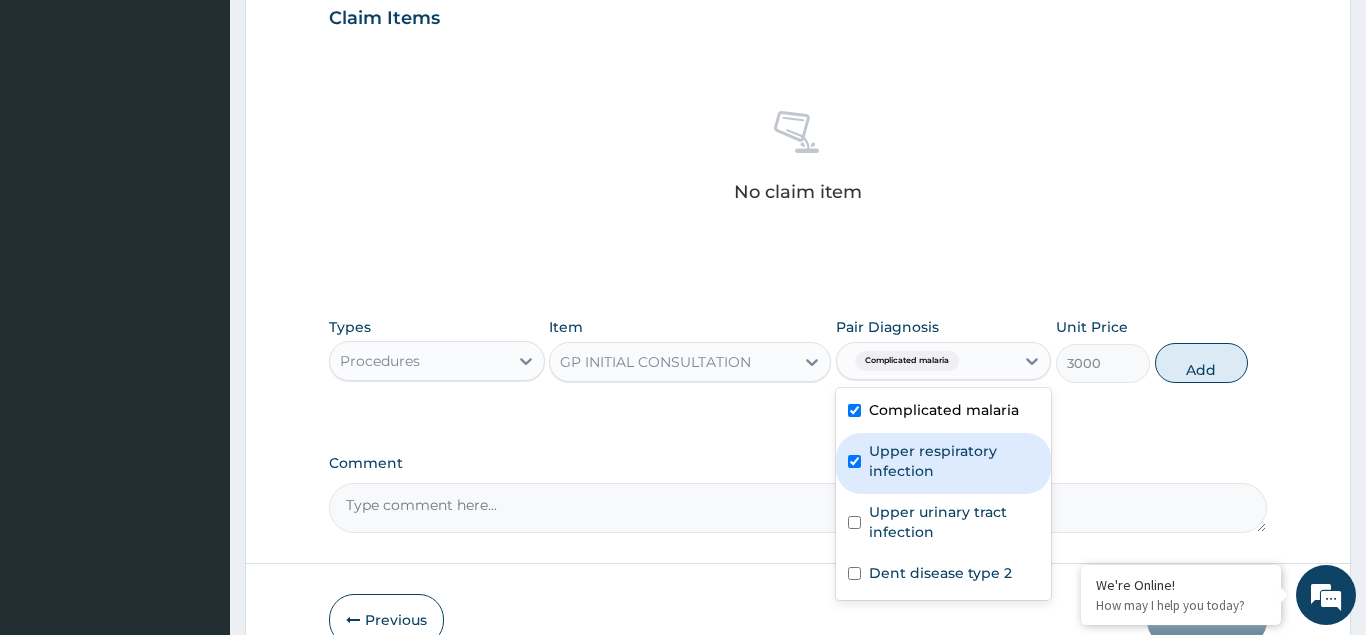 checkbox on "true" 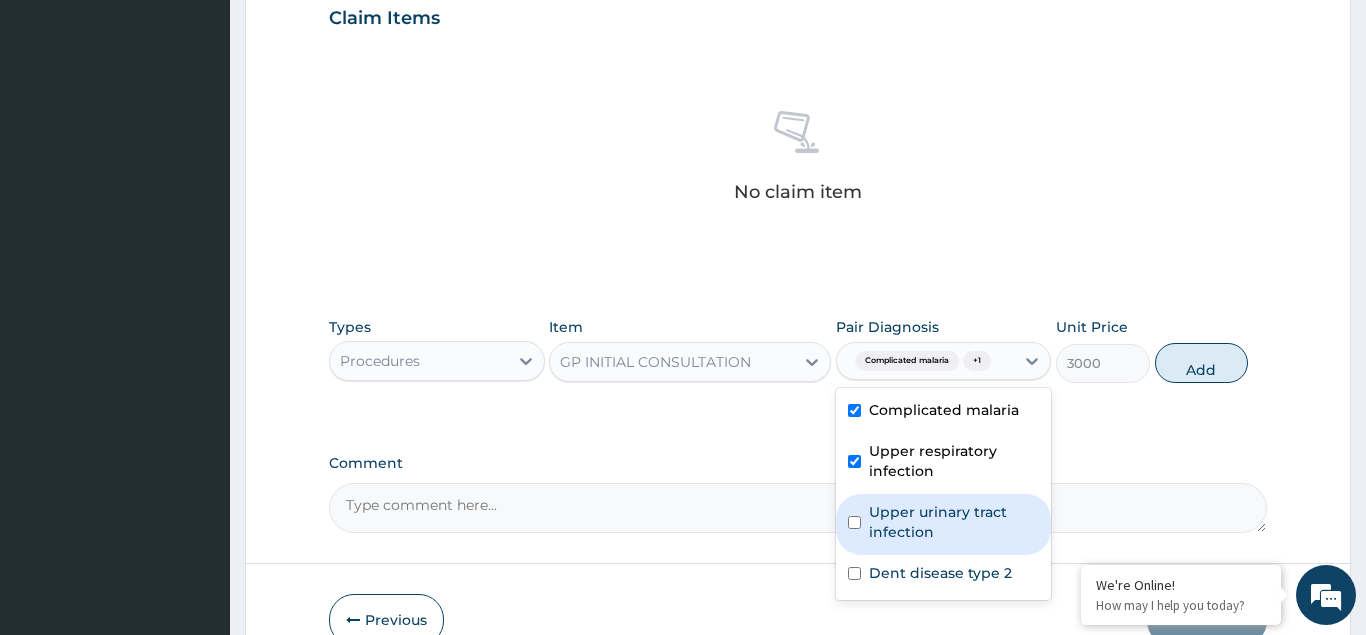 click on "Upper urinary tract infection" at bounding box center (944, 524) 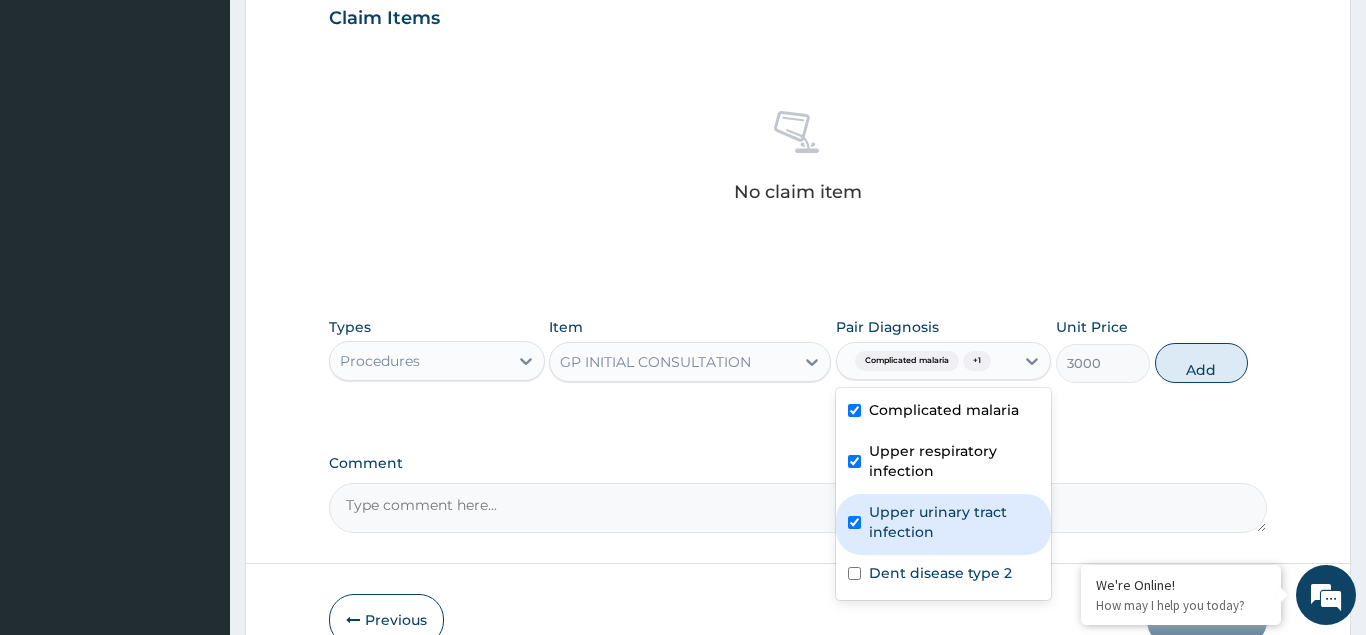 checkbox on "true" 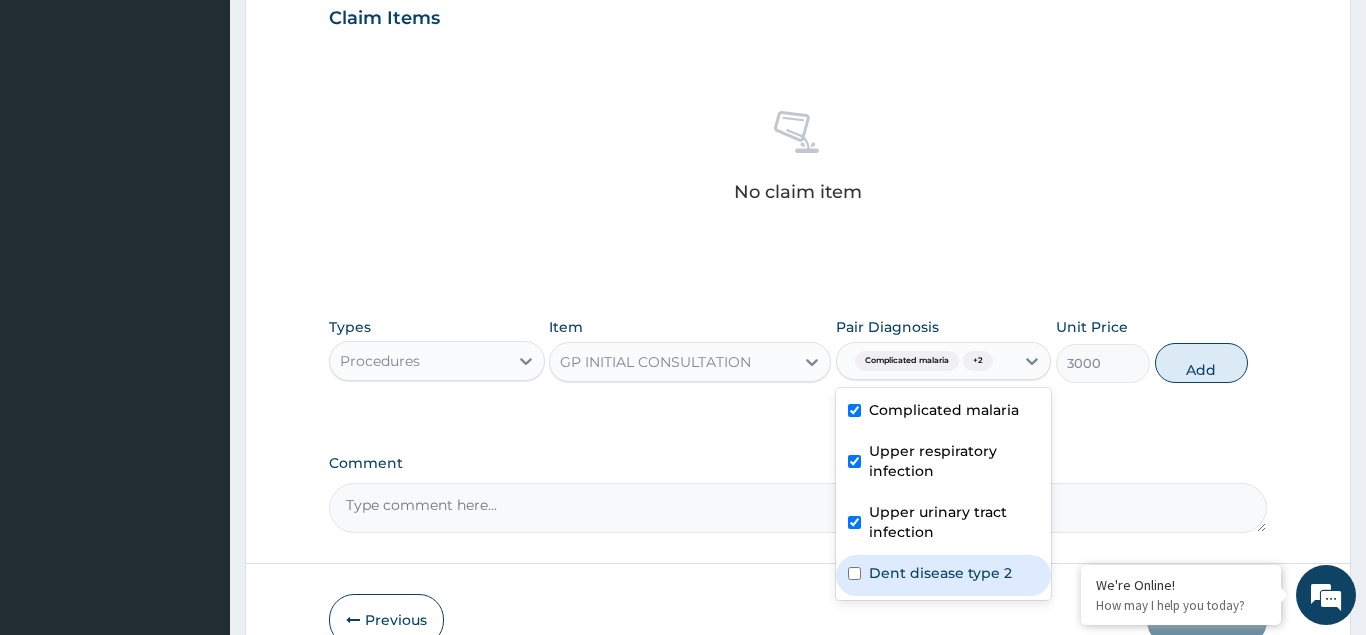 click on "Dent disease type 2" at bounding box center (944, 575) 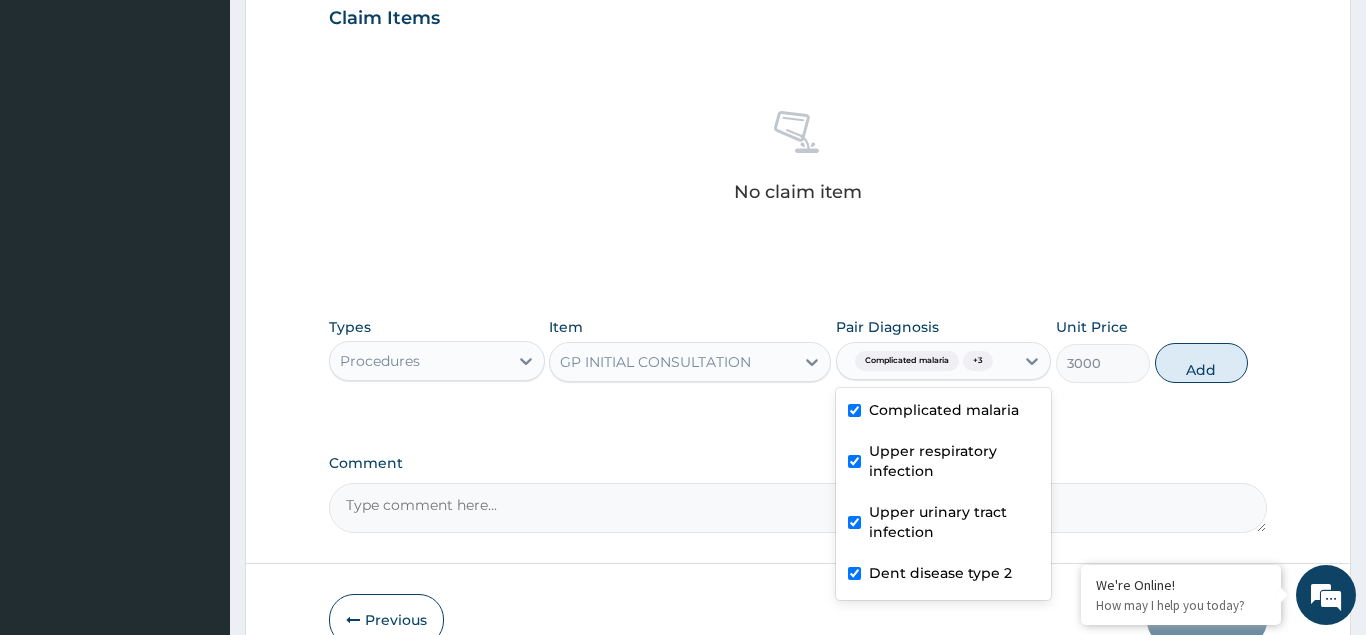 checkbox on "true" 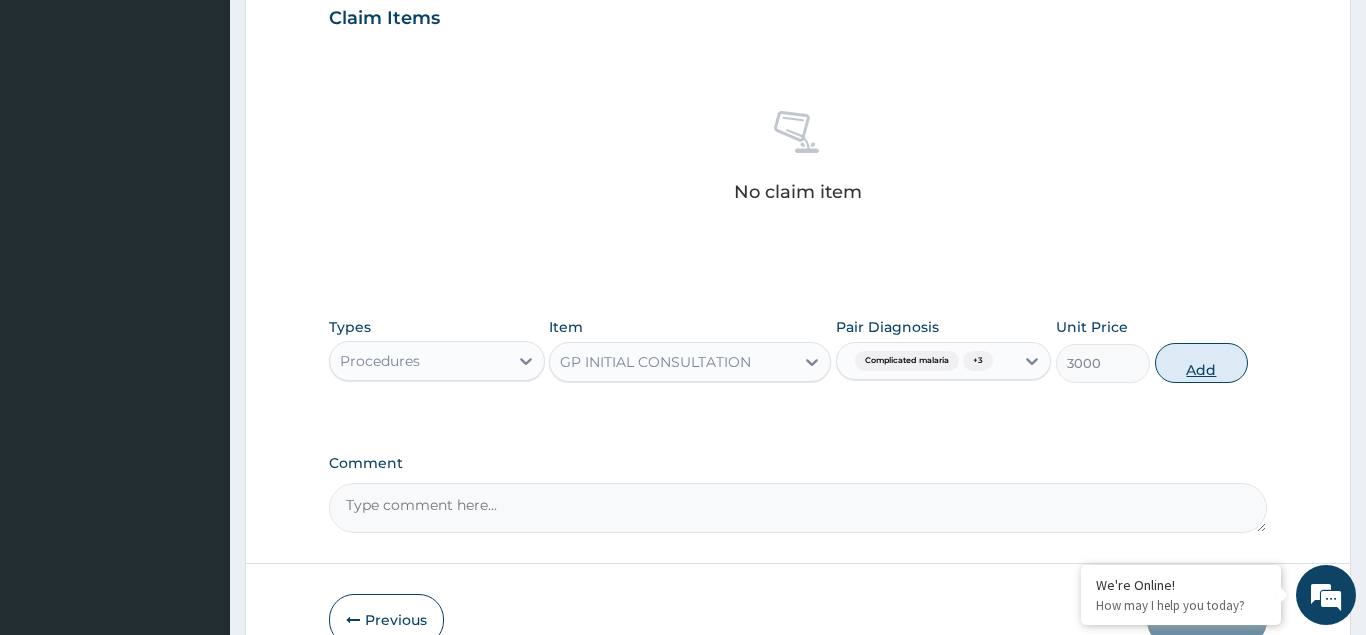 click on "Add" at bounding box center [1202, 363] 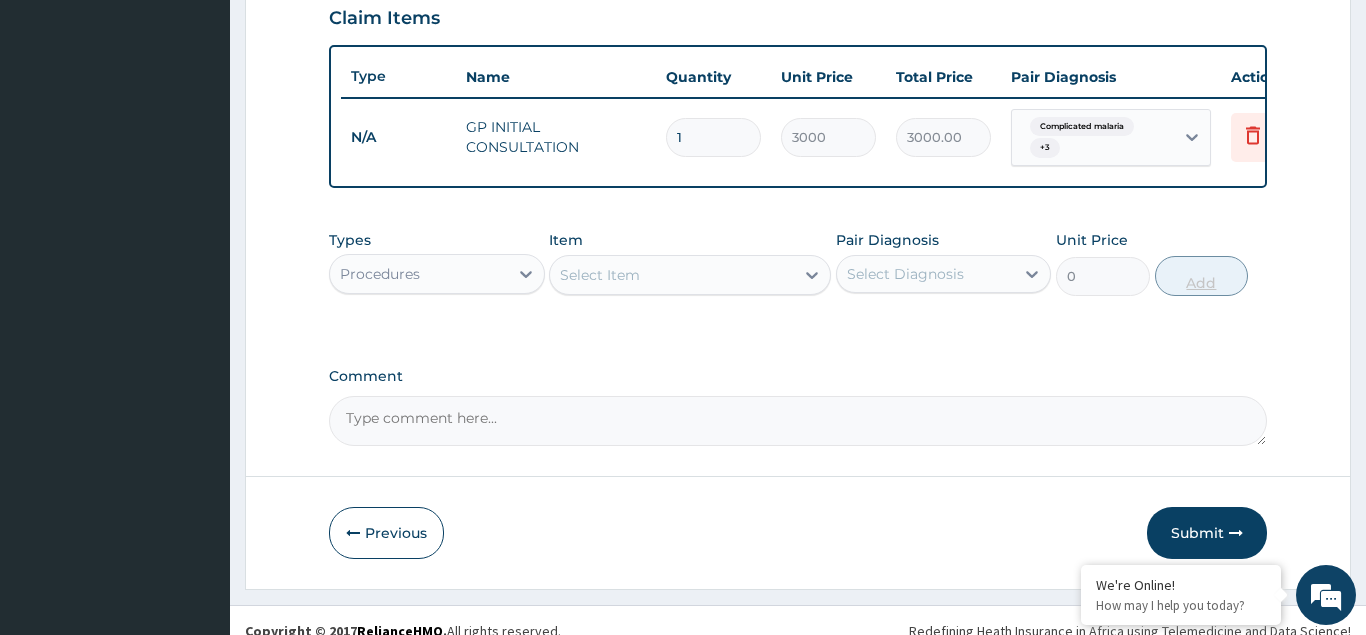 scroll, scrollTop: 720, scrollLeft: 0, axis: vertical 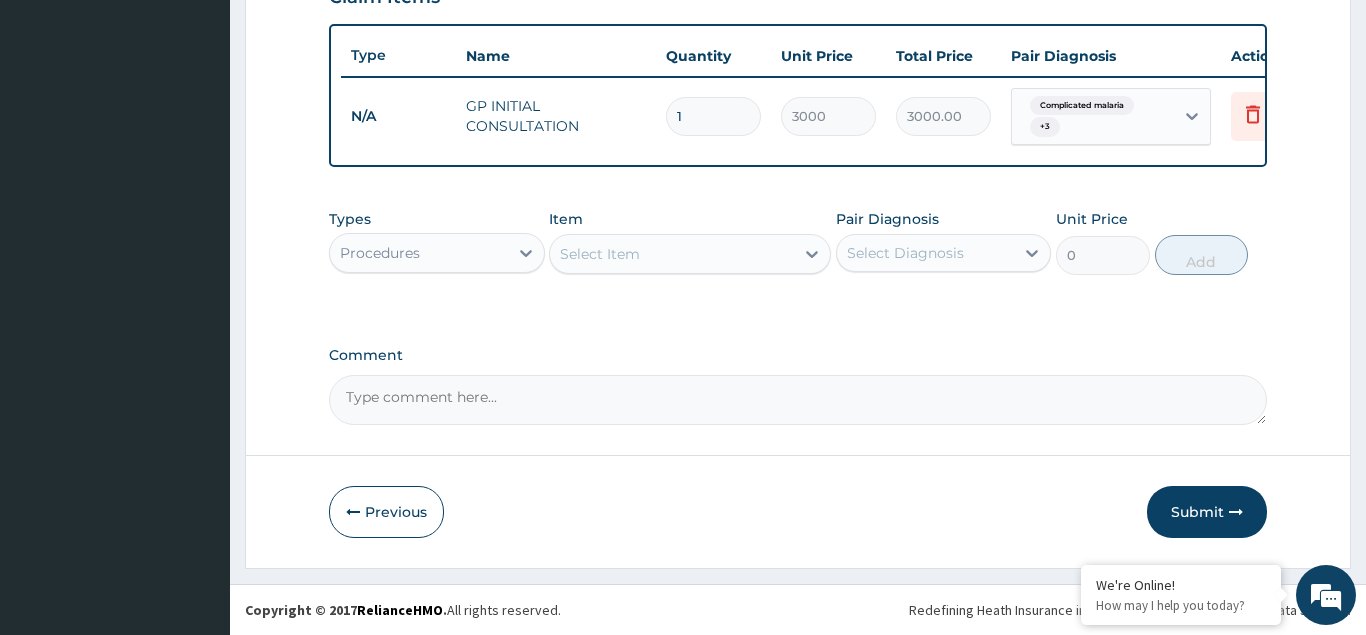 click on "Procedures" at bounding box center (419, 253) 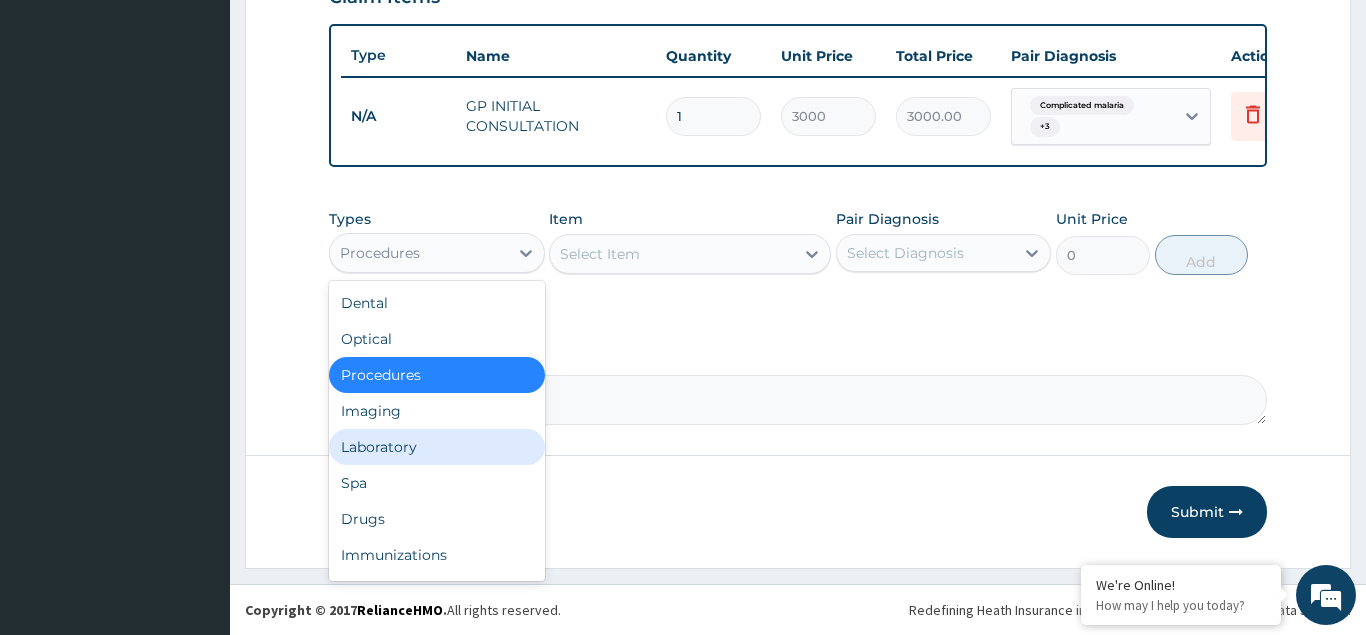 click on "Laboratory" at bounding box center [437, 447] 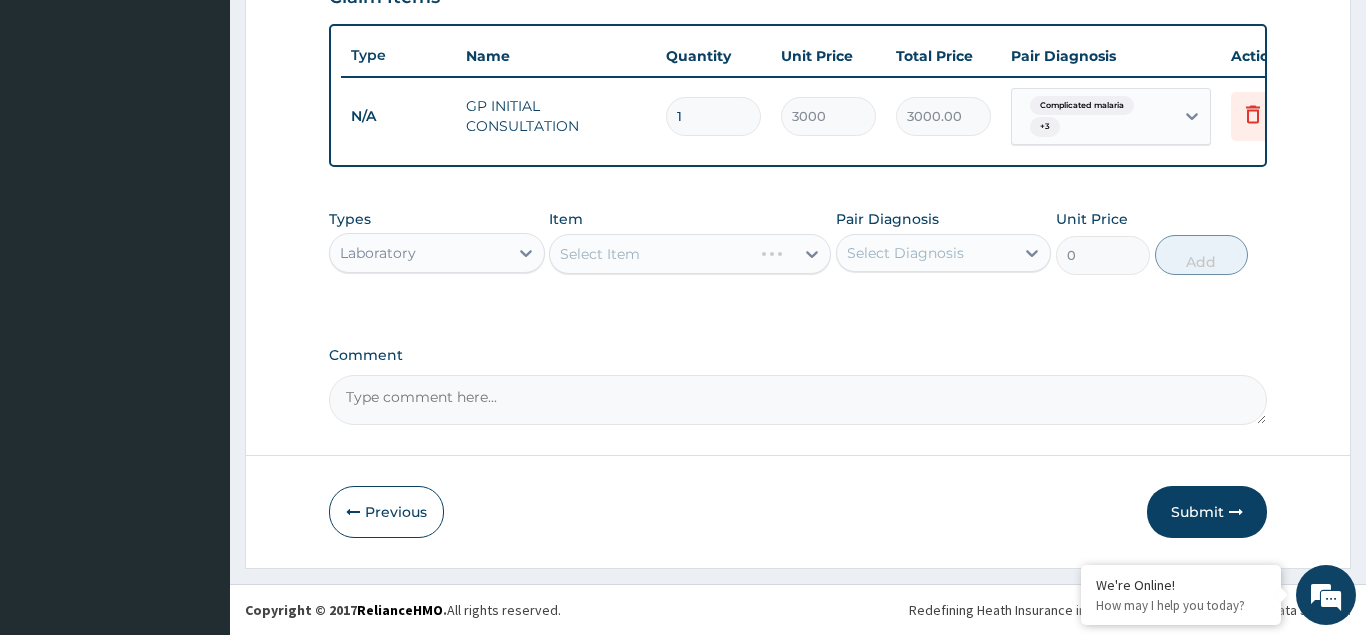 click on "Select Item" at bounding box center (690, 254) 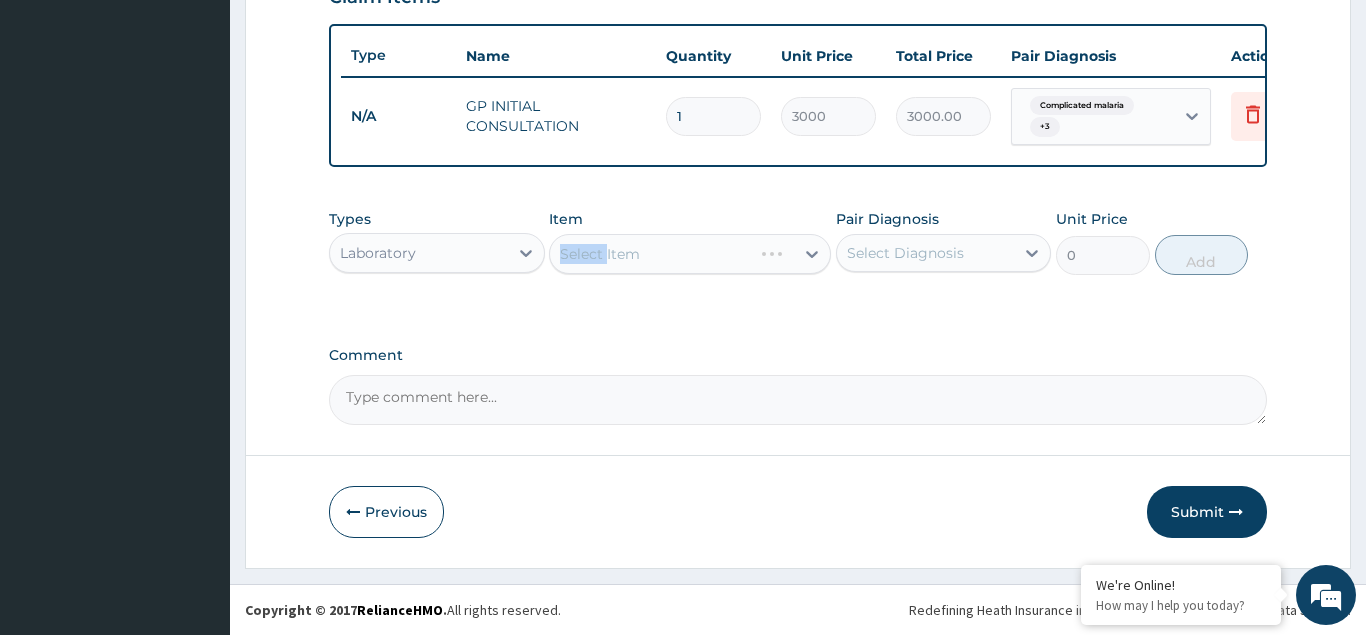 click on "Select Item" at bounding box center [690, 254] 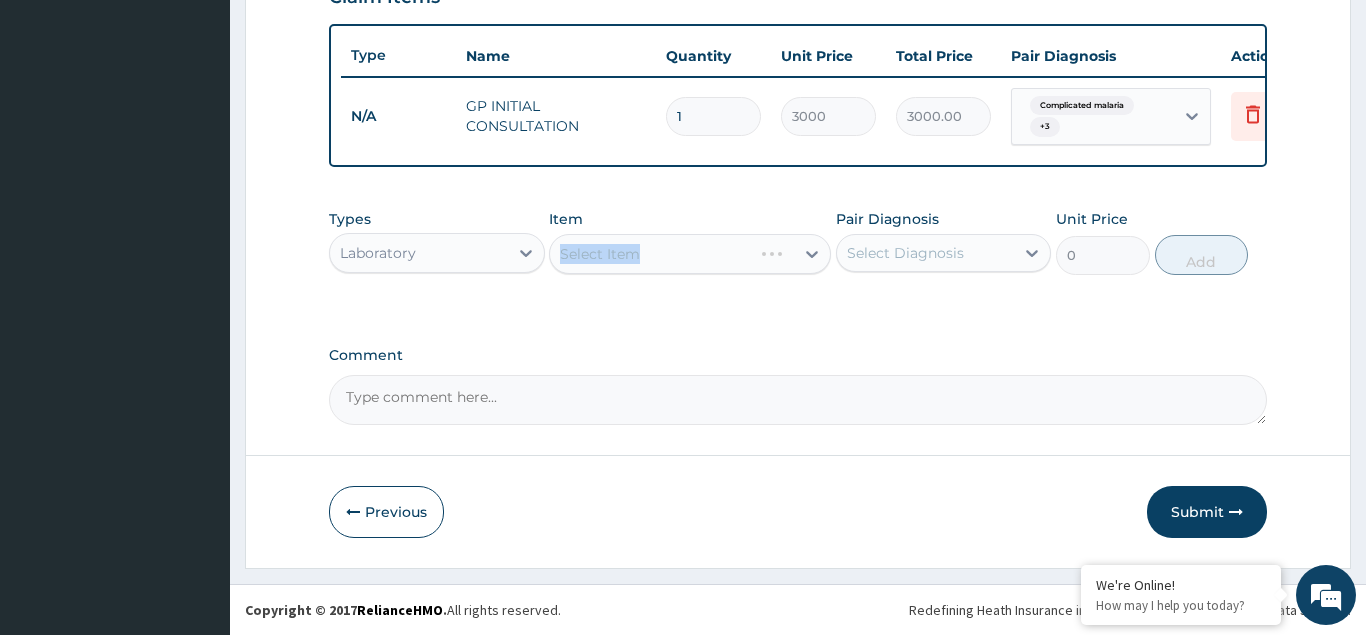 click on "Select Item" at bounding box center (690, 254) 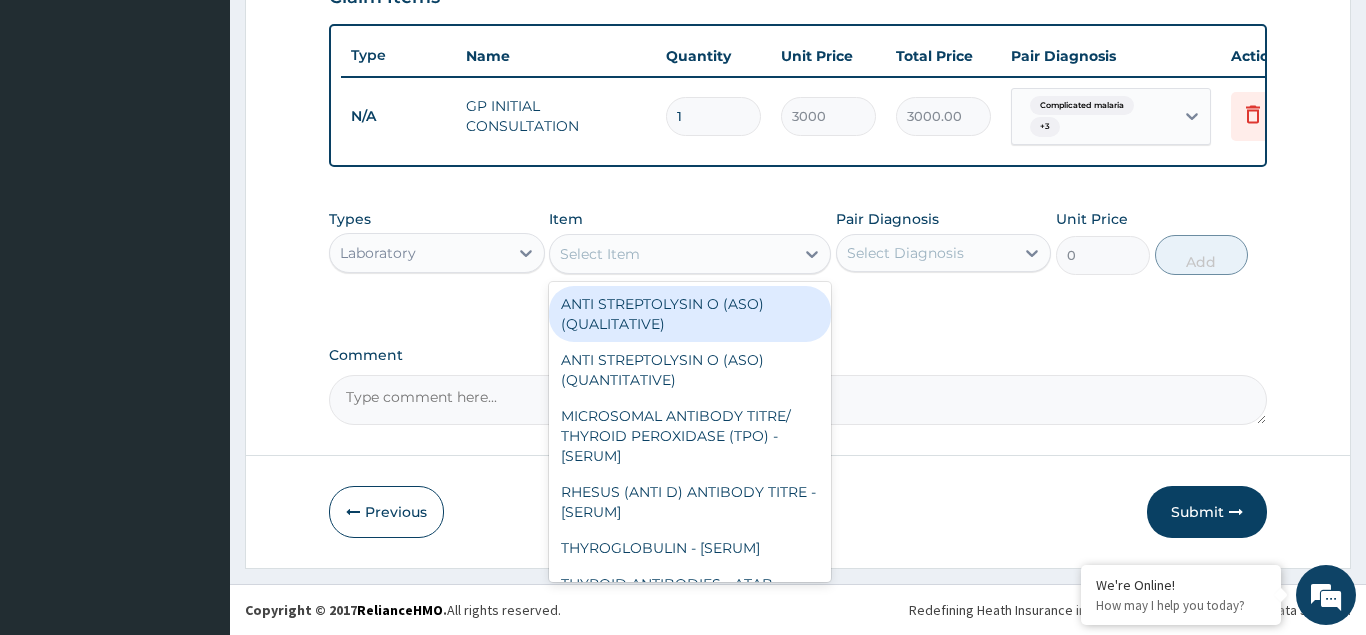 click on "Select Item" at bounding box center (600, 254) 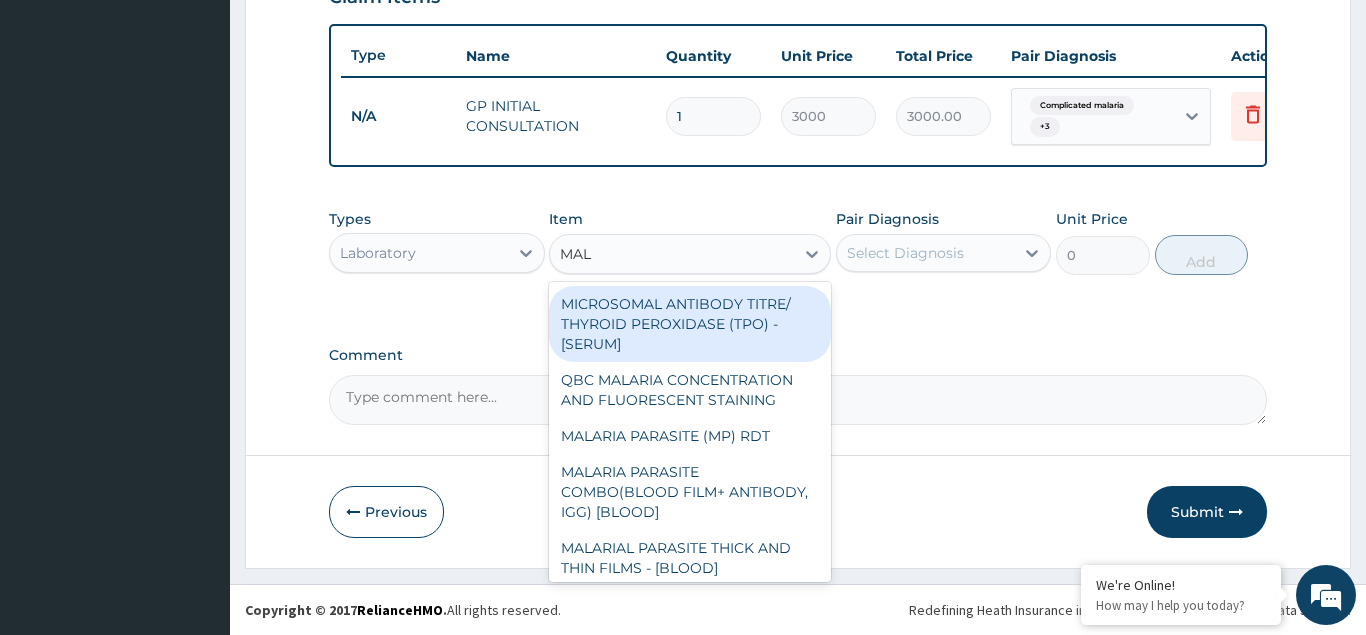 type on "MALA" 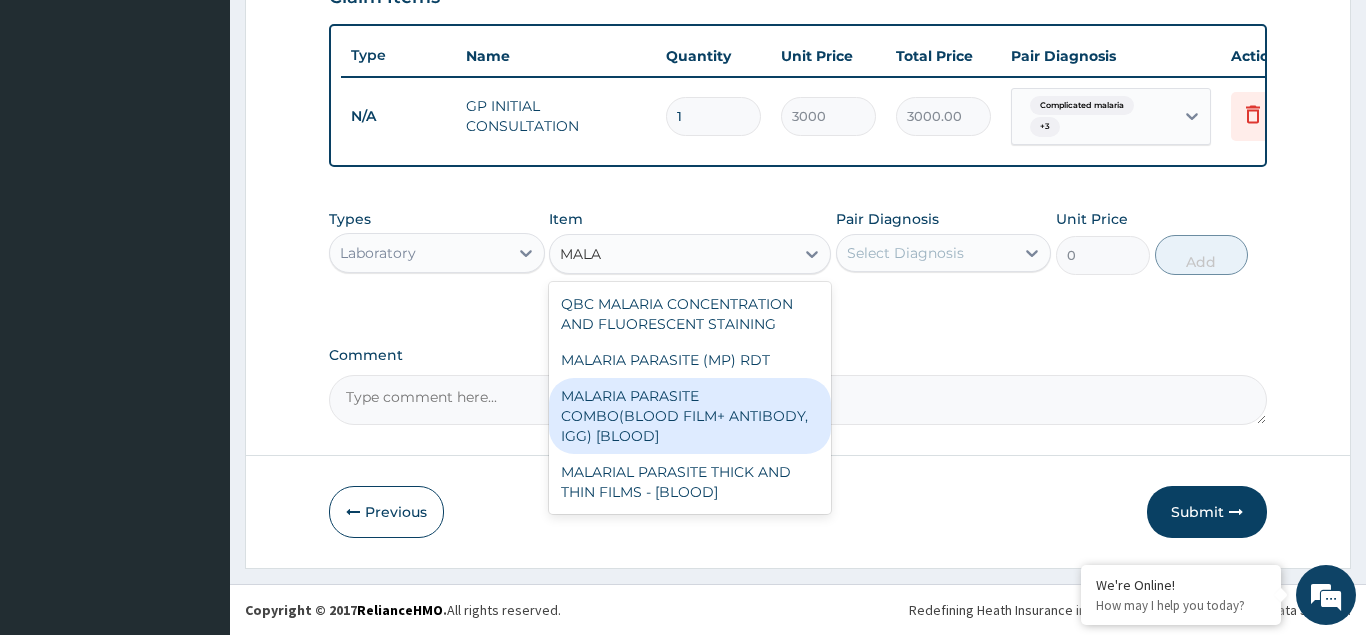 click on "MALARIA PARASITE COMBO(BLOOD FILM+ ANTIBODY, IGG) [BLOOD]" at bounding box center (690, 416) 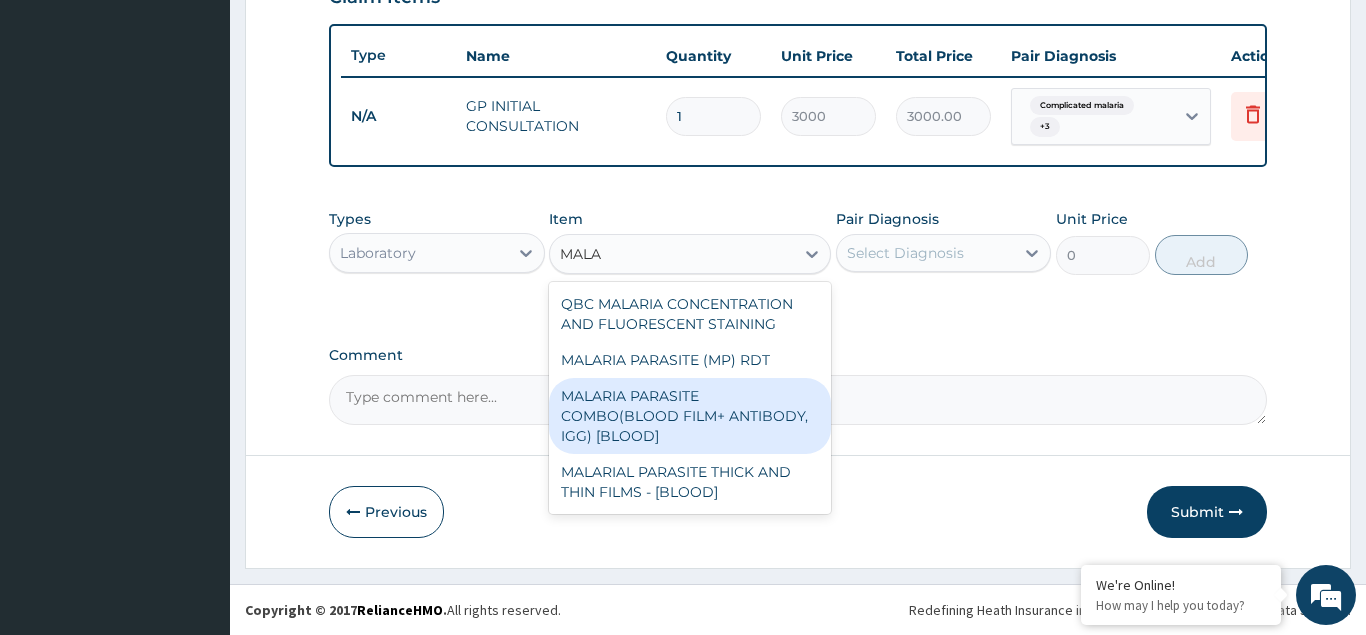 type 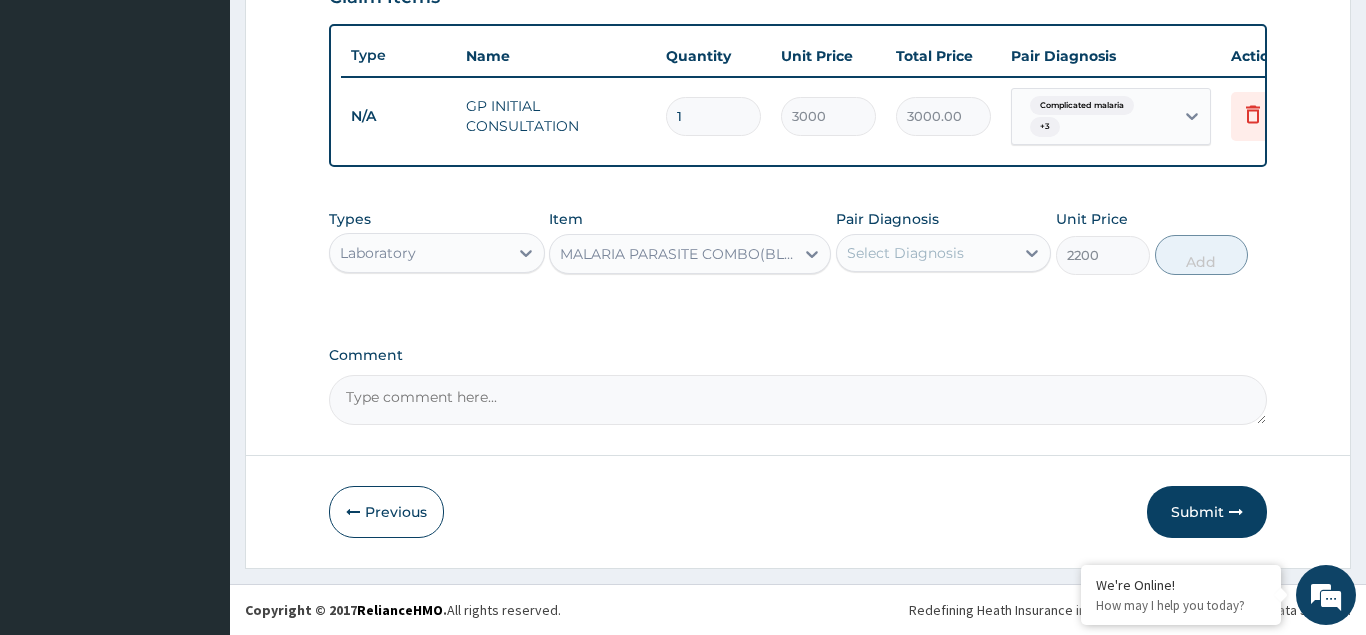 click on "Select Diagnosis" at bounding box center [905, 253] 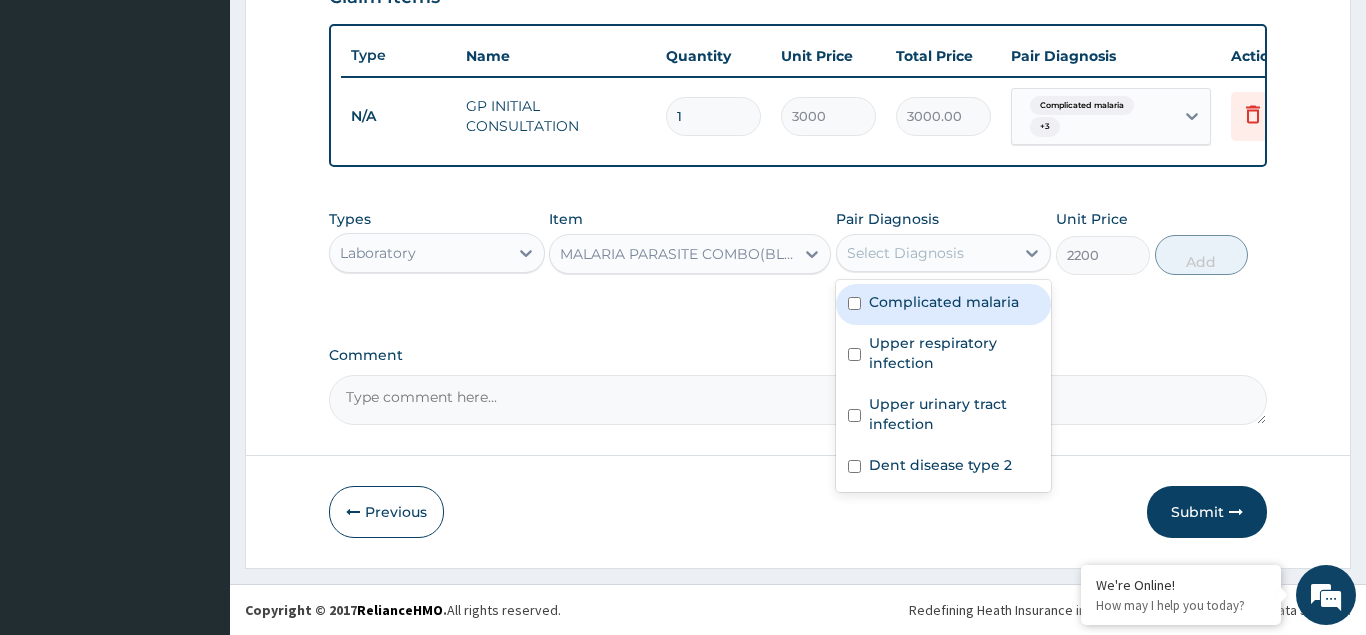 click at bounding box center [854, 303] 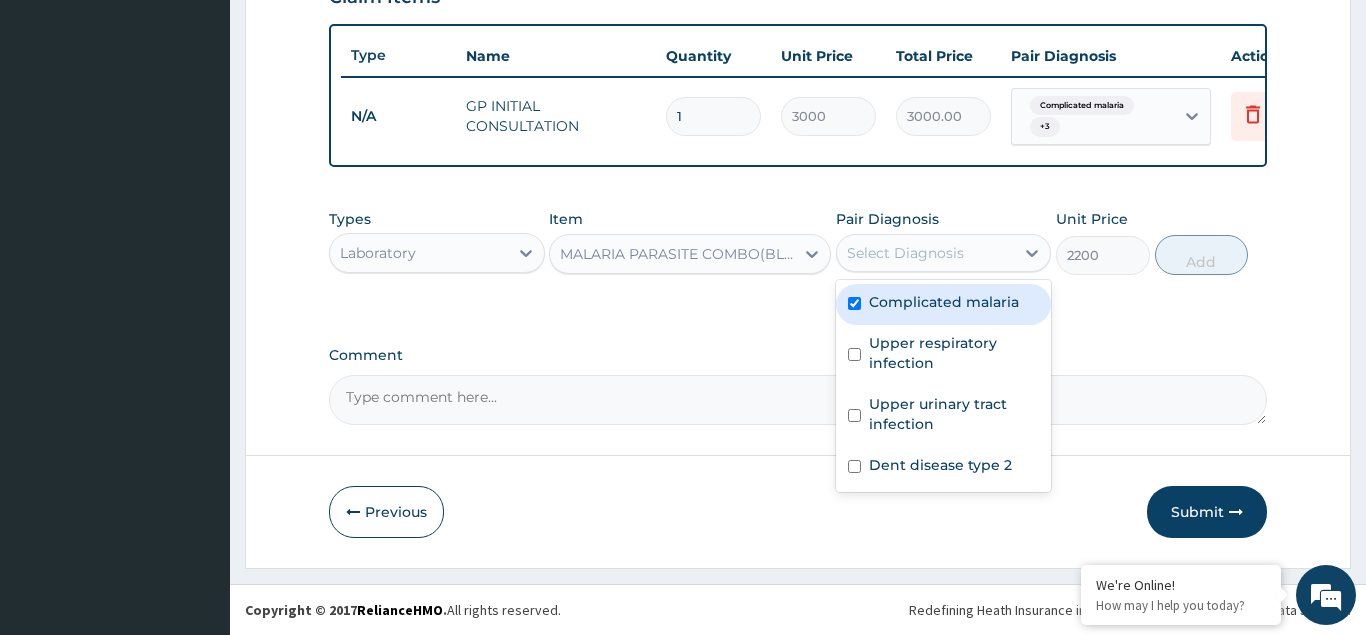 checkbox on "true" 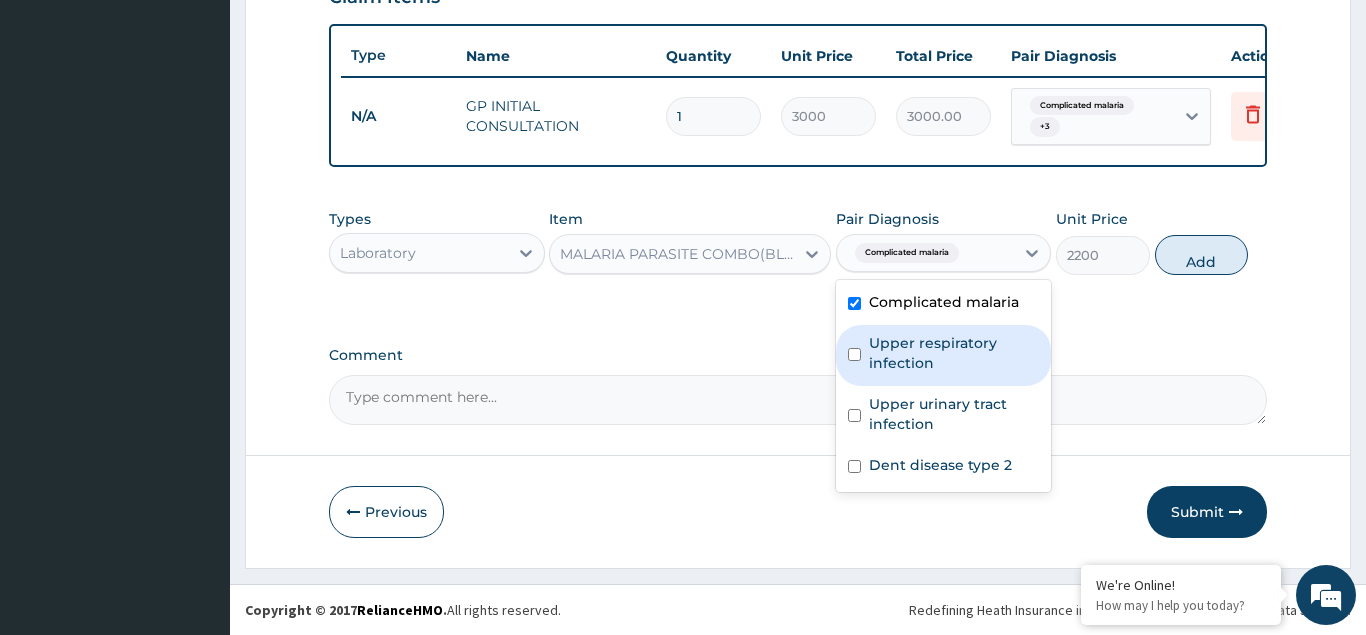 click at bounding box center (854, 354) 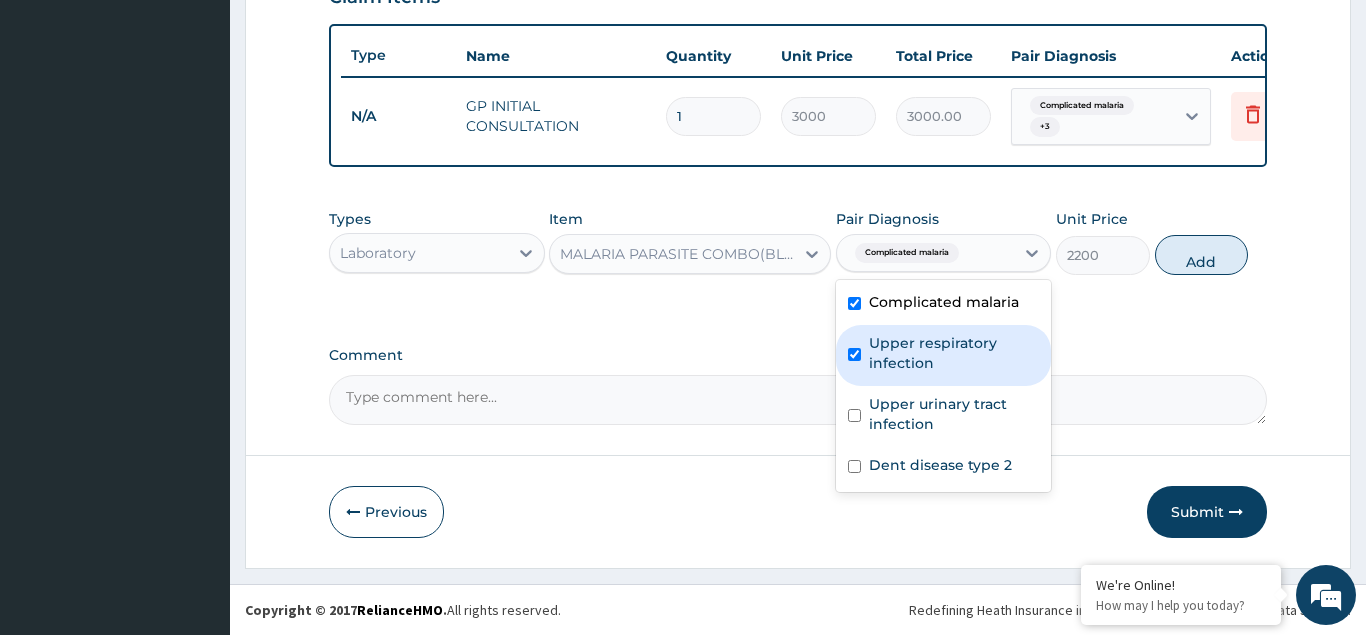 checkbox on "true" 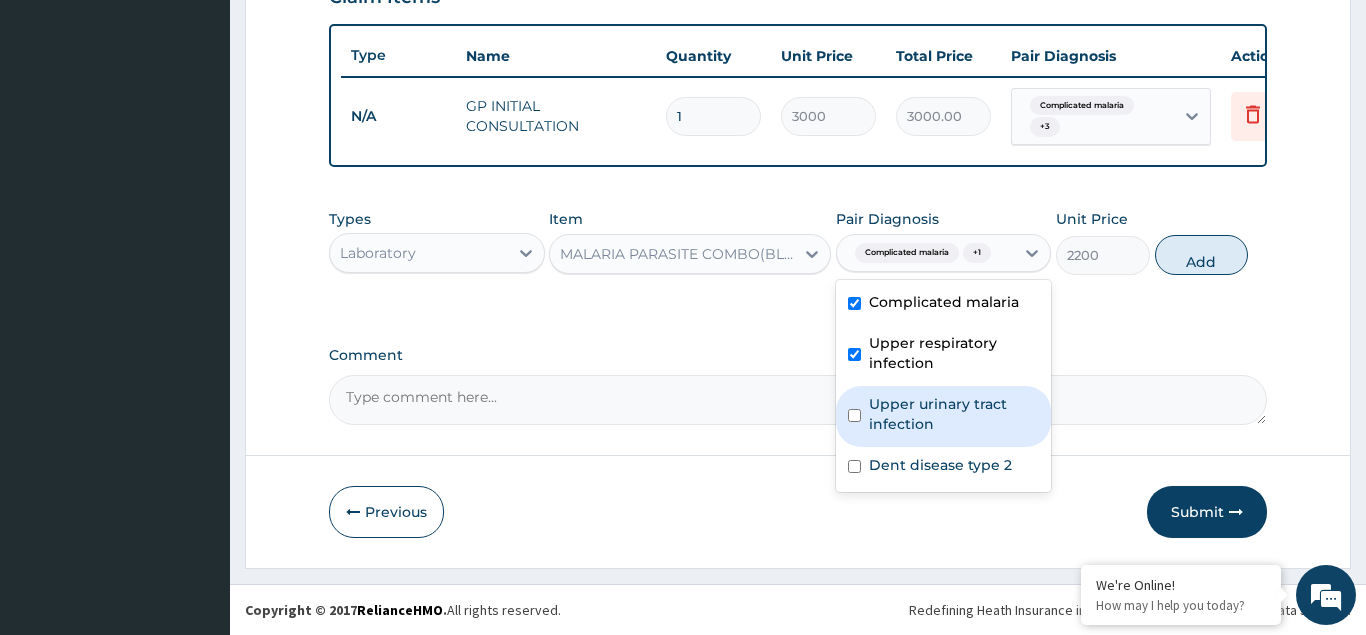 click on "Upper urinary tract infection" at bounding box center (944, 416) 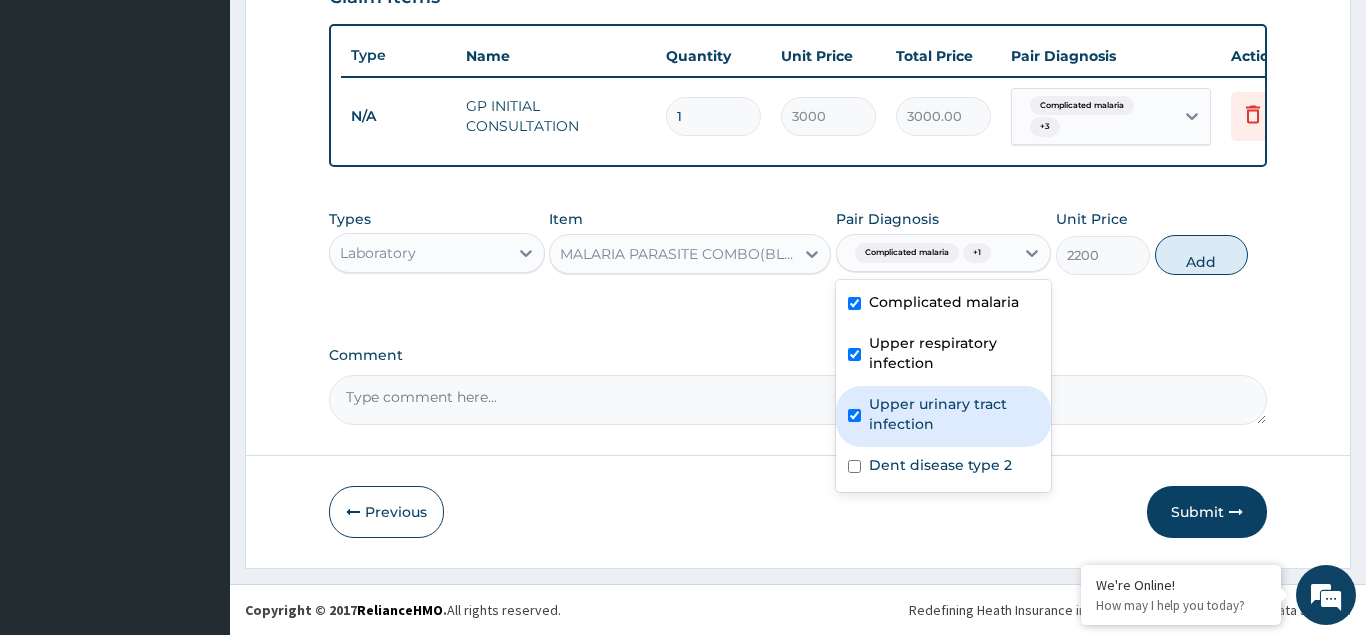 checkbox on "true" 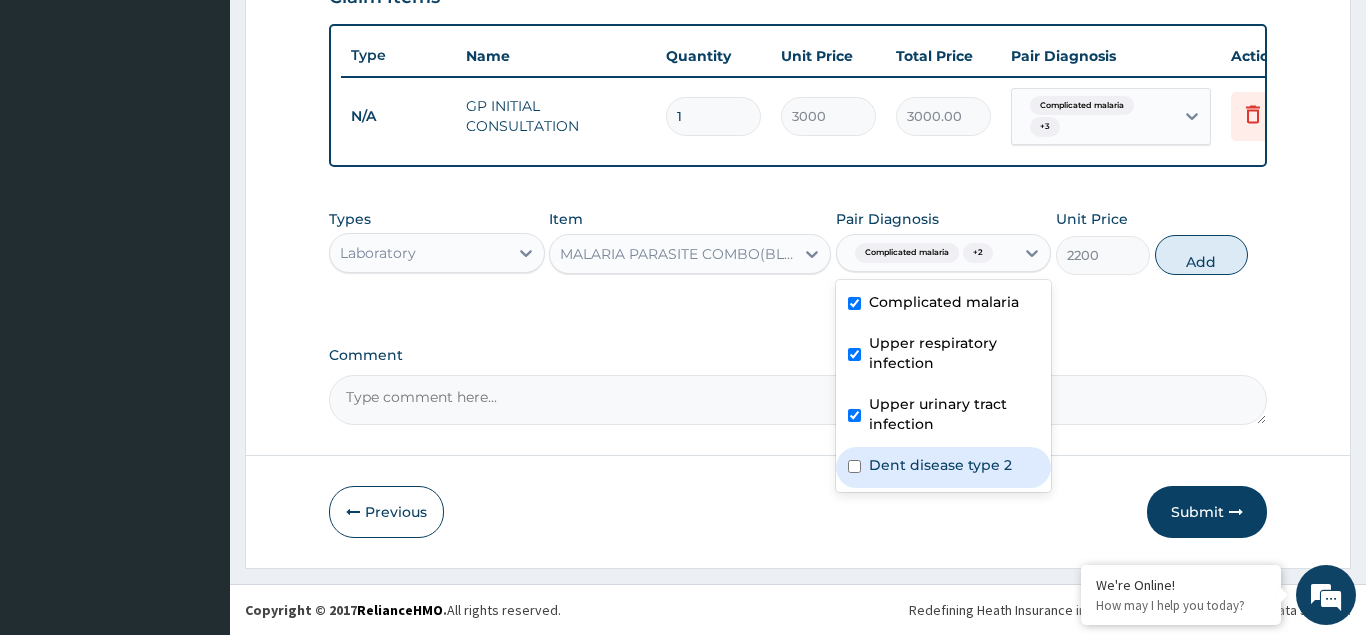 click on "Dent disease type 2" at bounding box center (944, 467) 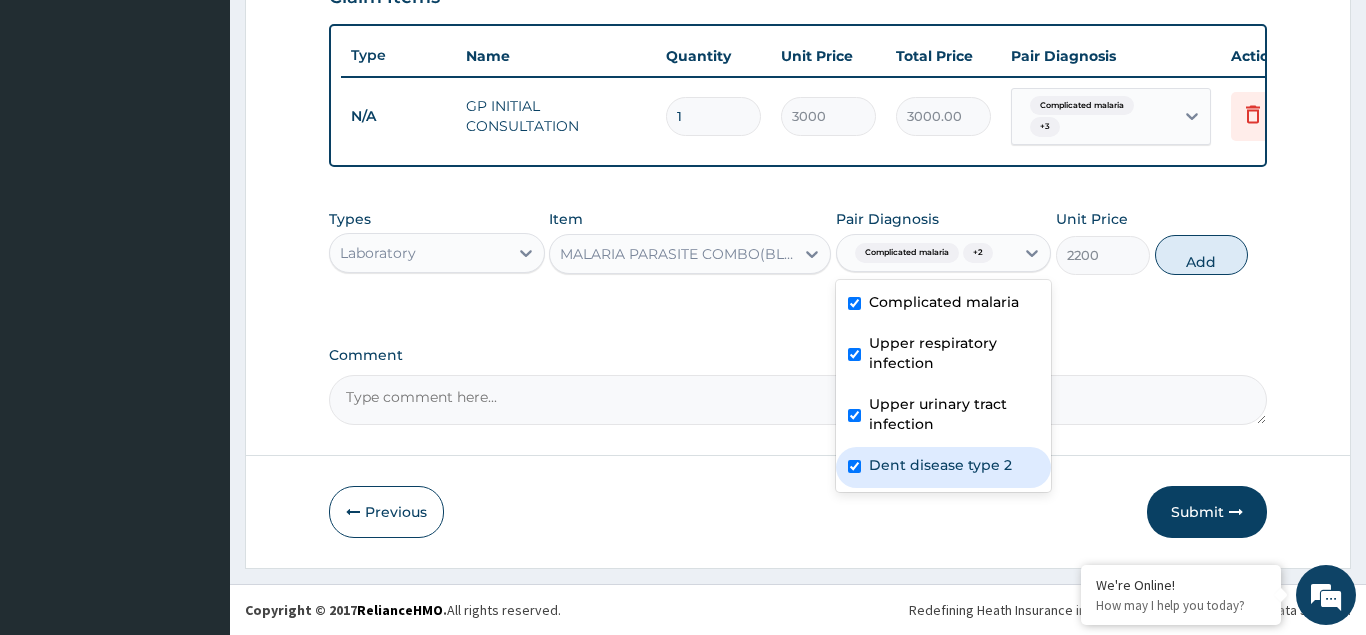 checkbox on "true" 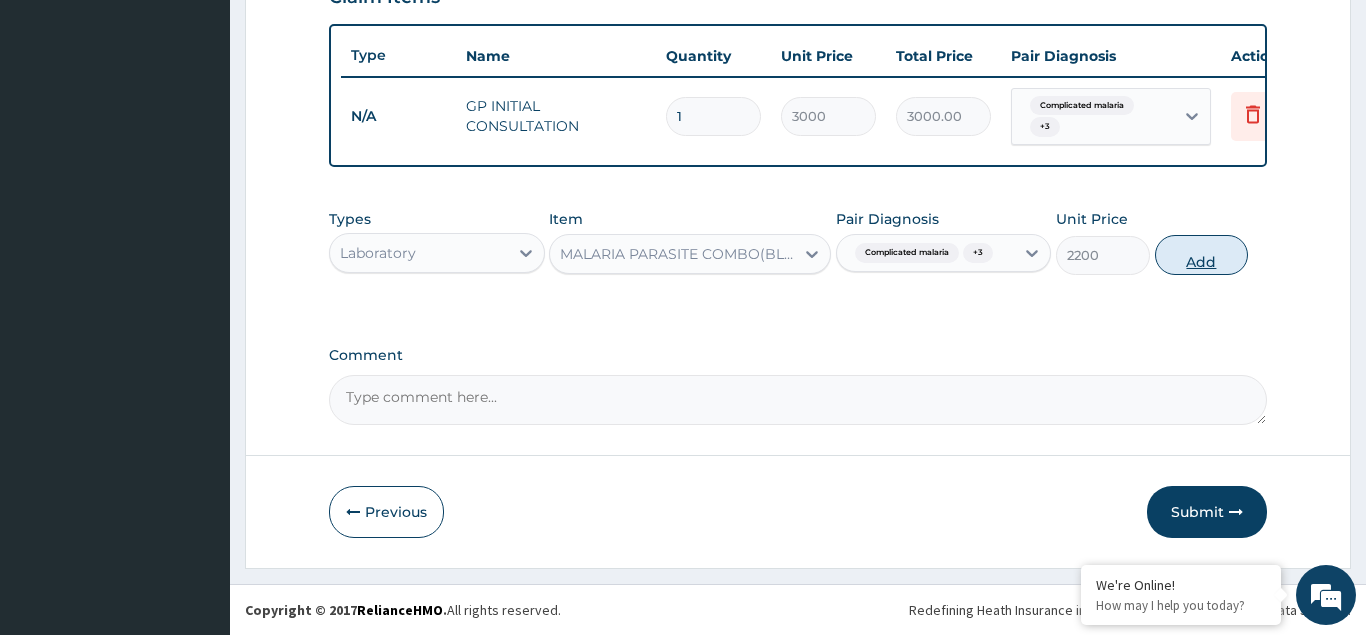 click on "Add" at bounding box center (1202, 255) 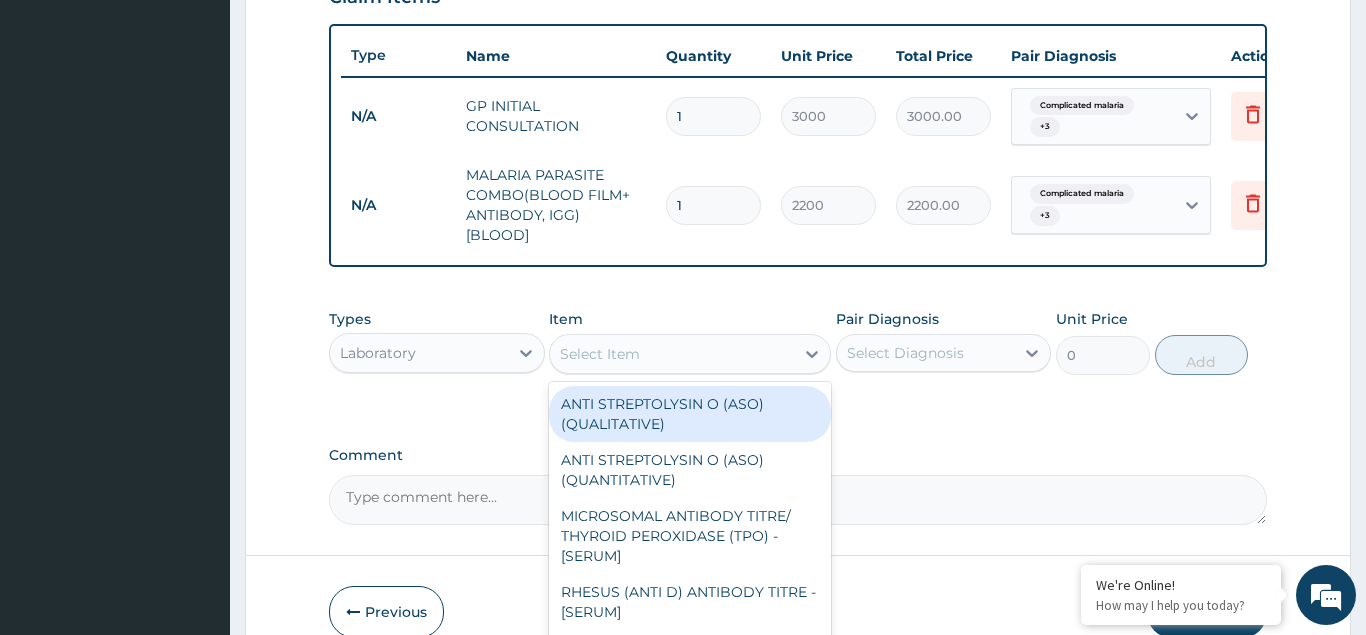 click on "Select Item" at bounding box center [600, 354] 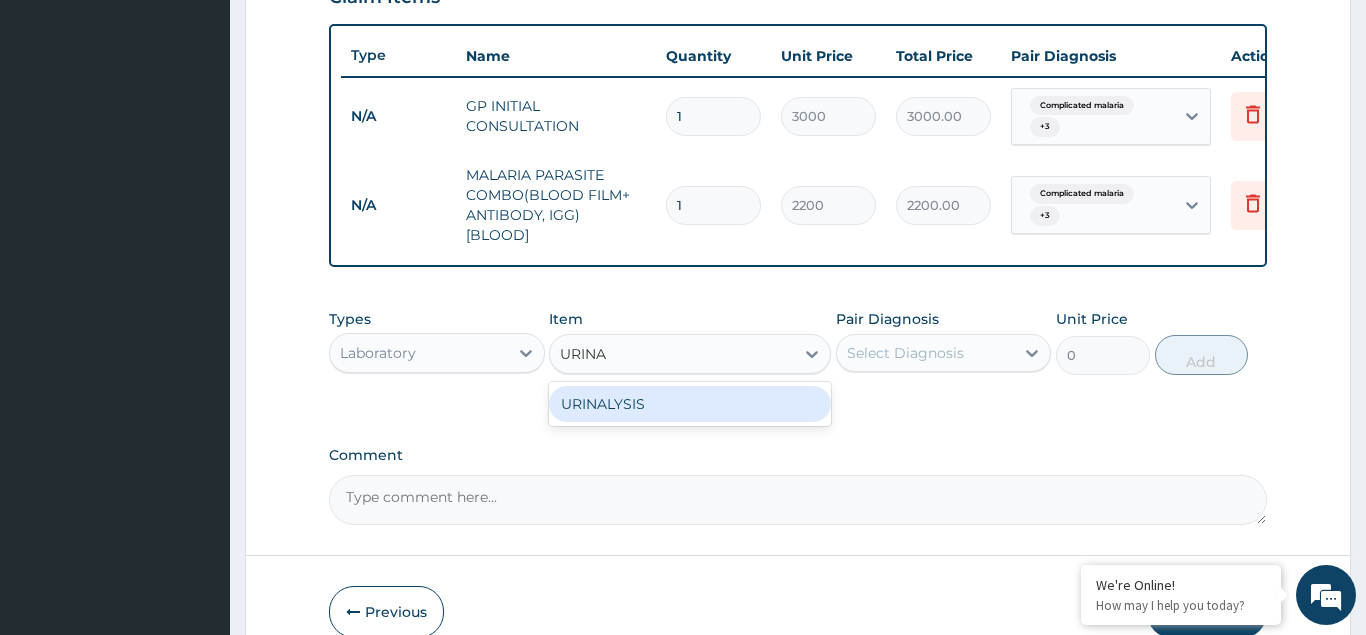 type on "URINAL" 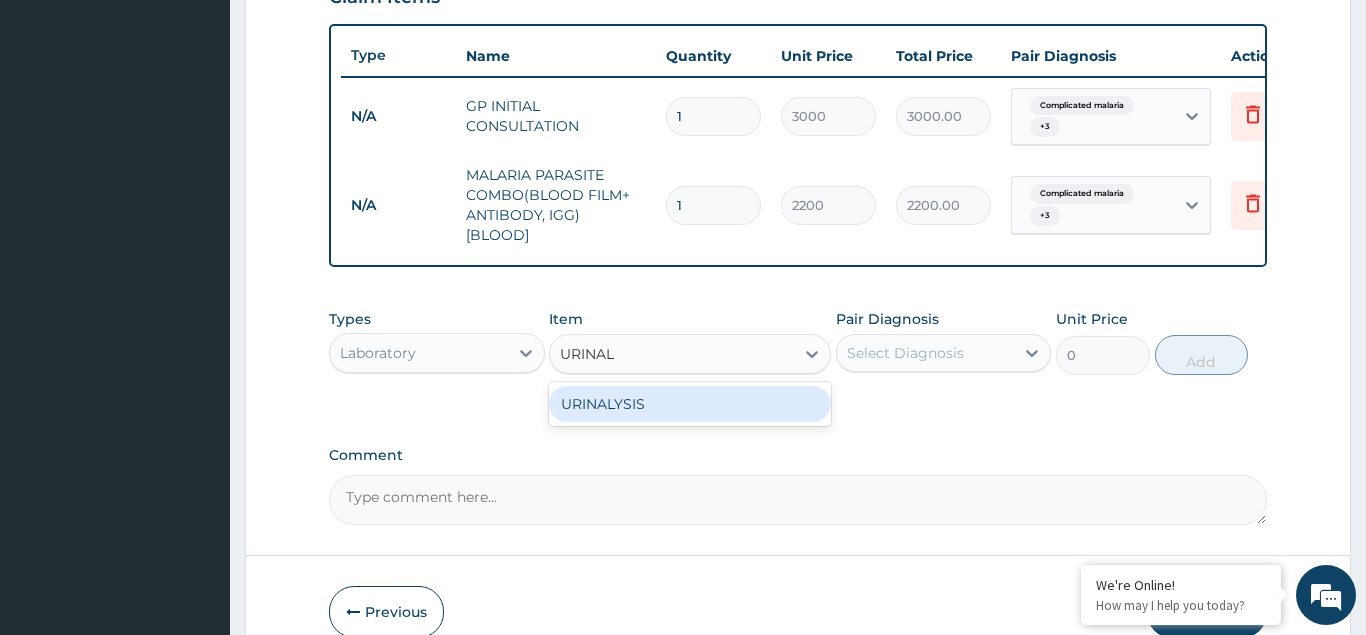 click on "URINALYSIS" at bounding box center (690, 404) 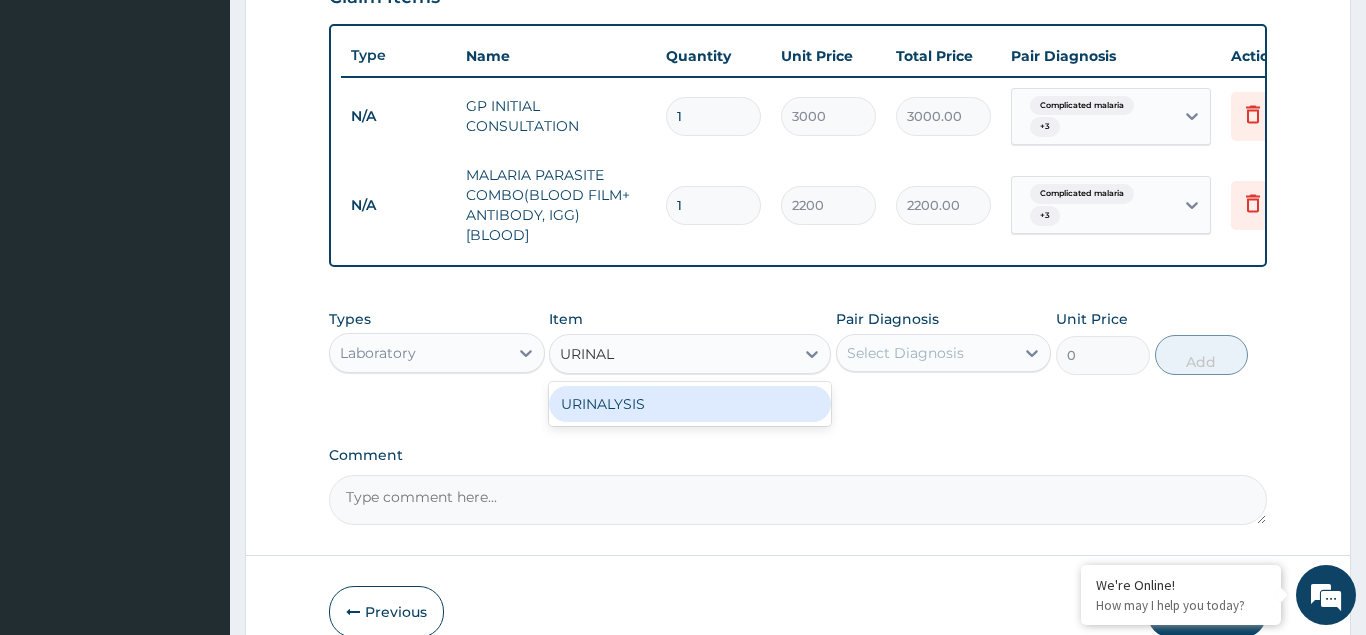 type 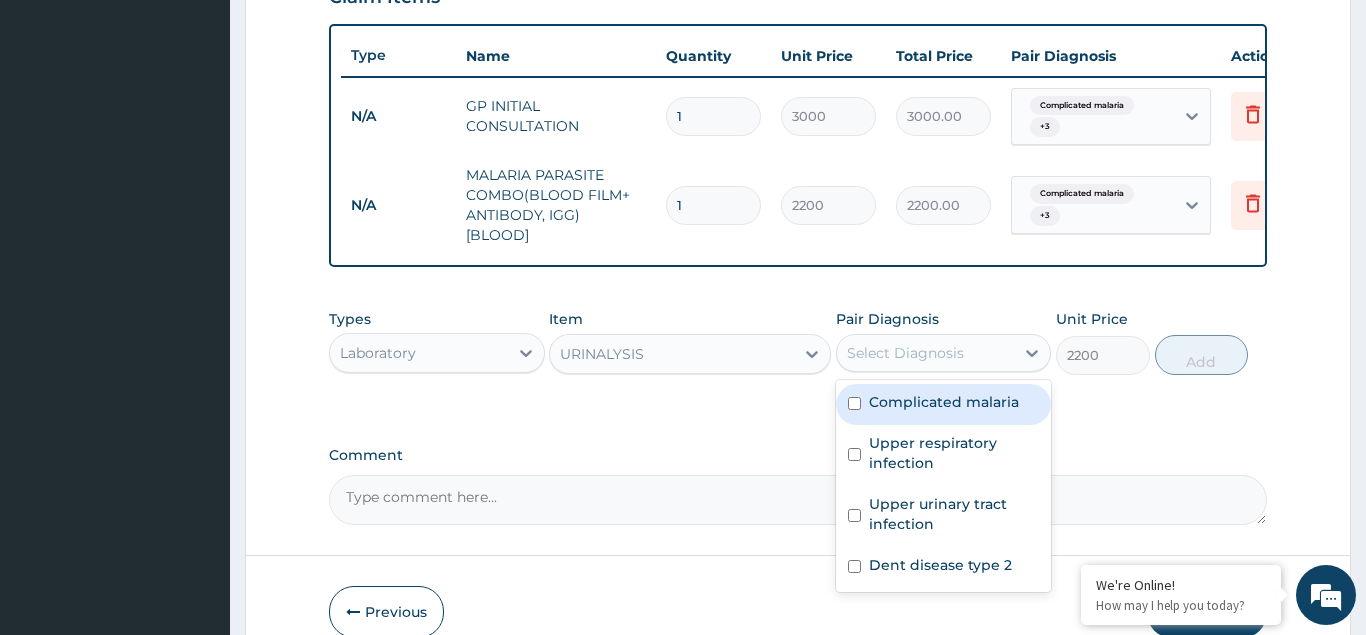 click on "Select Diagnosis" at bounding box center [905, 353] 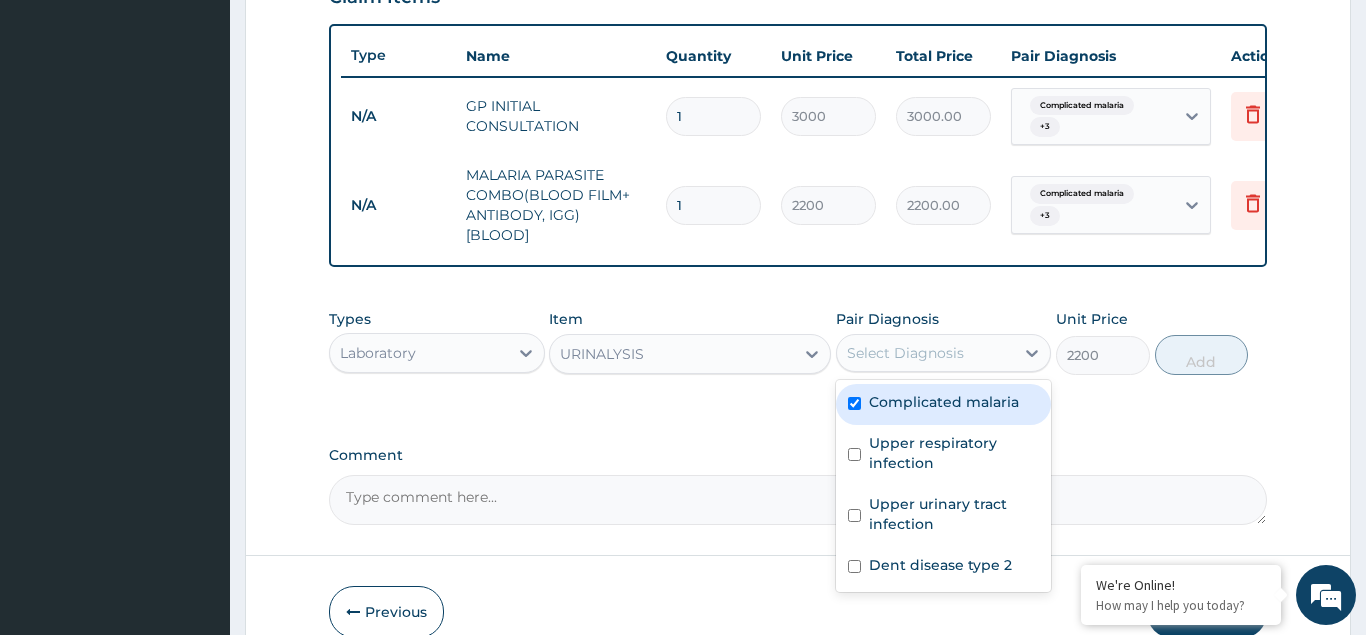 checkbox on "true" 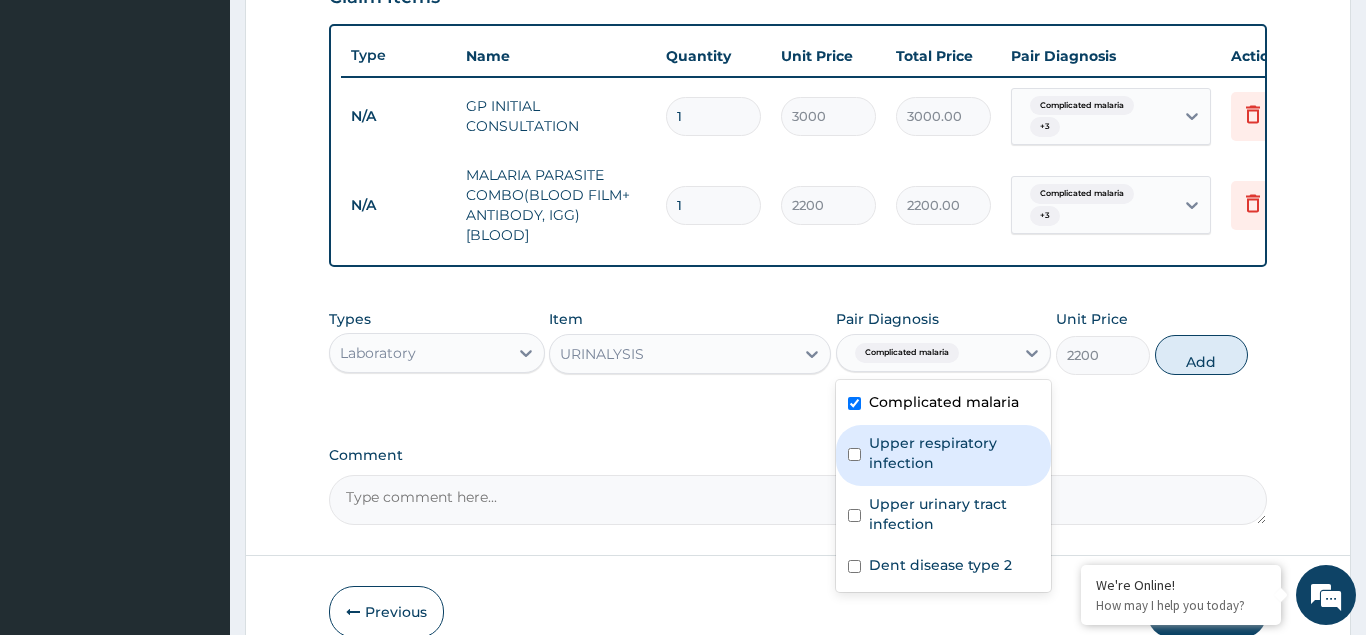 click at bounding box center [854, 454] 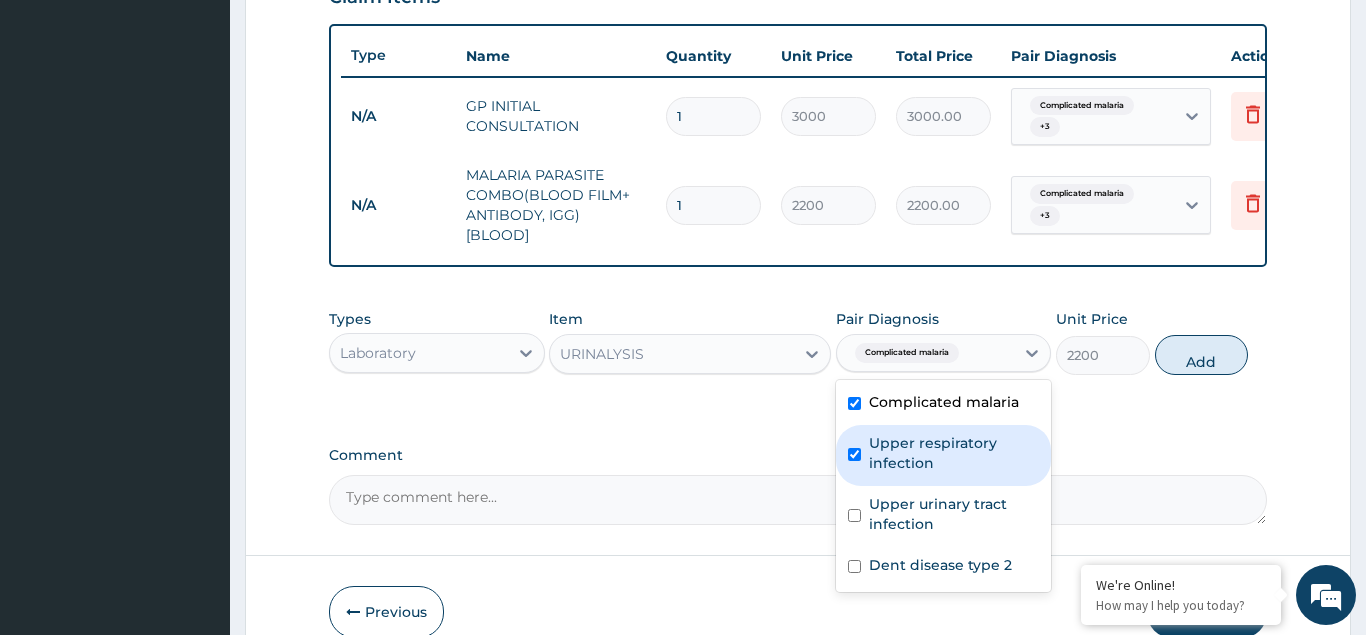 checkbox on "true" 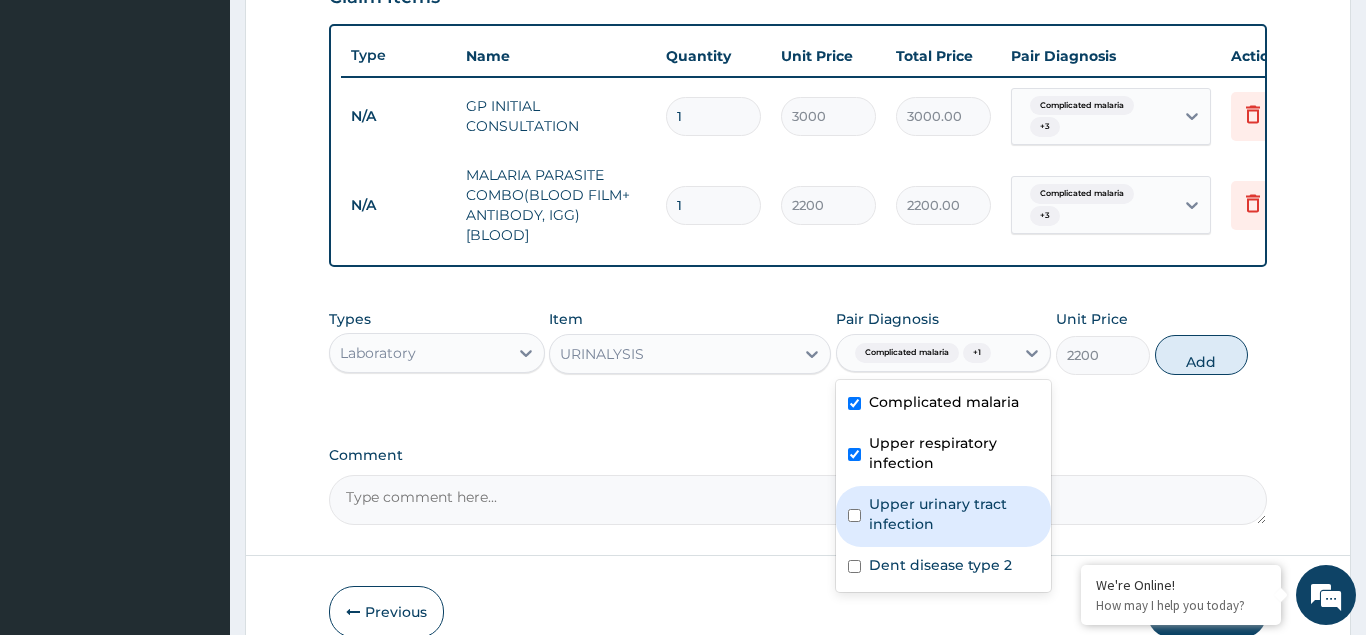 click at bounding box center (854, 515) 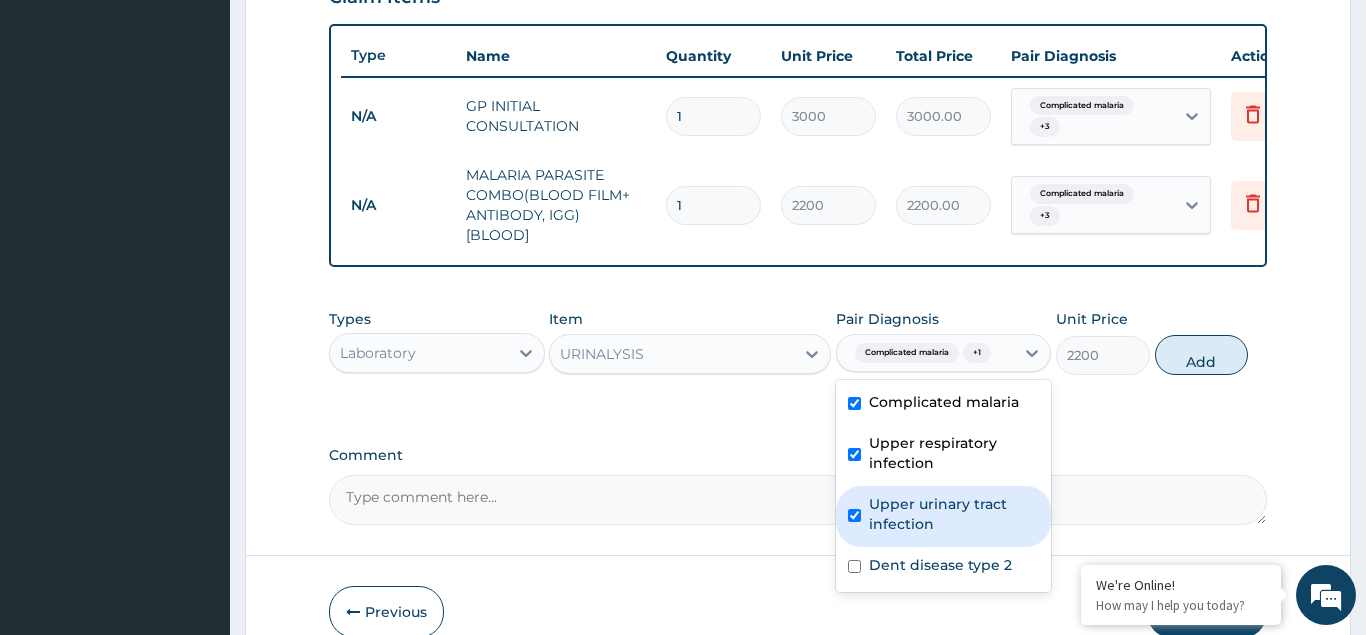 checkbox on "true" 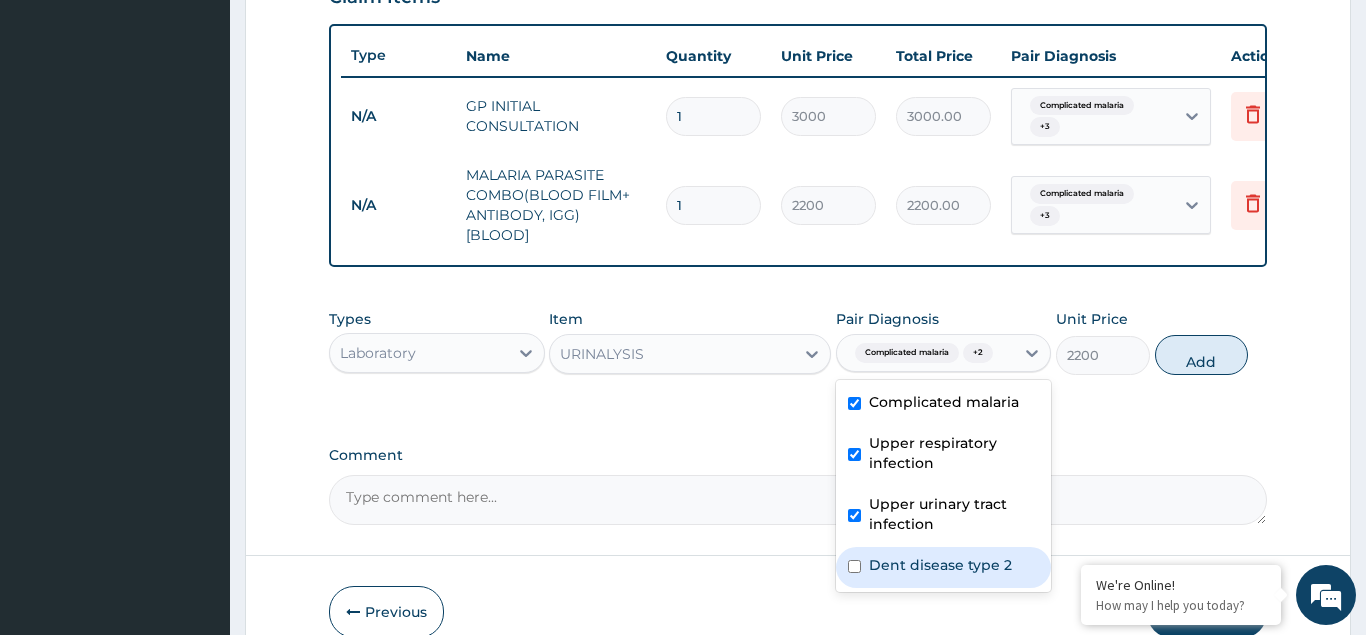drag, startPoint x: 856, startPoint y: 563, endPoint x: 854, endPoint y: 546, distance: 17.117243 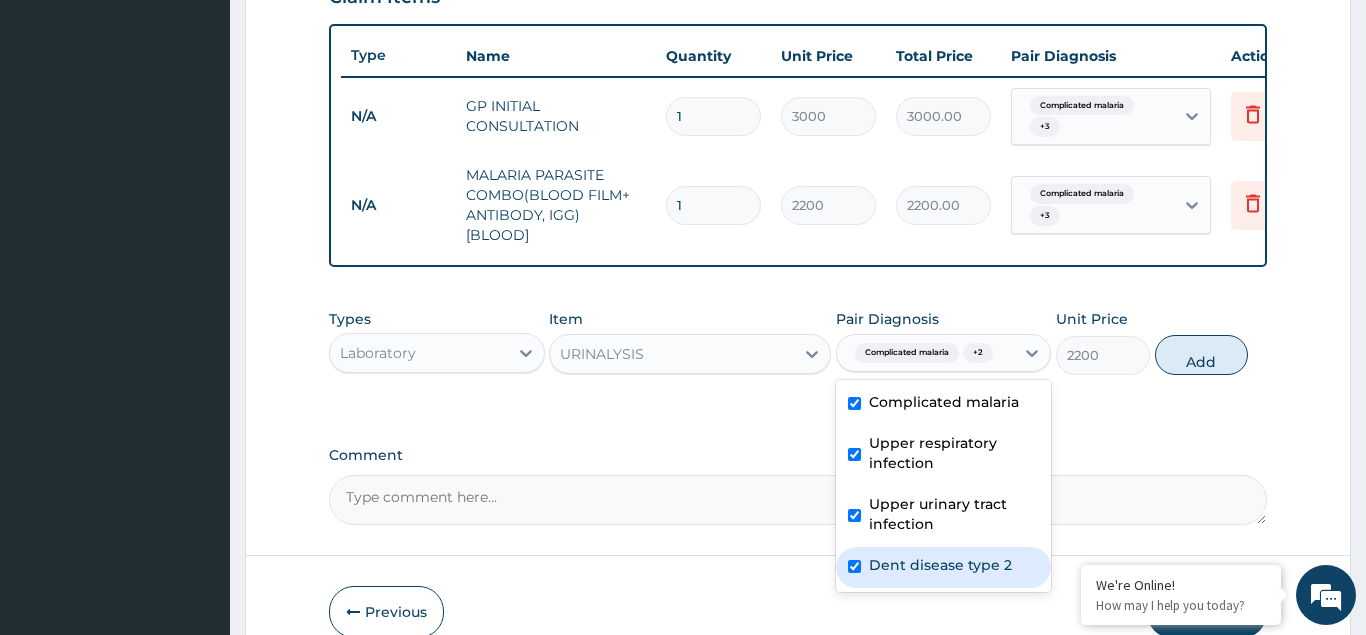 checkbox on "true" 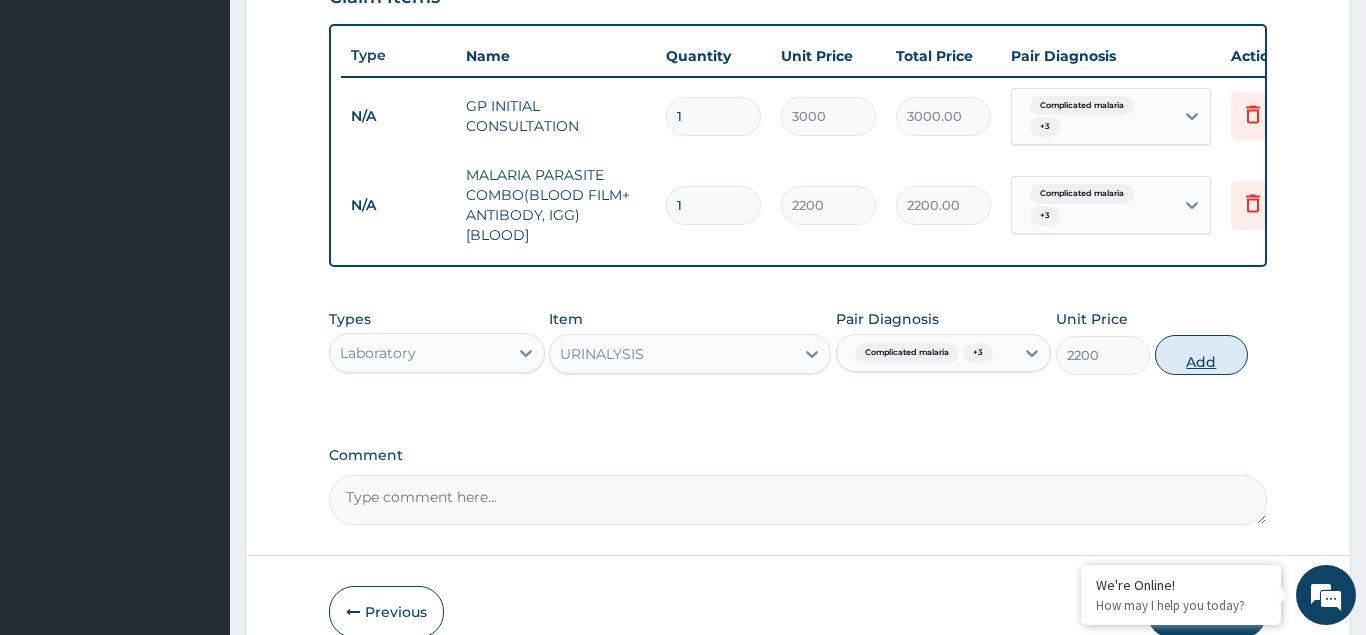 click on "Add" at bounding box center (1202, 355) 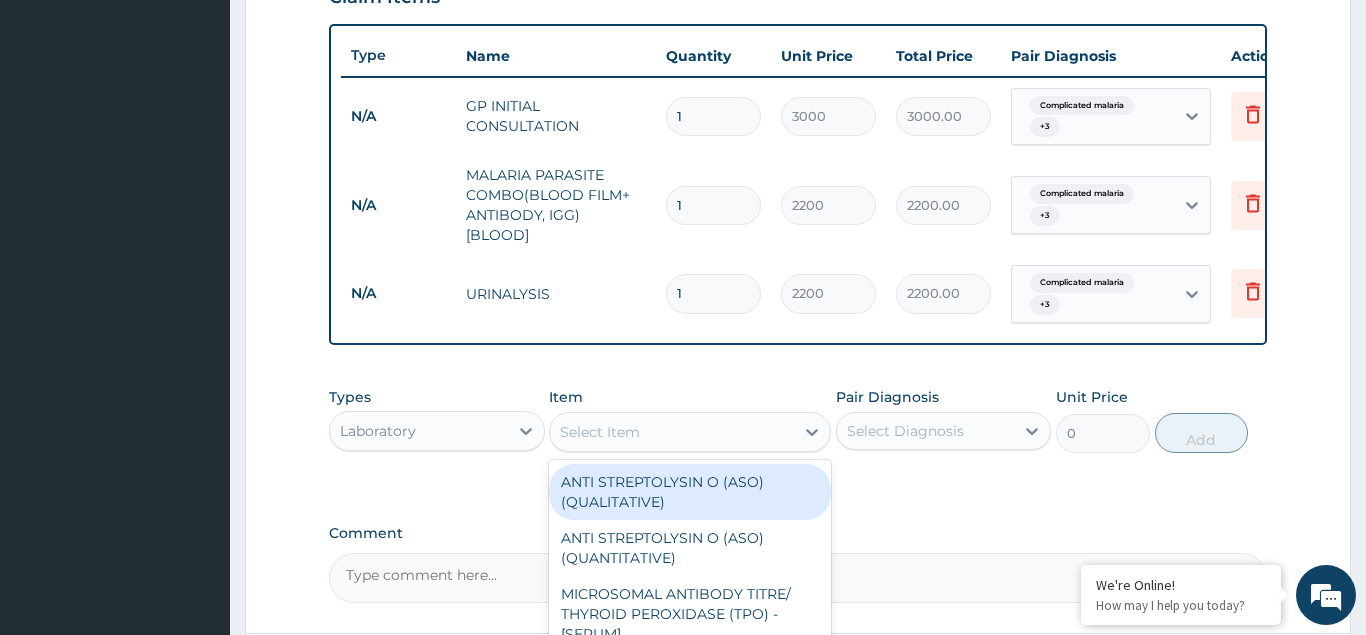 click on "Select Item" at bounding box center [672, 432] 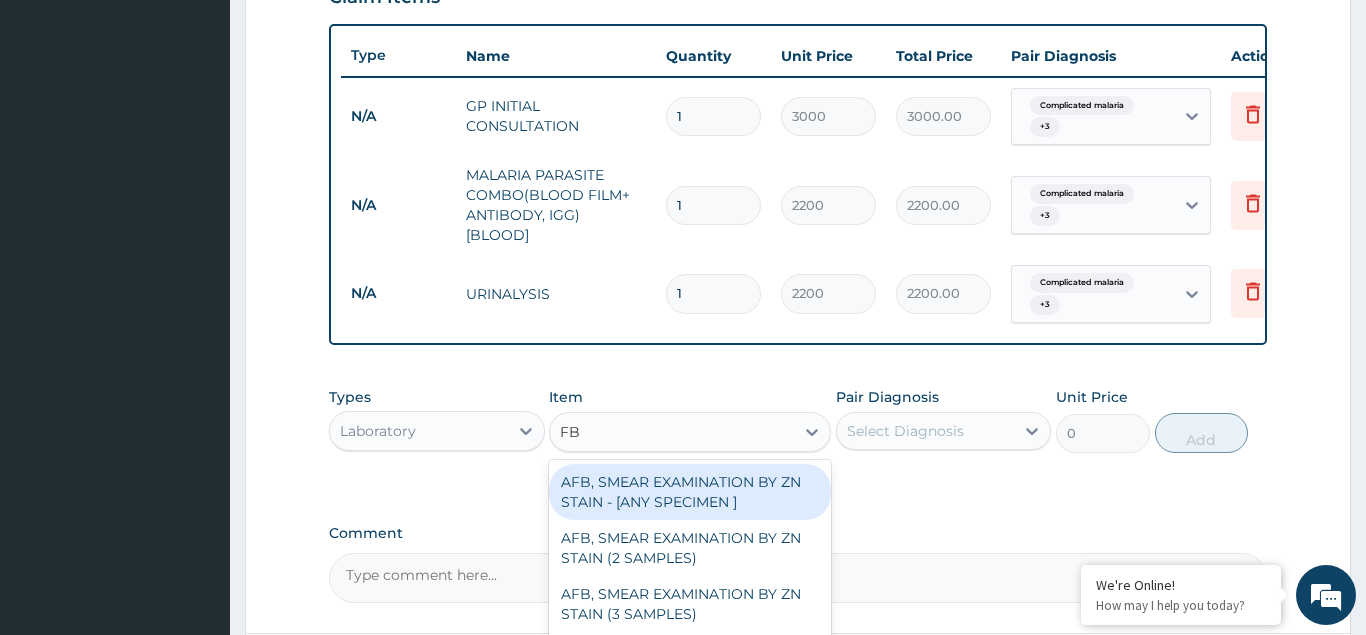 type on "FBS" 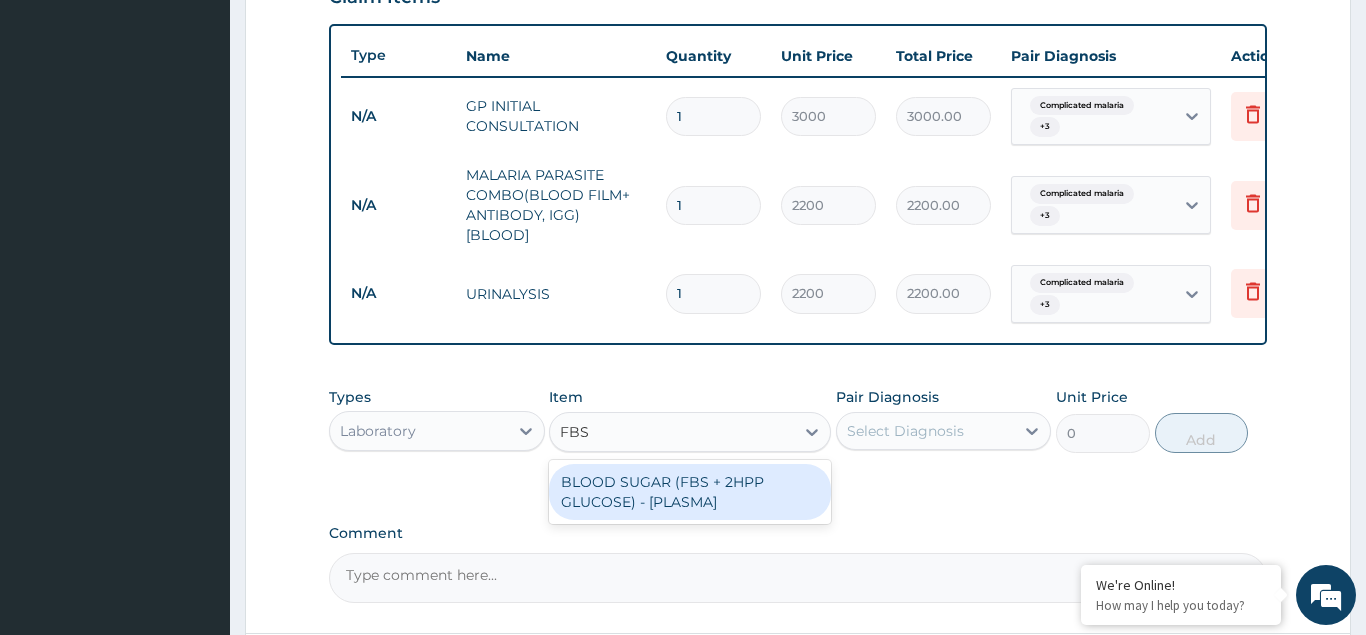 click on "BLOOD SUGAR (FBS + 2HPP GLUCOSE) - [PLASMA]" at bounding box center (690, 492) 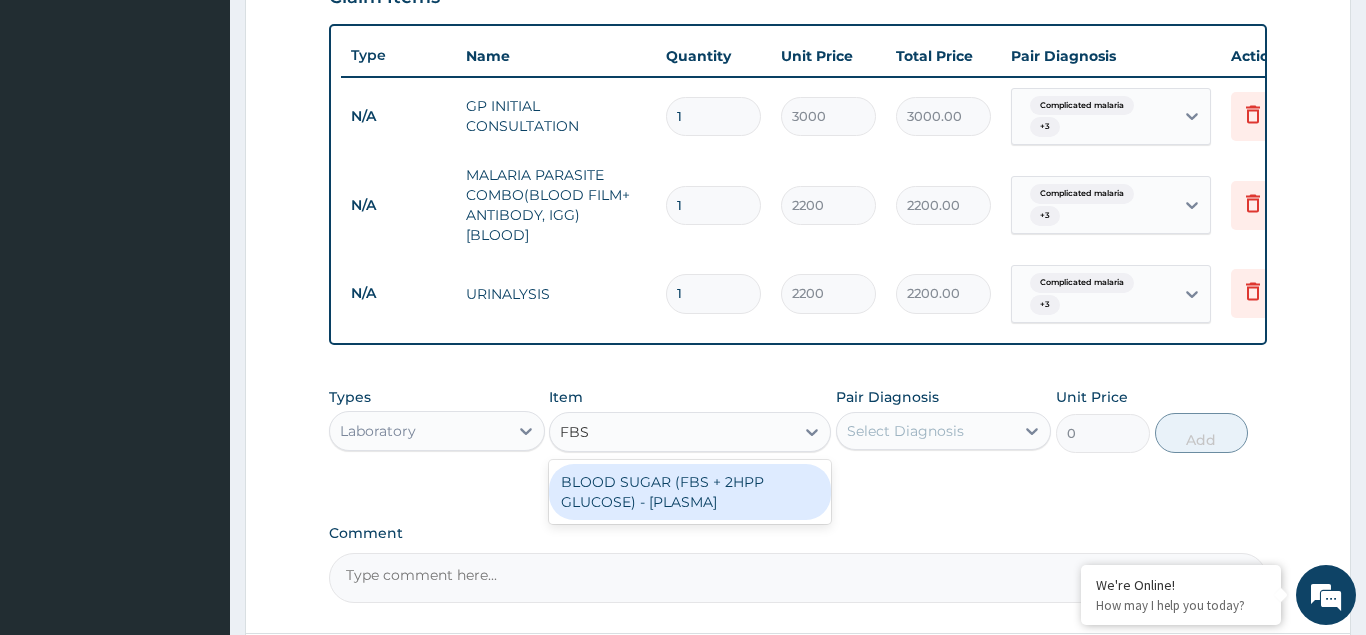 type 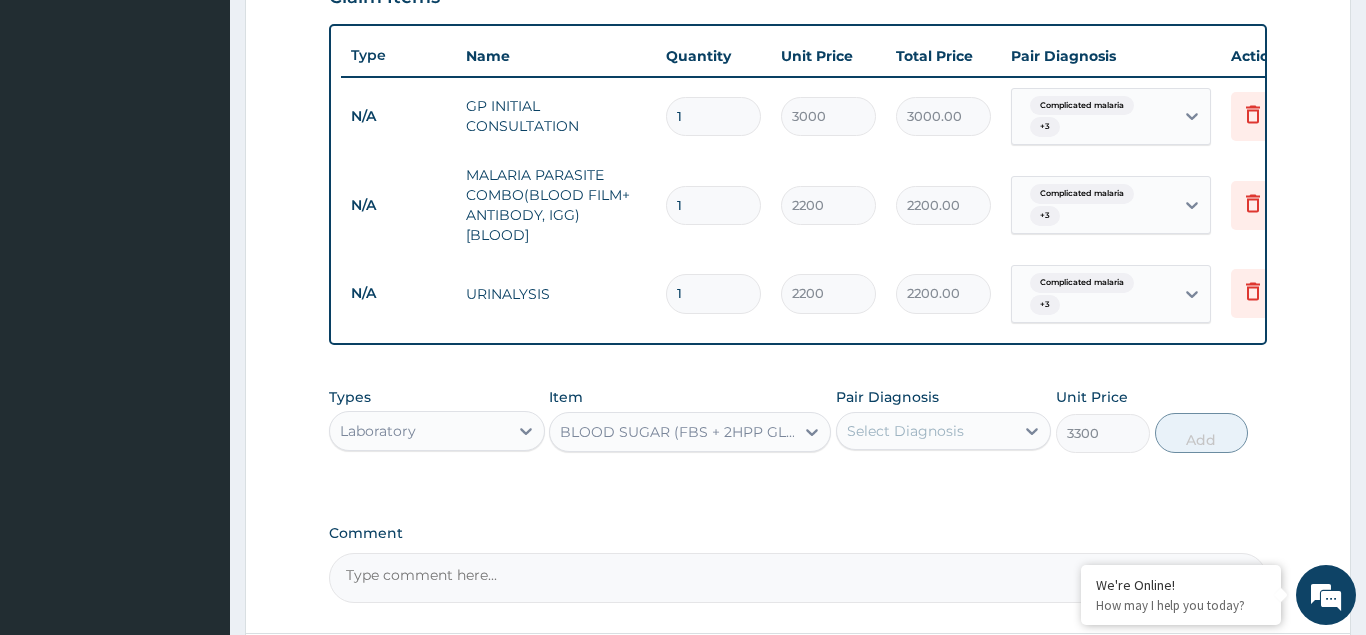 click on "Select Diagnosis" at bounding box center [905, 431] 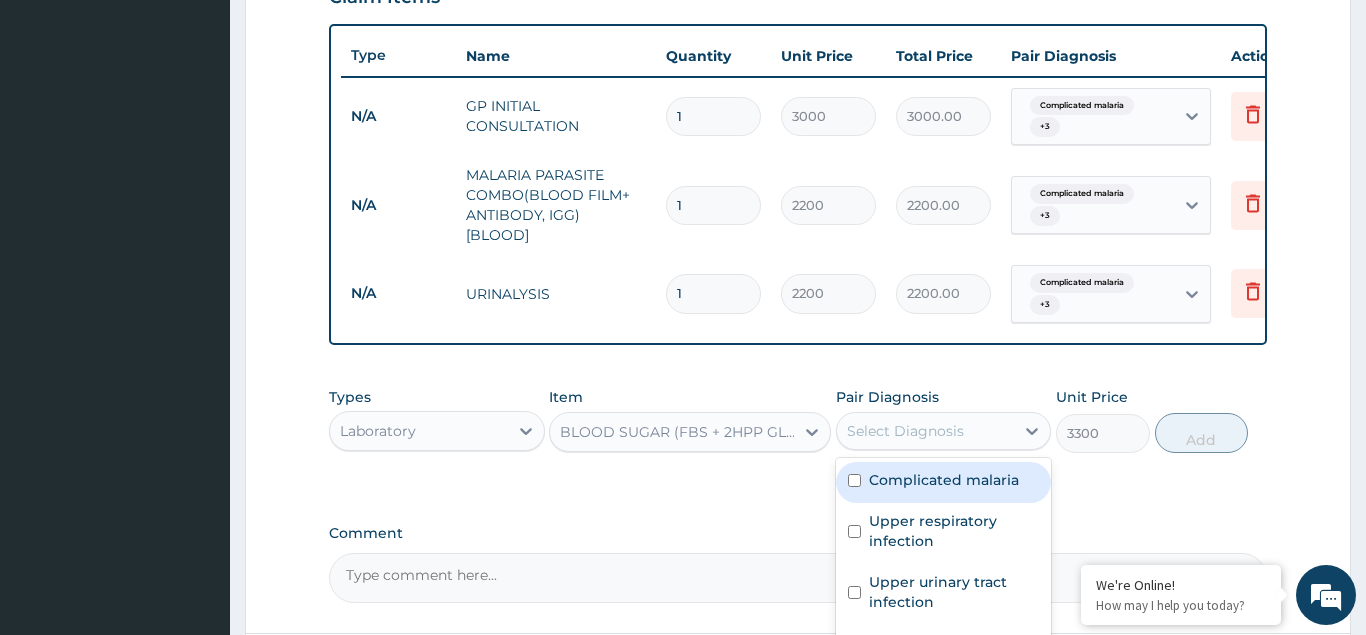 click on "Complicated malaria" at bounding box center [944, 482] 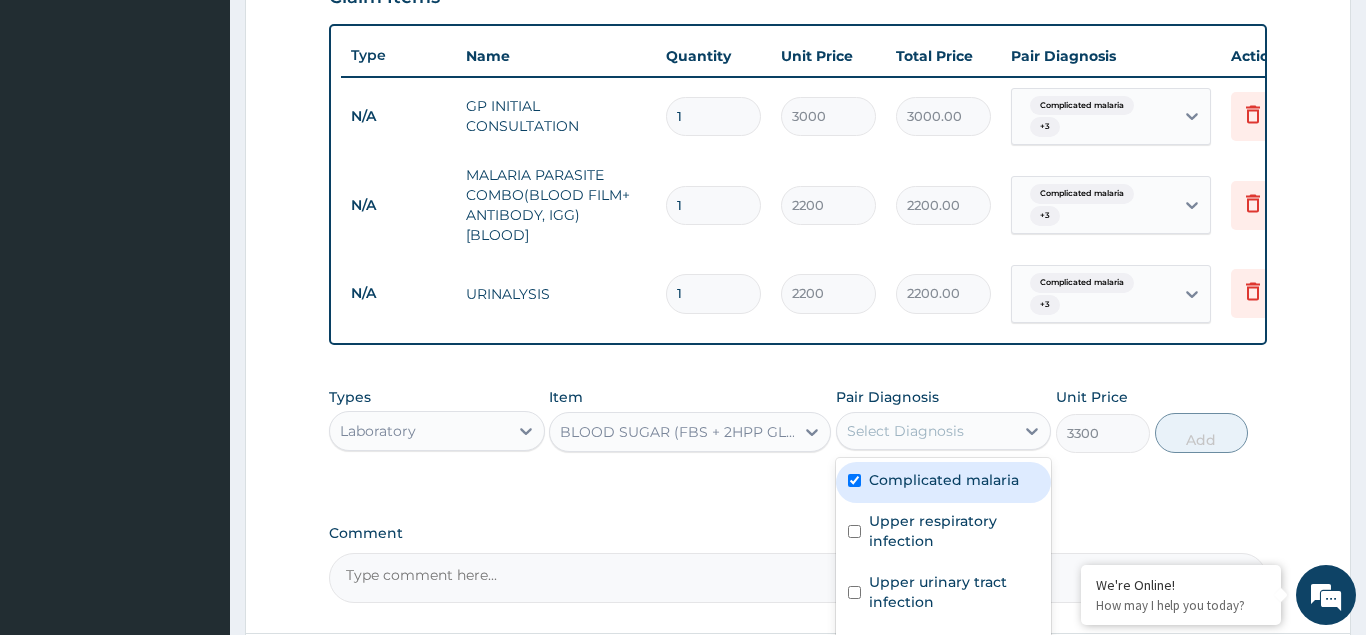 checkbox on "true" 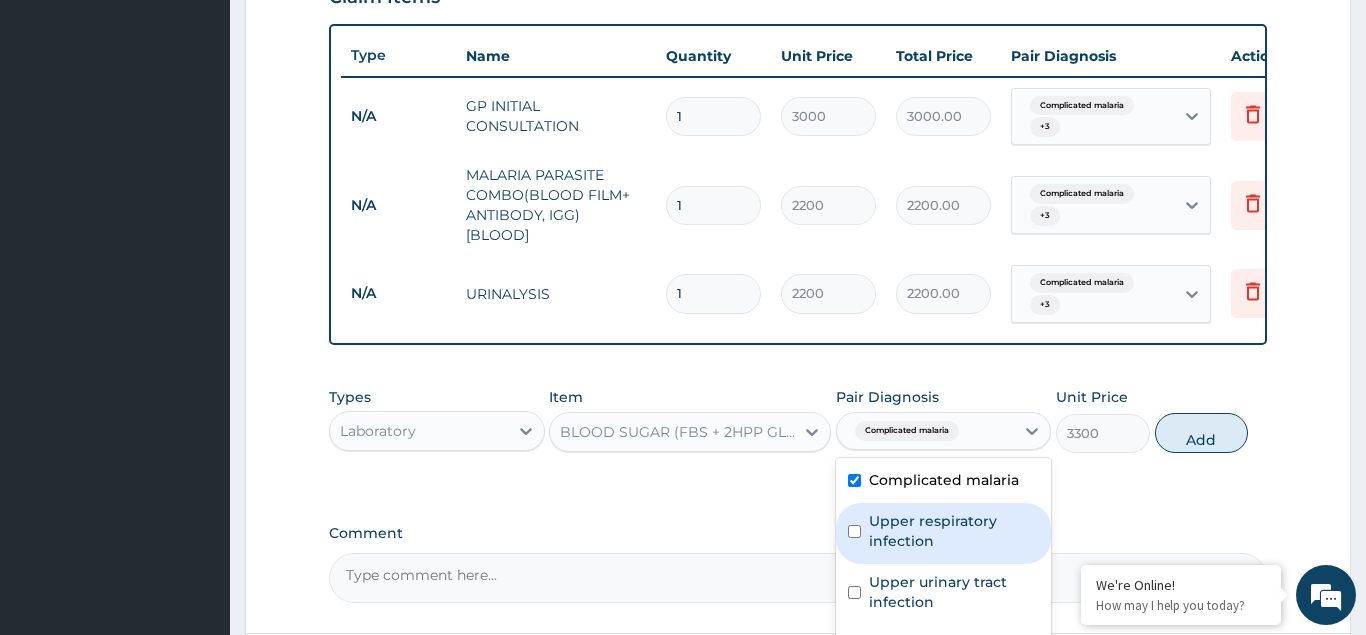 click on "Upper respiratory infection" at bounding box center [944, 533] 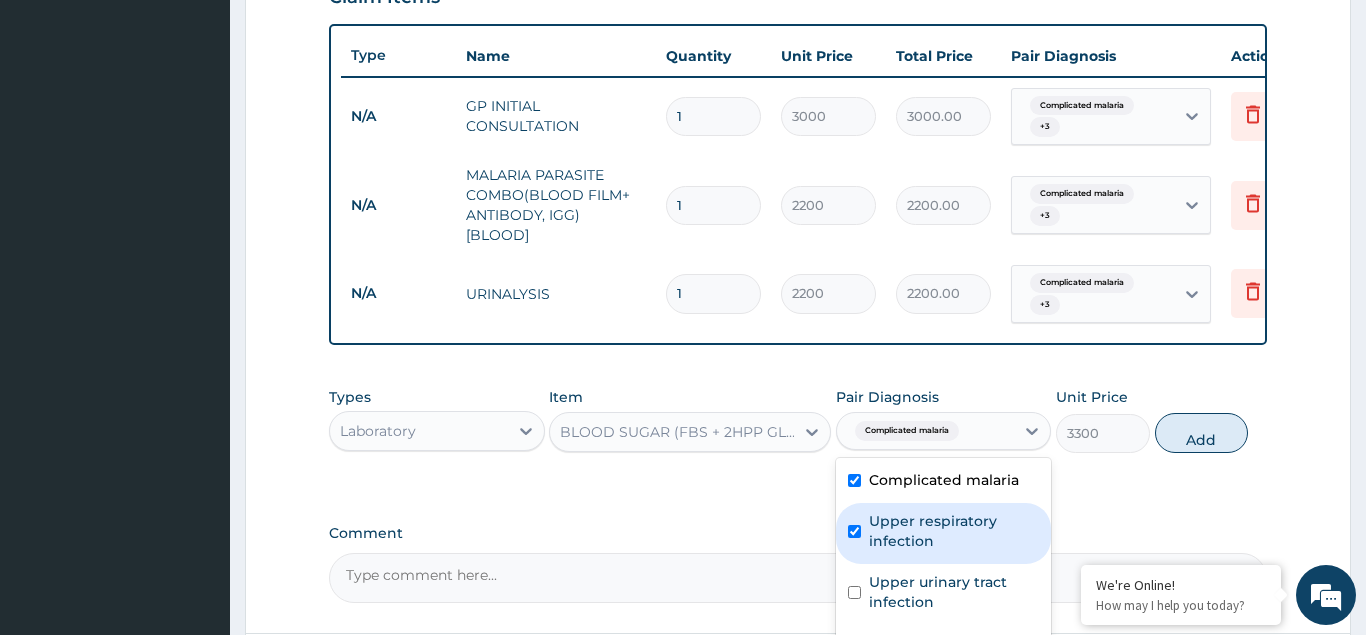 checkbox on "true" 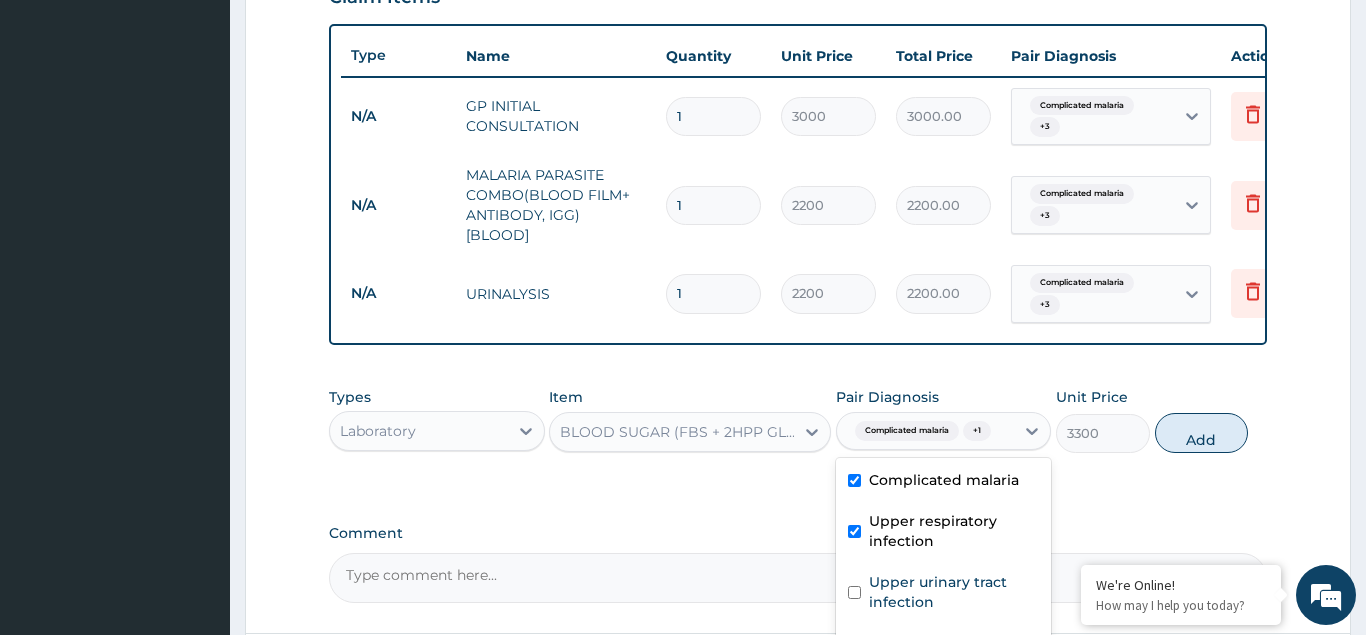 scroll, scrollTop: 878, scrollLeft: 0, axis: vertical 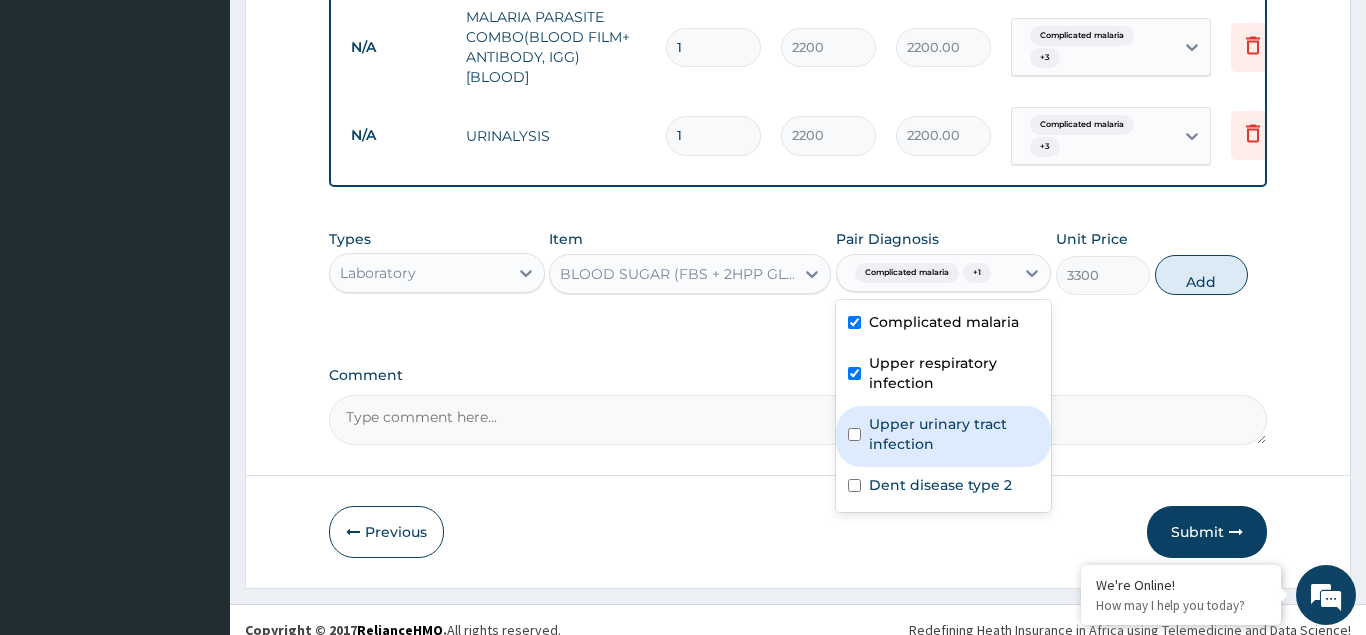click at bounding box center (854, 434) 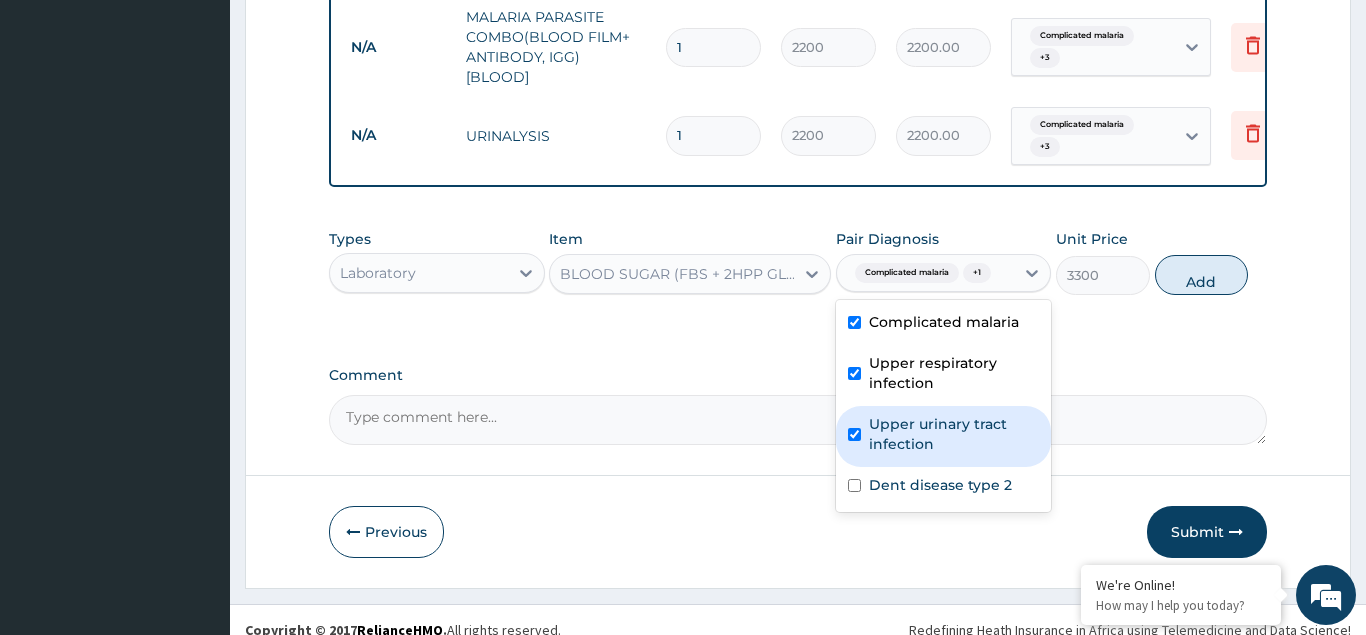 checkbox on "true" 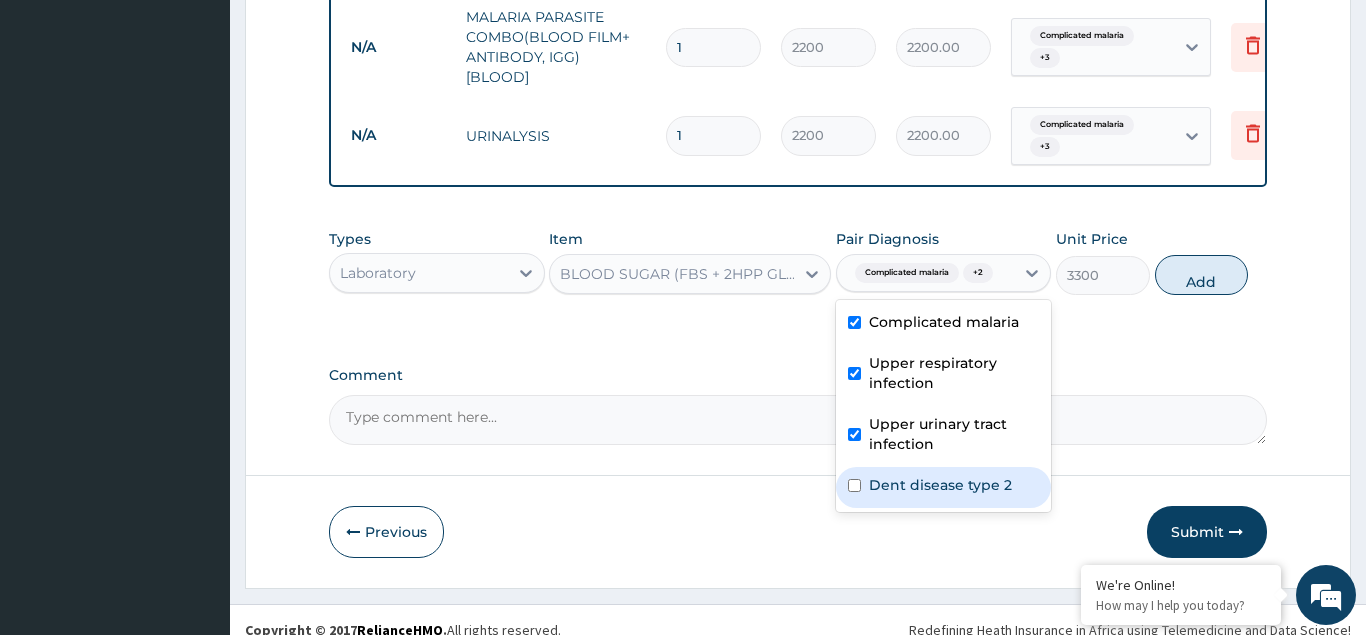 click at bounding box center (854, 485) 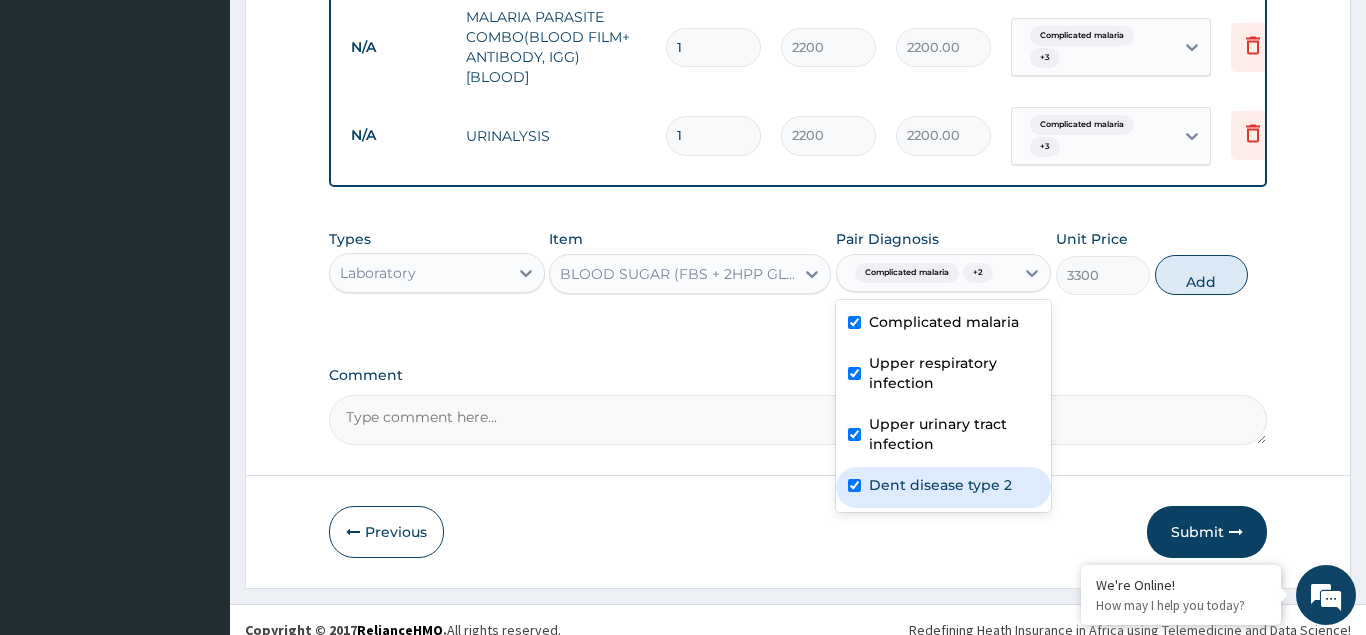 checkbox on "true" 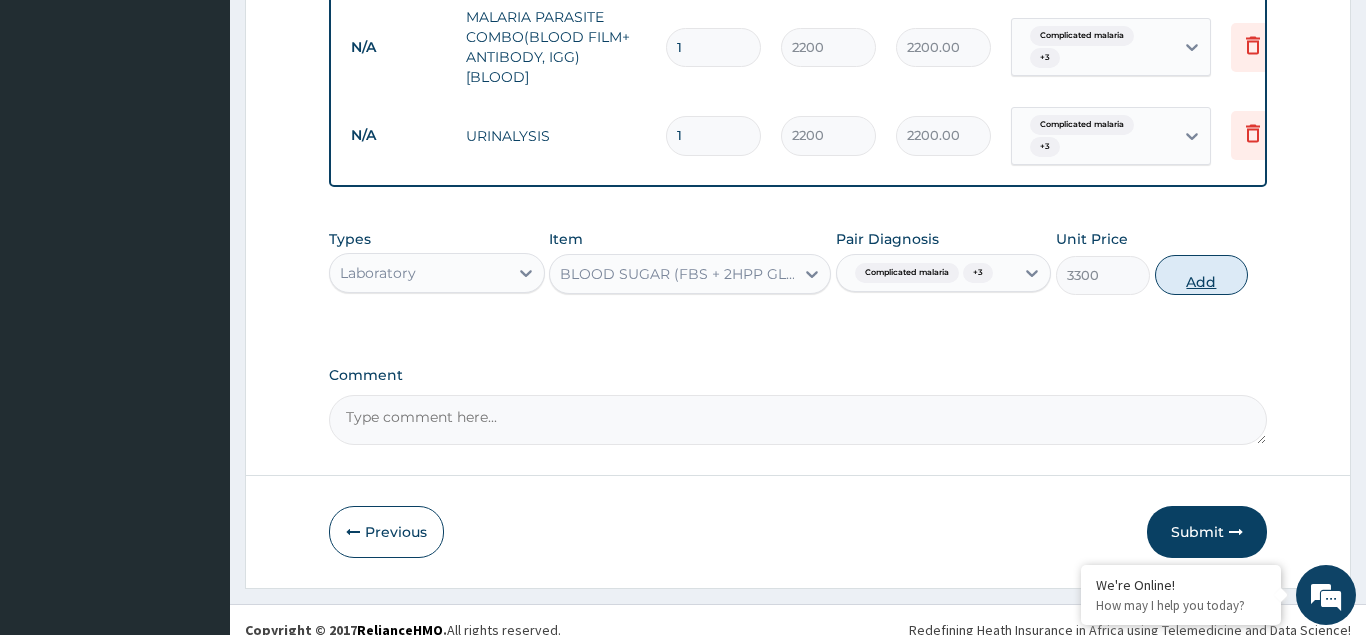 click on "Add" at bounding box center (1202, 275) 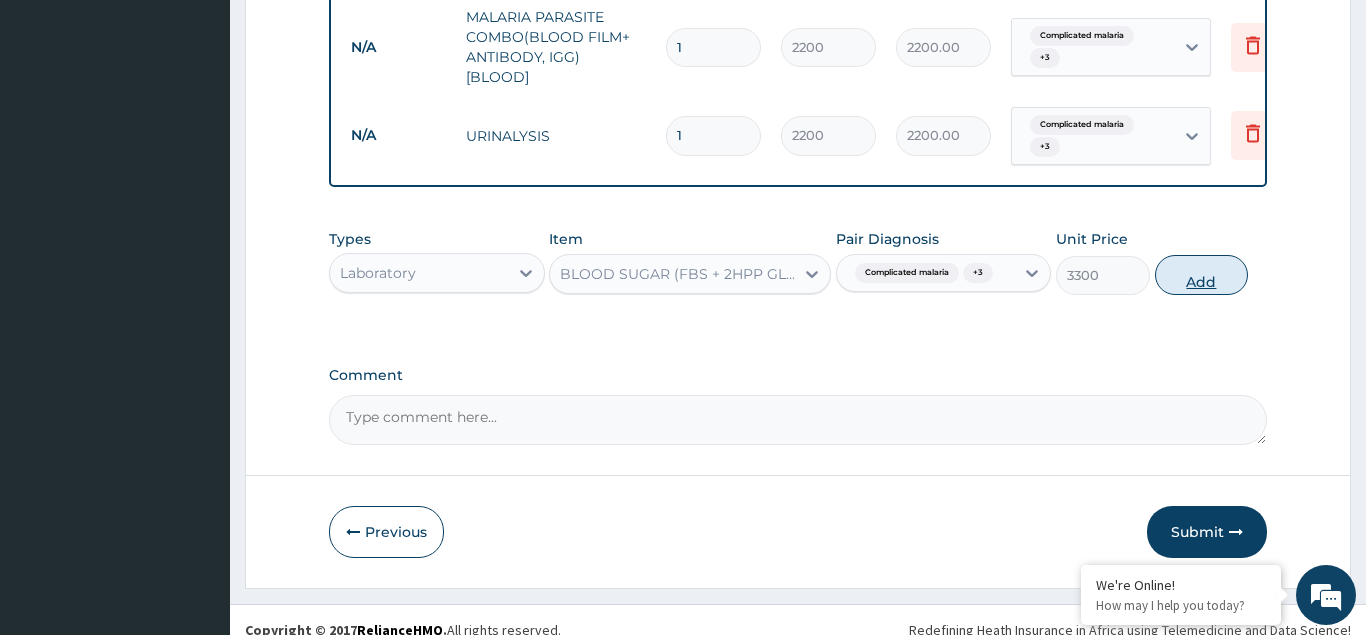 type on "0" 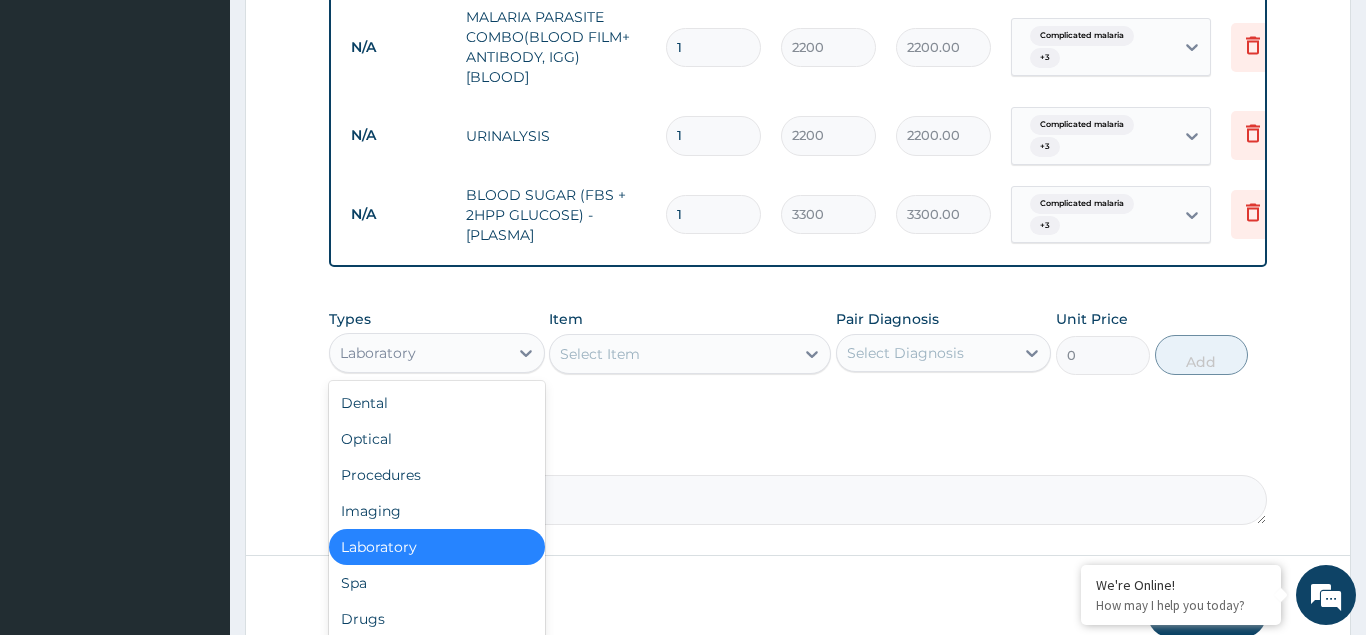 click on "Laboratory" at bounding box center [378, 353] 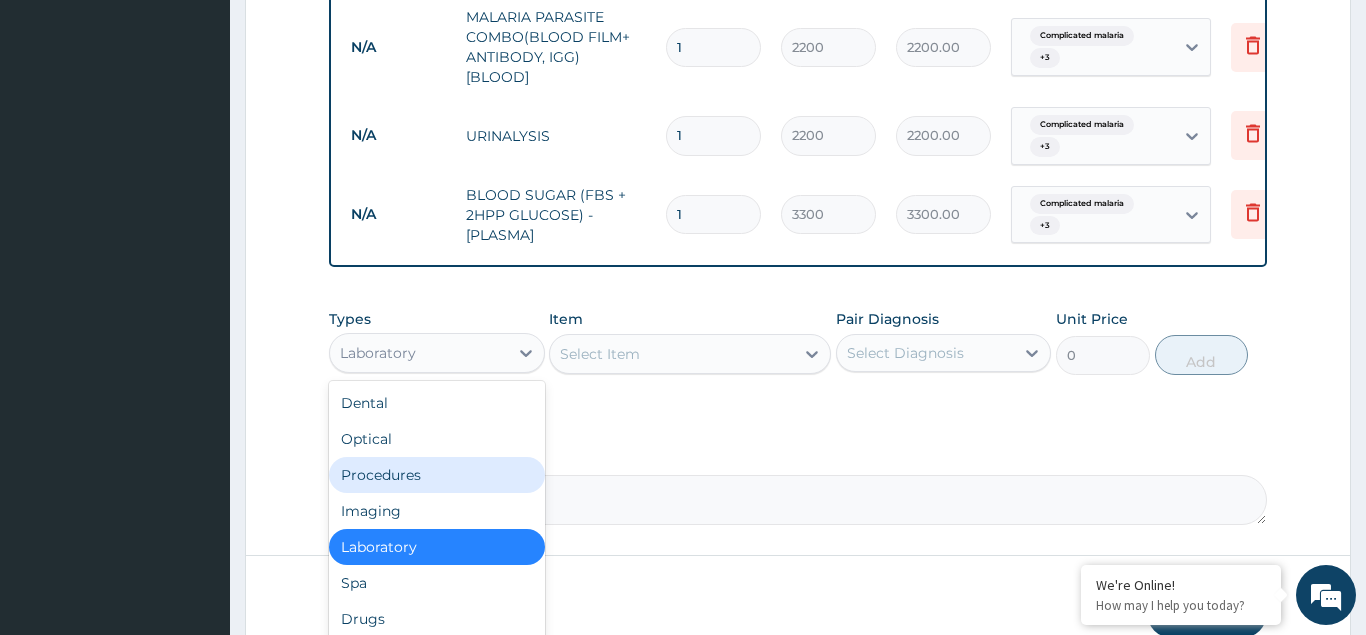 scroll, scrollTop: 68, scrollLeft: 0, axis: vertical 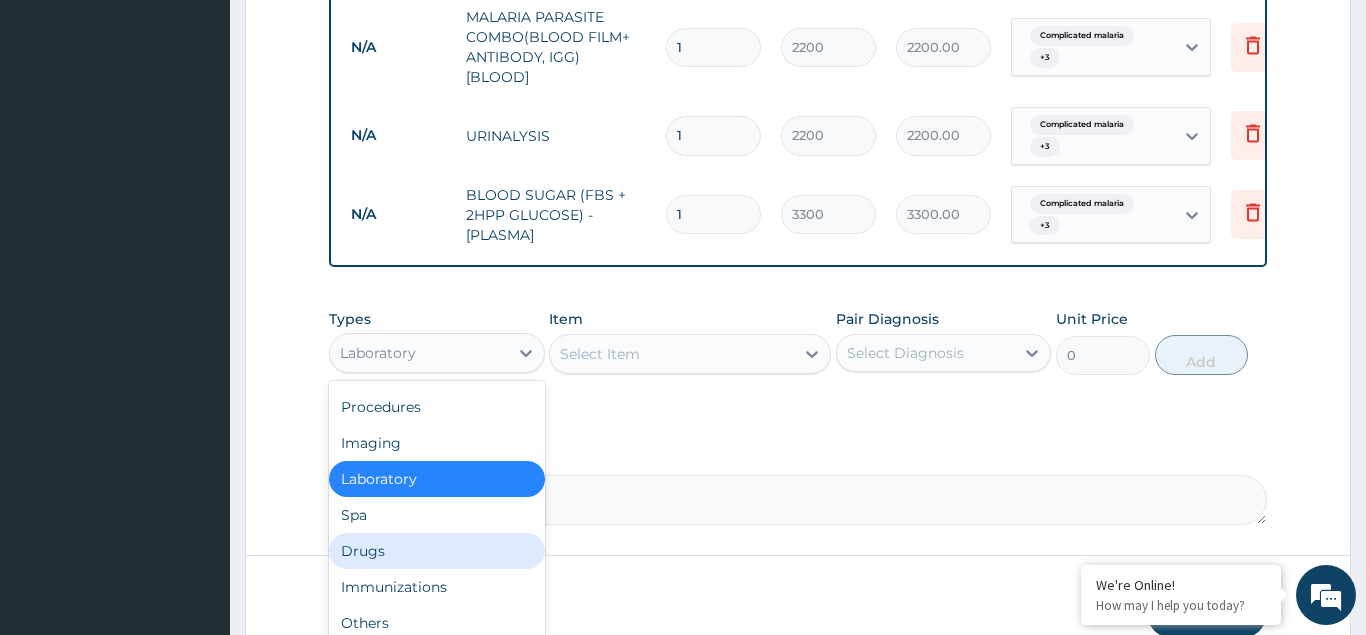 click on "Drugs" at bounding box center [437, 551] 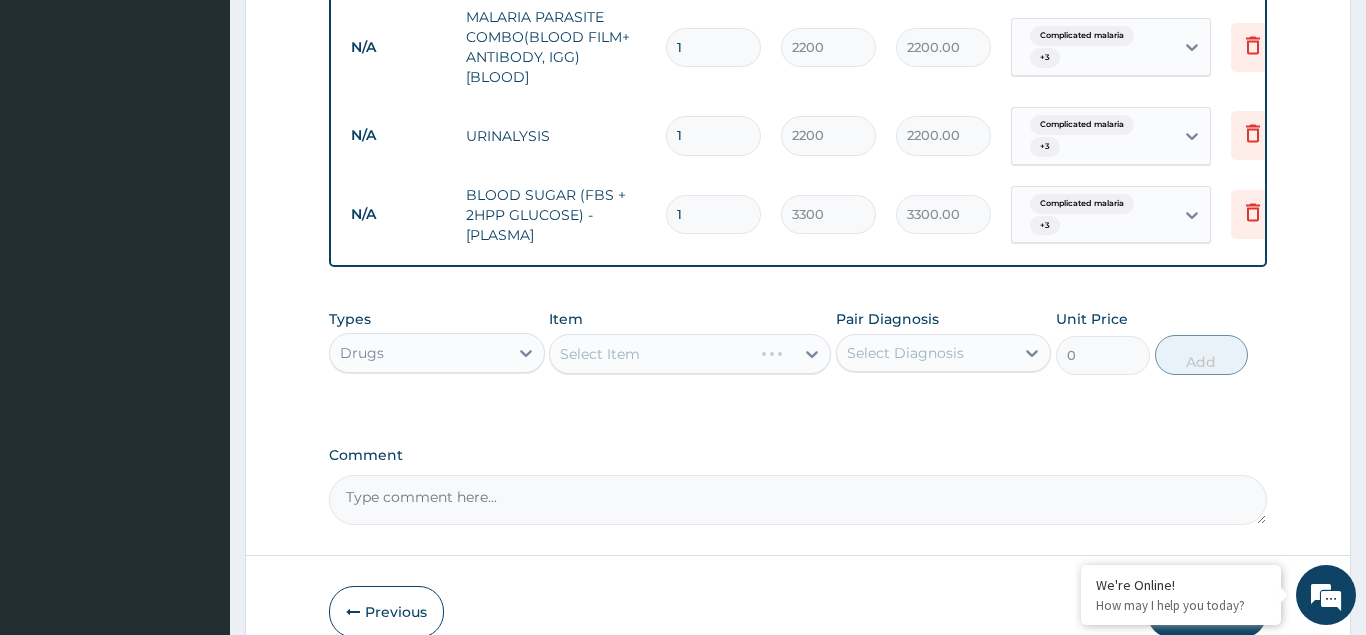 click on "Select Item" at bounding box center [690, 354] 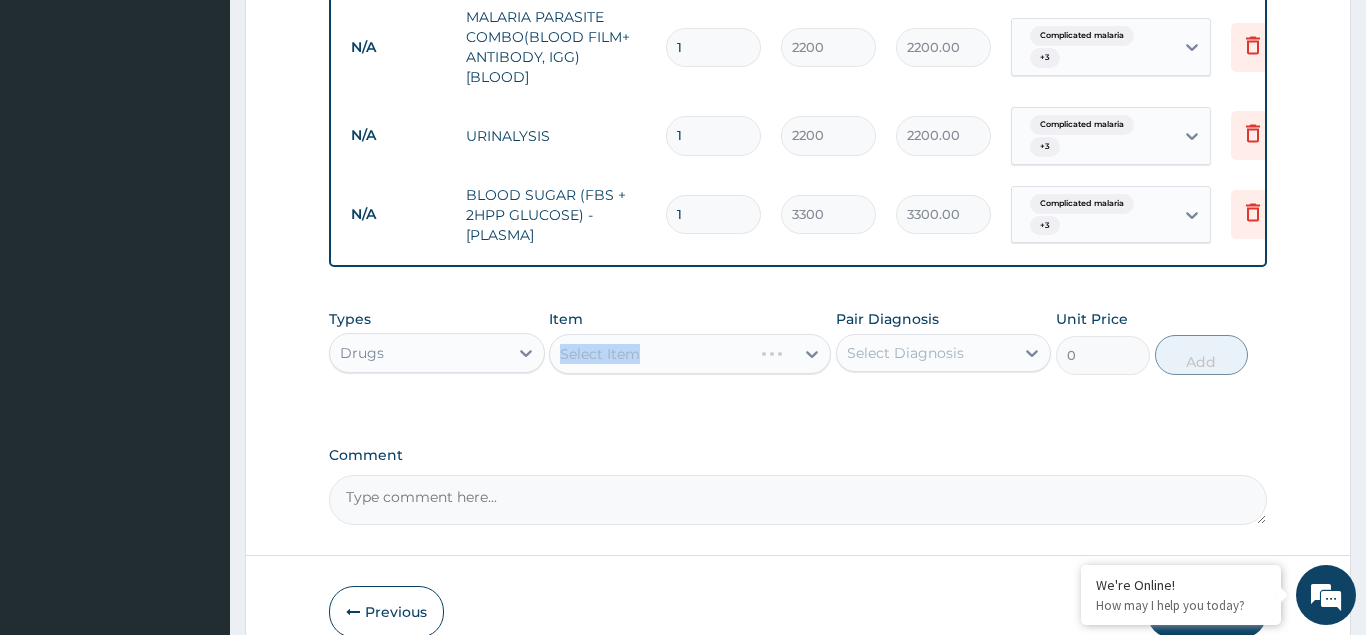 click on "Select Item" at bounding box center (690, 354) 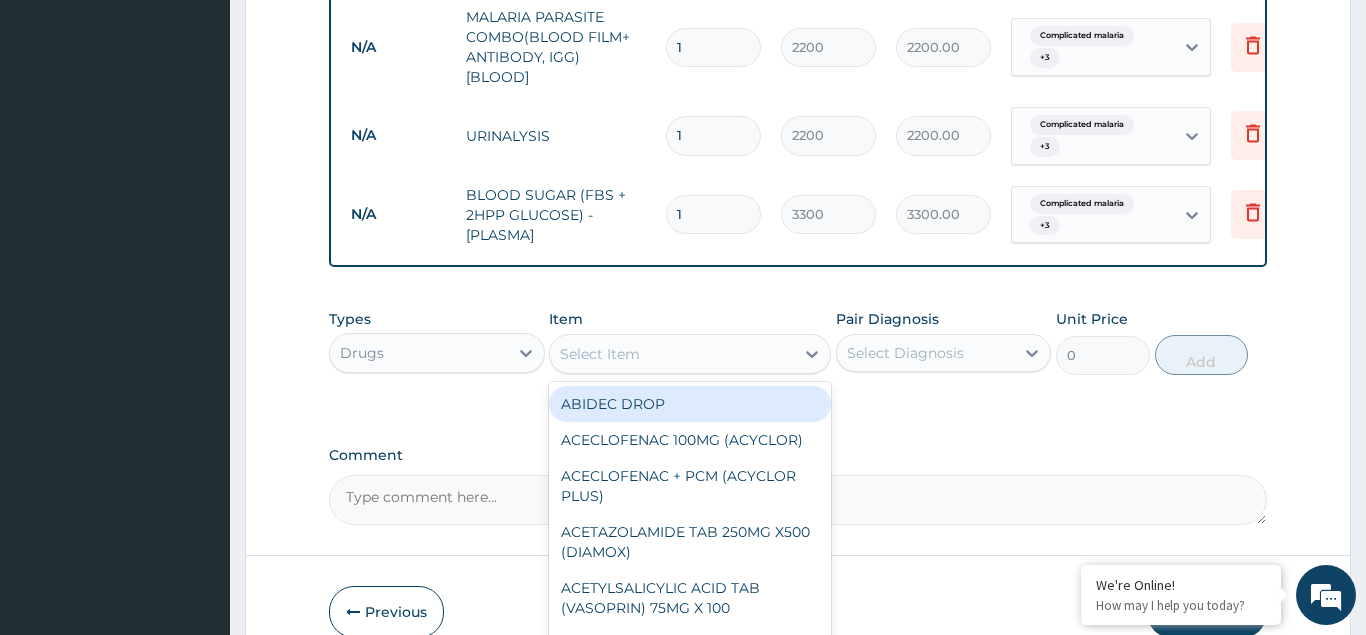 click on "Select Item" at bounding box center (600, 354) 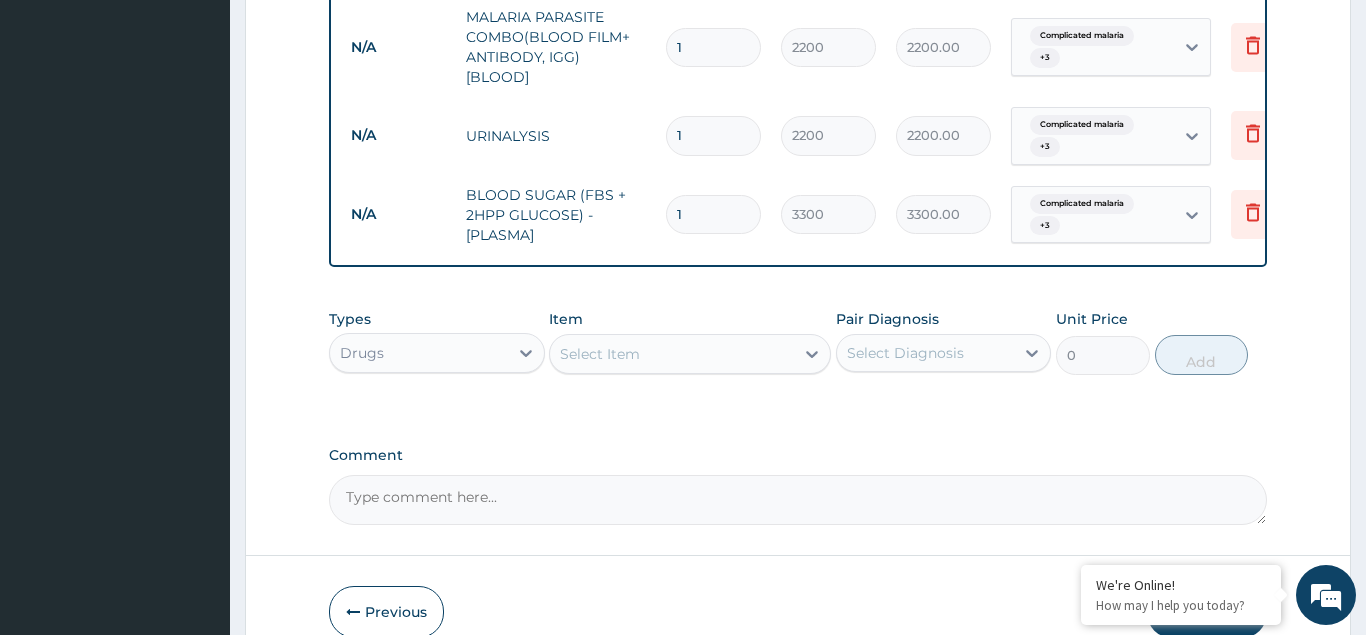 click on "Select Item" at bounding box center [600, 354] 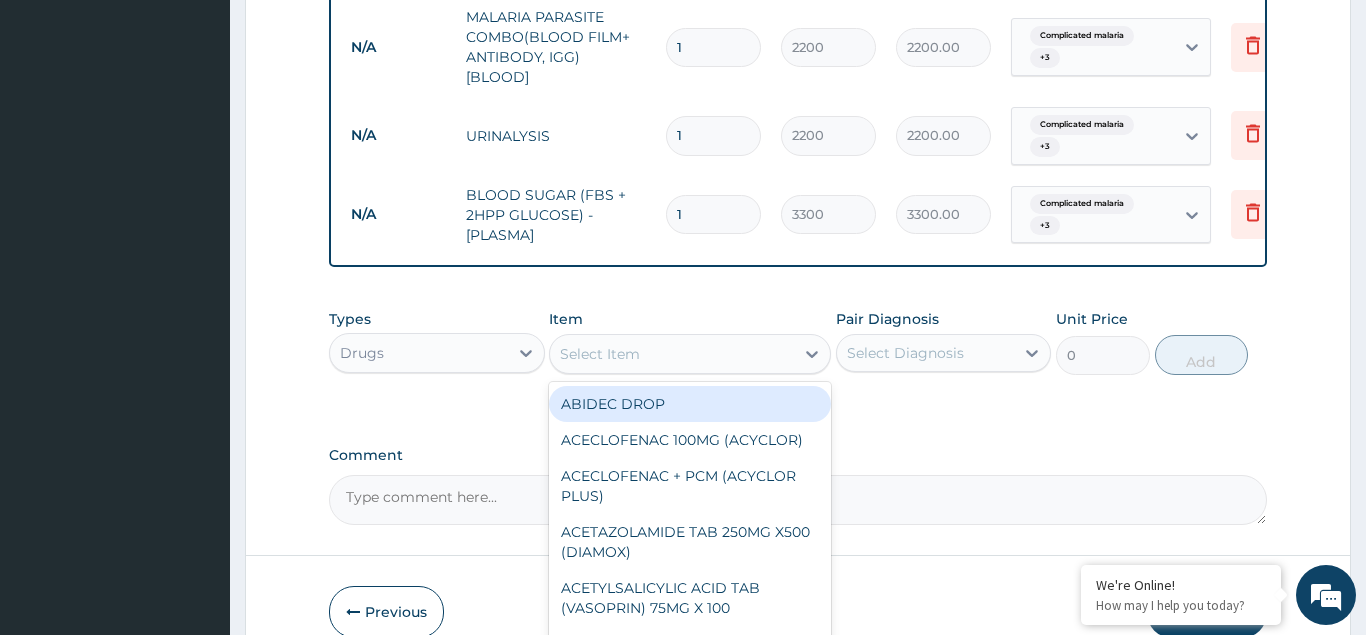 click on "Select Item" at bounding box center (600, 354) 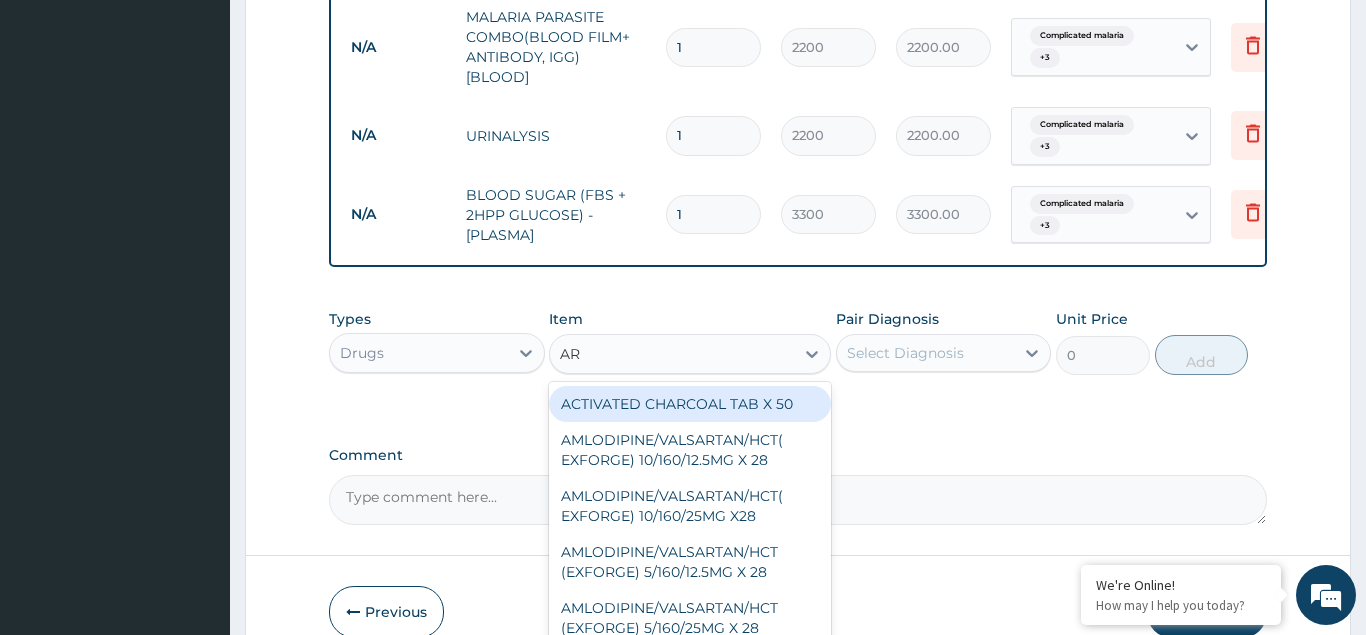 type on "ART" 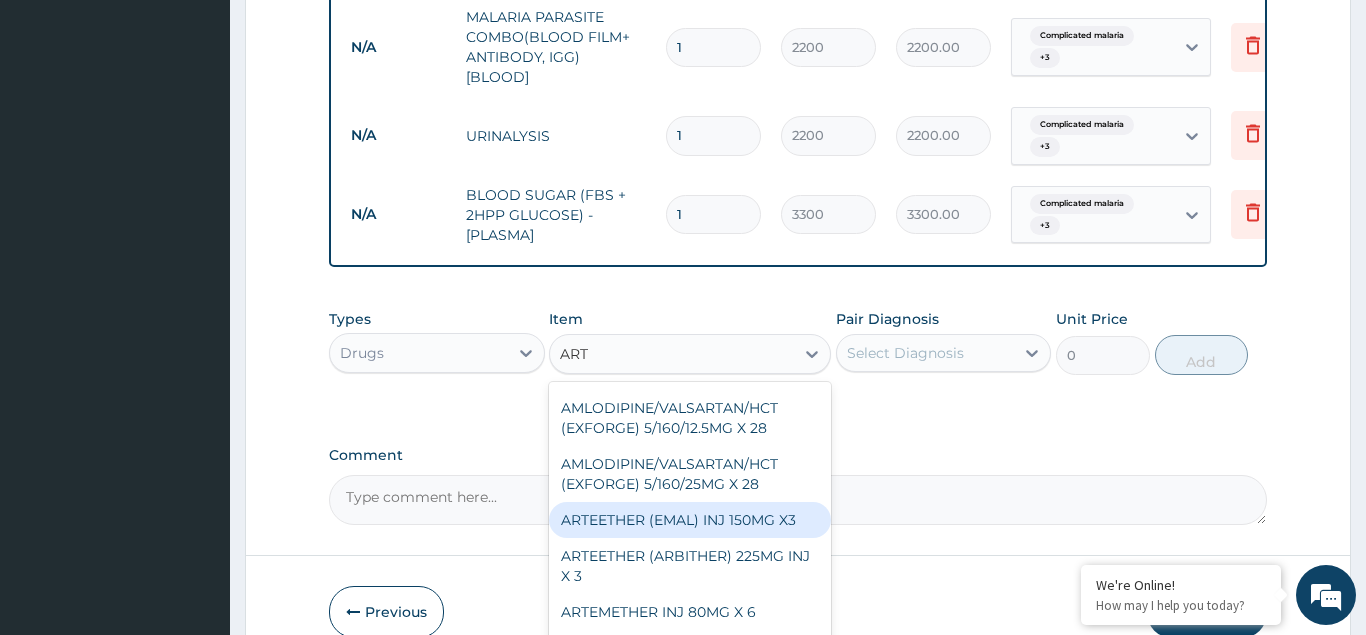 scroll, scrollTop: 216, scrollLeft: 0, axis: vertical 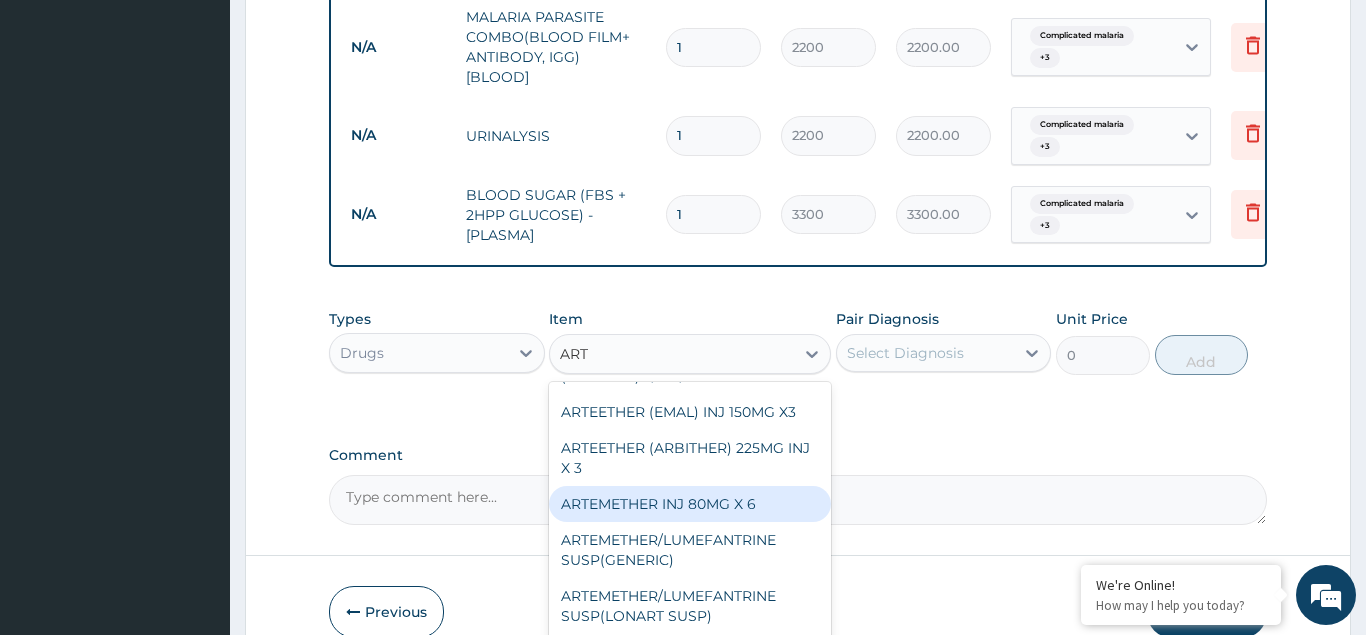 click on "ARTEMETHER INJ 80MG X 6" at bounding box center [690, 504] 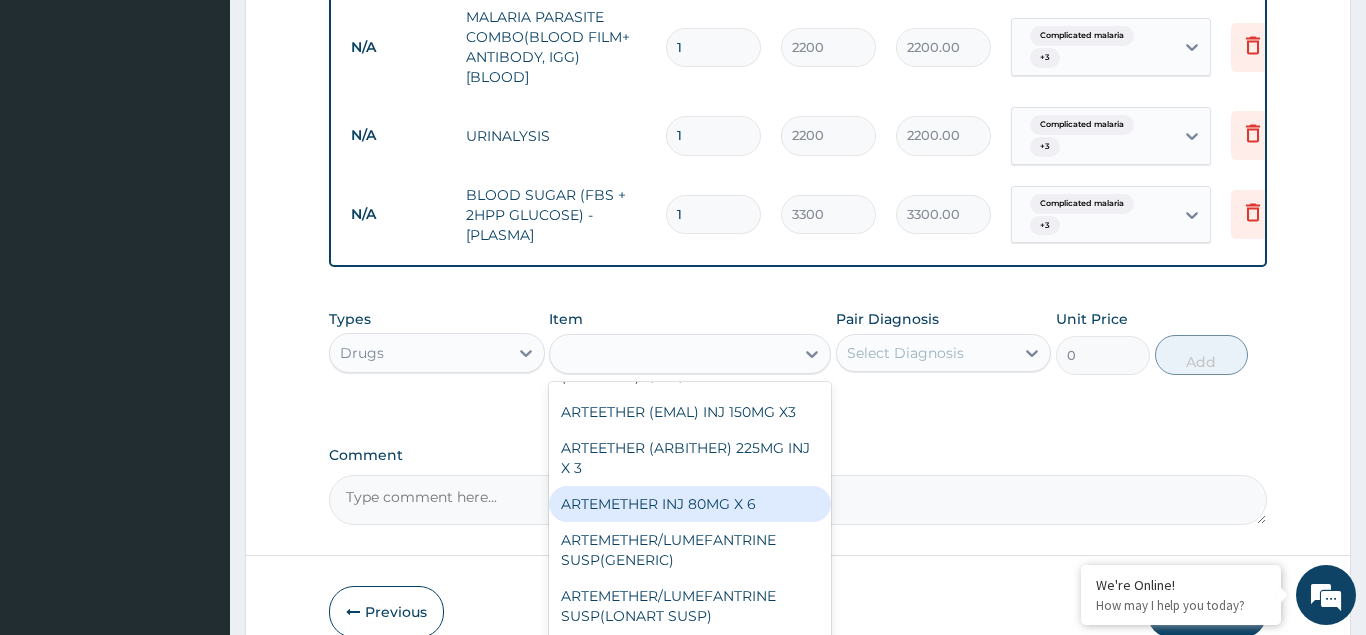 type on "800" 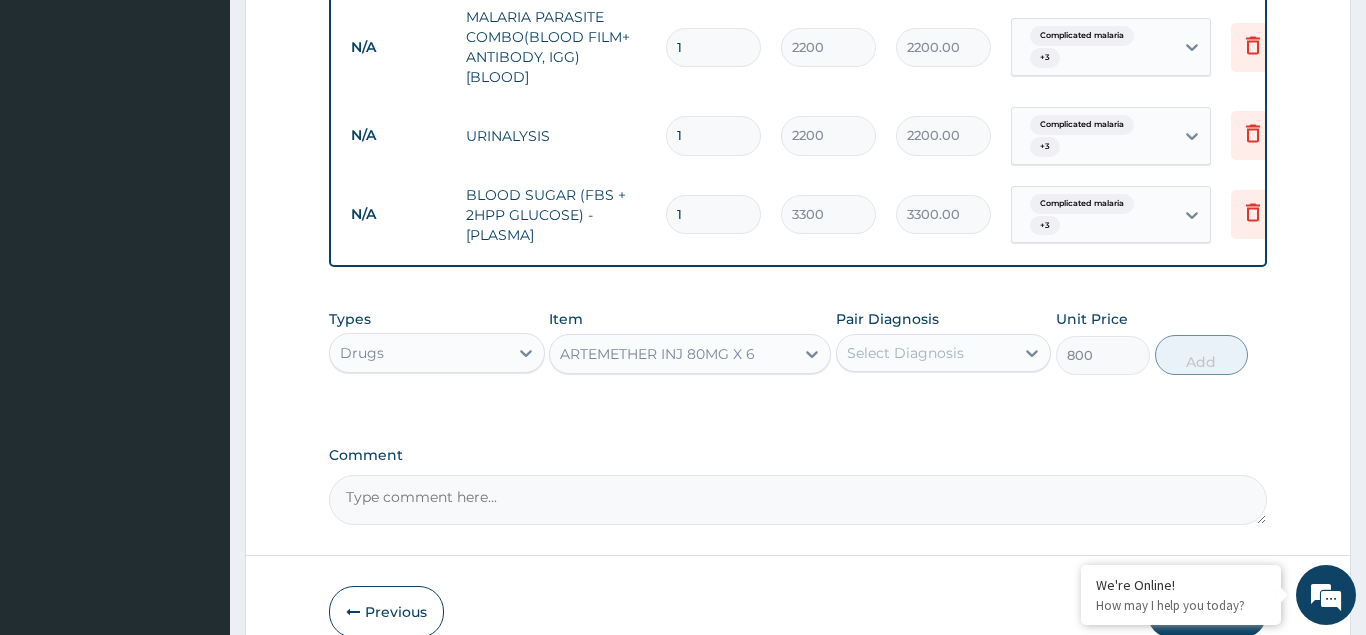 click on "Select Diagnosis" at bounding box center (905, 353) 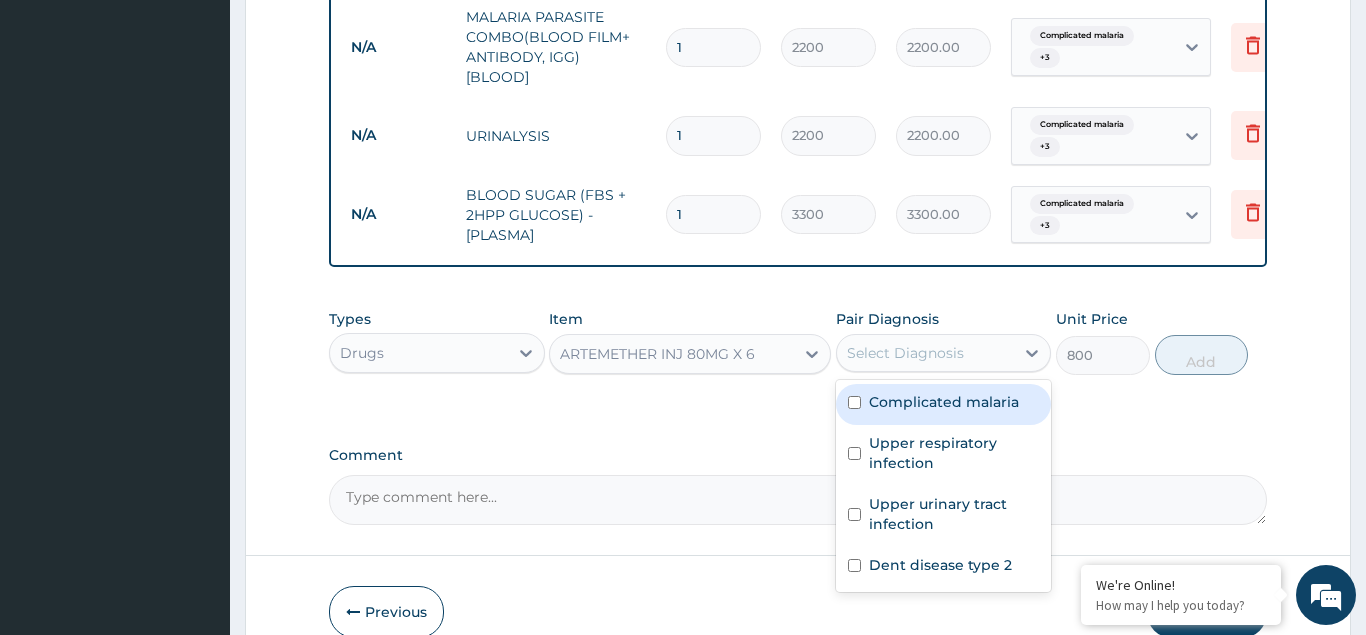 click at bounding box center [854, 402] 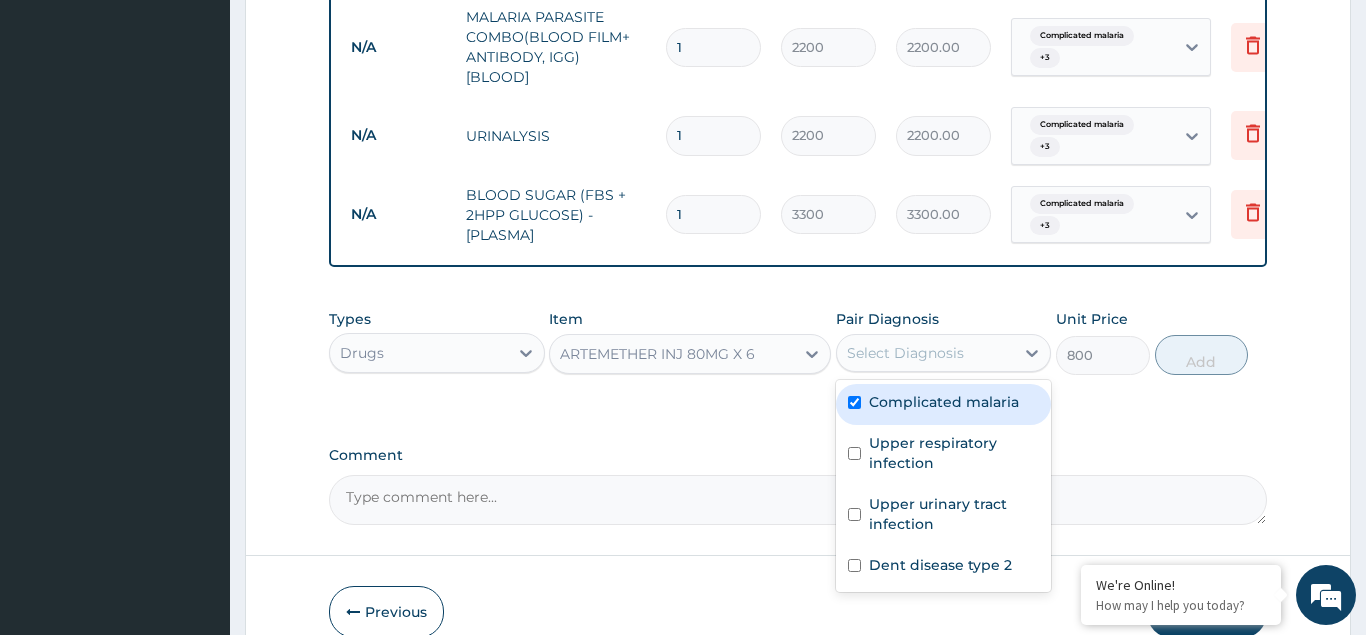 checkbox on "true" 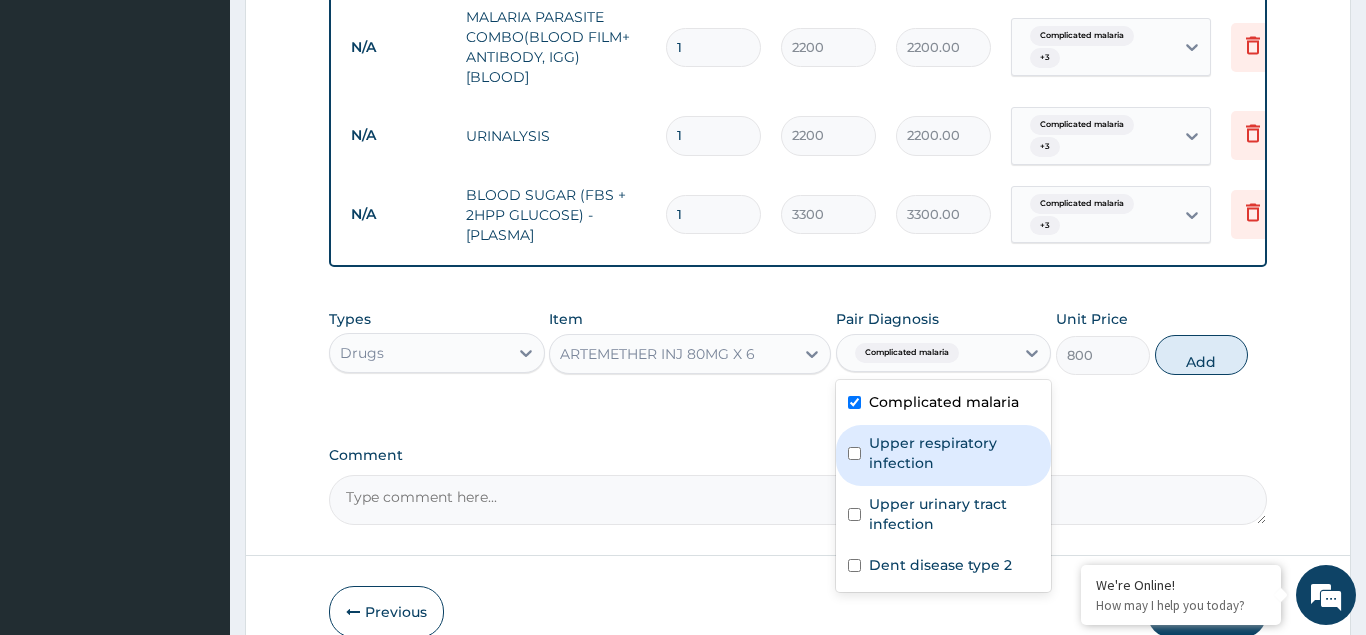 click on "Upper respiratory infection" at bounding box center (944, 455) 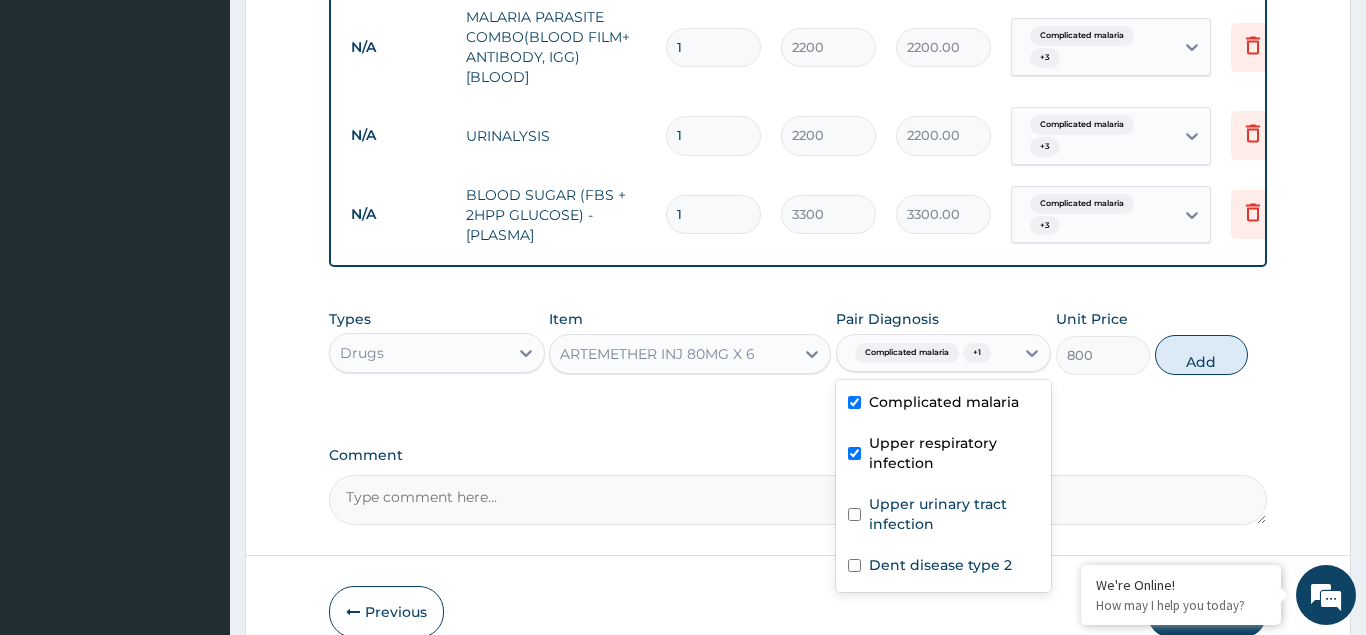 checkbox on "true" 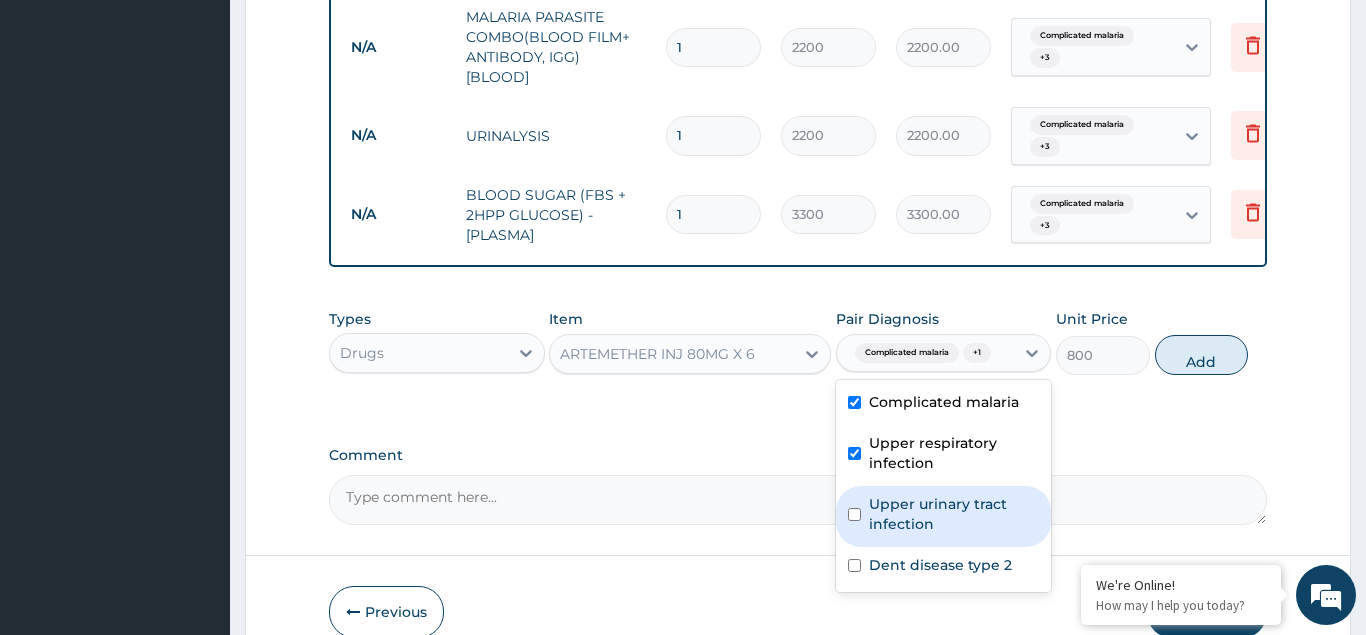 click at bounding box center [854, 514] 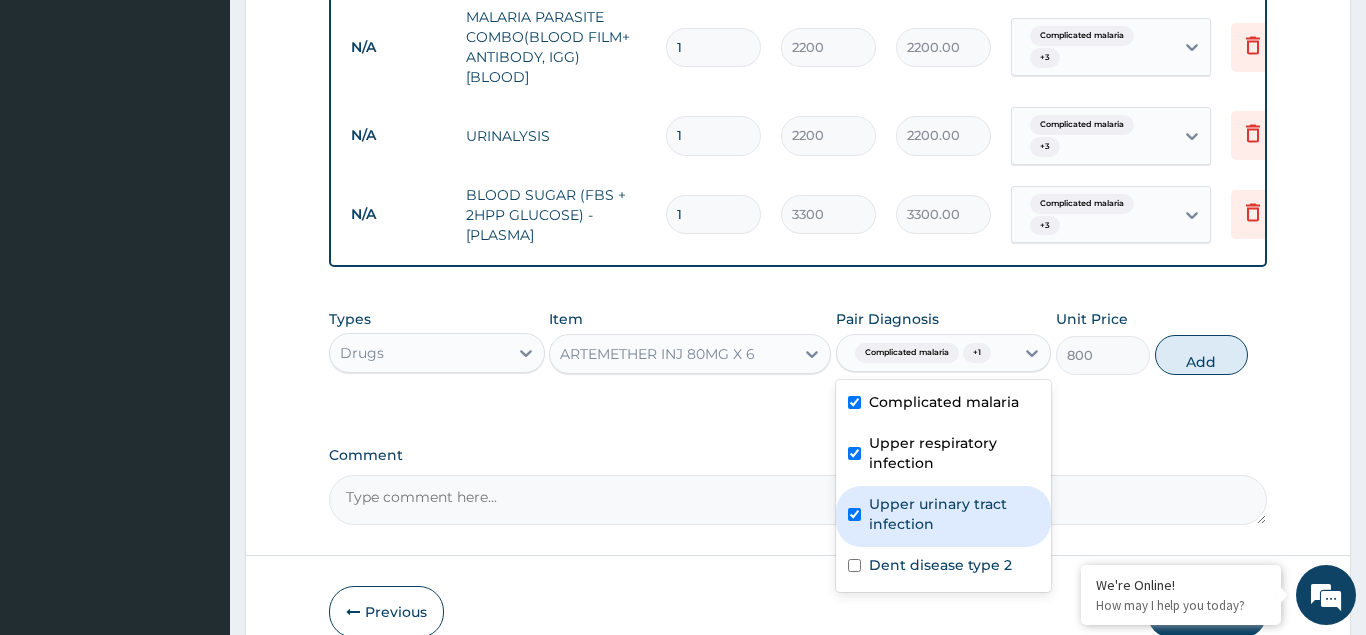 checkbox on "true" 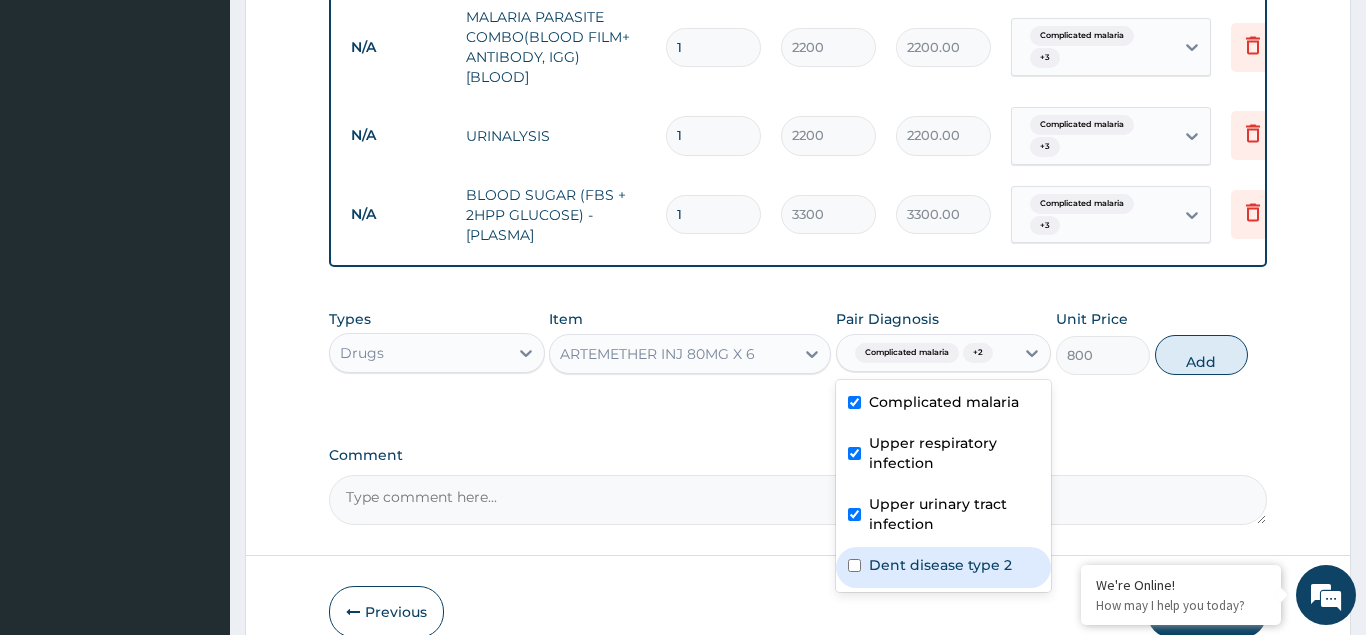 drag, startPoint x: 855, startPoint y: 548, endPoint x: 1343, endPoint y: 304, distance: 545.6006 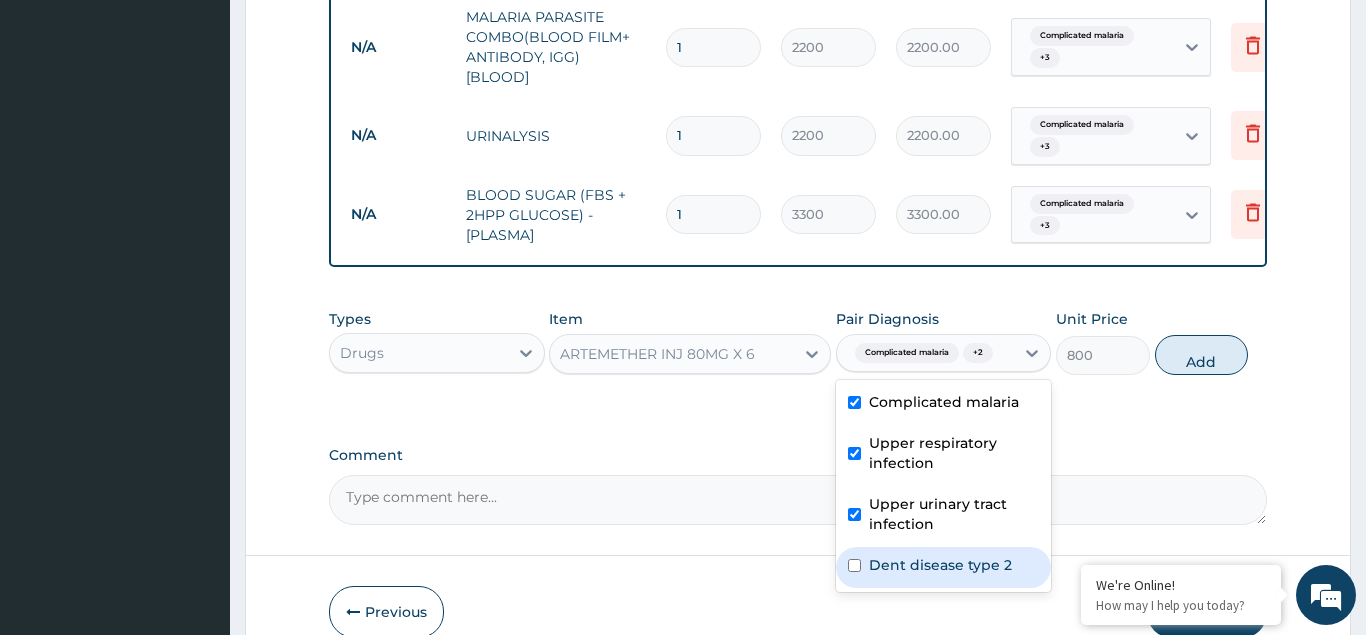 click at bounding box center (854, 565) 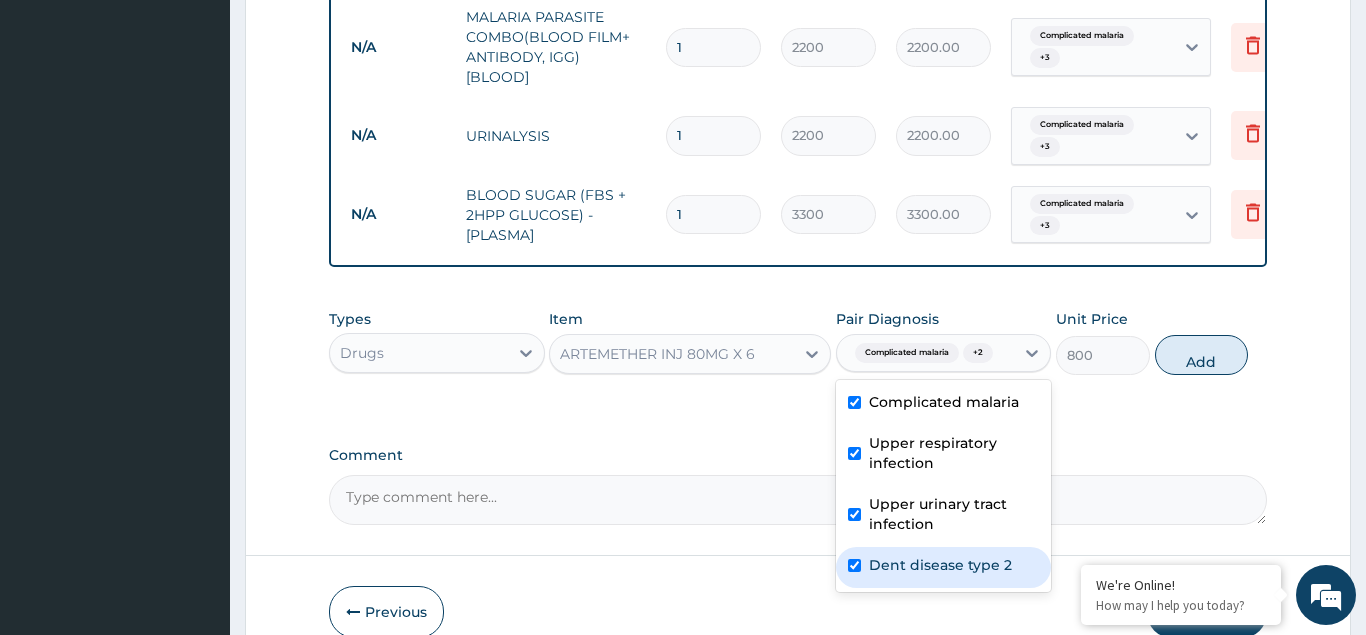 checkbox on "true" 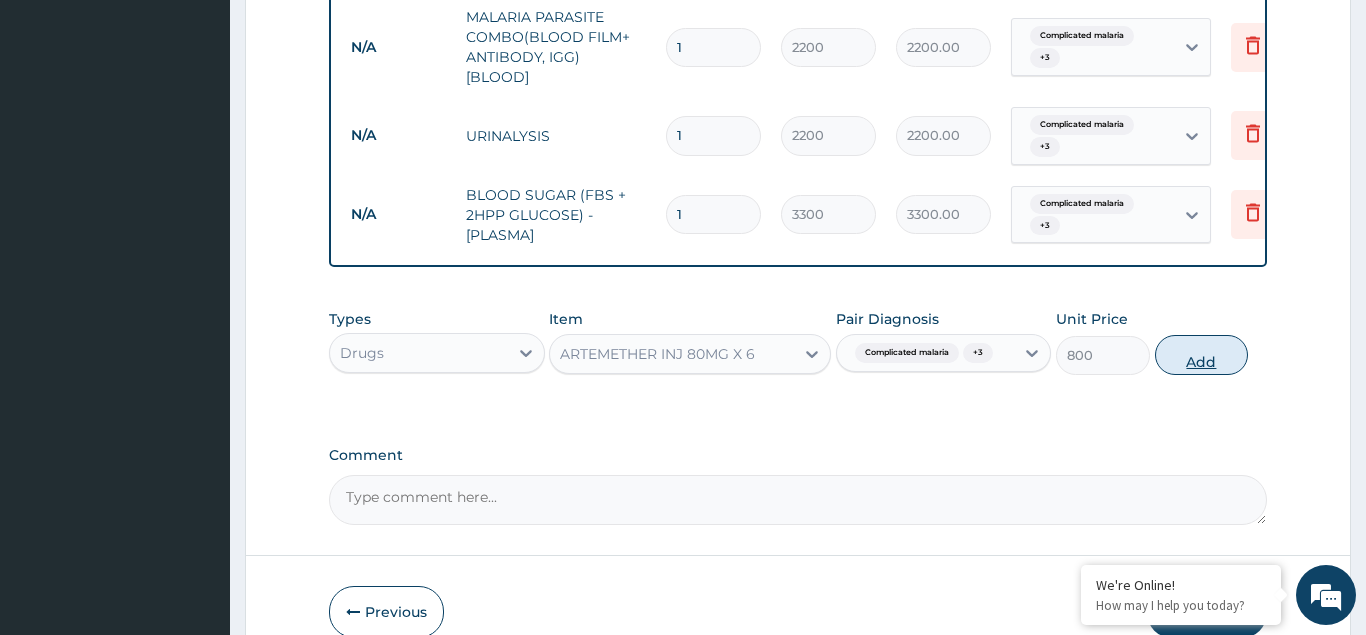 click on "Add" at bounding box center (1202, 355) 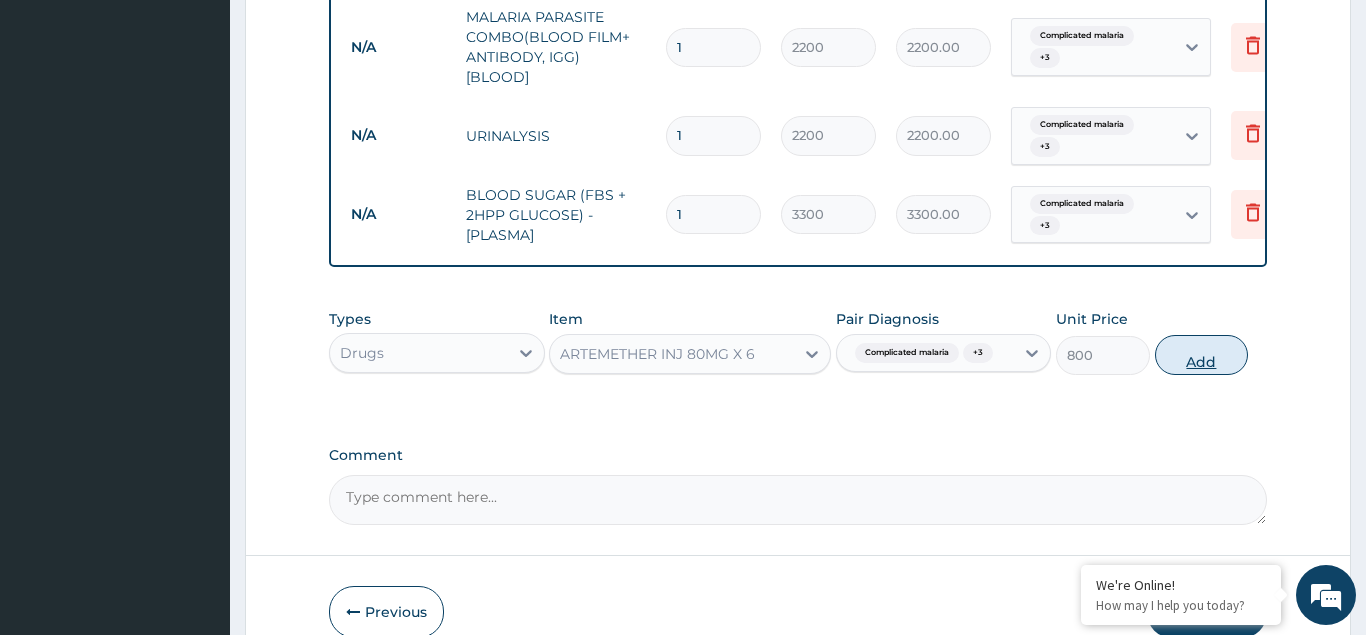 type on "0" 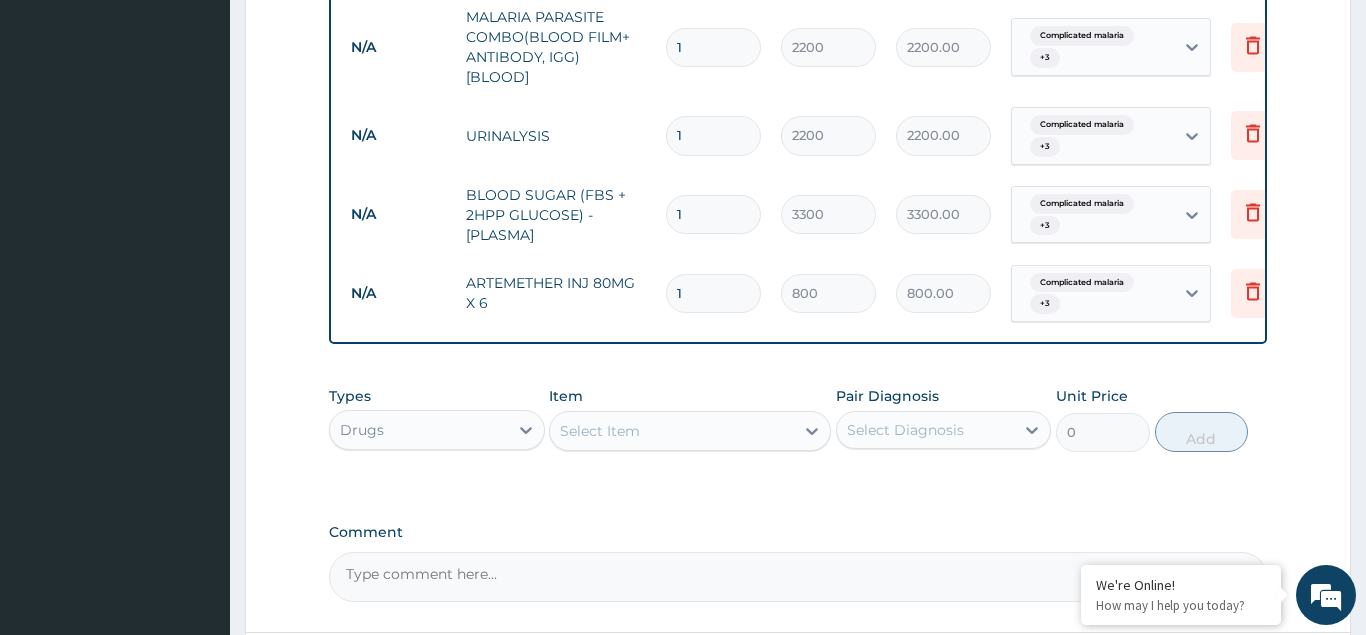 type 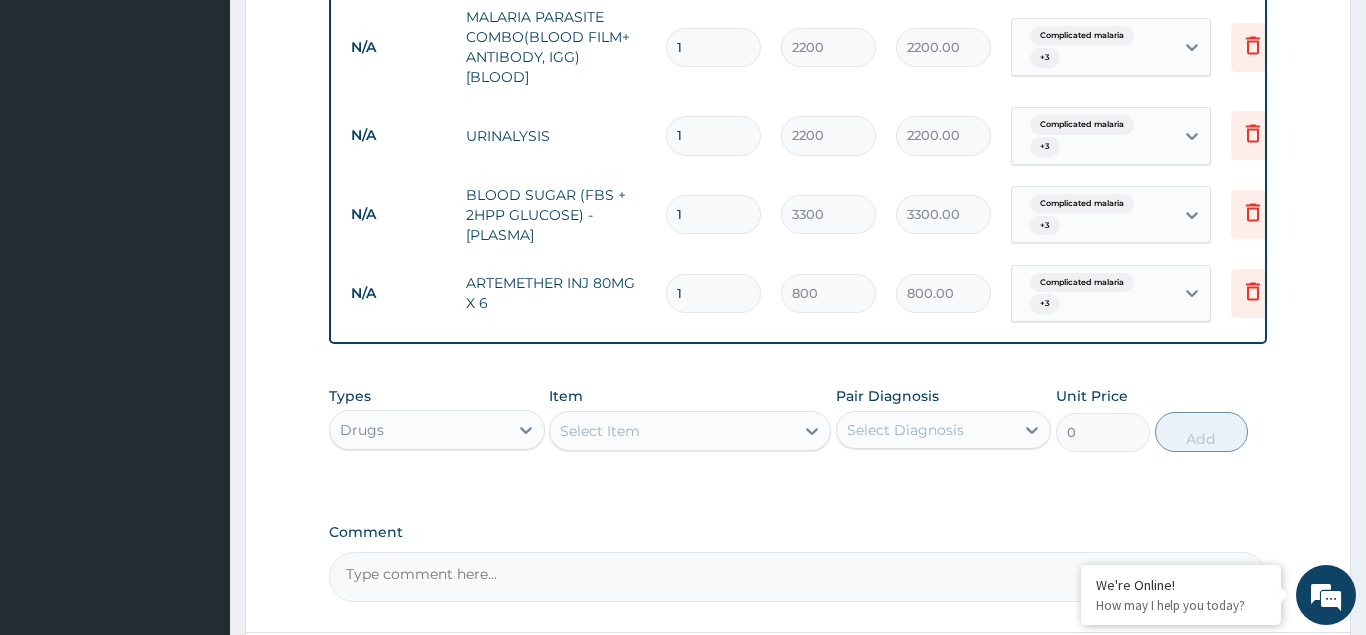 type on "0.00" 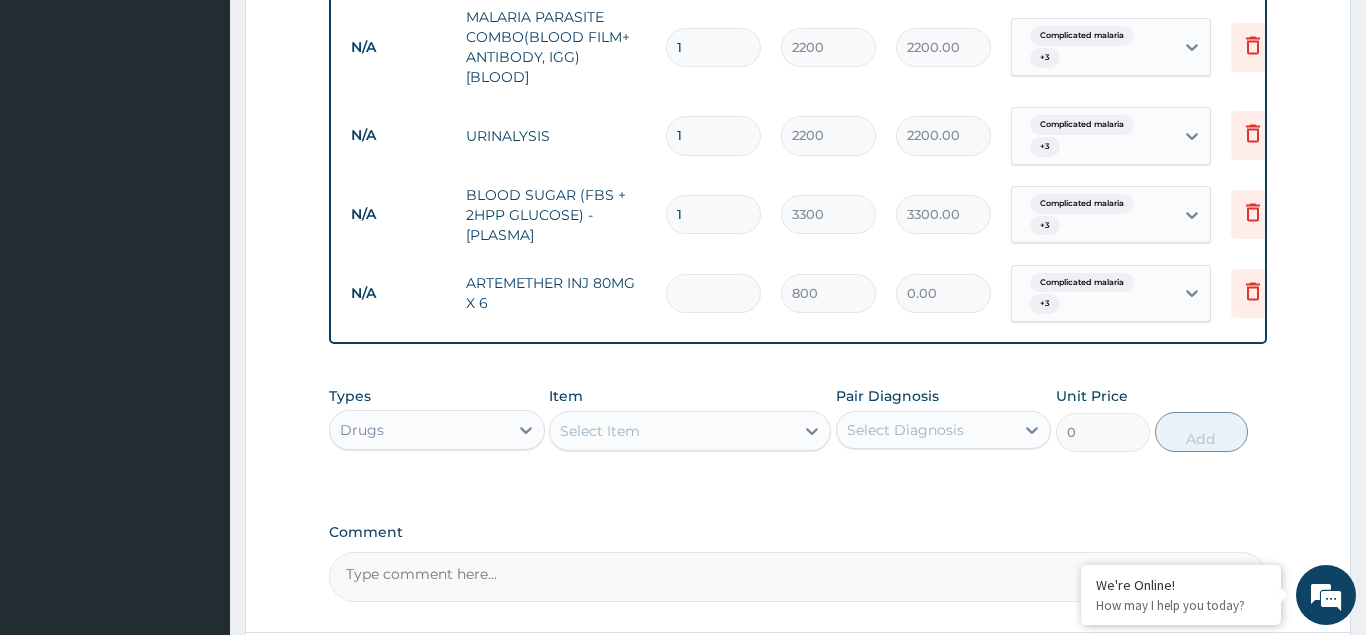 type on "6" 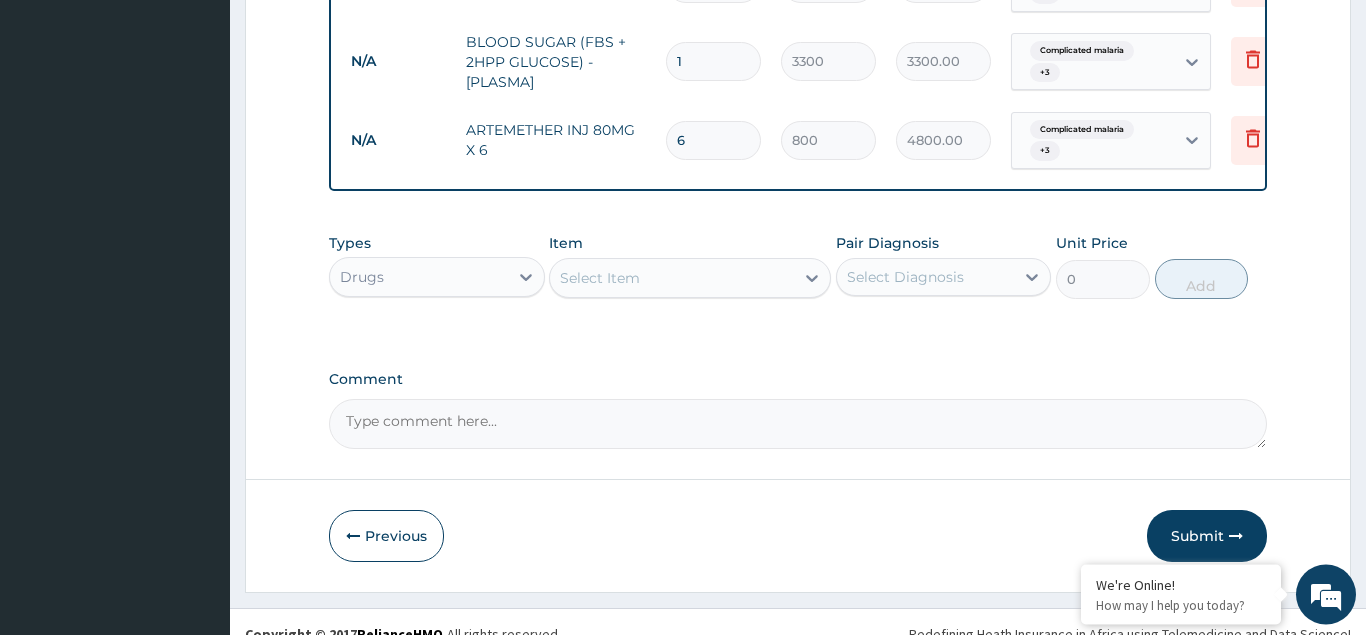 scroll, scrollTop: 1035, scrollLeft: 0, axis: vertical 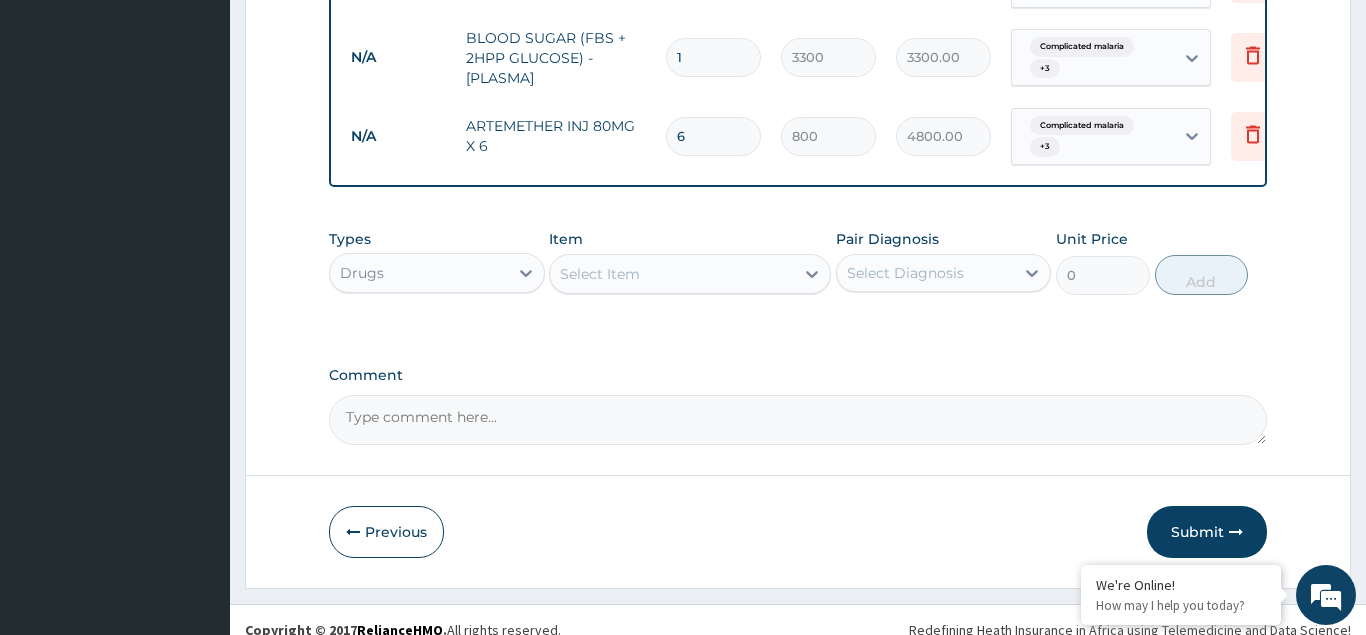 type on "6" 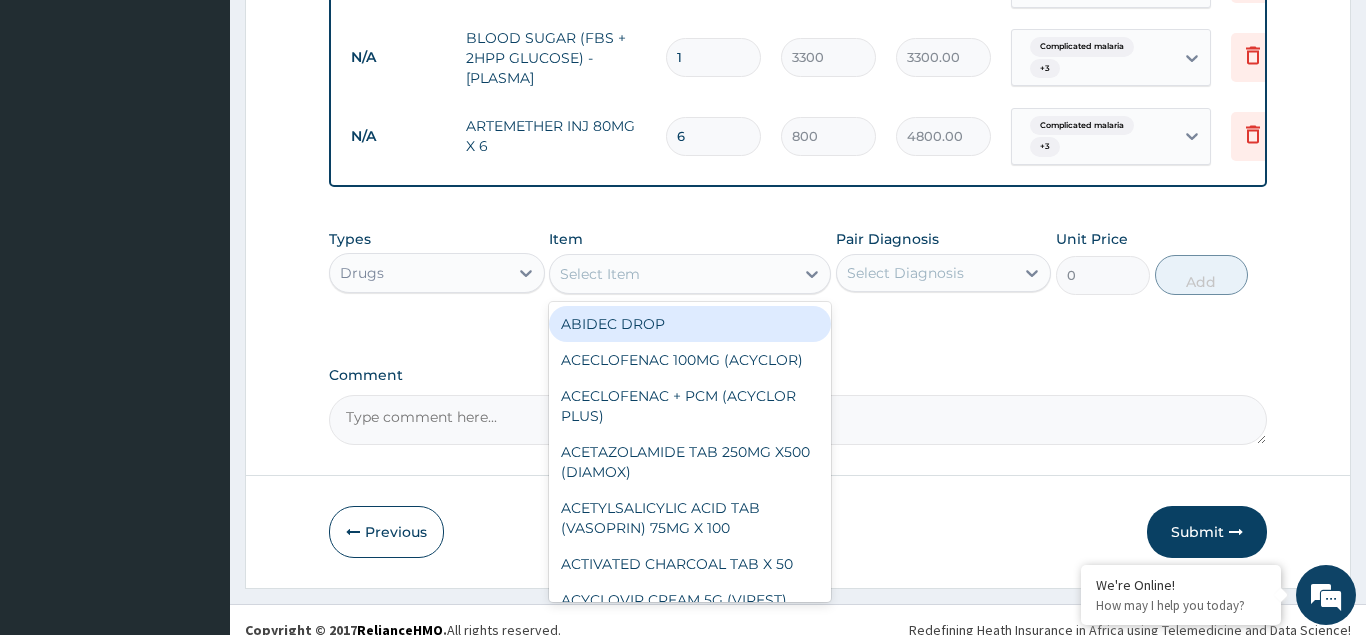 click on "Select Item" at bounding box center (600, 274) 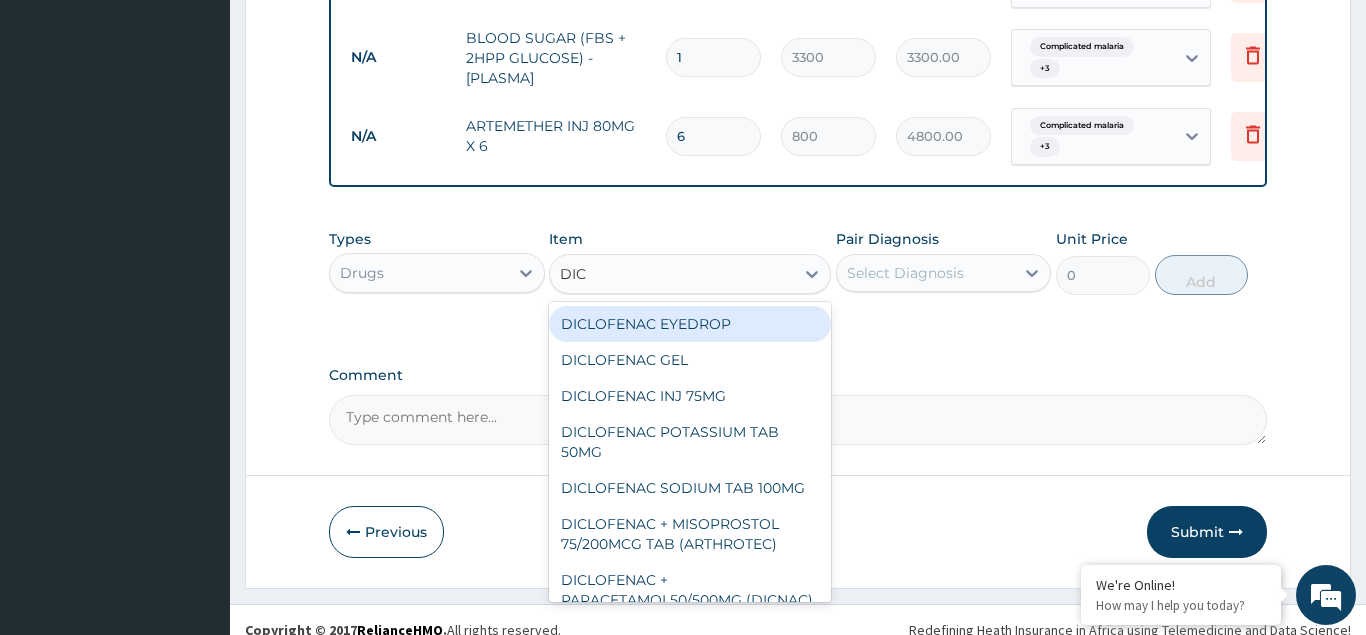 type on "DICL" 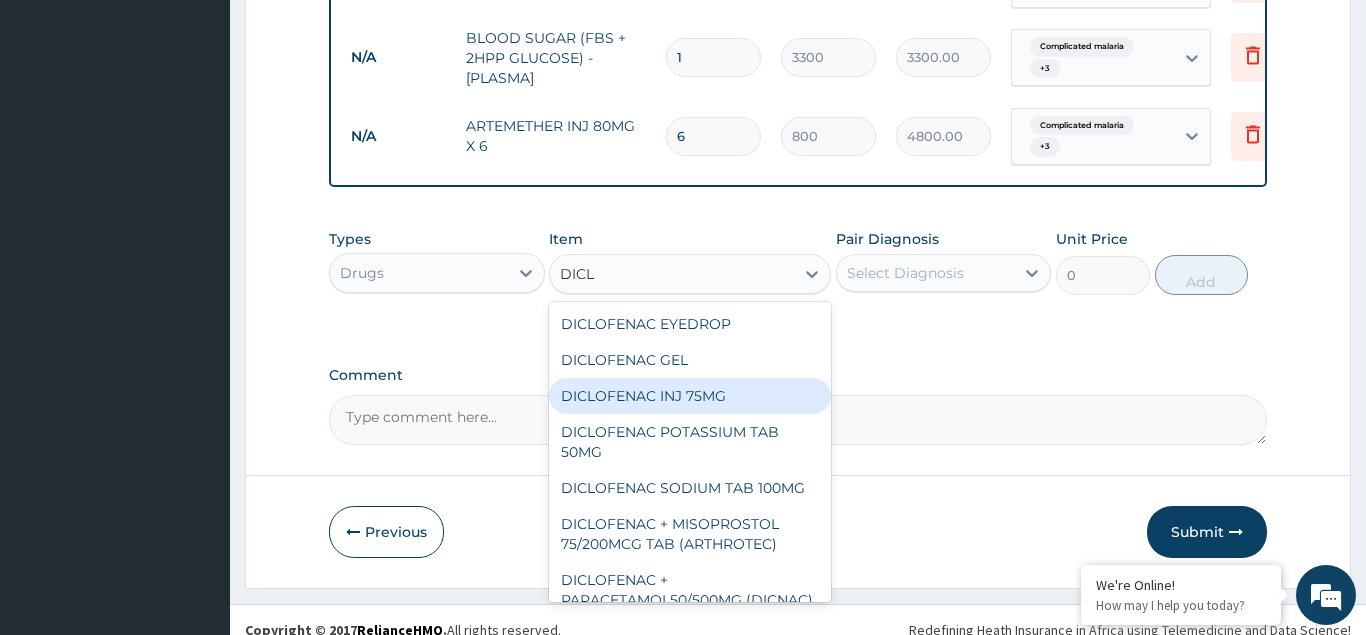 click on "DICLOFENAC INJ 75MG" at bounding box center [690, 396] 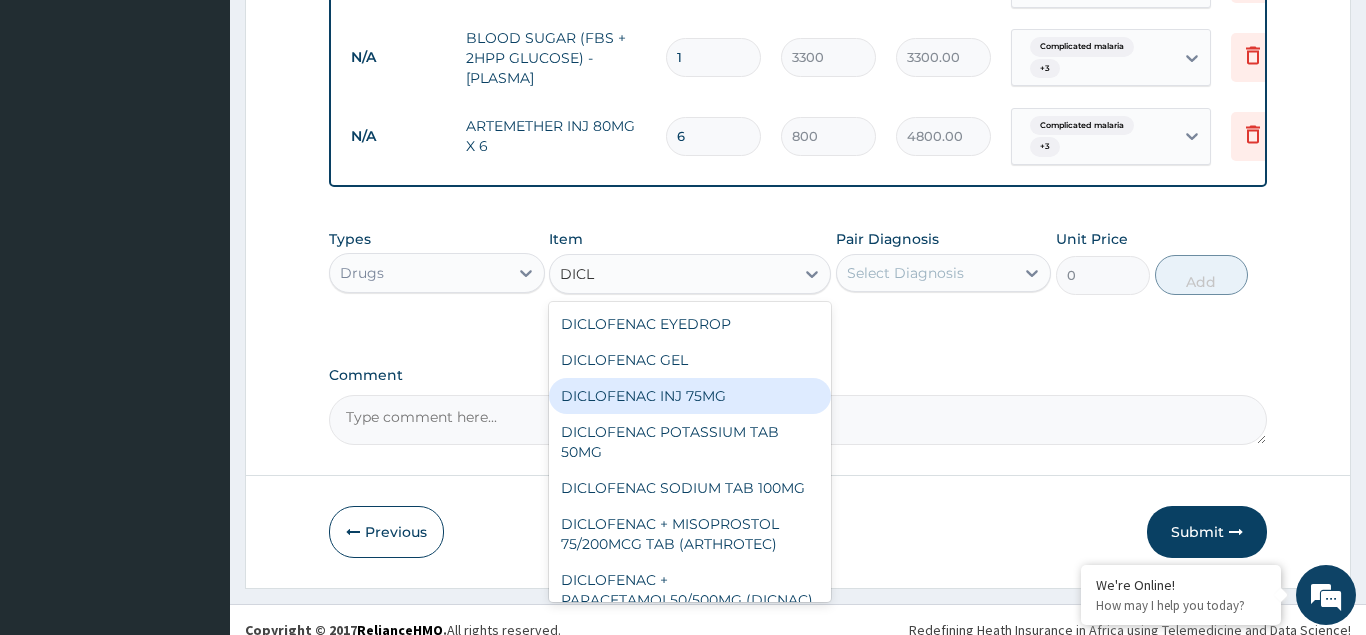 type 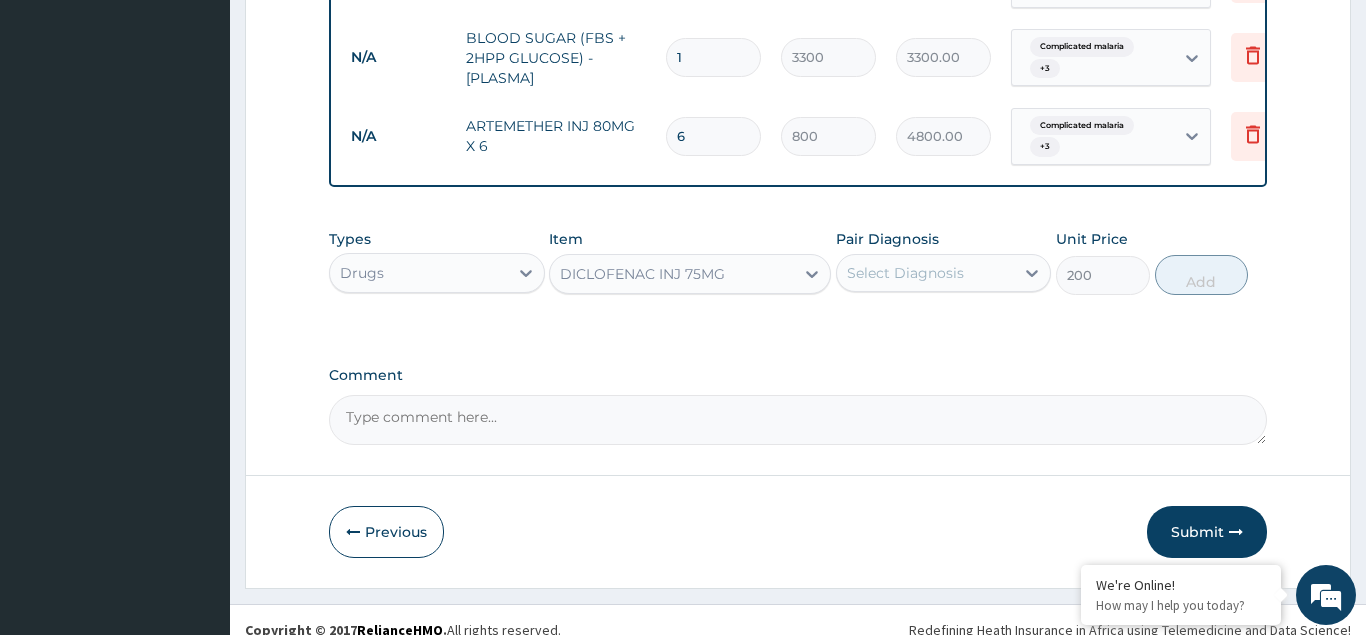 click on "Select Diagnosis" at bounding box center (905, 273) 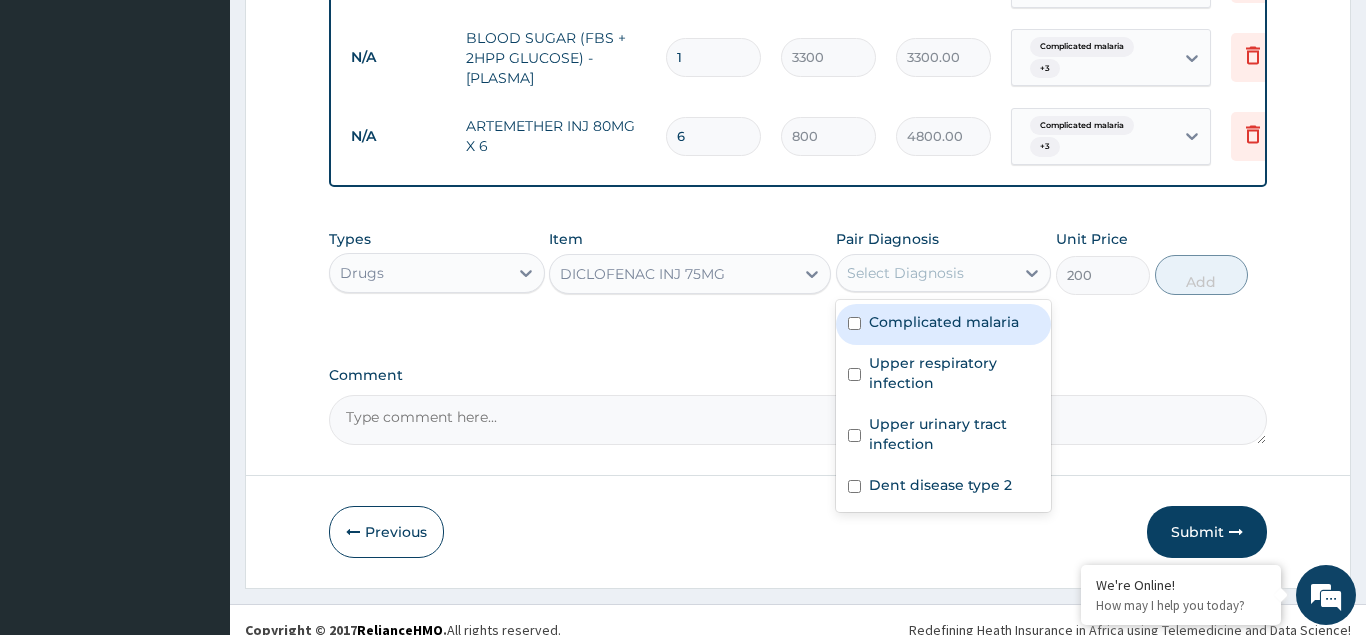 click at bounding box center (854, 323) 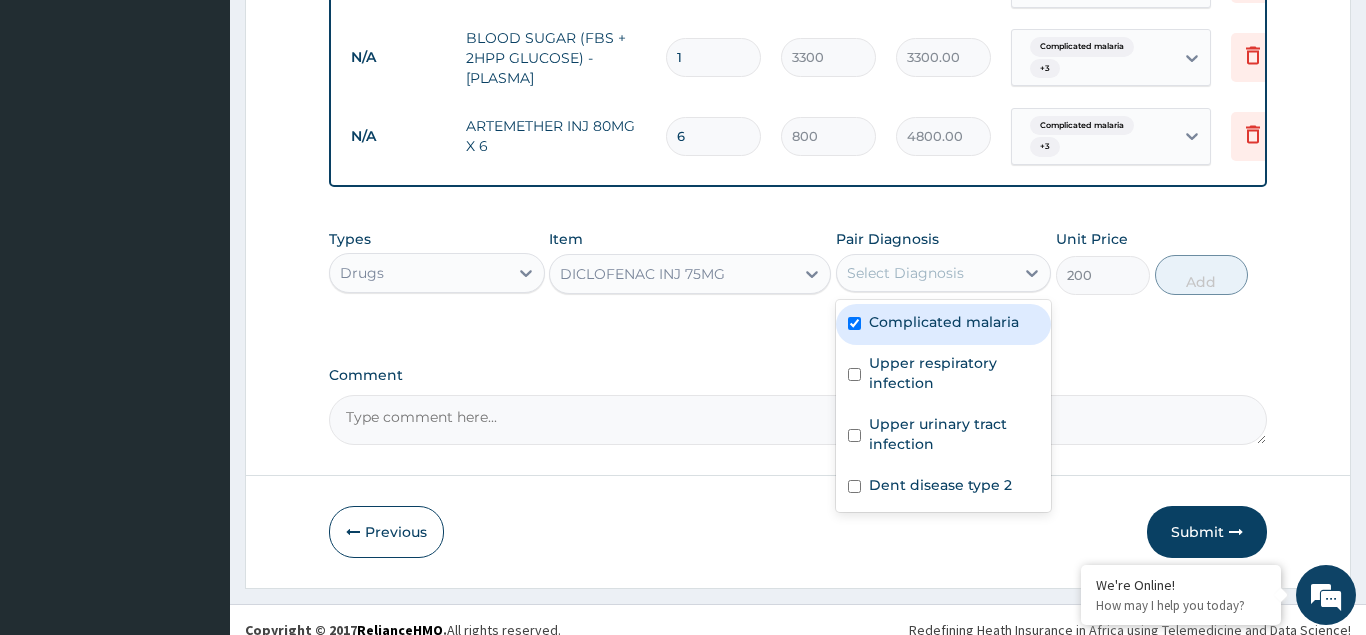 checkbox on "true" 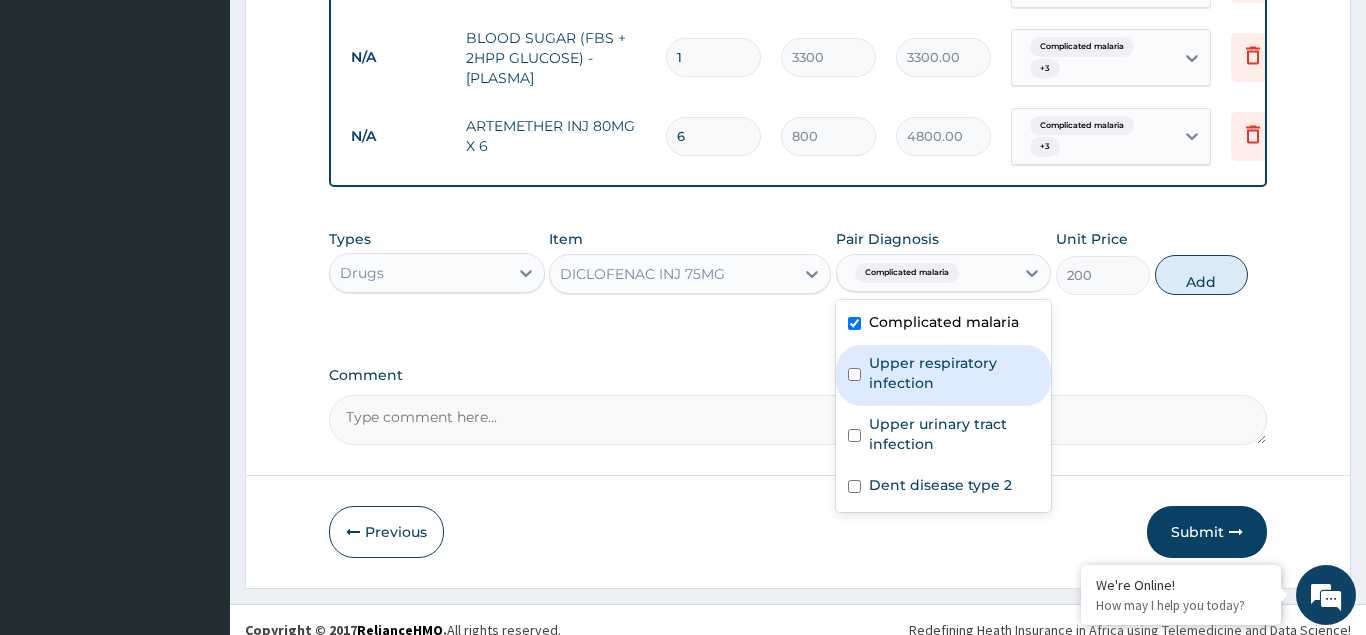 click on "Upper respiratory infection" at bounding box center [944, 375] 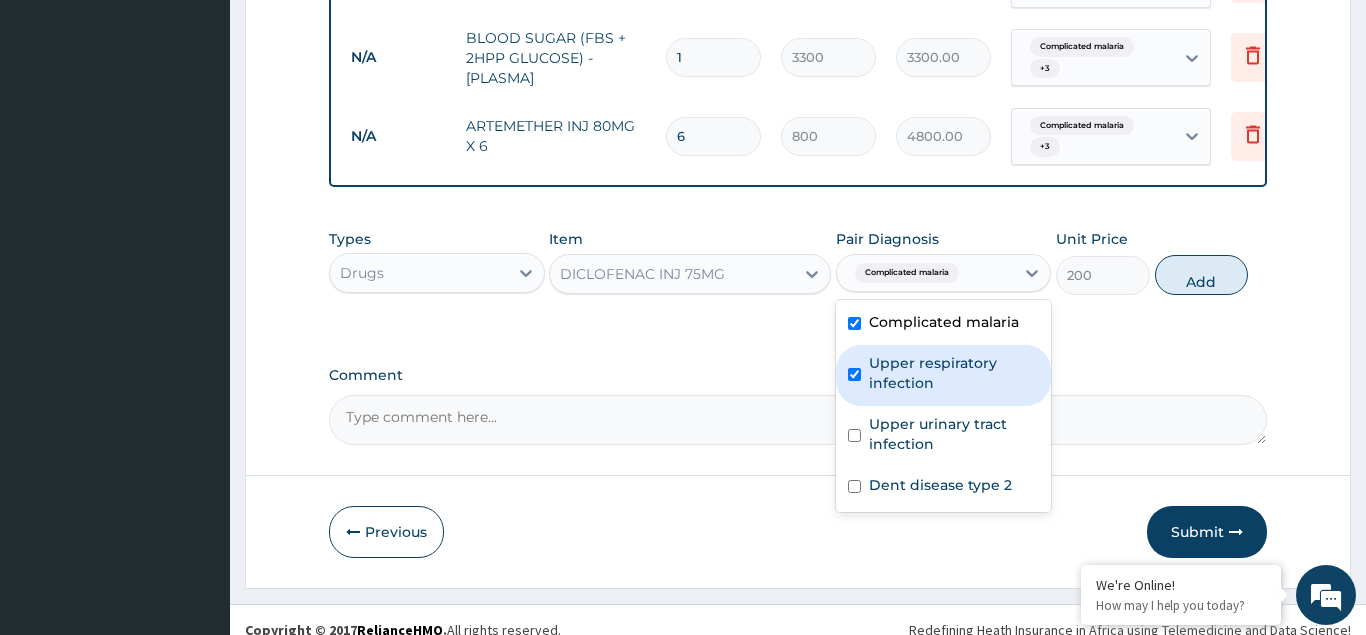 checkbox on "true" 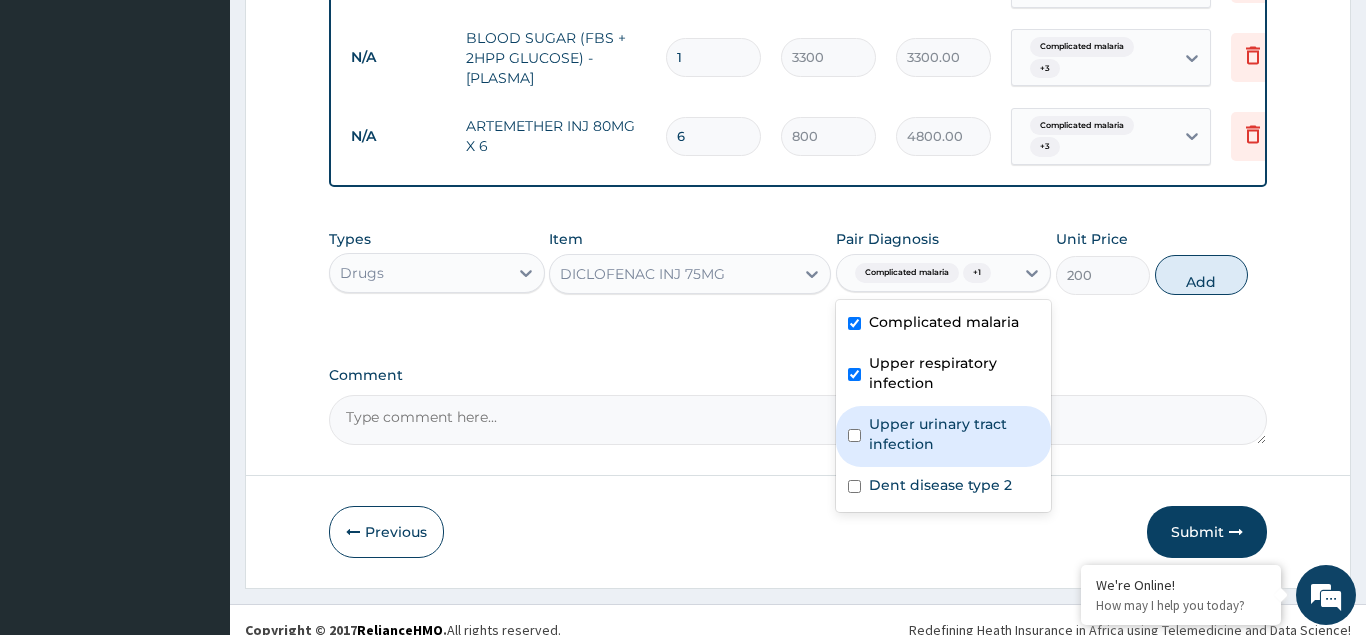 click at bounding box center [854, 435] 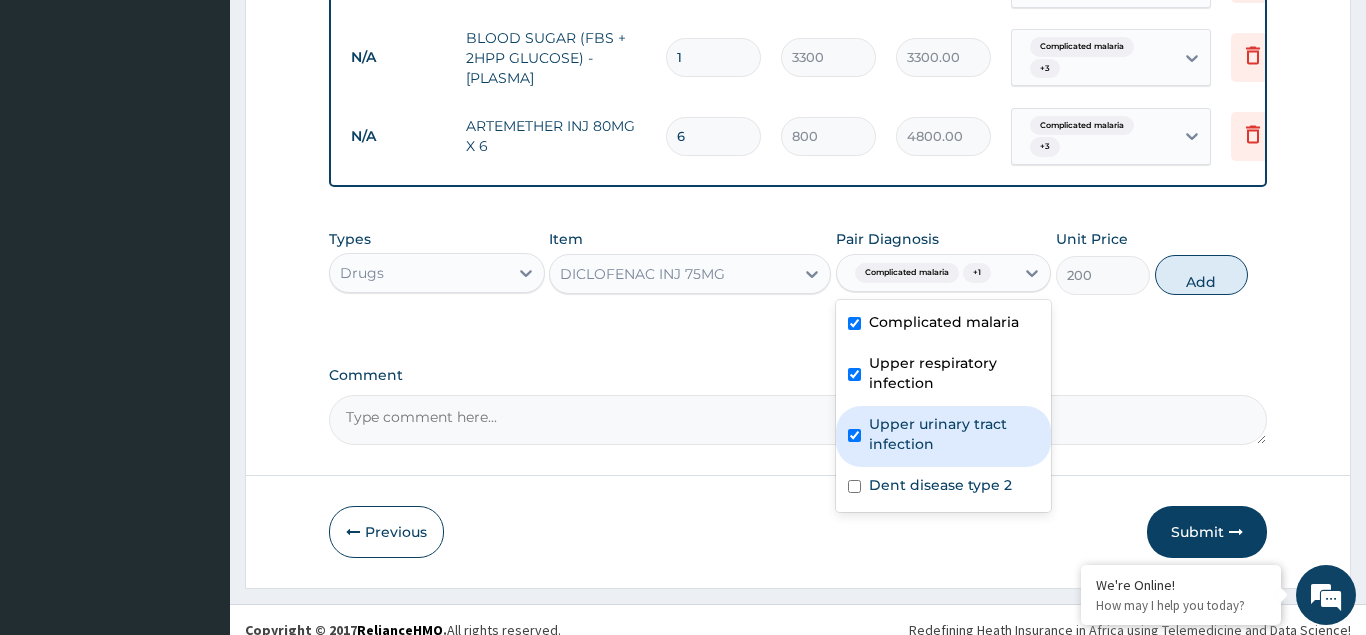 checkbox on "true" 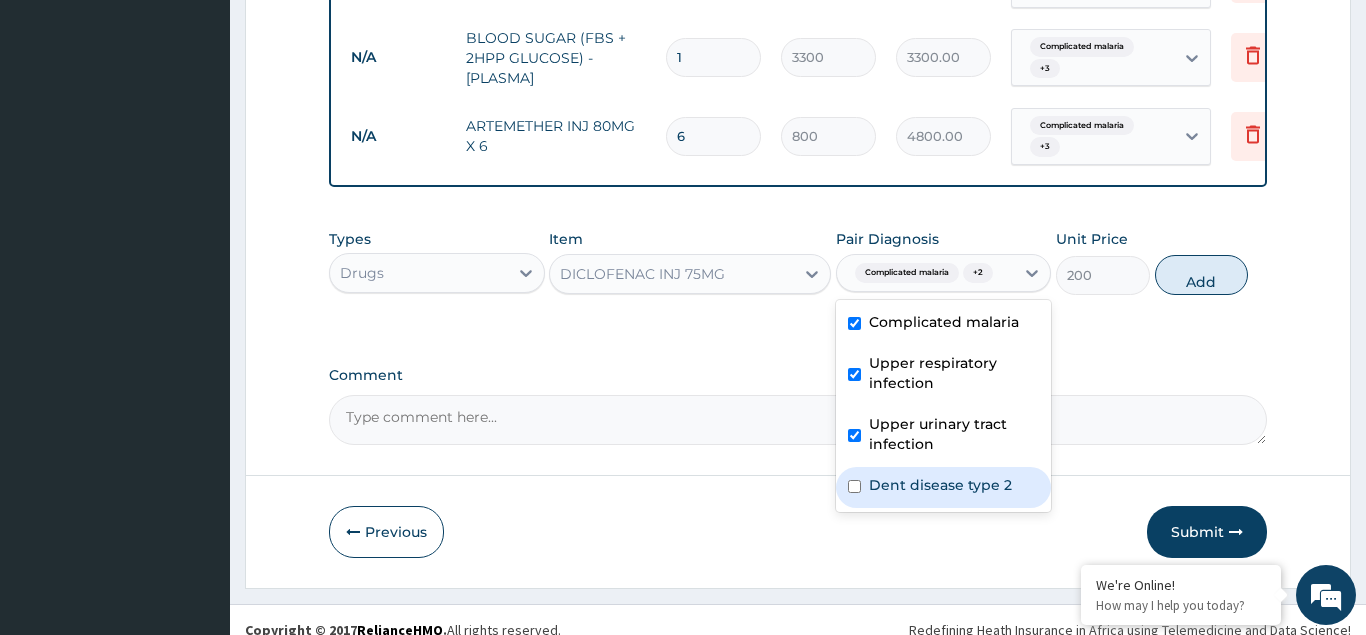 click on "Dent disease type 2" at bounding box center [944, 487] 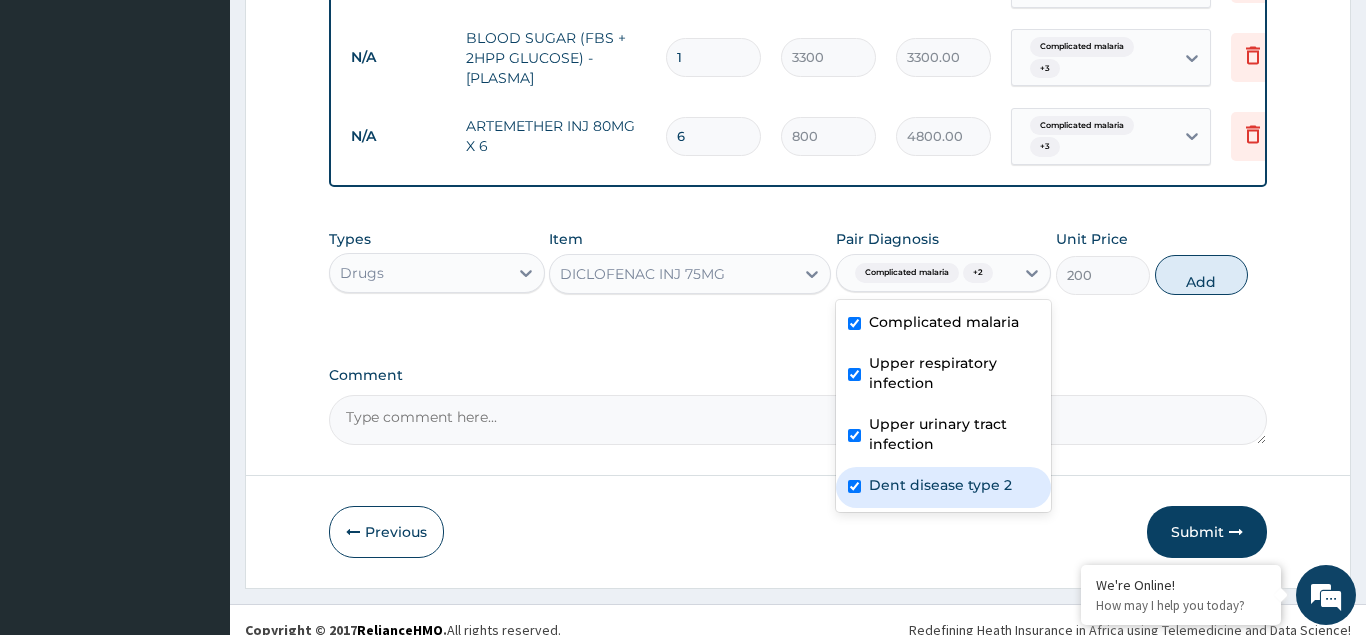 checkbox on "true" 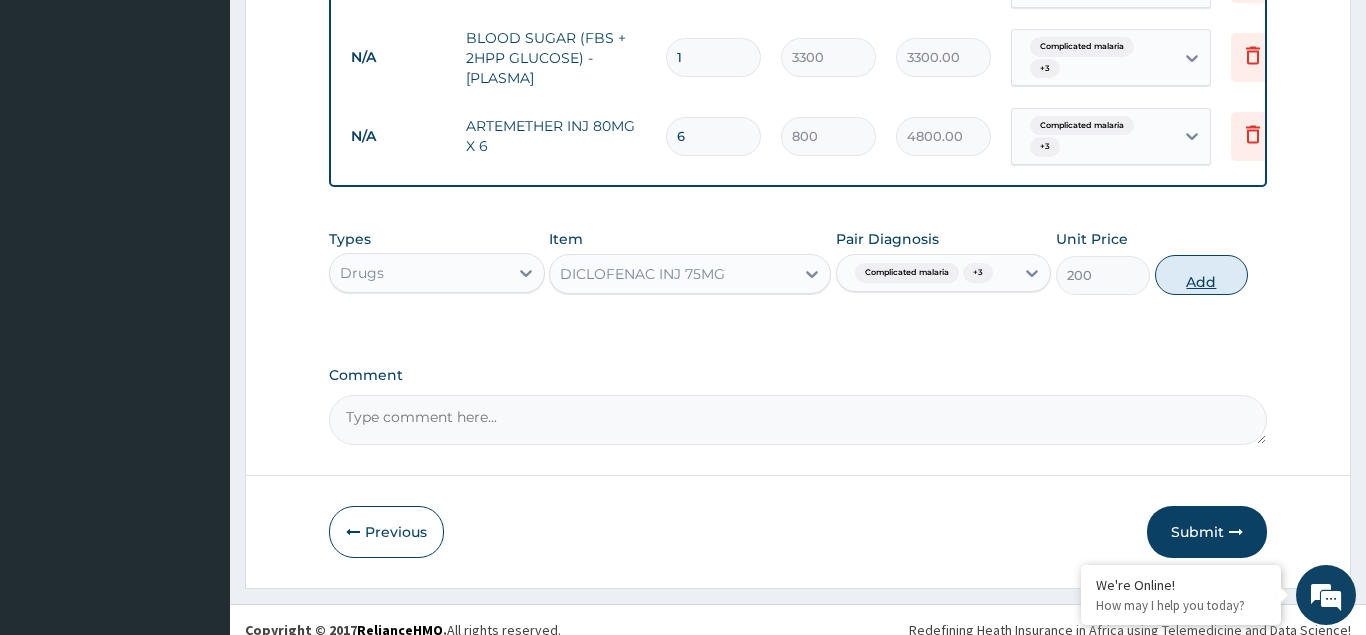 click on "Add" at bounding box center [1202, 275] 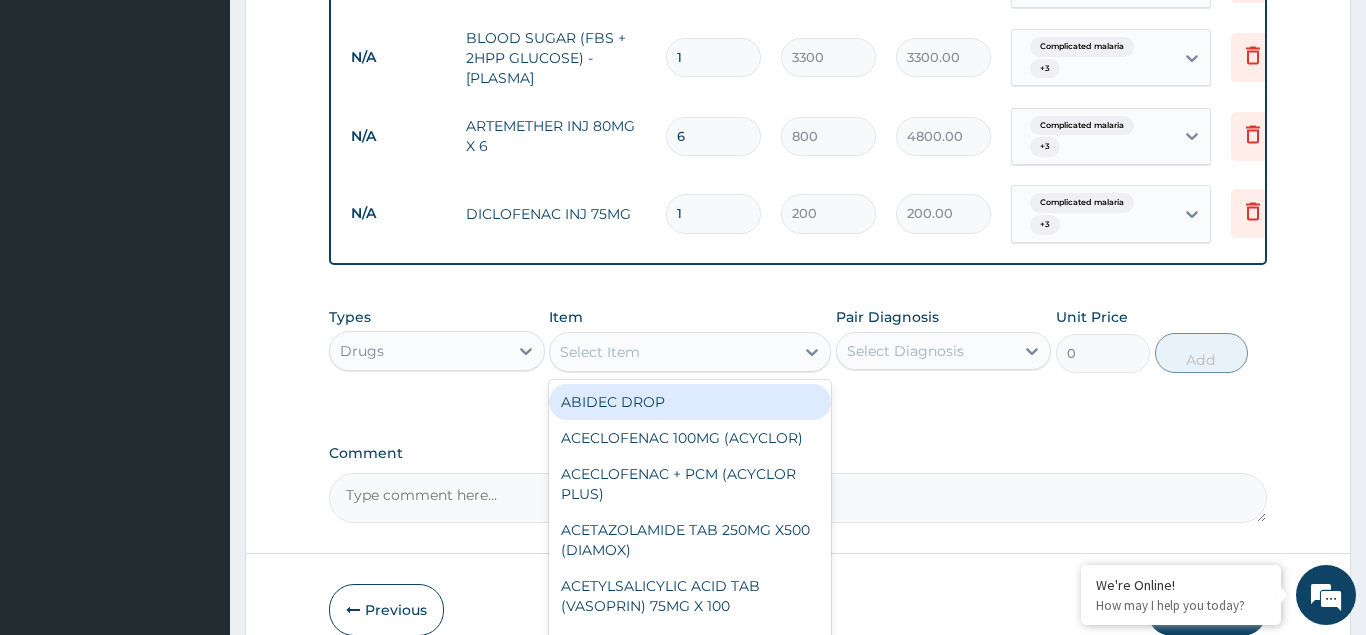 click on "Select Item" at bounding box center (600, 352) 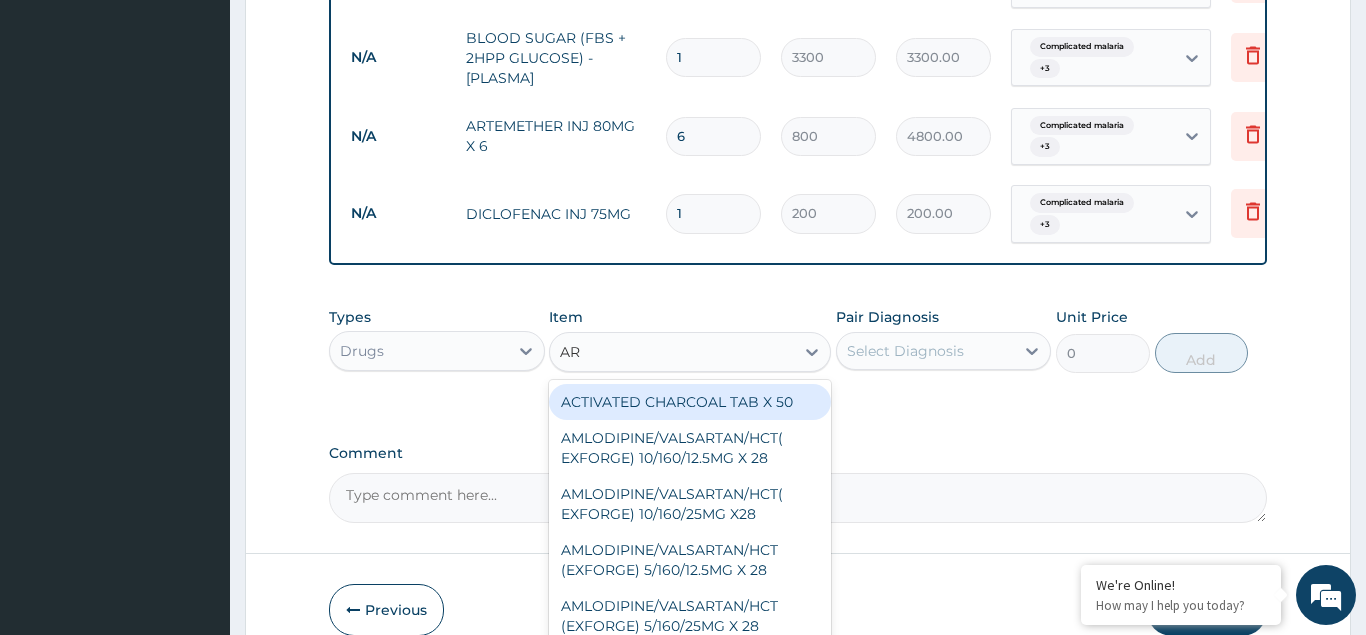 type on "ART" 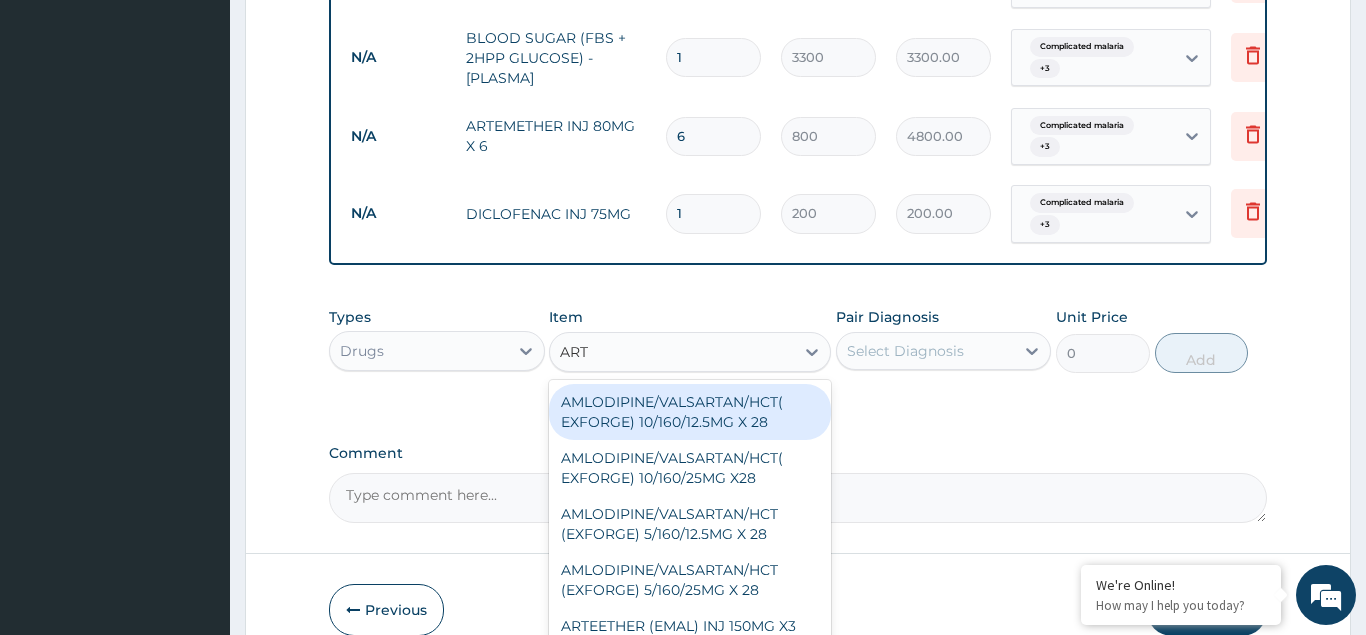 scroll, scrollTop: 1113, scrollLeft: 0, axis: vertical 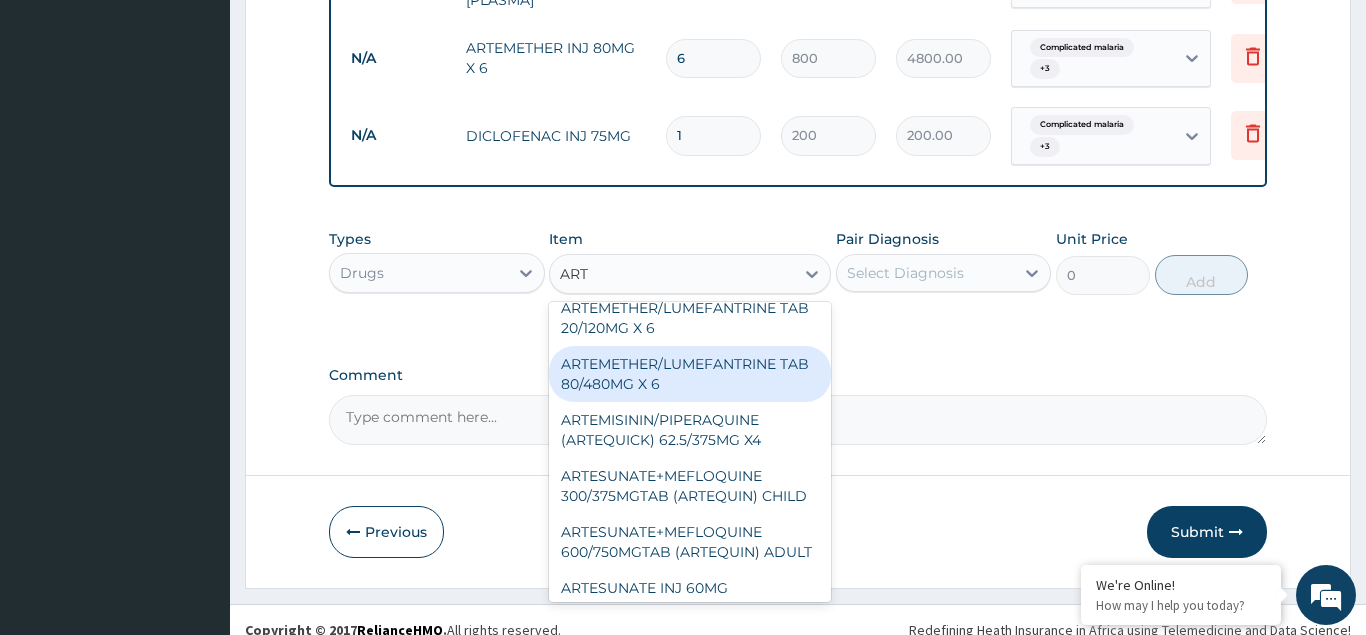 click on "ARTEMETHER/LUMEFANTRINE TAB 80/480MG X 6" at bounding box center (690, 374) 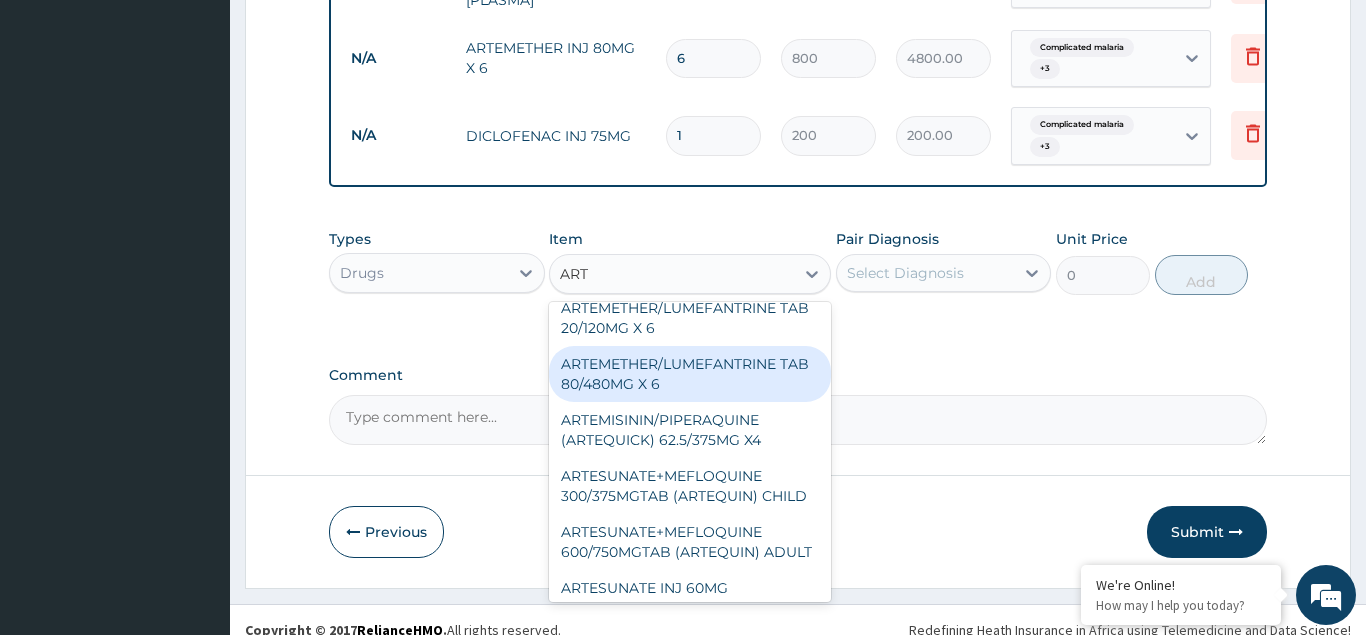 type 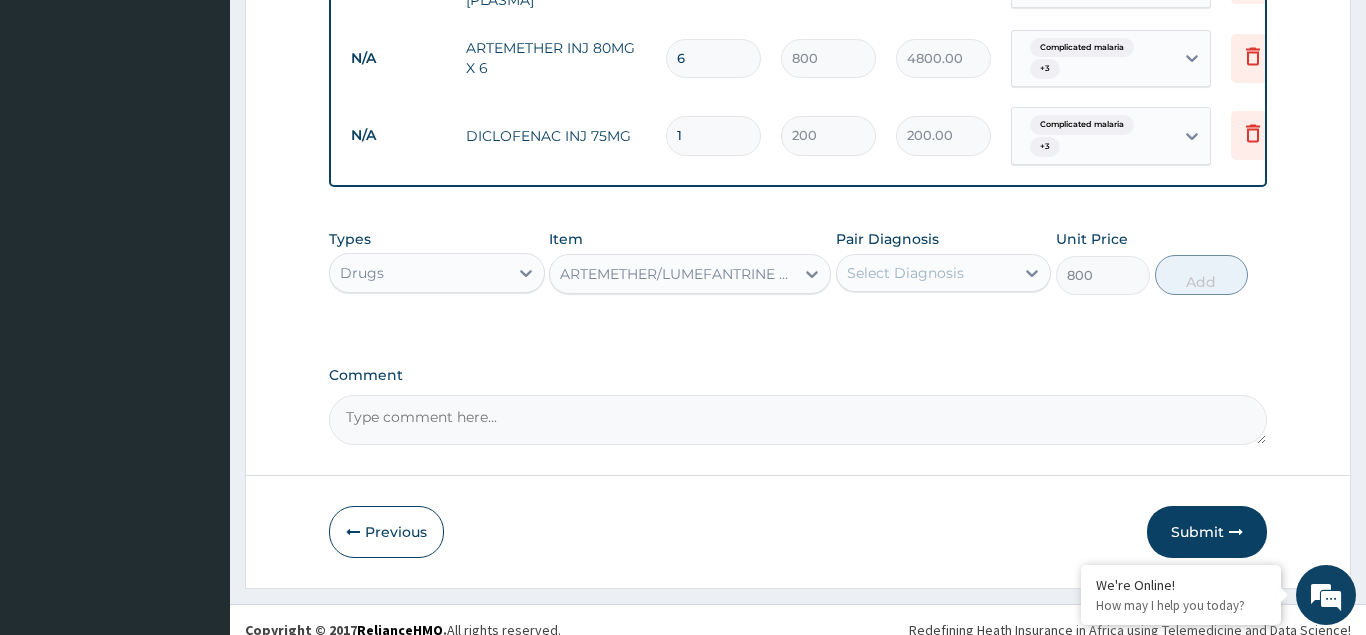 click on "Select Diagnosis" at bounding box center [905, 273] 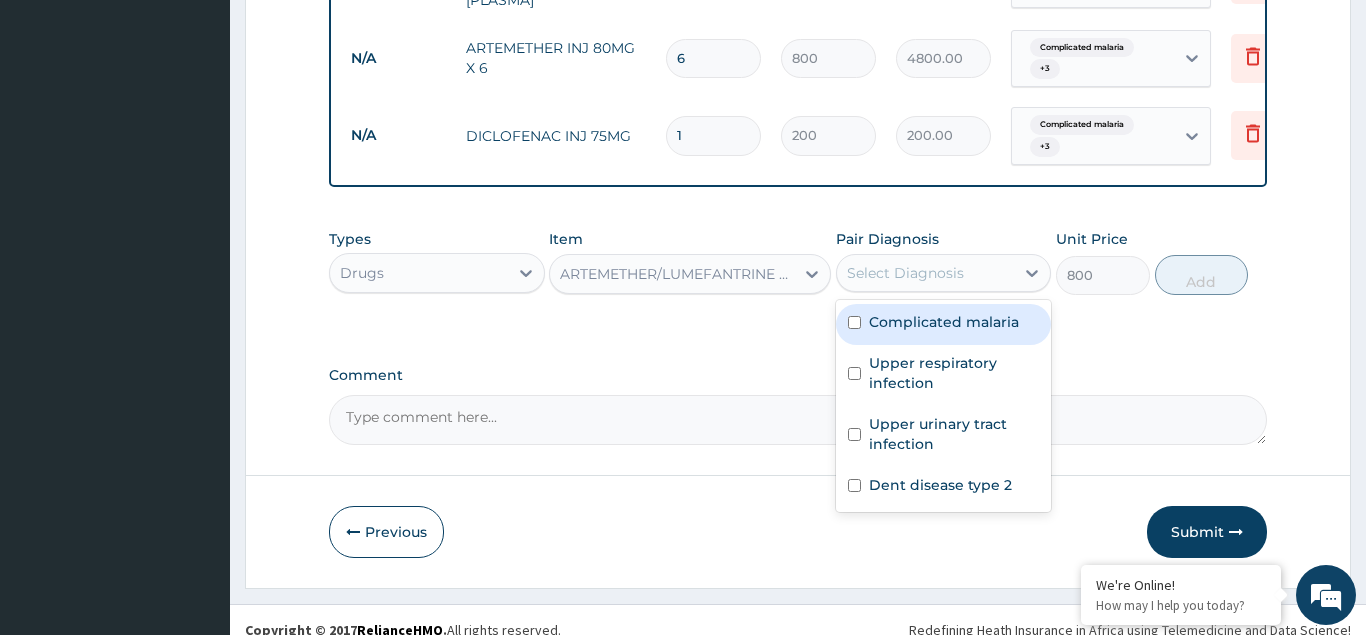 click at bounding box center [854, 322] 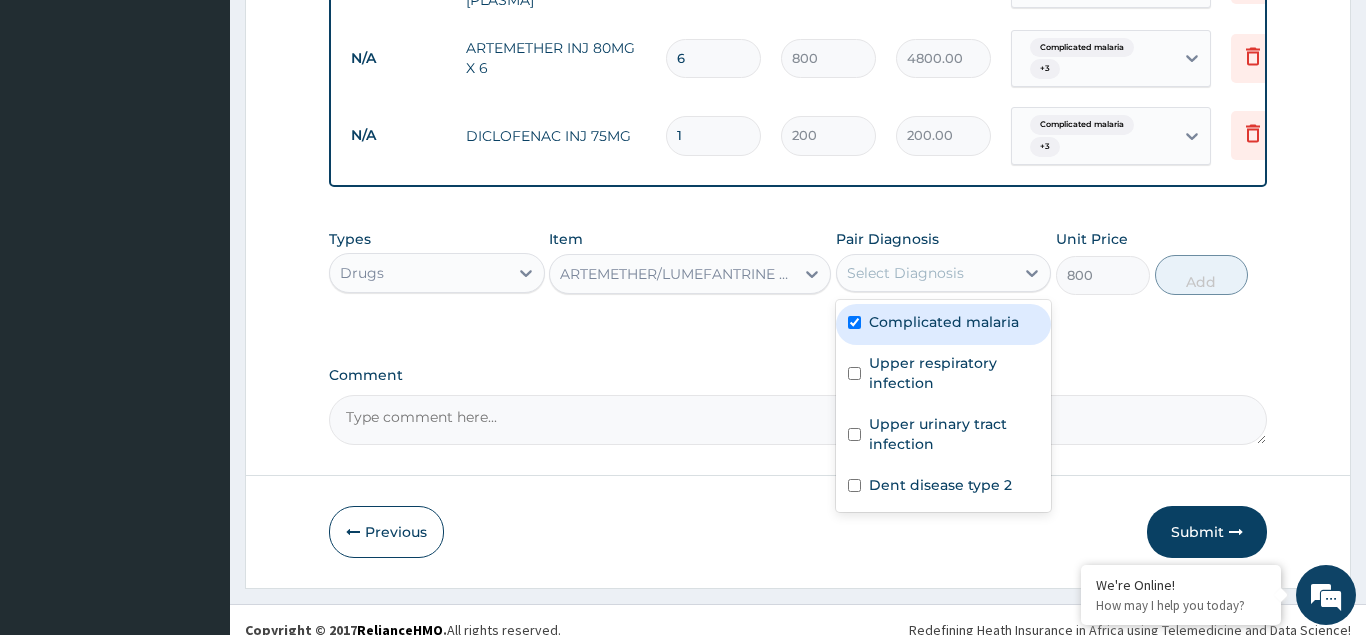 checkbox on "true" 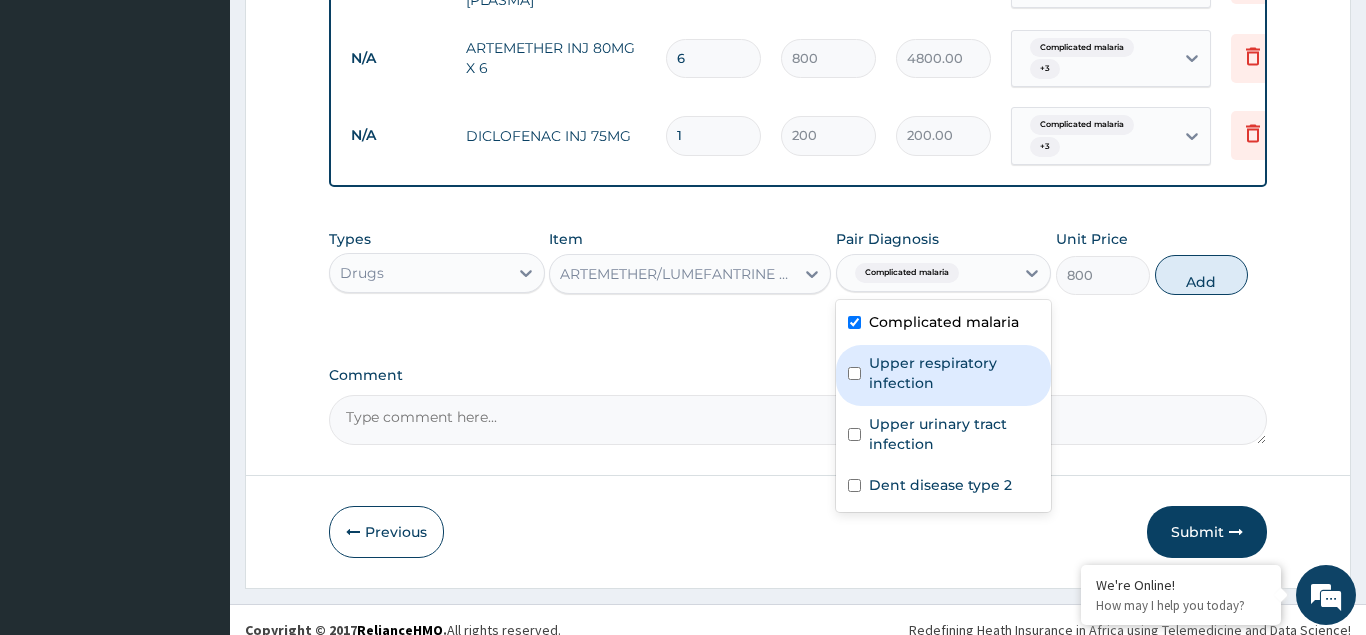 click on "Upper respiratory infection" at bounding box center (944, 375) 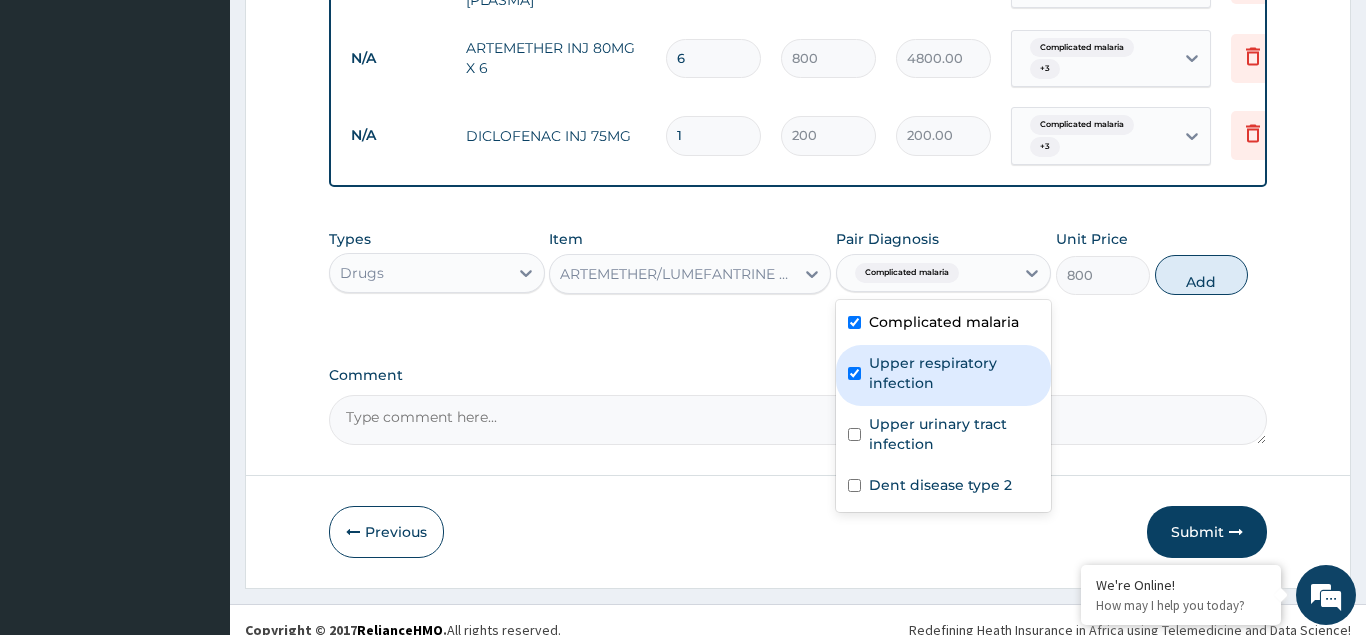 checkbox on "true" 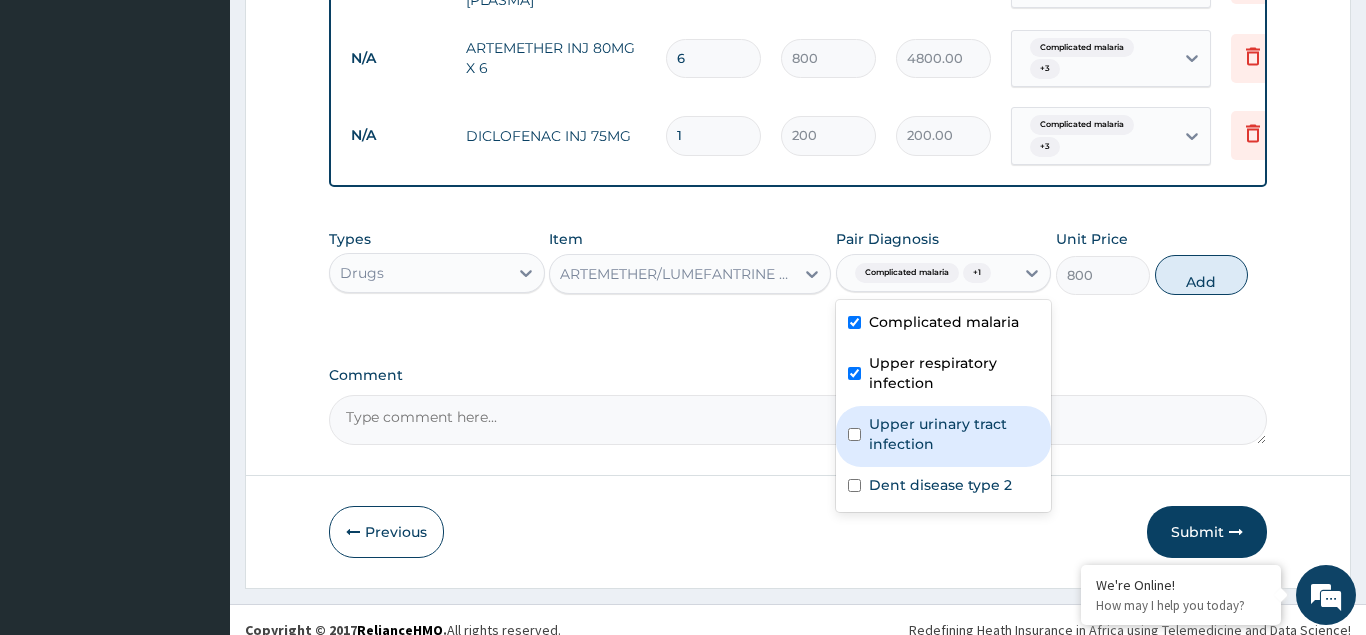 click on "Upper urinary tract infection" at bounding box center (944, 436) 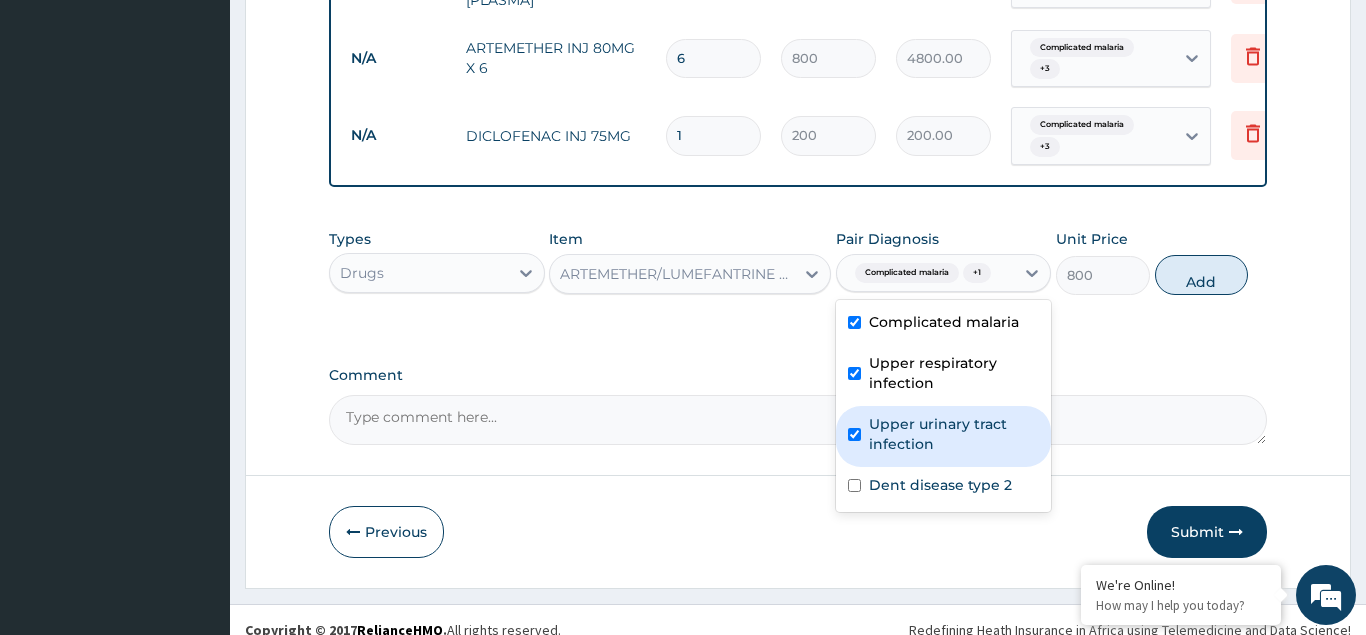 checkbox on "true" 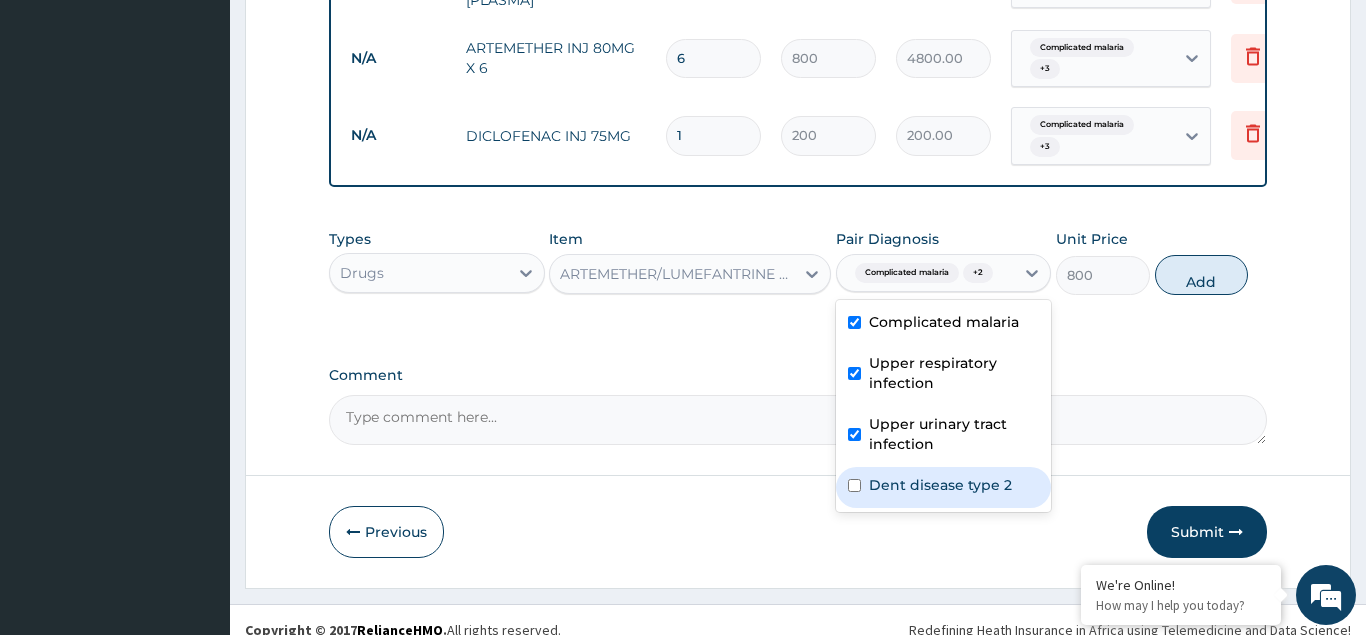 click at bounding box center [854, 485] 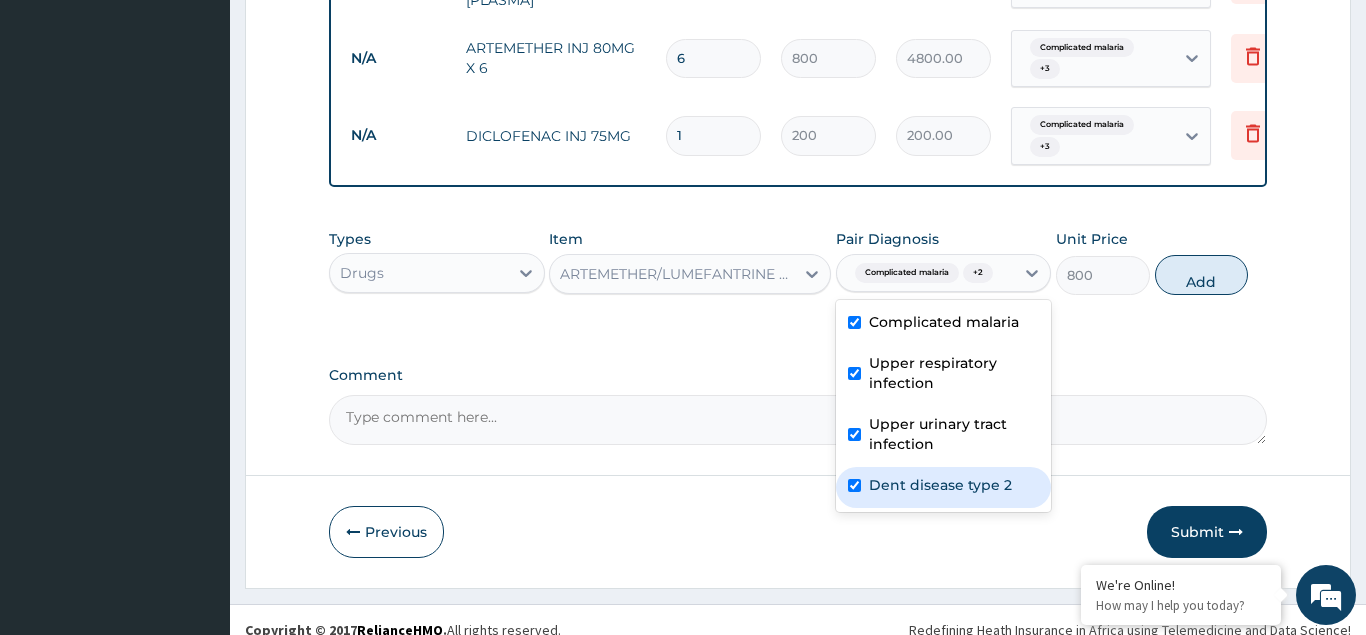 checkbox on "true" 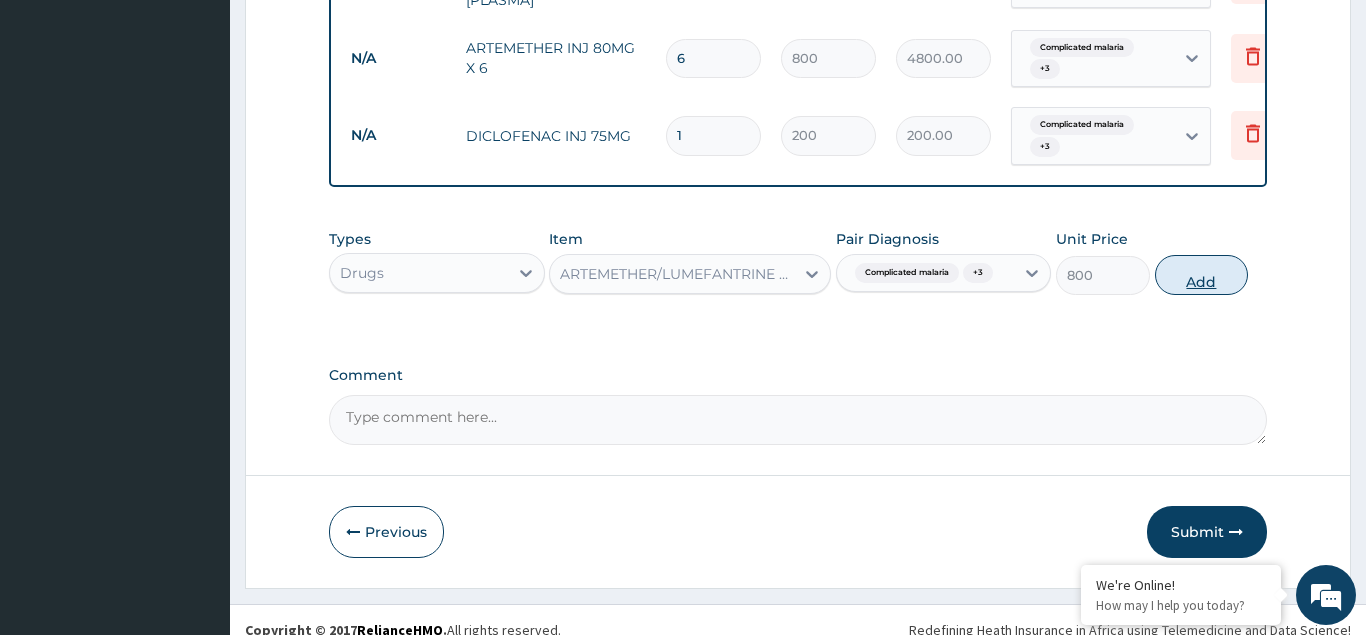 click on "Add" at bounding box center (1202, 275) 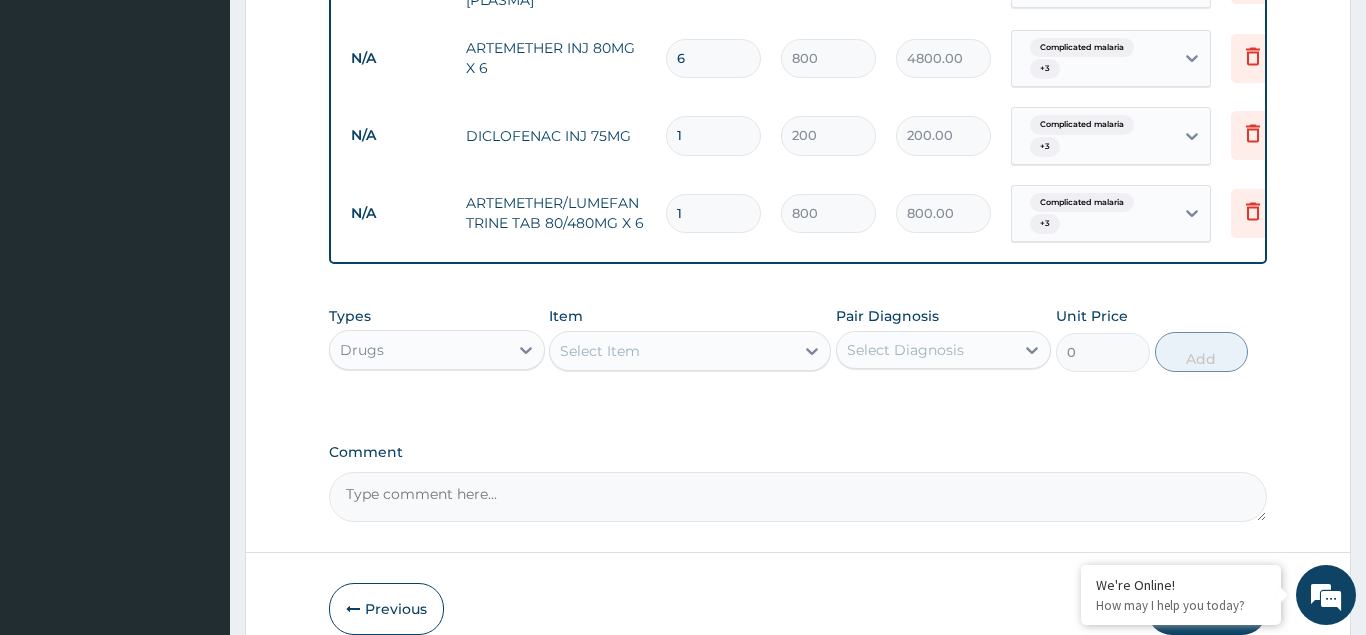 type 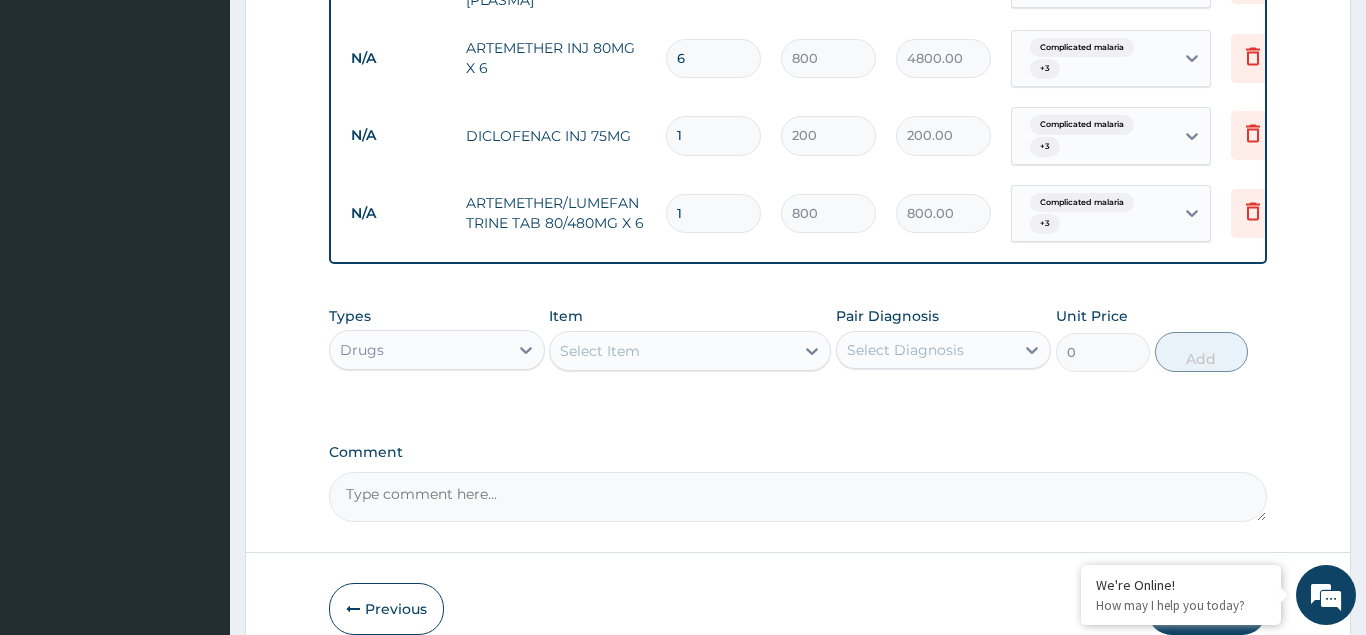 type on "0.00" 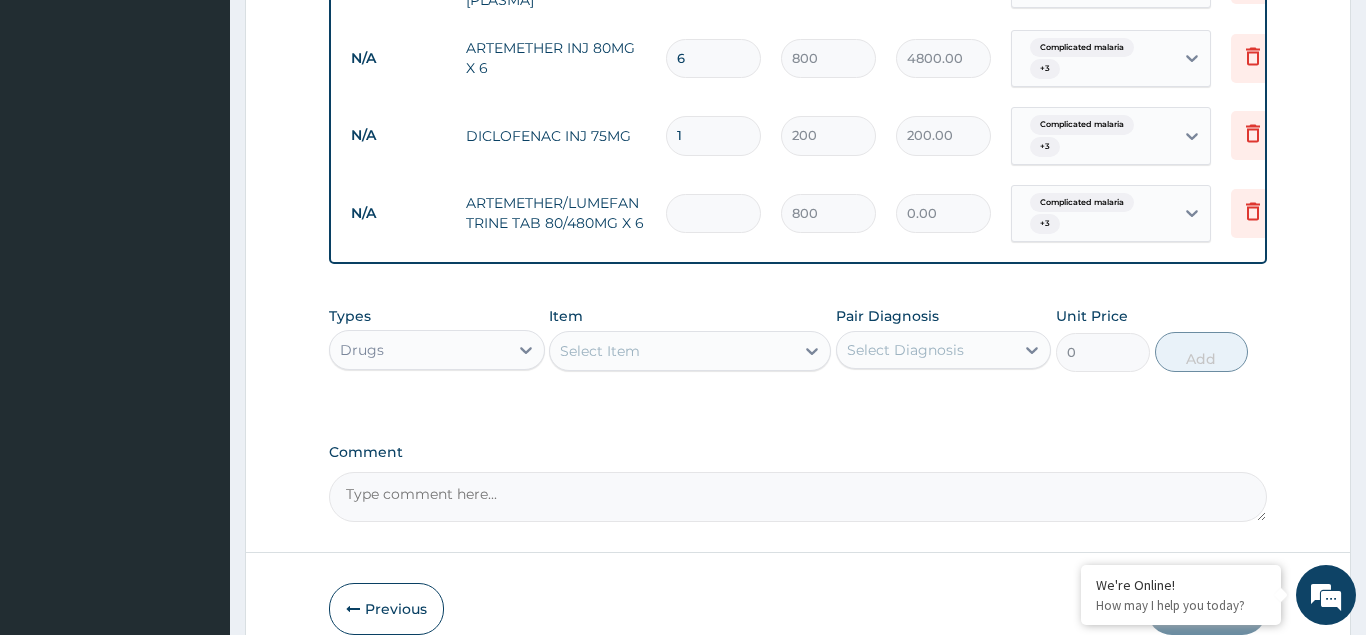 type on "6" 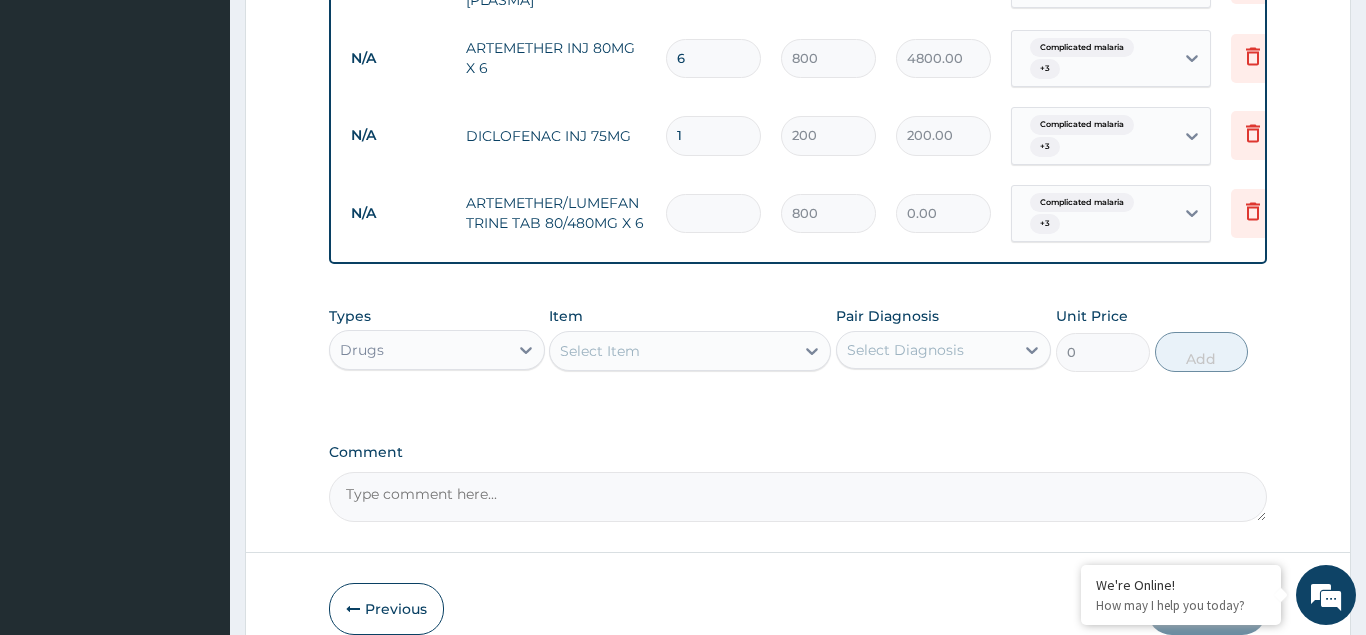 type on "4800.00" 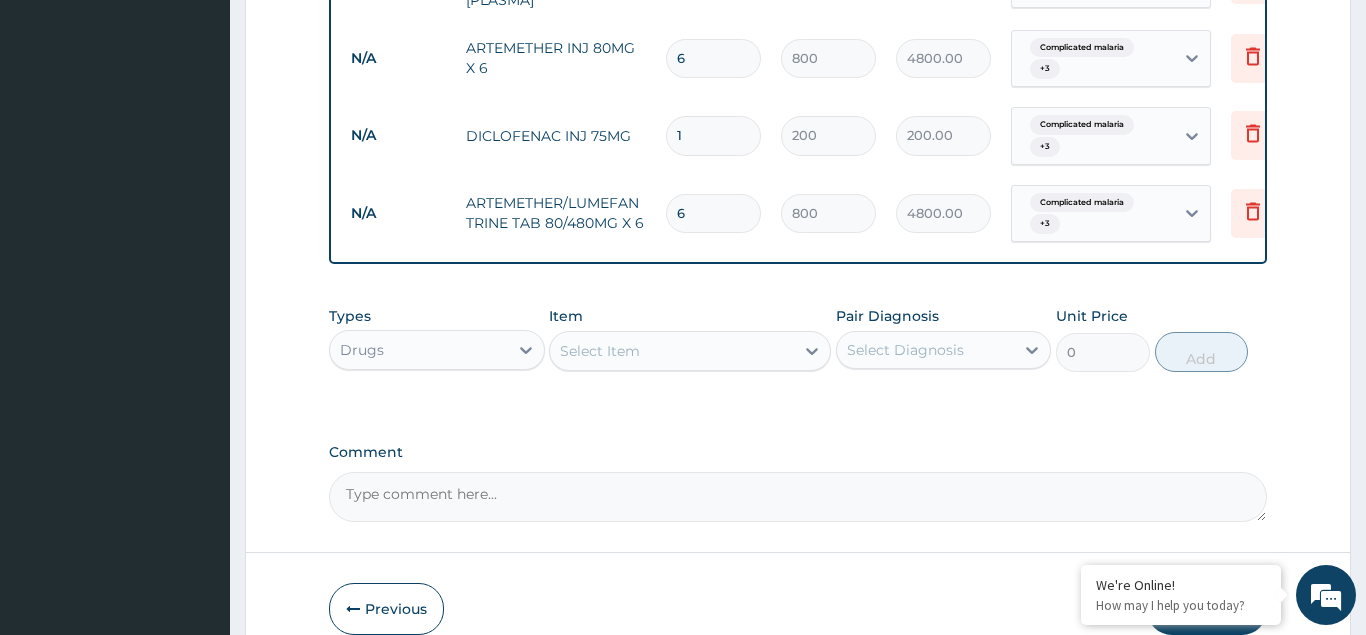 type on "6" 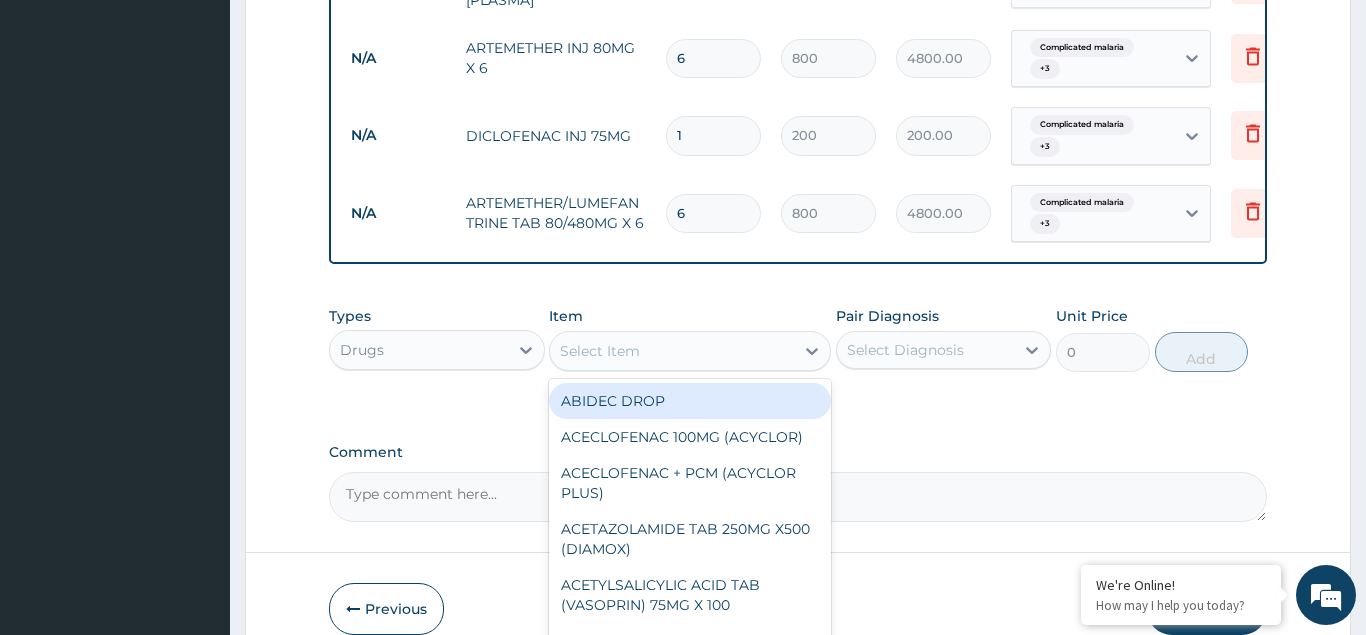 click at bounding box center (561, 351) 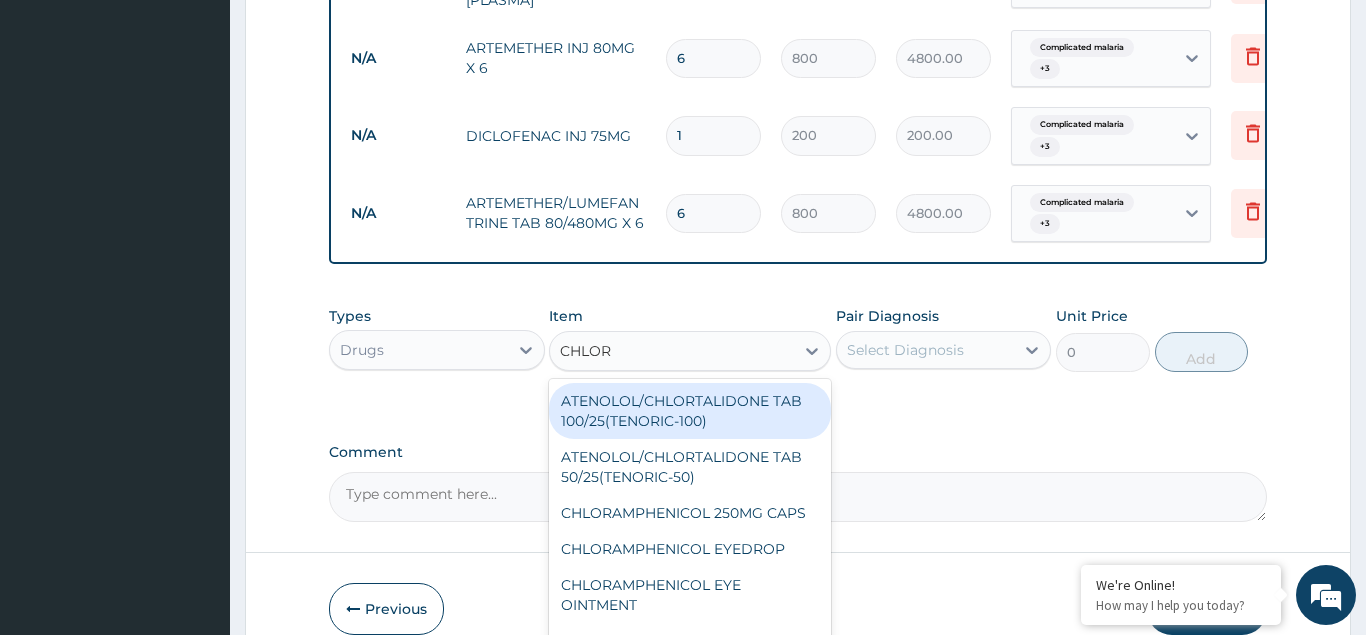 scroll, scrollTop: 1193, scrollLeft: 0, axis: vertical 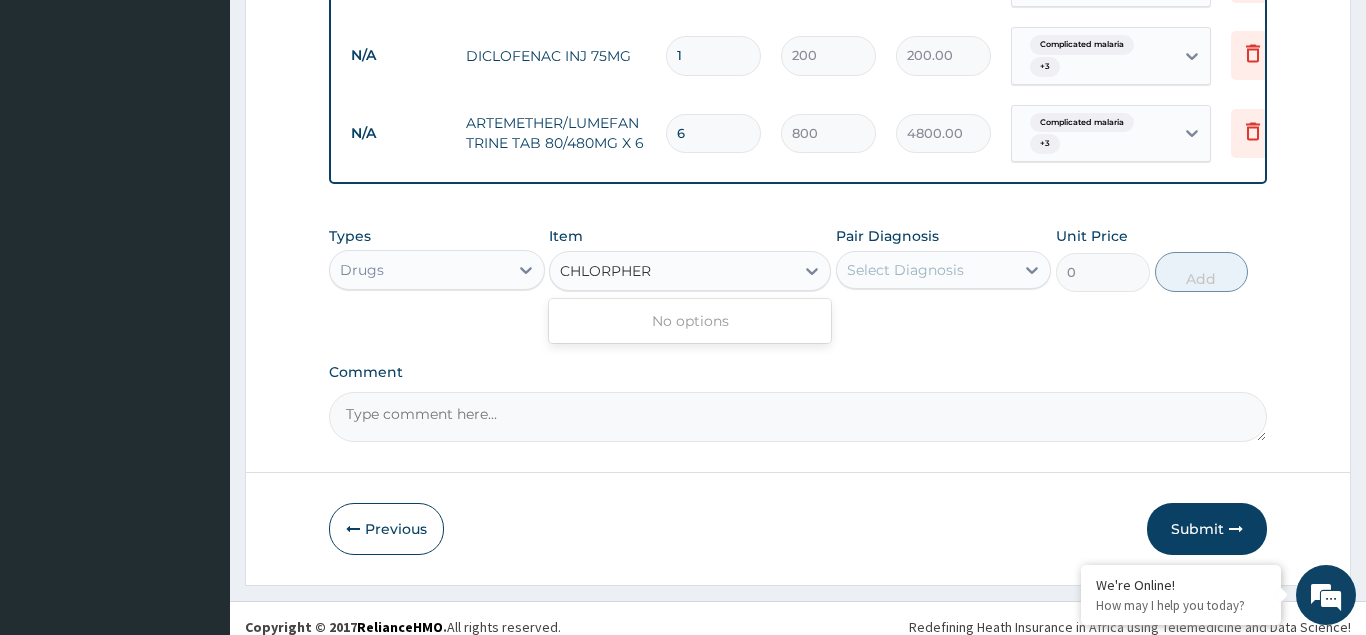 type on "CHLORPHE" 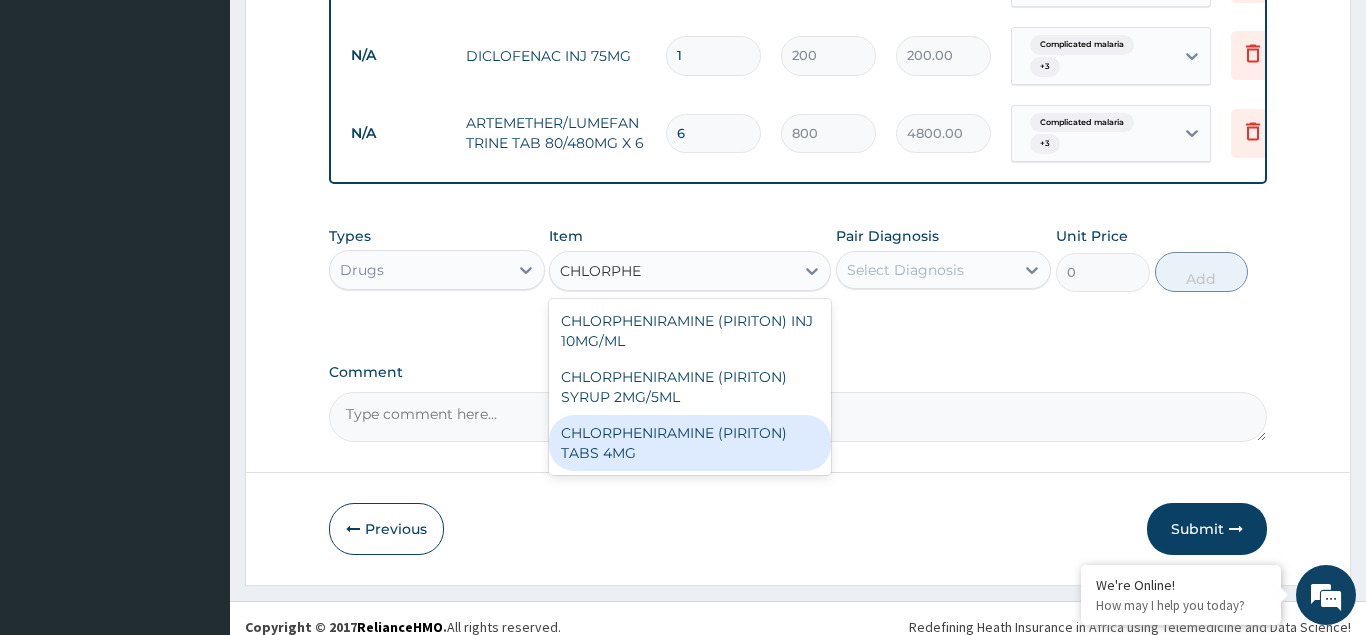 click on "CHLORPHENIRAMINE (PIRITON) TABS 4MG" at bounding box center [690, 443] 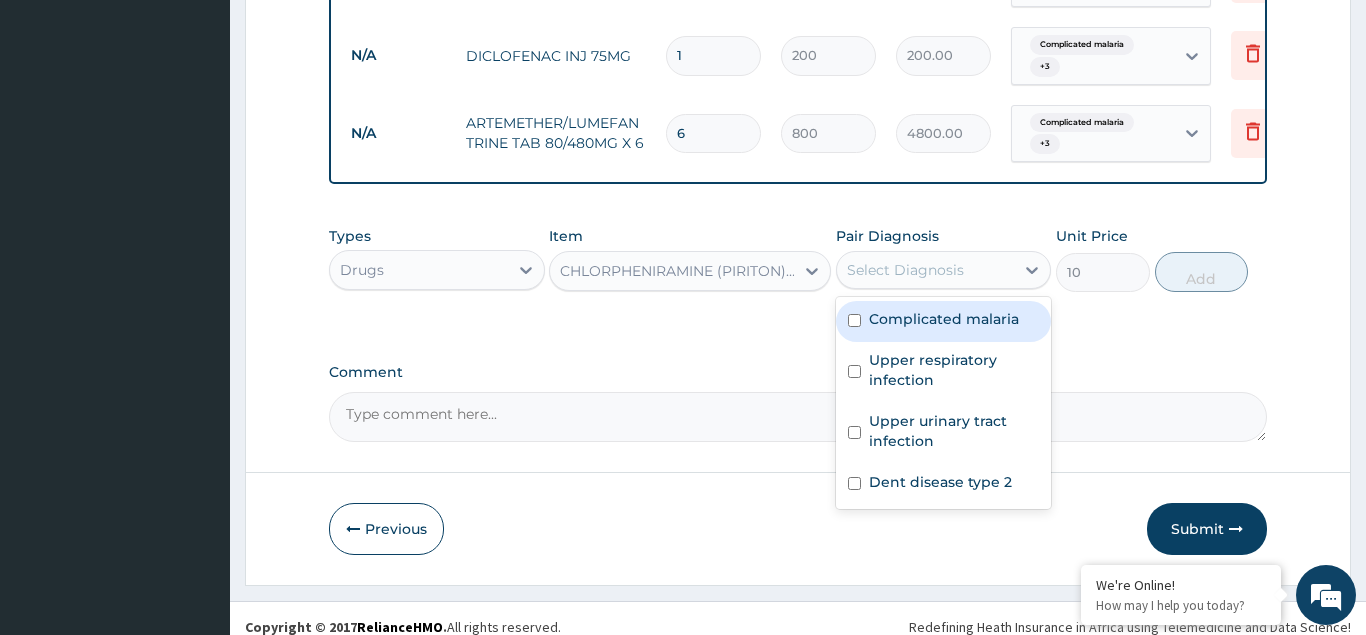 click on "Select Diagnosis" at bounding box center [905, 270] 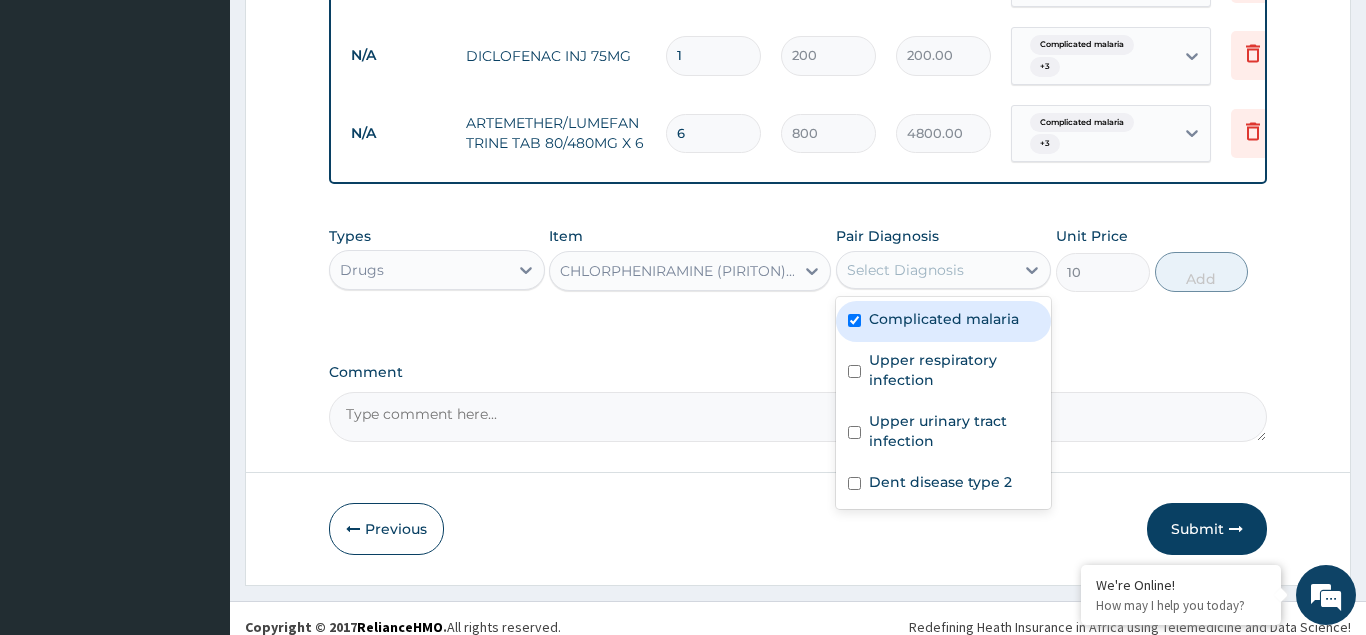 checkbox on "true" 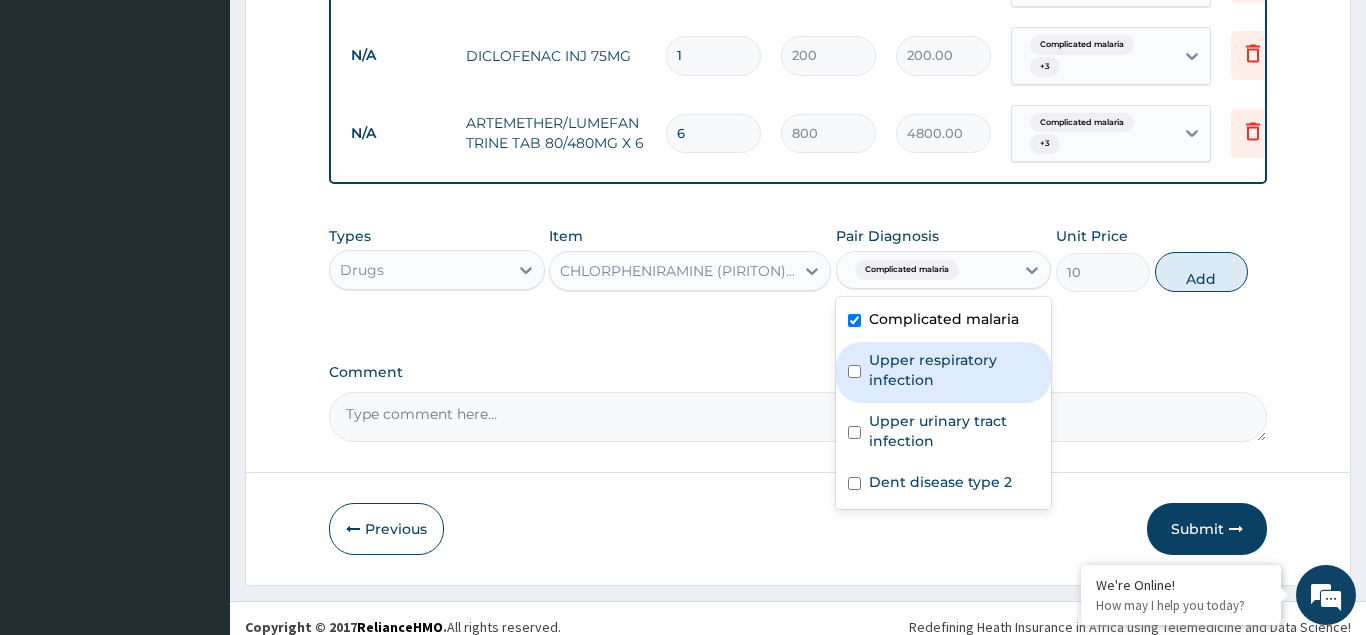 click on "Upper respiratory infection" at bounding box center [944, 372] 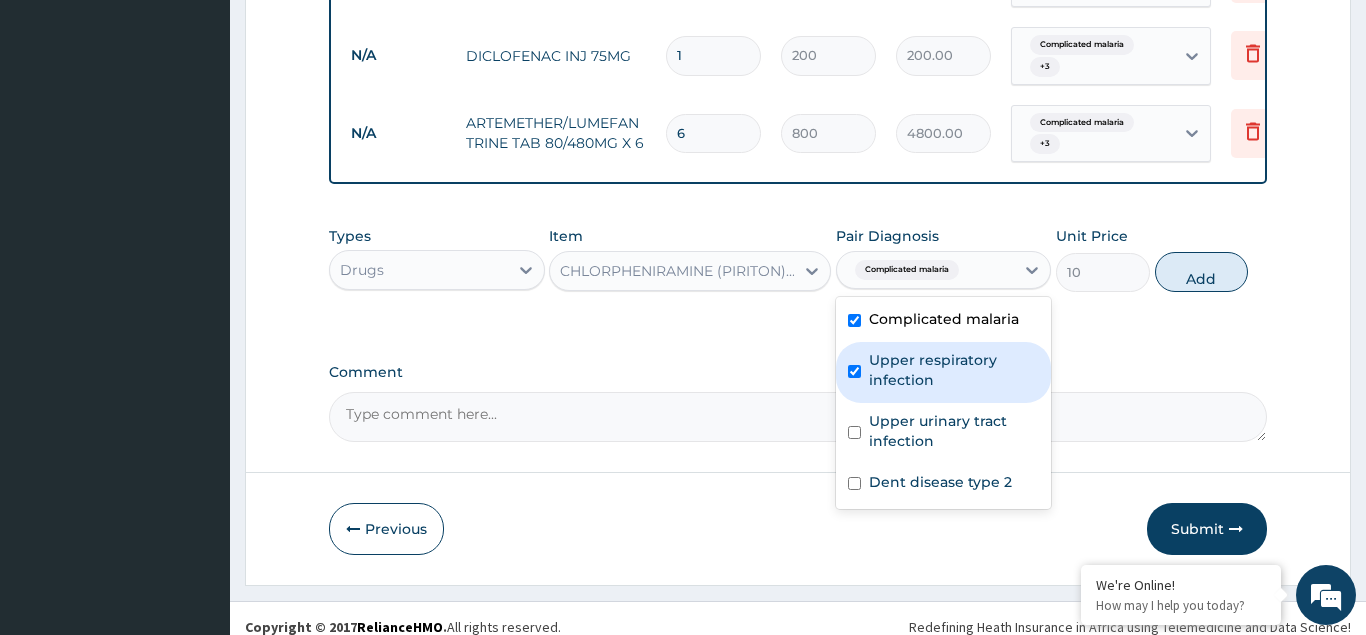 checkbox on "true" 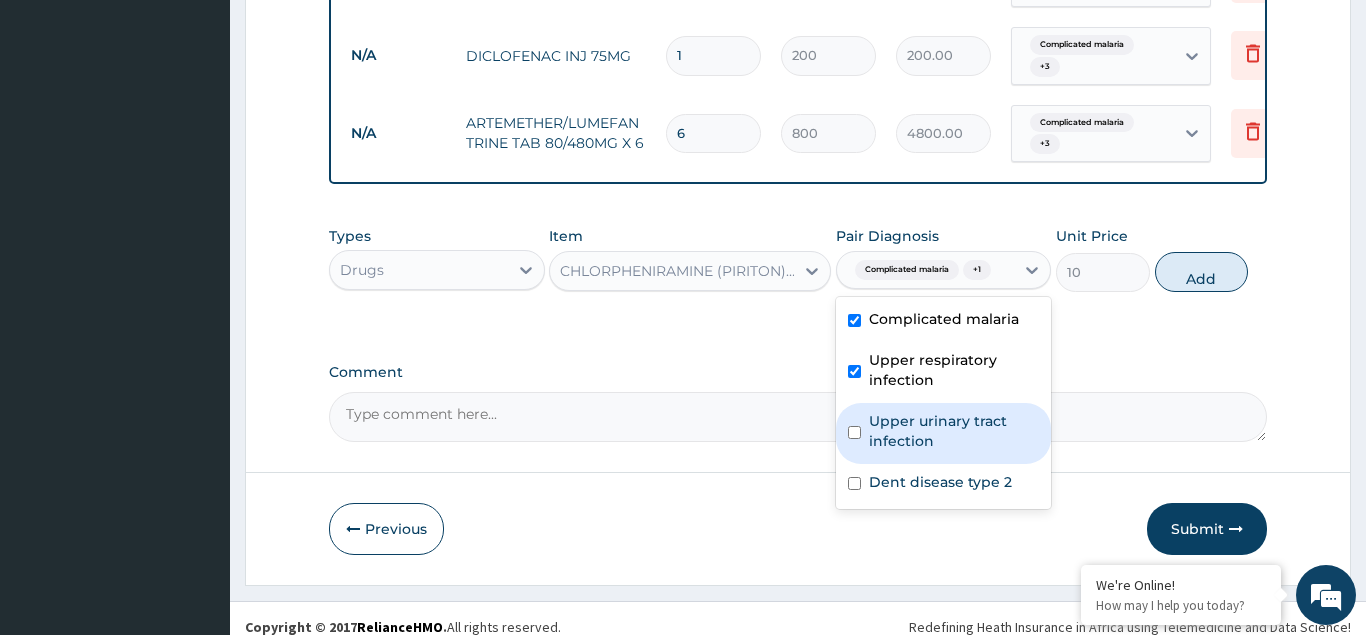 click at bounding box center (854, 432) 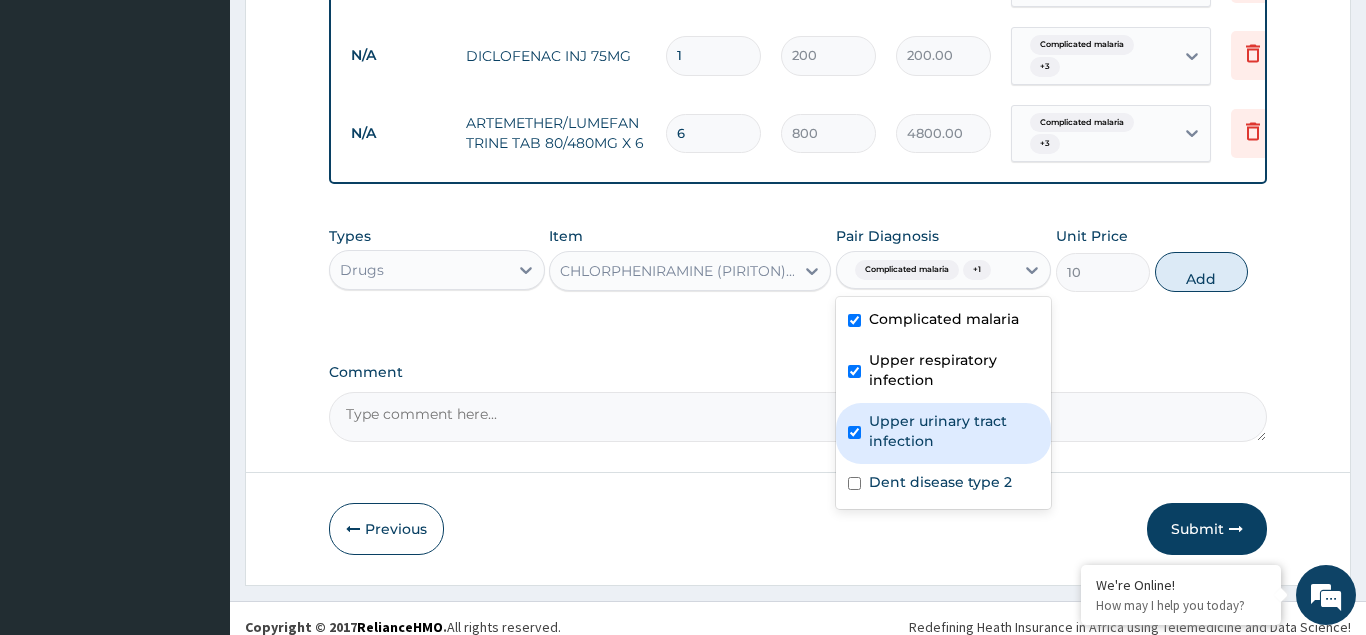checkbox on "true" 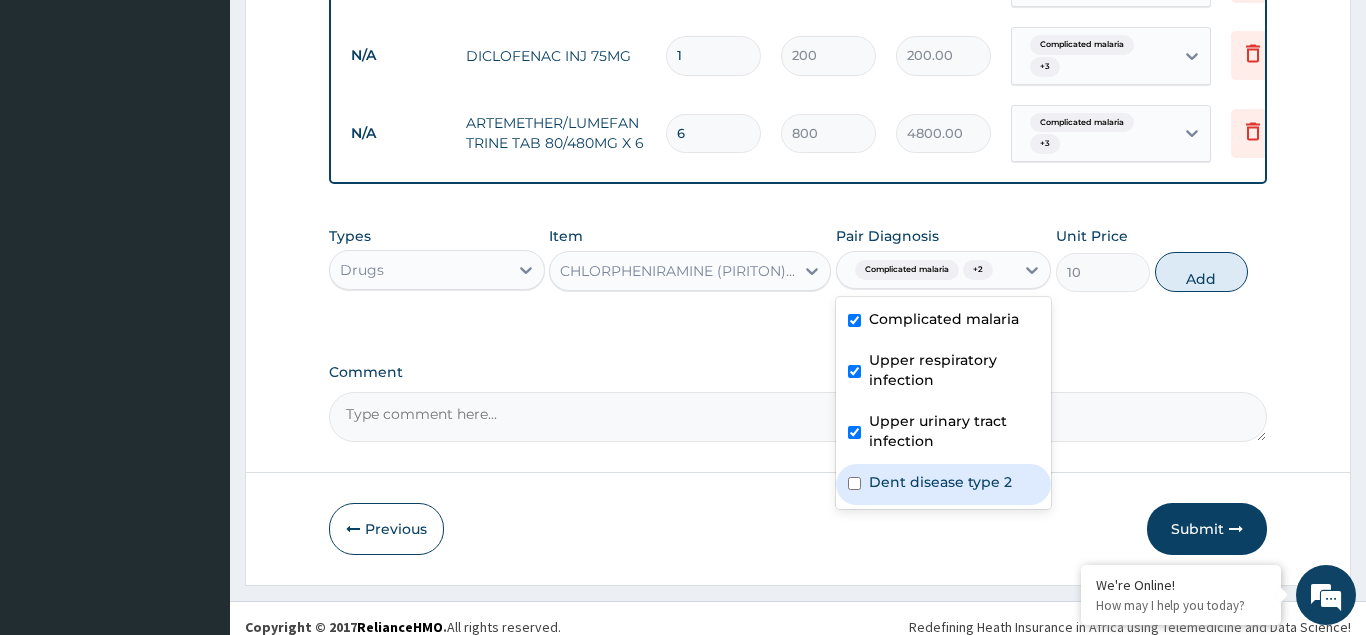 click at bounding box center [854, 483] 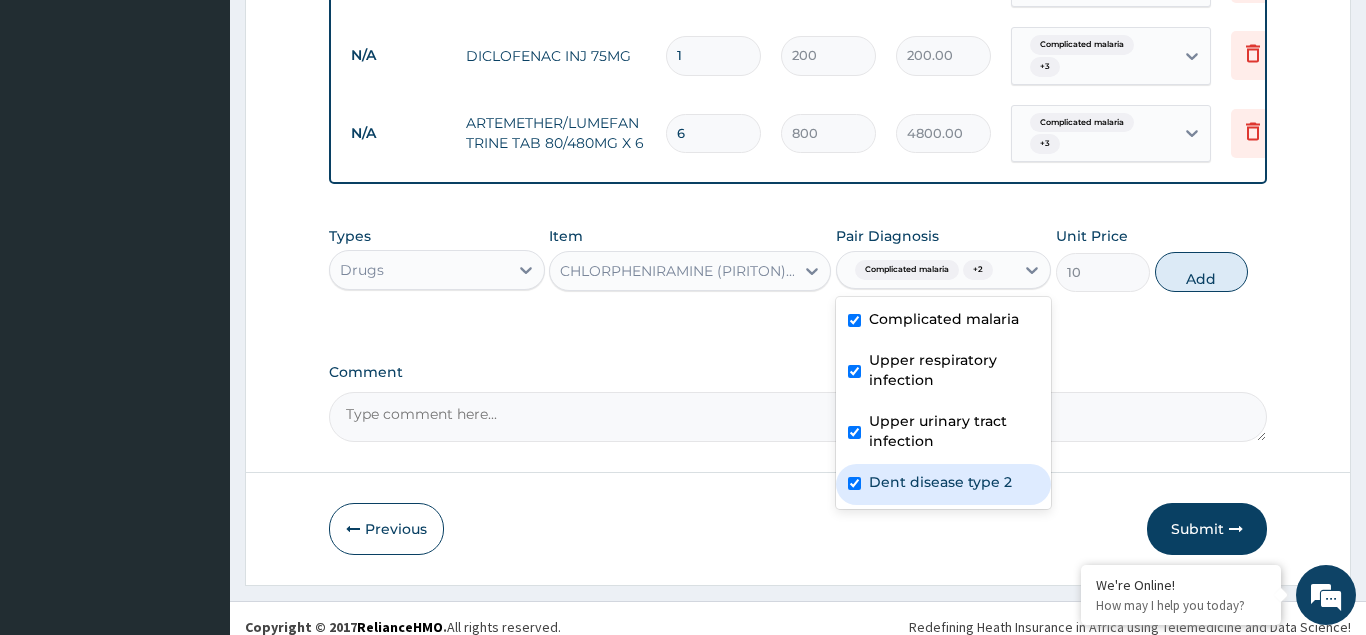 checkbox on "true" 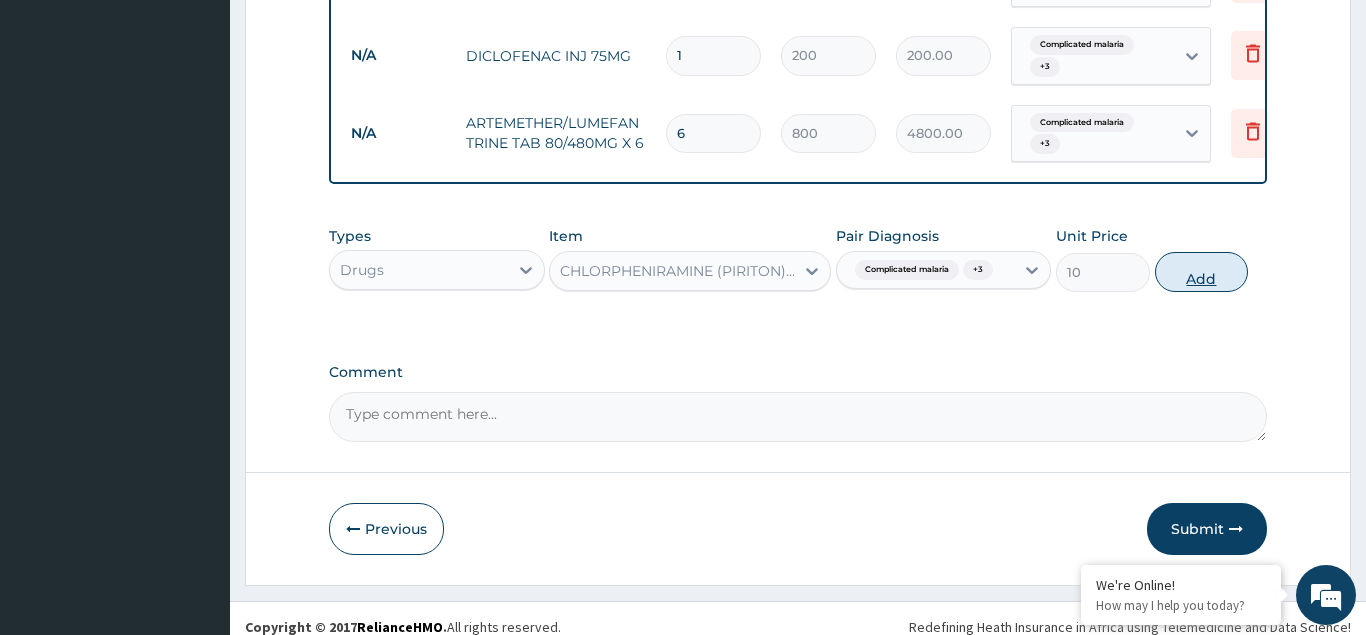 click on "Add" at bounding box center [1202, 272] 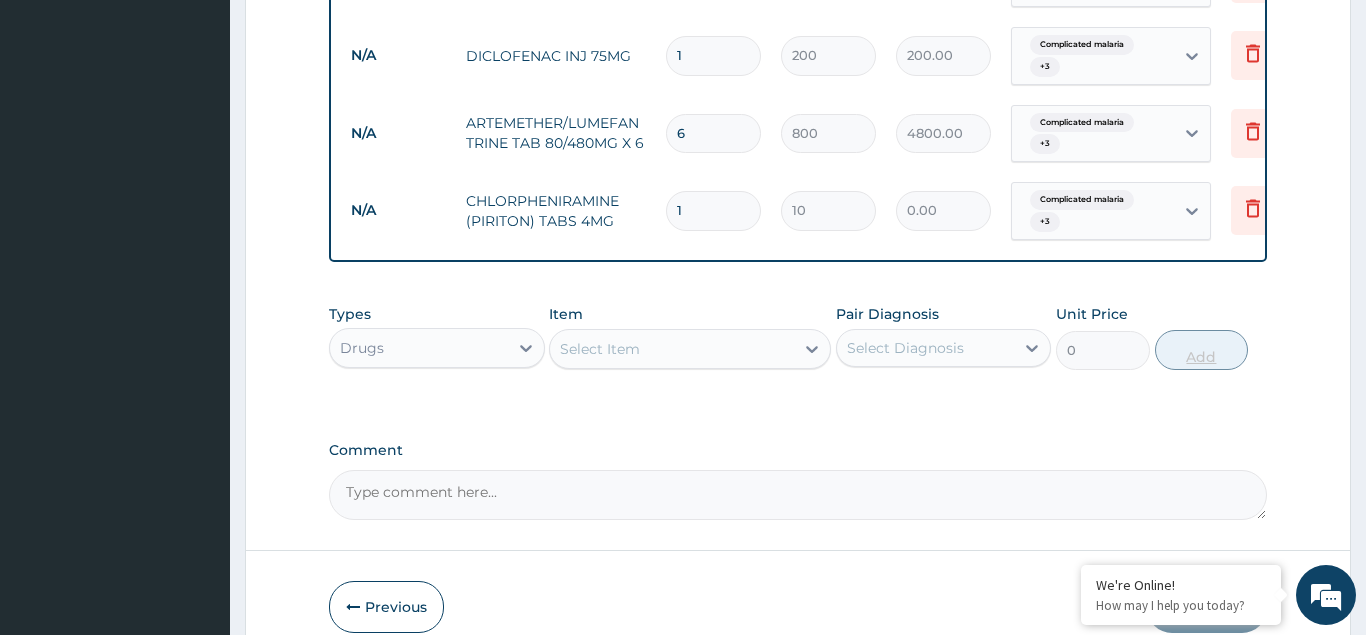 type 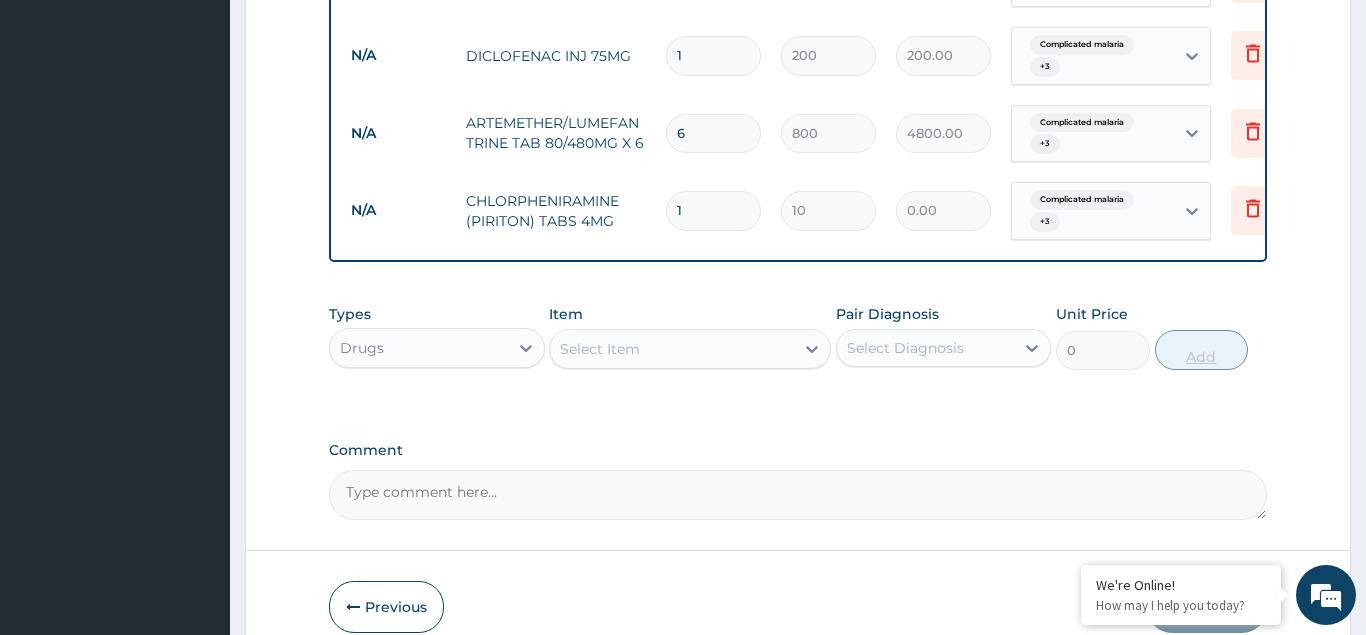 type on "0.00" 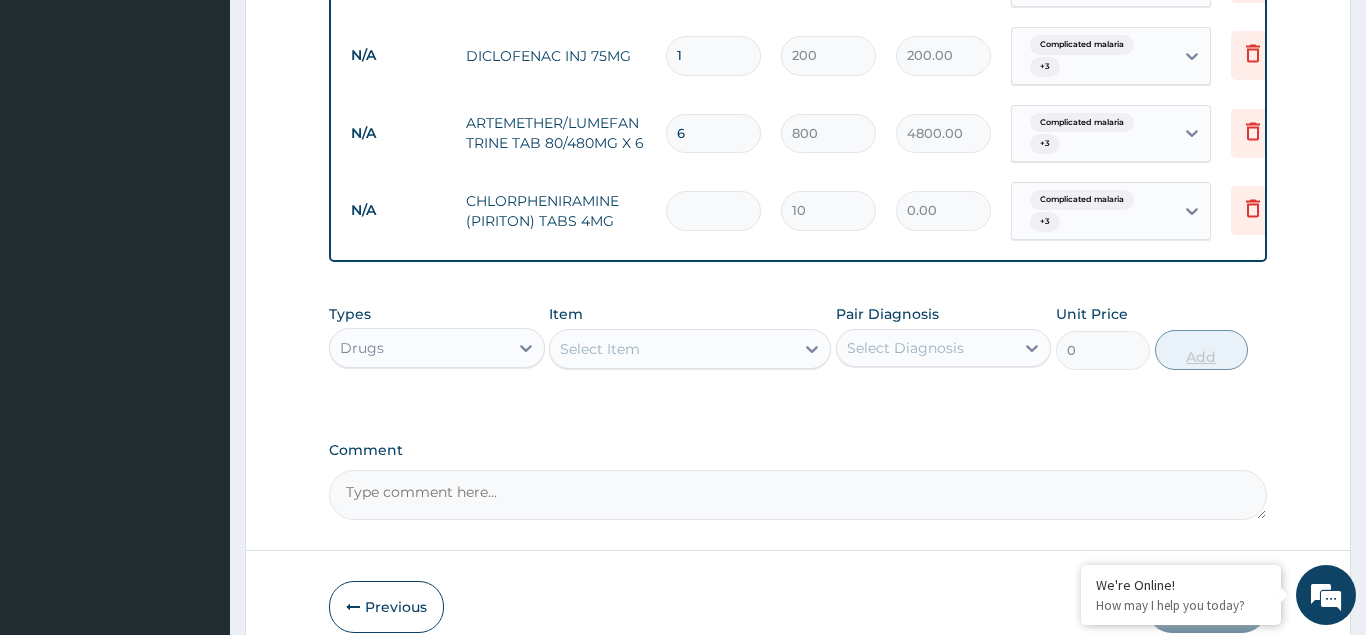 type on "9" 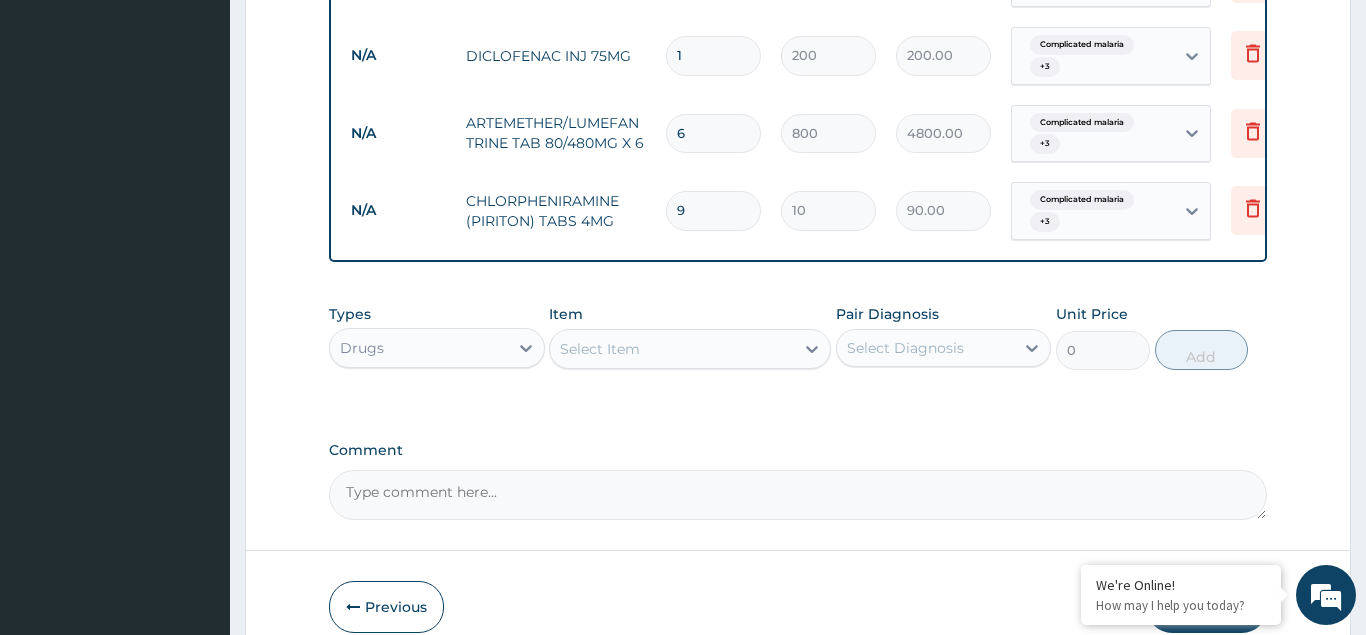type on "9" 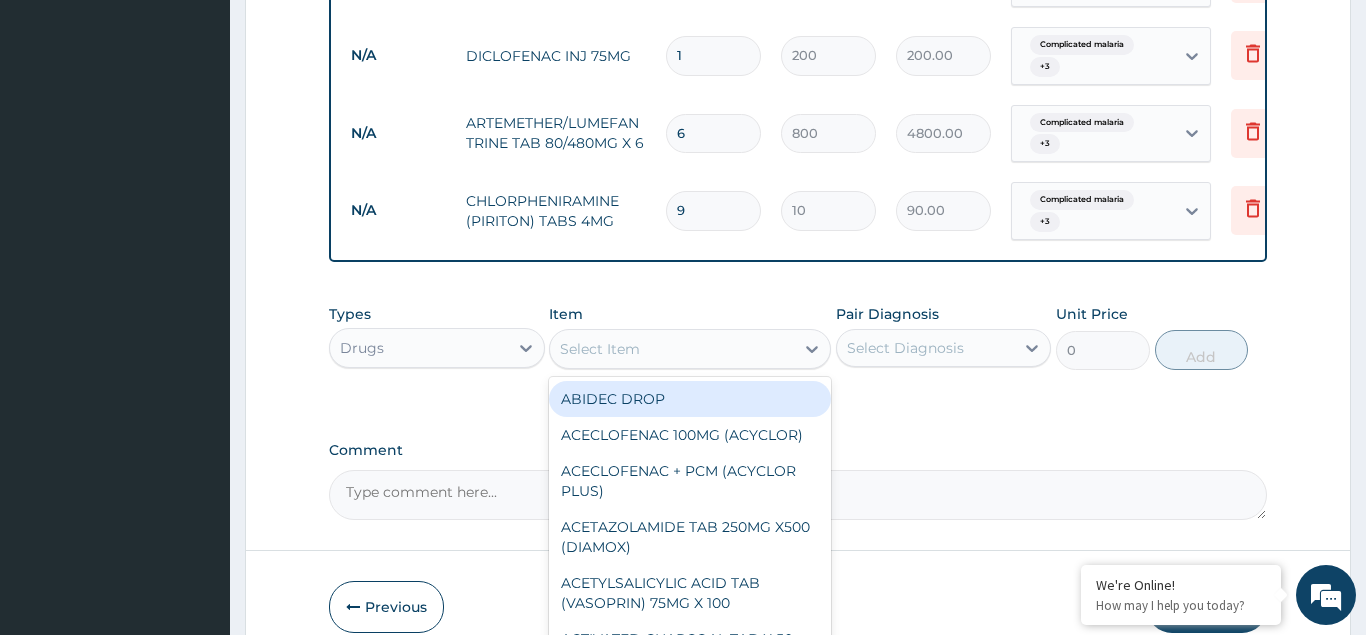click on "Select Item" at bounding box center (600, 349) 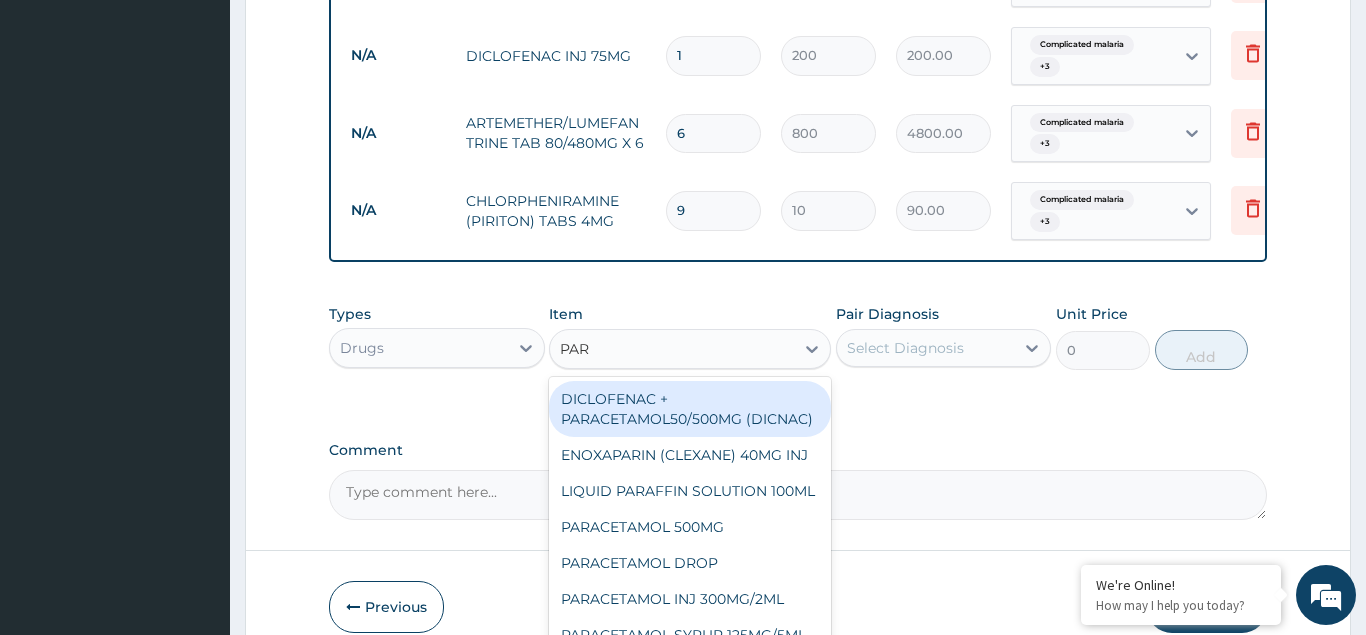type on "PARA" 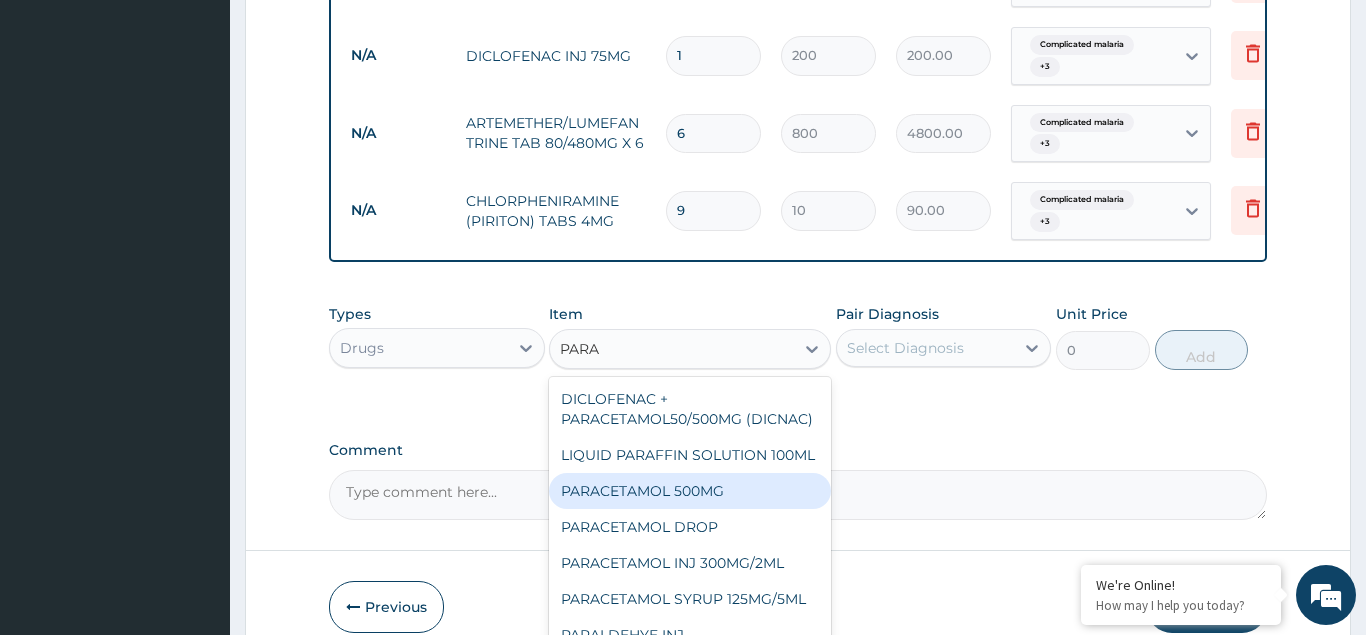 click on "PARACETAMOL 500MG" at bounding box center [690, 491] 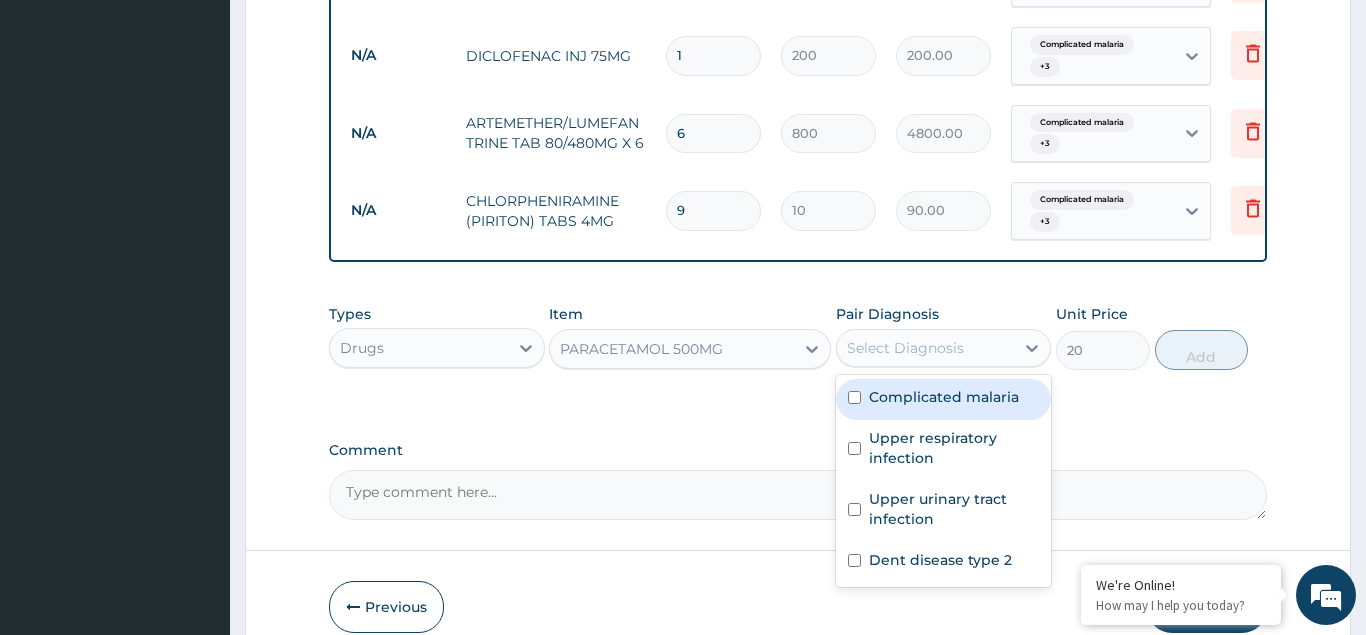 click on "Select Diagnosis" at bounding box center (905, 348) 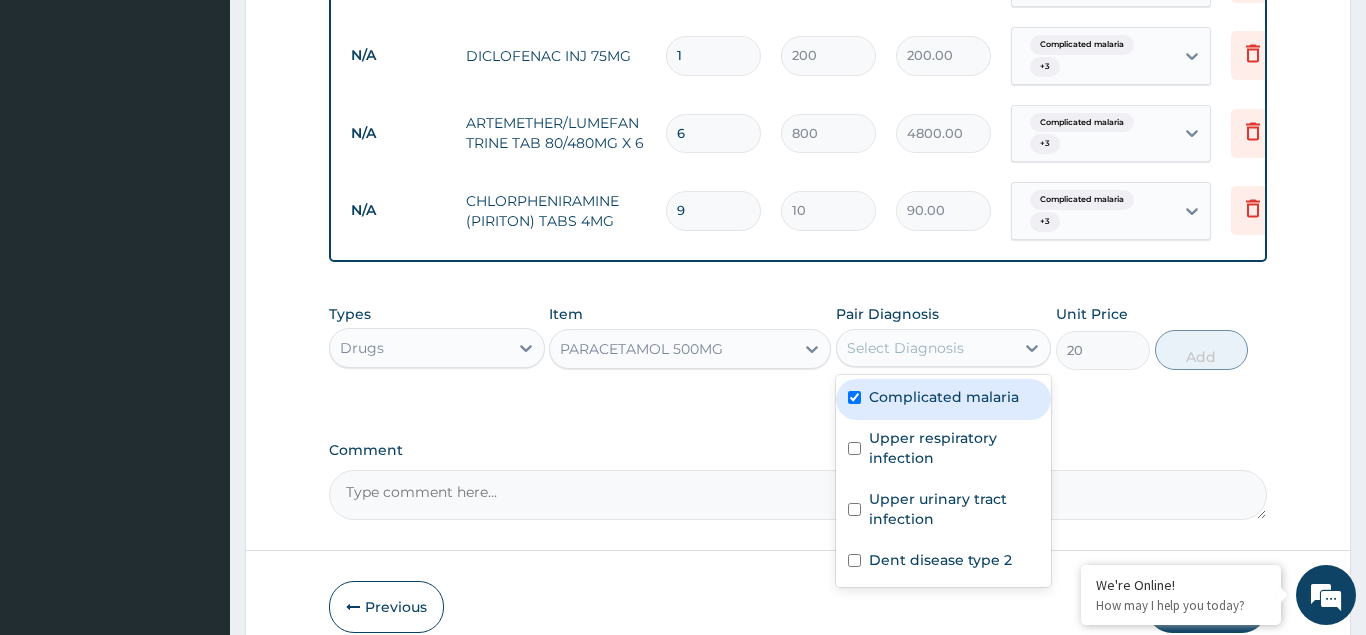 checkbox on "true" 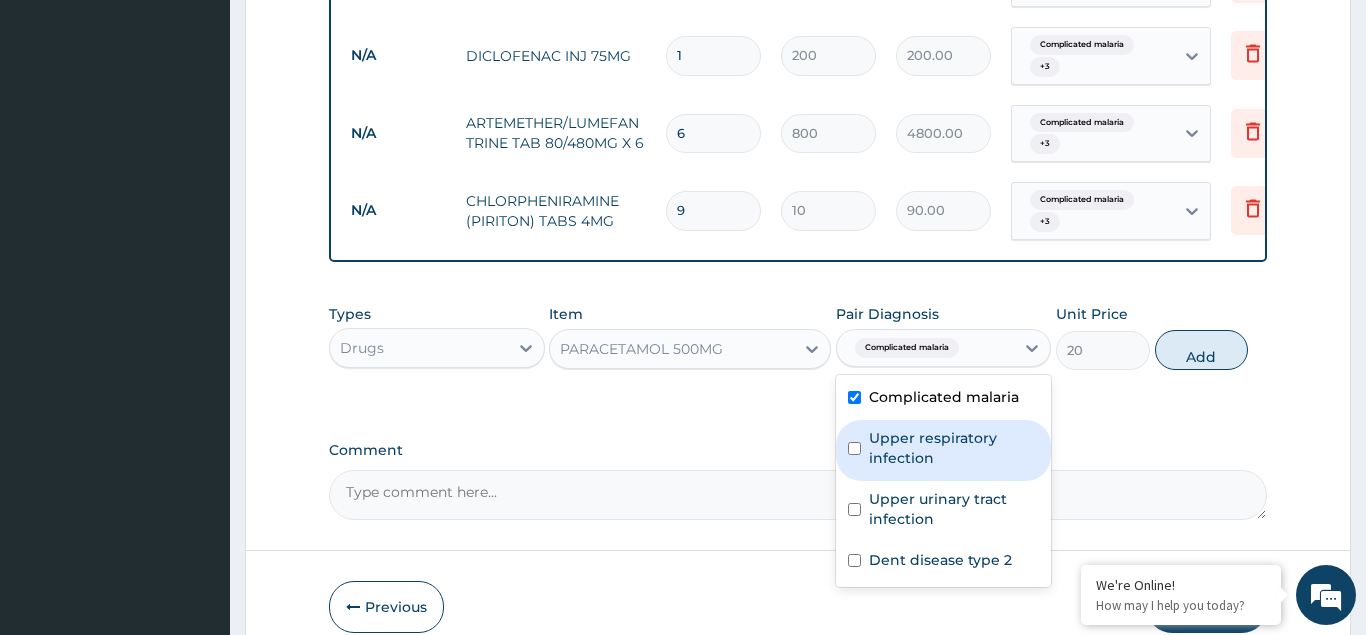 click on "Upper respiratory infection" at bounding box center (944, 450) 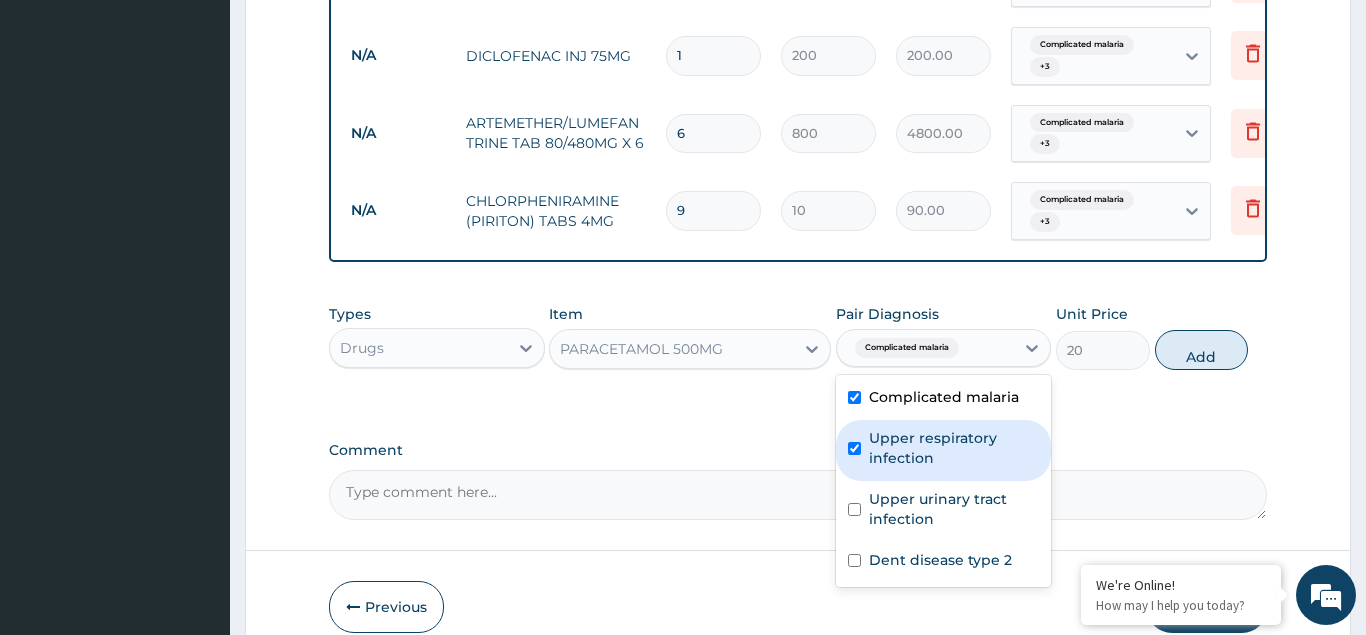 checkbox on "true" 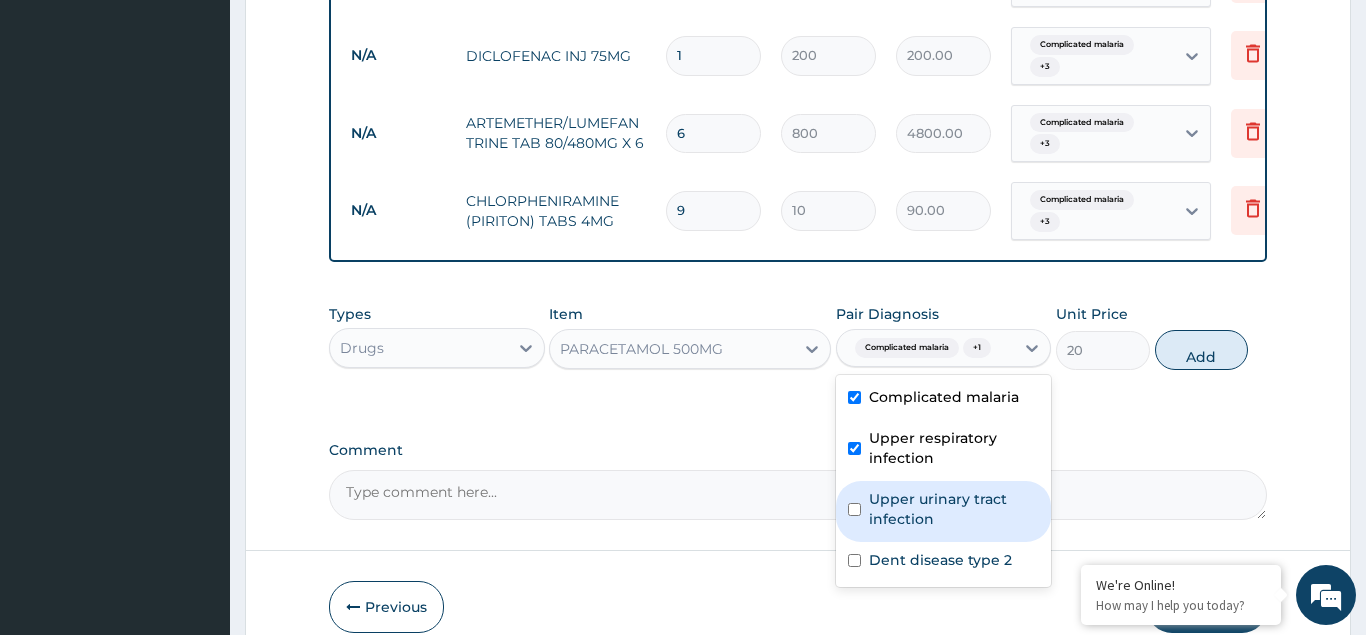 click at bounding box center [854, 509] 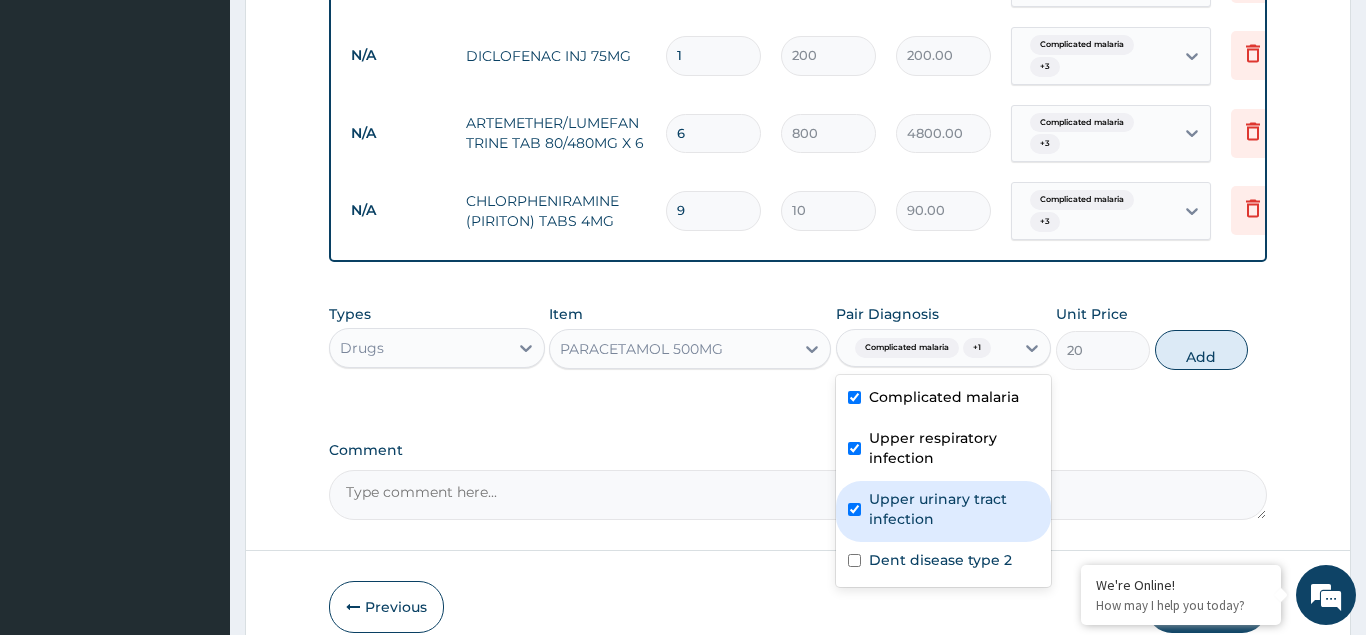 checkbox on "true" 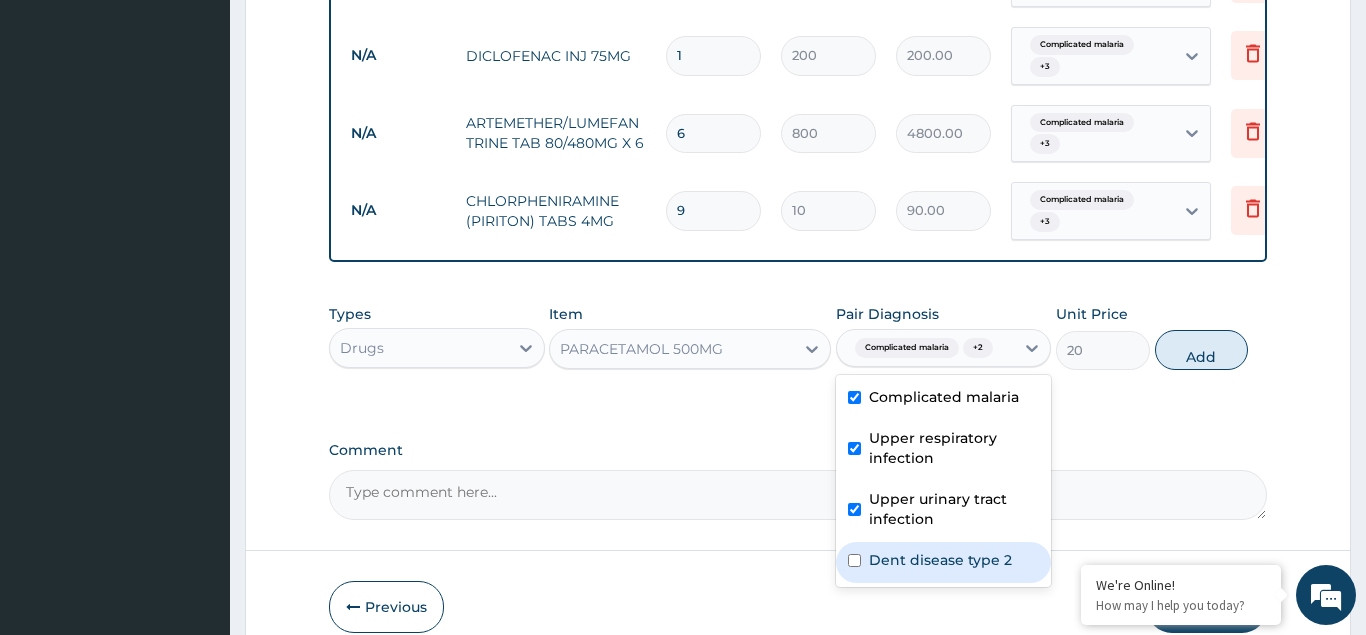 click at bounding box center (854, 560) 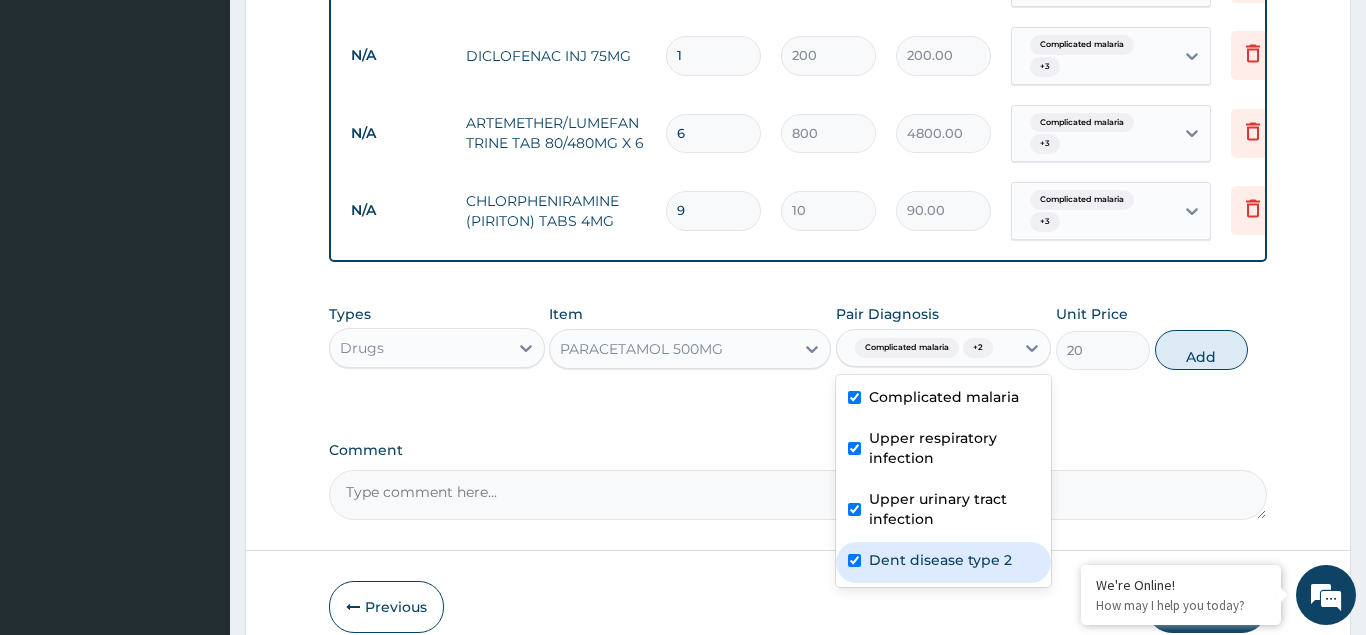 checkbox on "true" 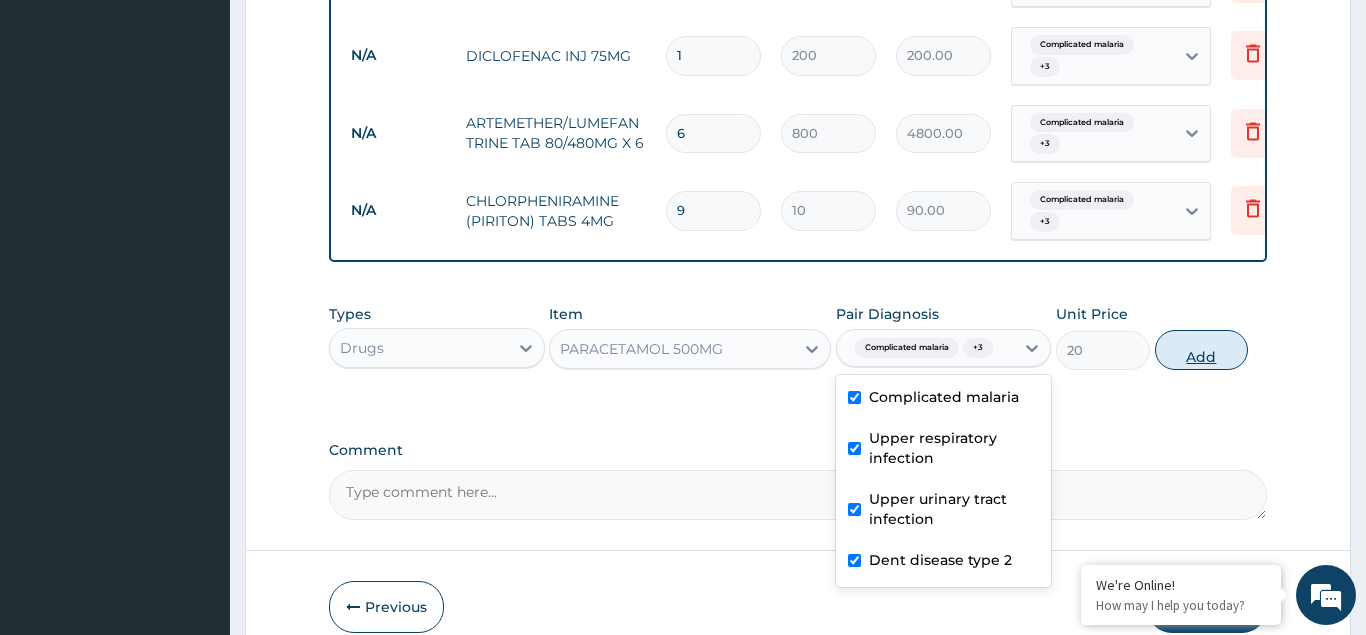 click on "Add" at bounding box center [1202, 350] 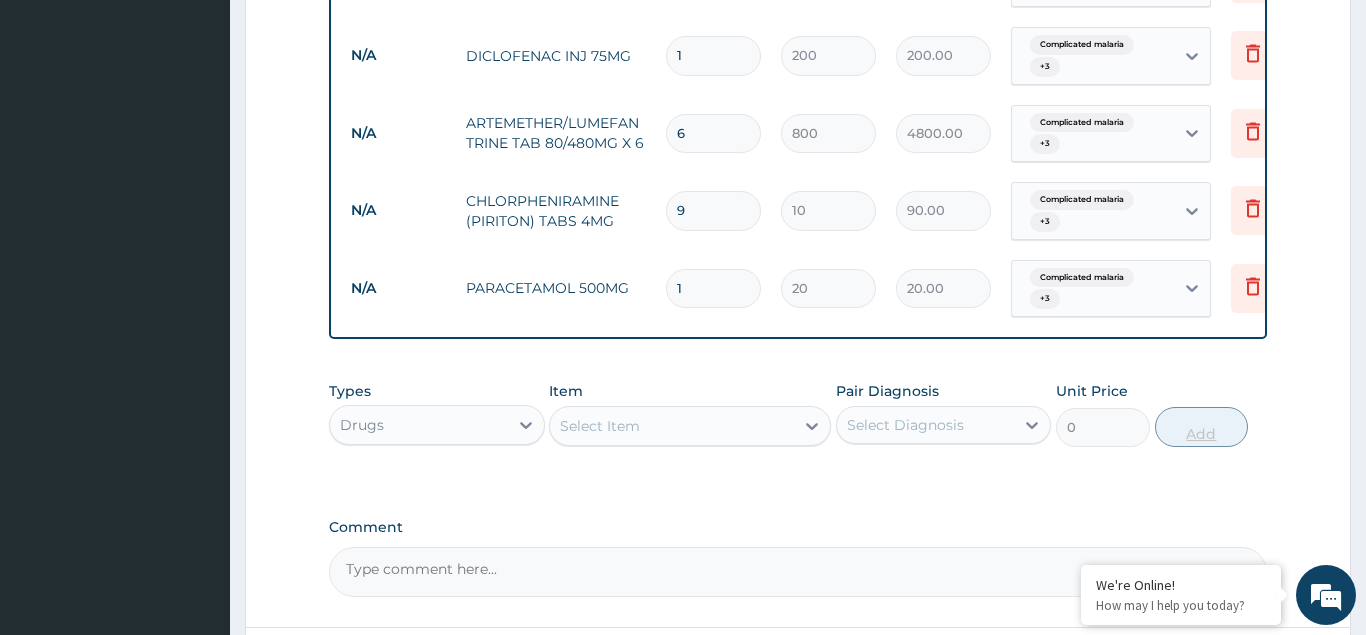 type 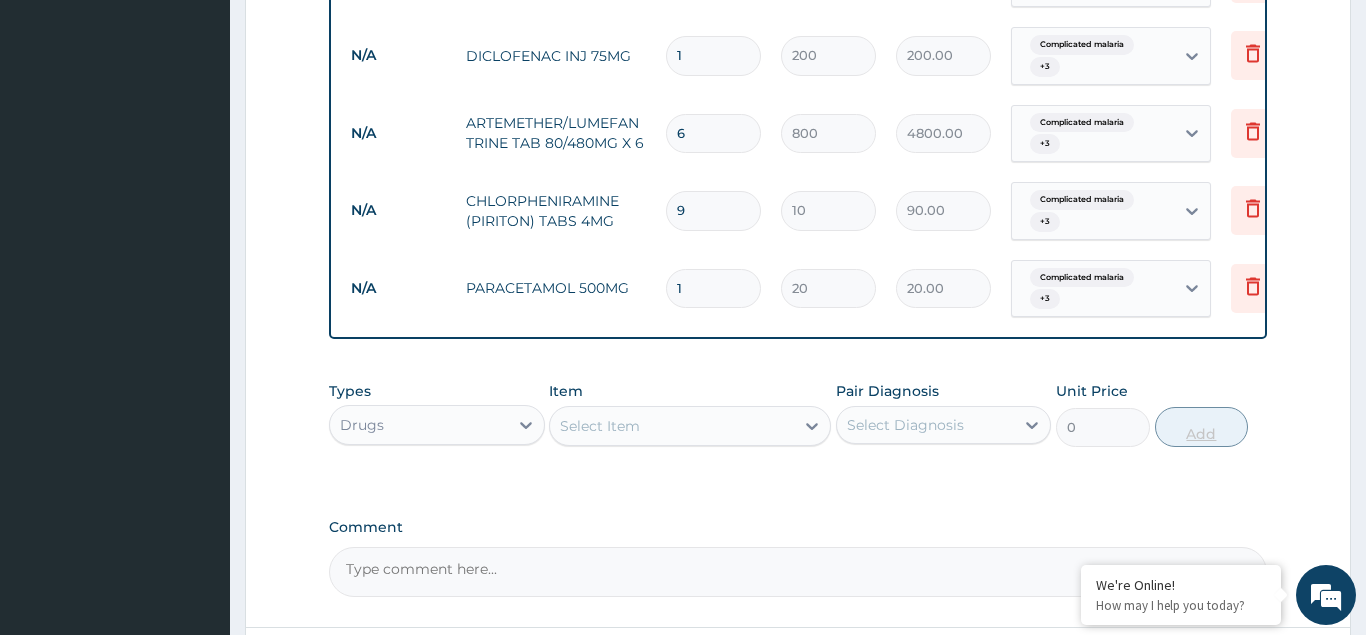 type on "0.00" 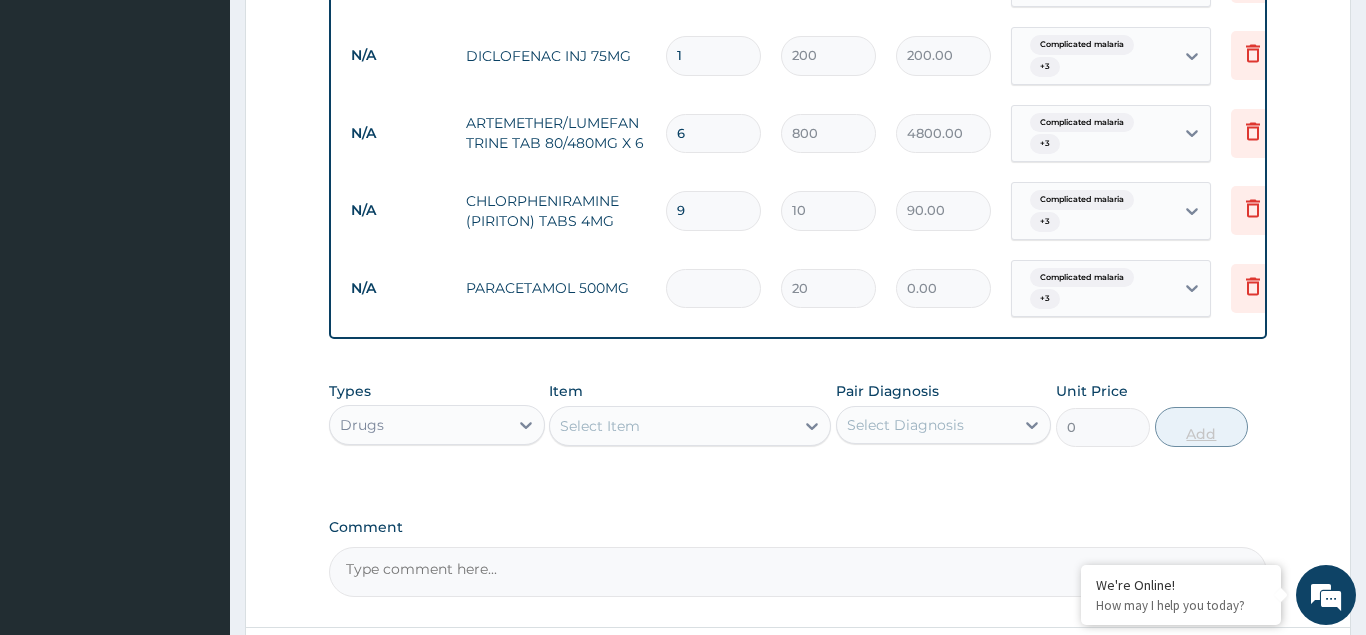 type on "3" 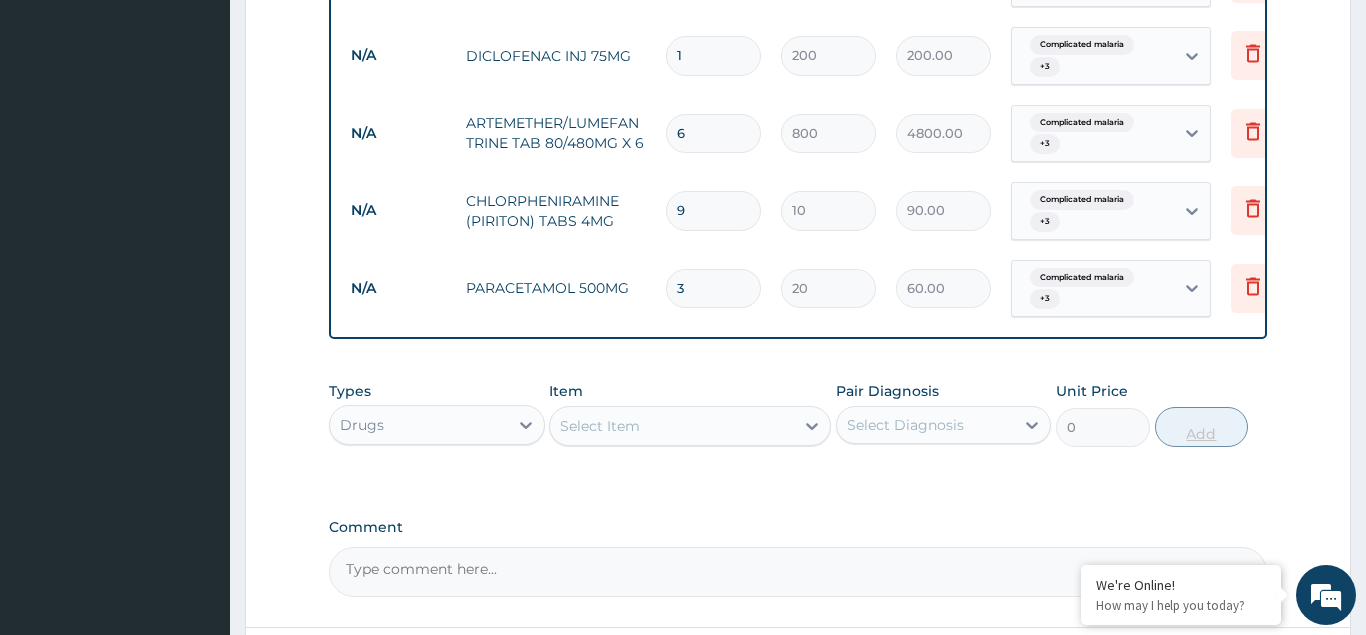 type on "30" 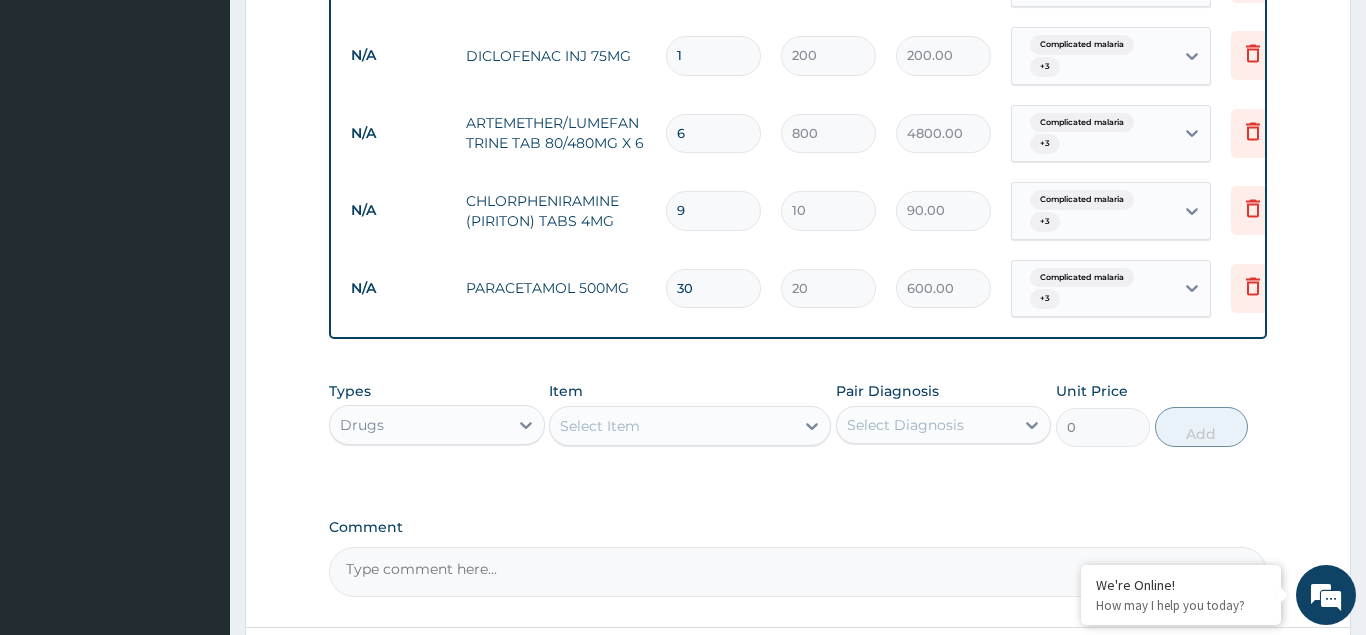 type on "30" 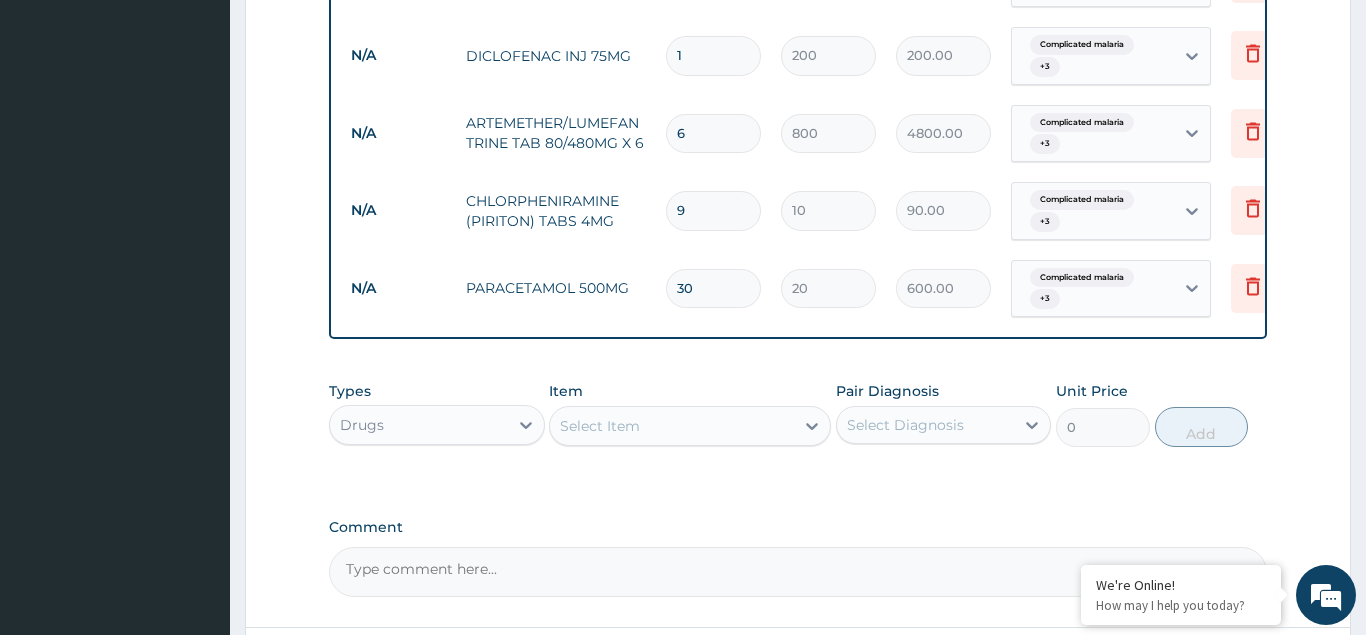 click on "Select Item" at bounding box center (600, 426) 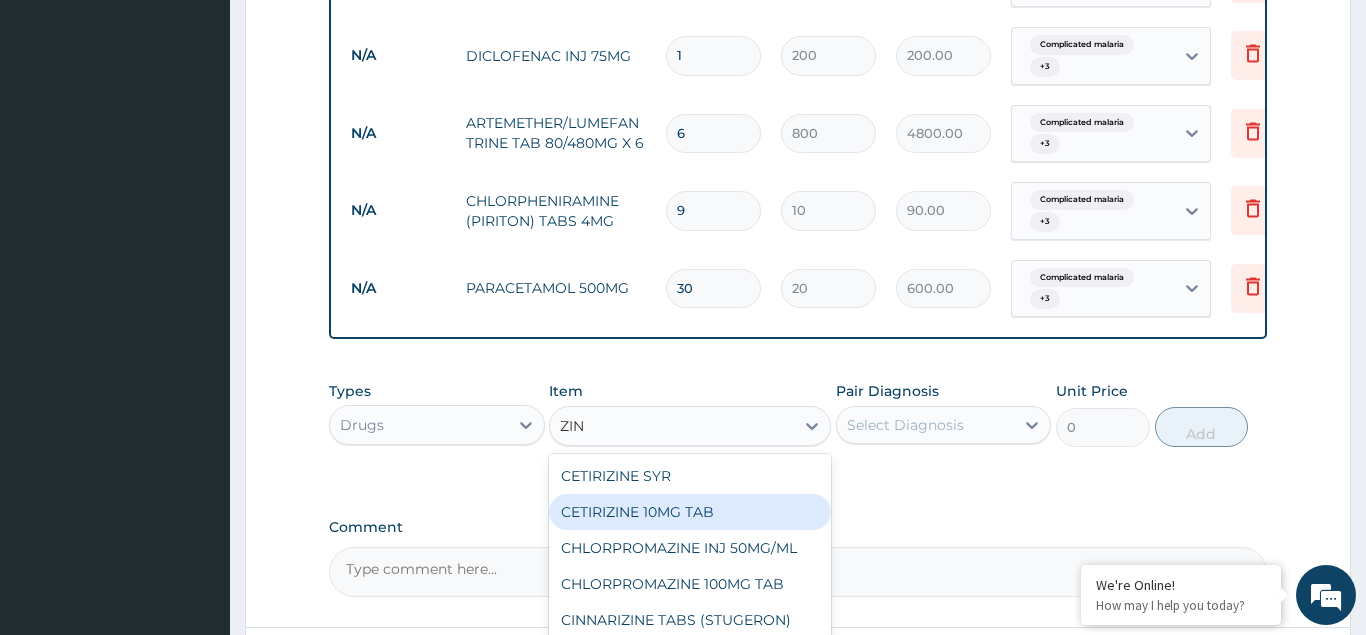 type on "ZINC" 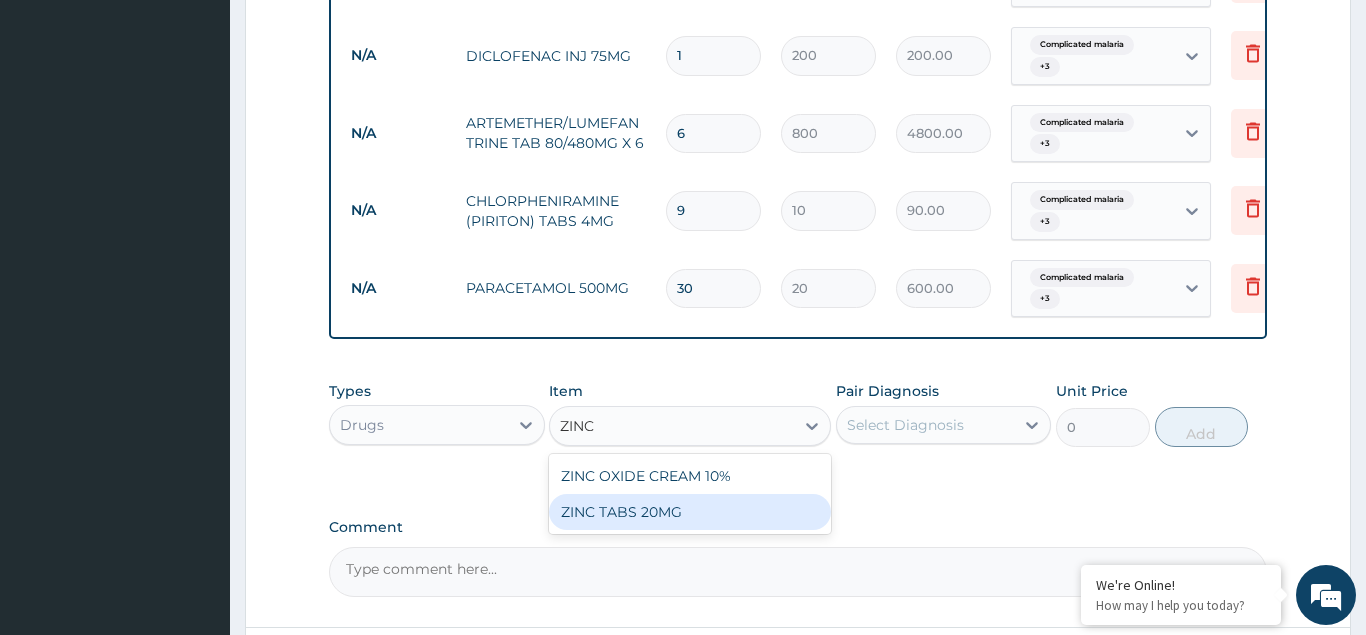 click on "ZINC TABS 20MG" at bounding box center [690, 512] 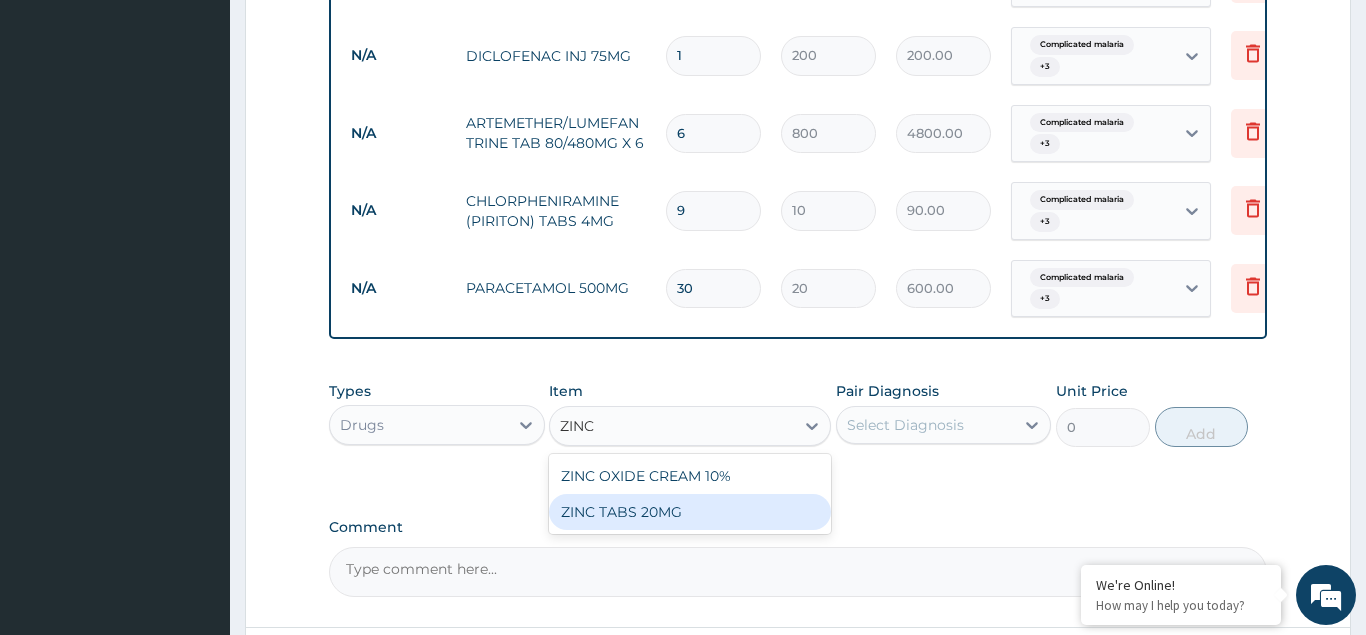 type 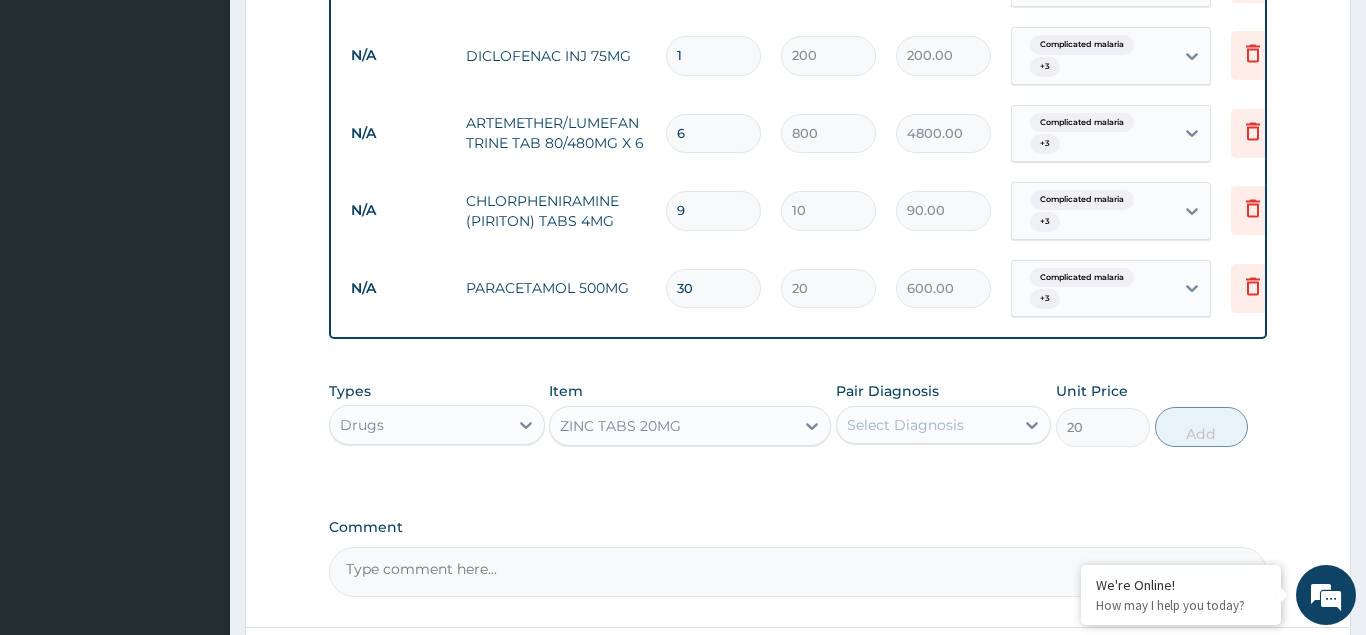 click on "Select Diagnosis" at bounding box center [905, 425] 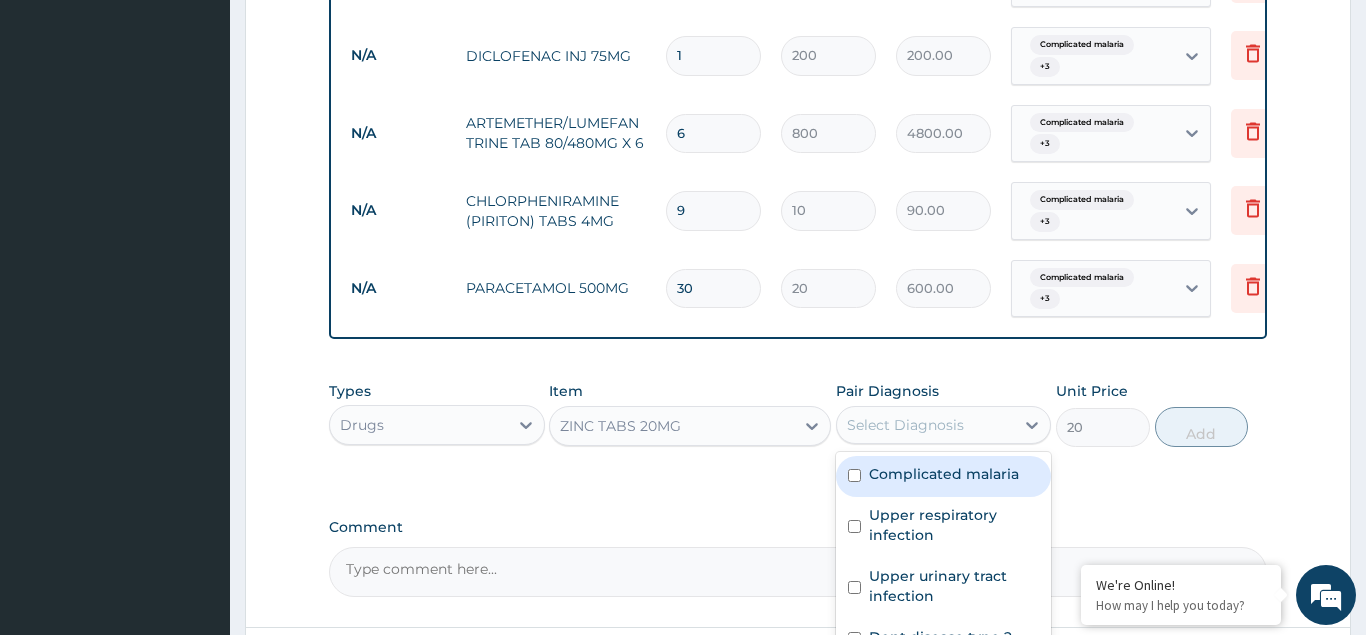 click at bounding box center (854, 475) 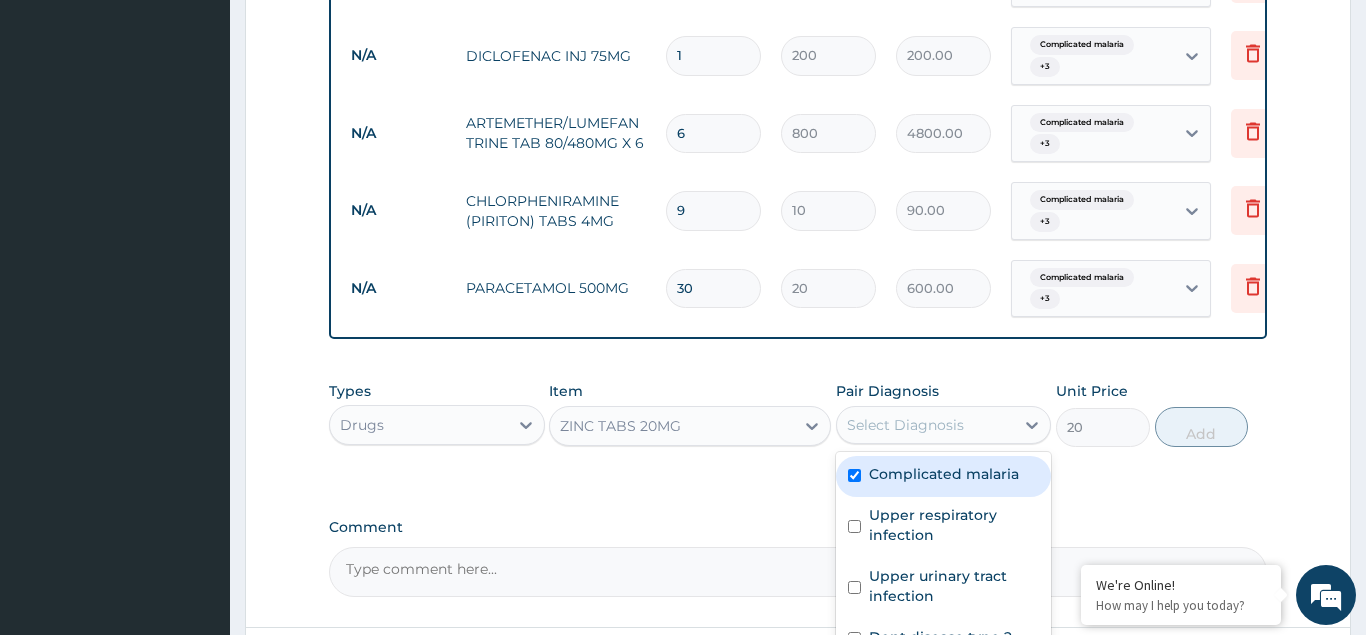checkbox on "true" 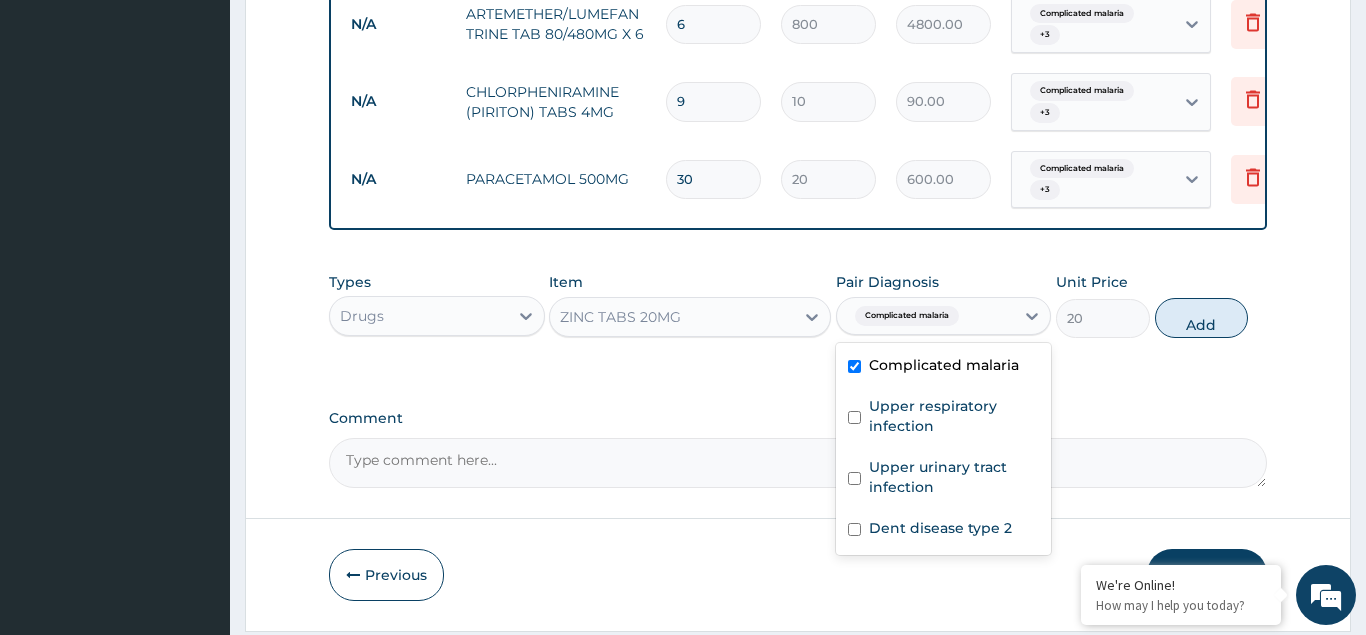 scroll, scrollTop: 1348, scrollLeft: 0, axis: vertical 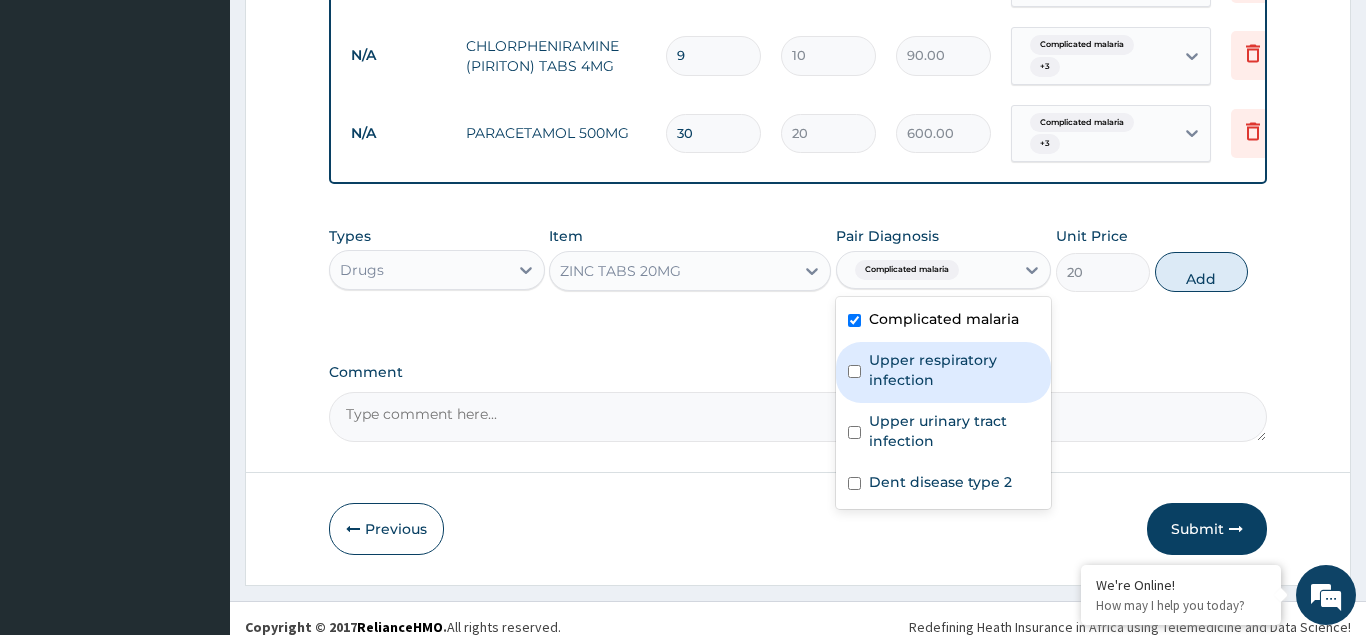 click on "Upper respiratory infection" at bounding box center (944, 372) 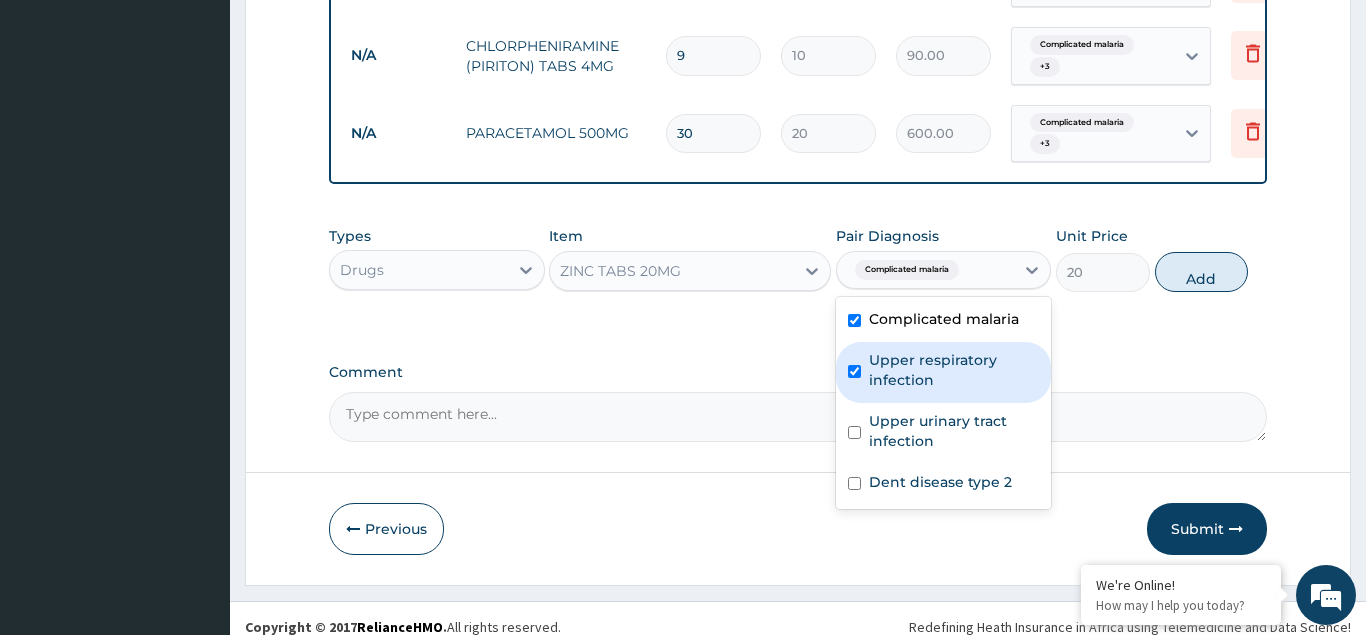checkbox on "true" 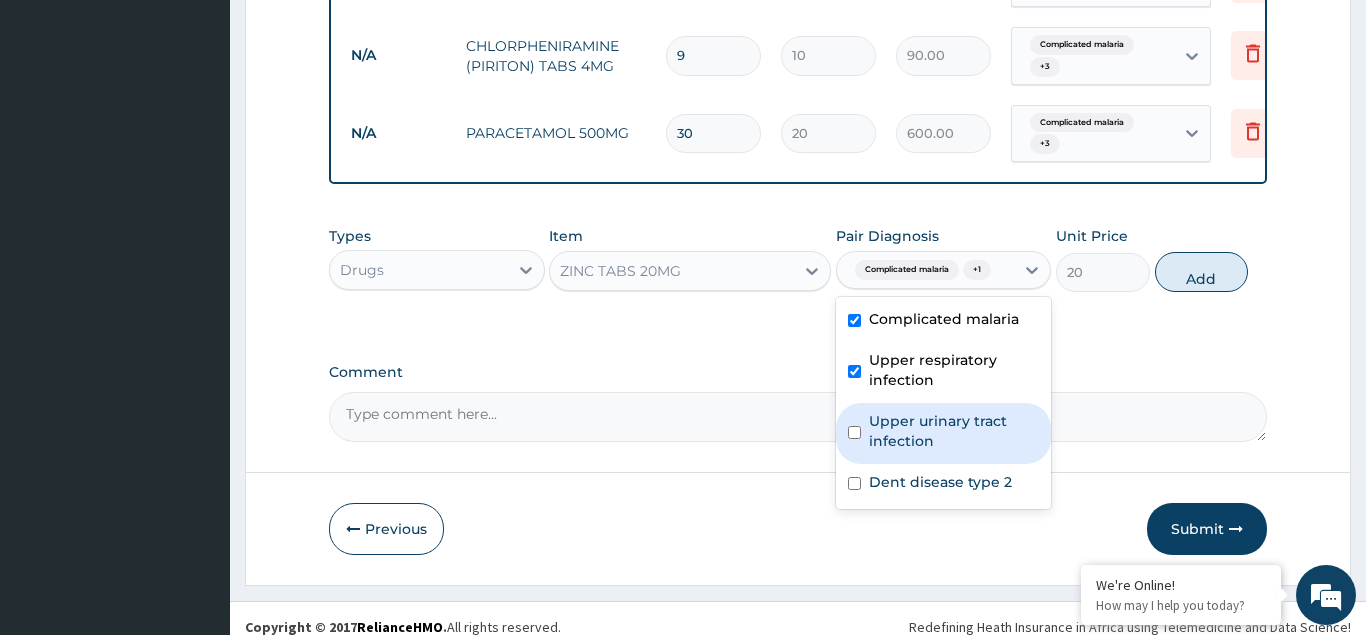 click on "Upper urinary tract infection" at bounding box center (944, 433) 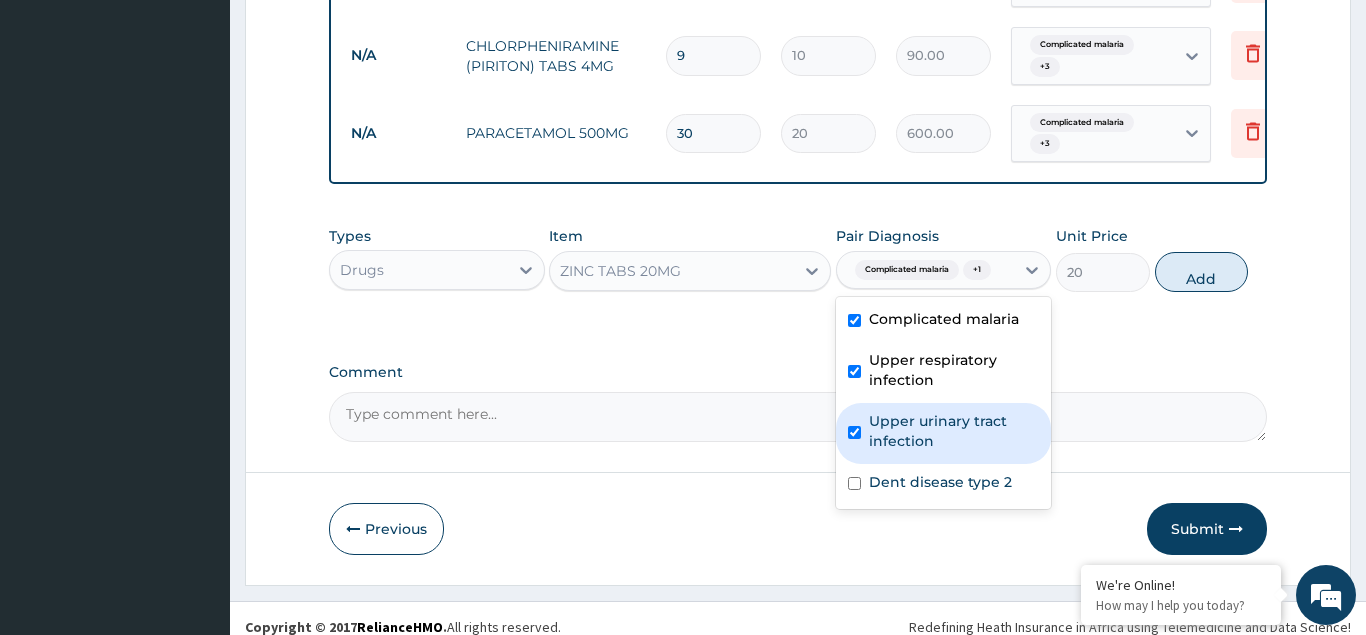checkbox on "true" 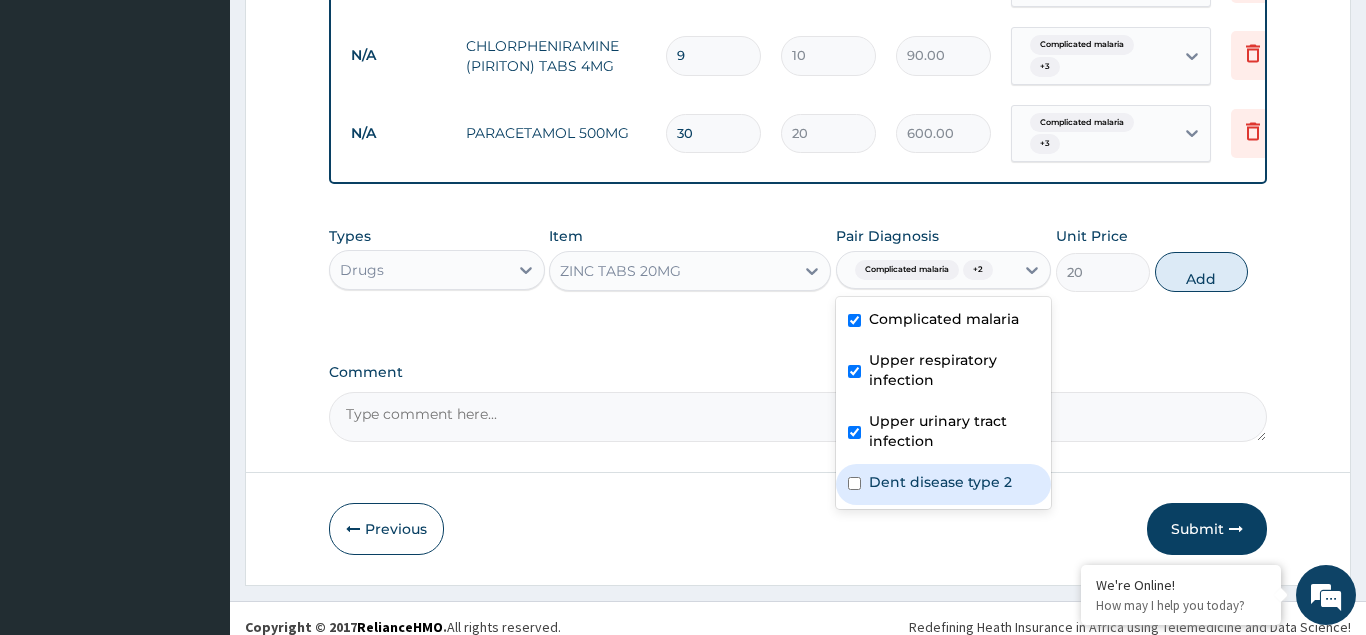 click at bounding box center [854, 483] 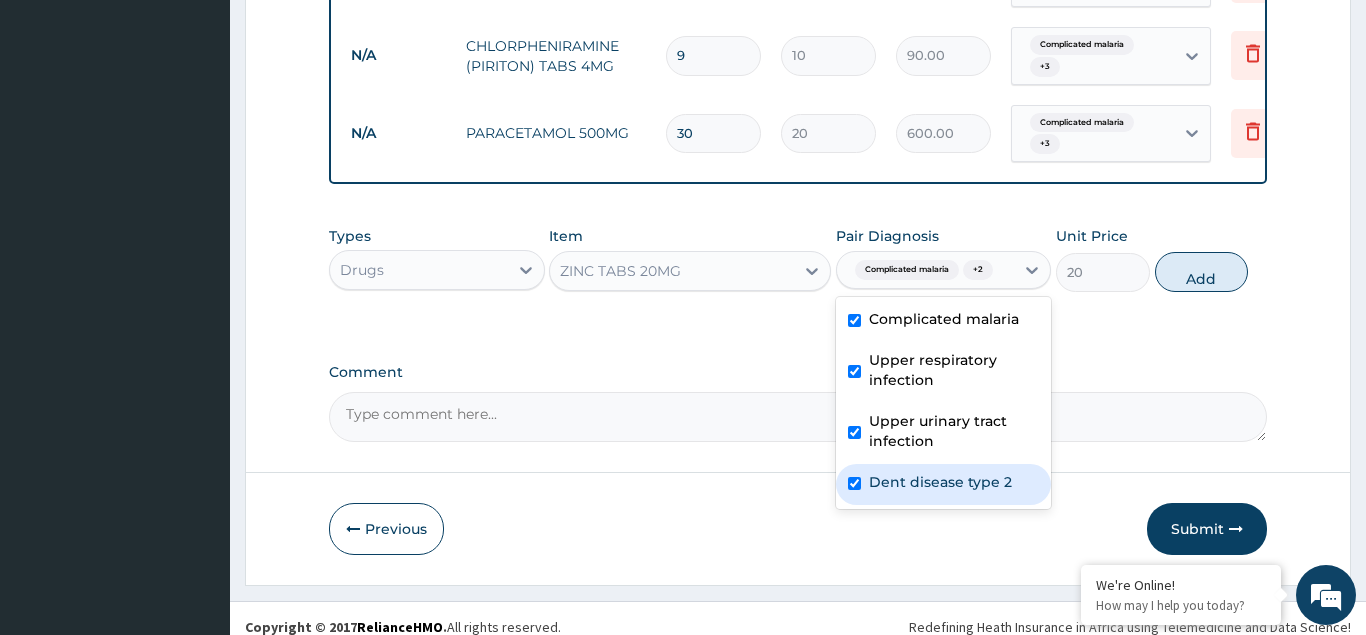 checkbox on "true" 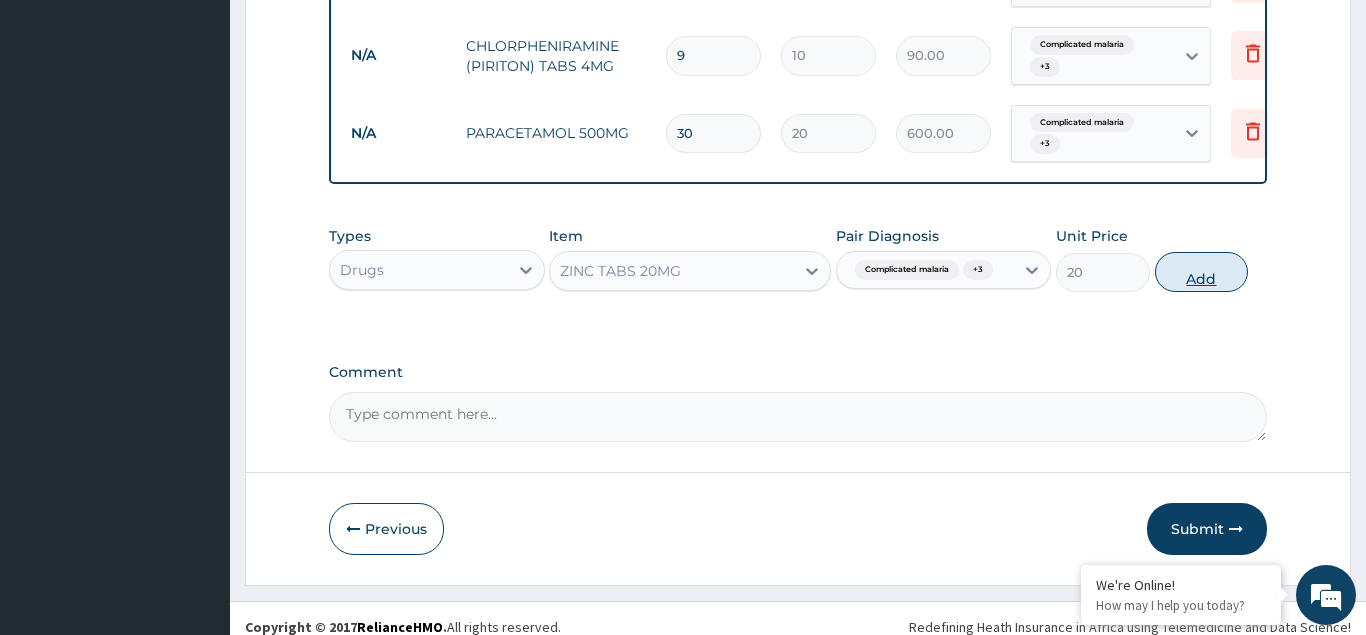 click on "Add" at bounding box center (1202, 272) 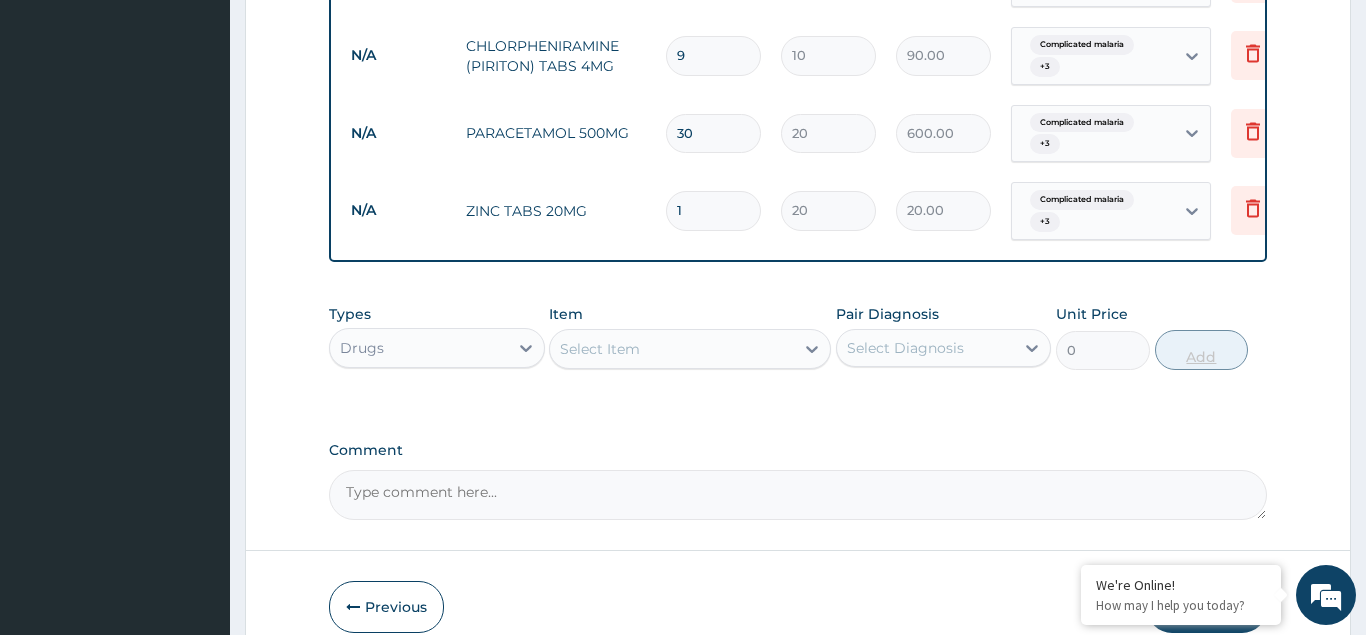 type on "10" 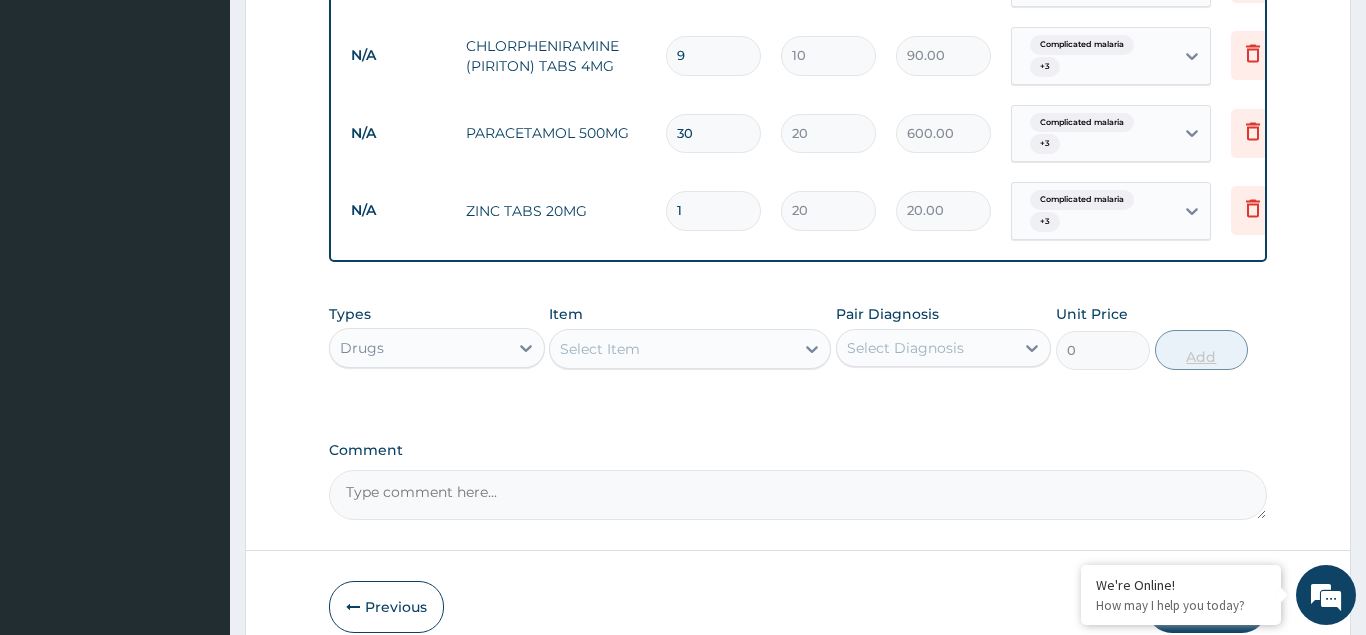type on "200.00" 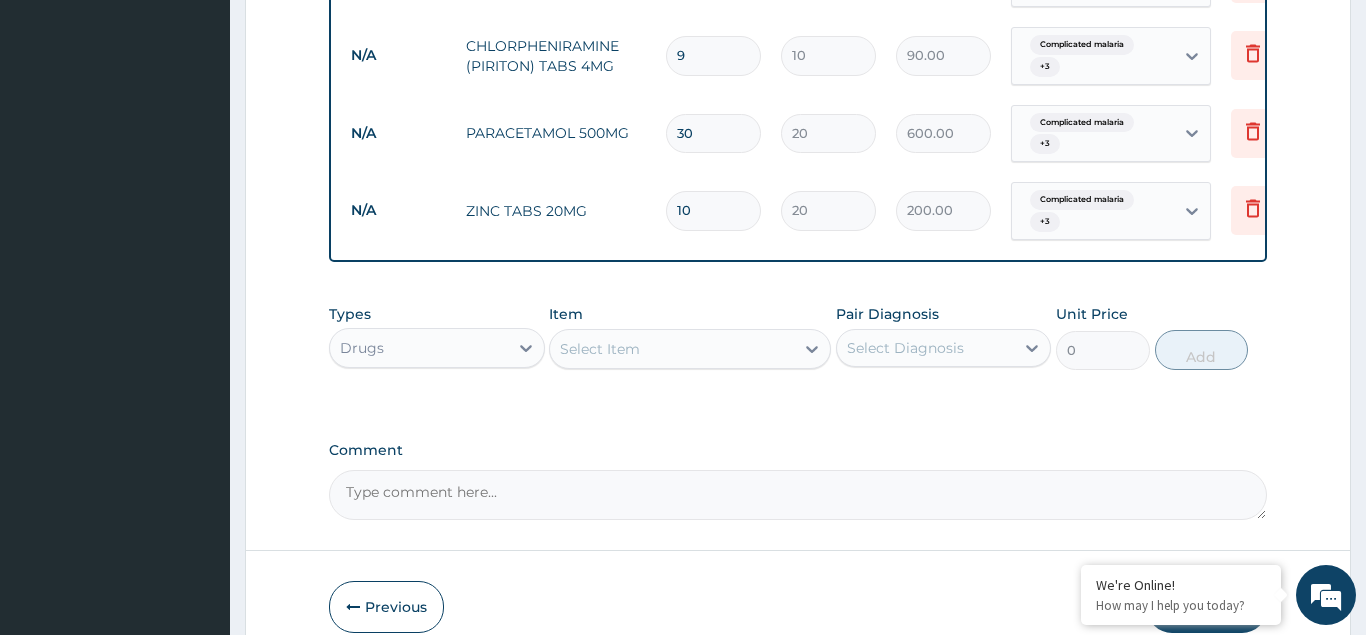 type on "10" 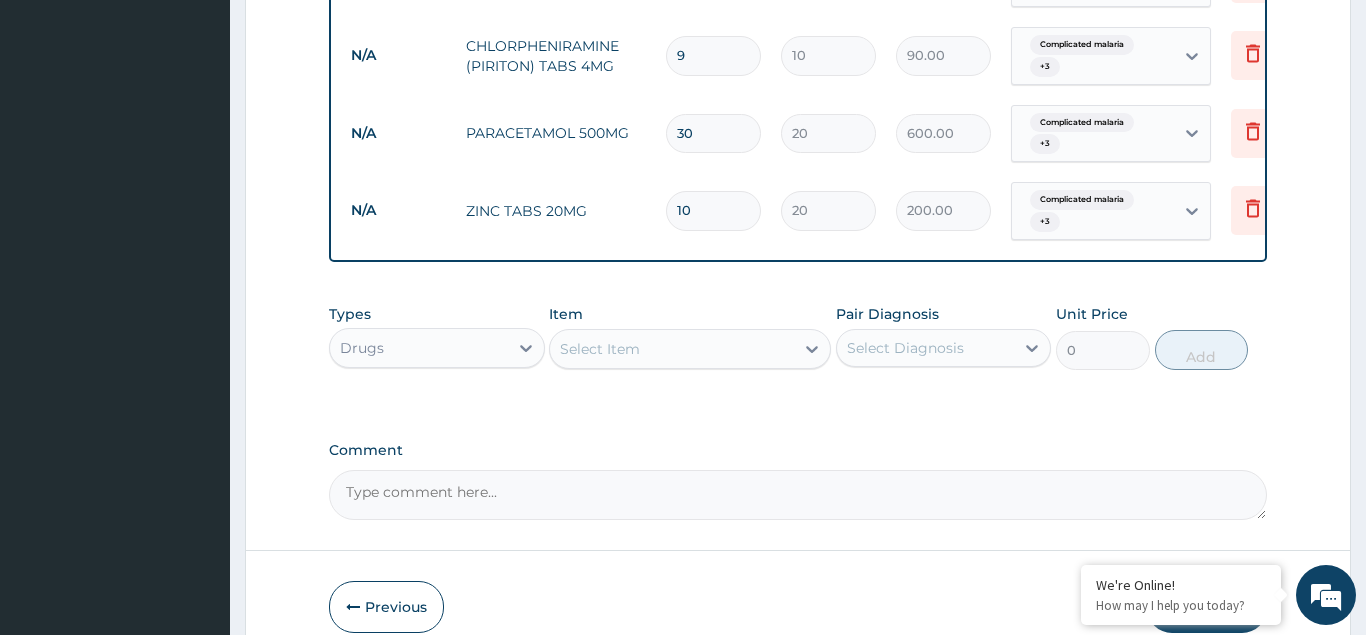 click on "Select Item" at bounding box center [600, 349] 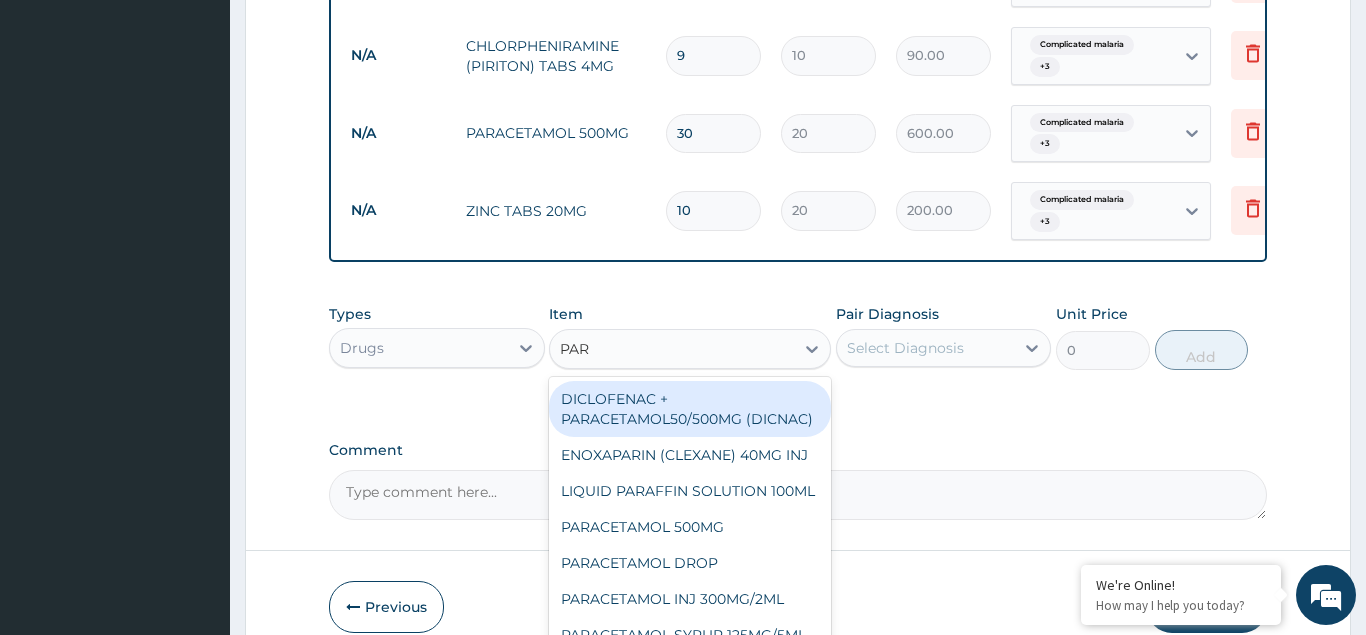 type on "PARA" 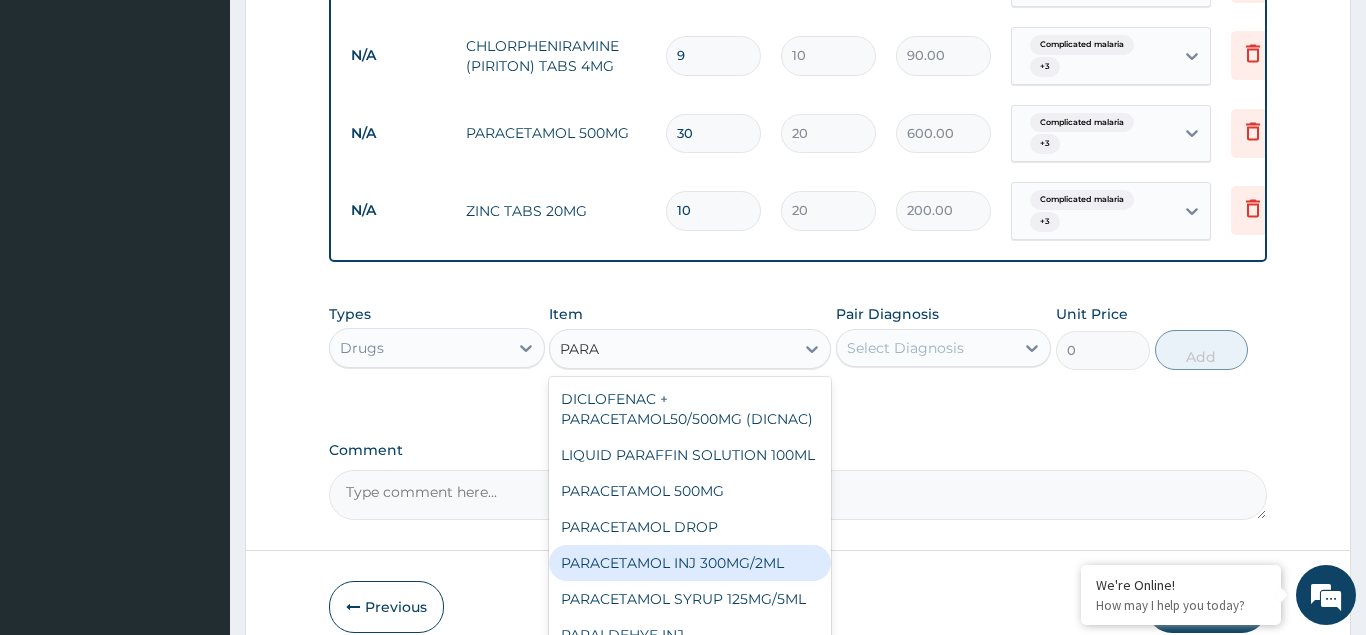 click on "PARACETAMOL INJ 300MG/2ML" at bounding box center [690, 563] 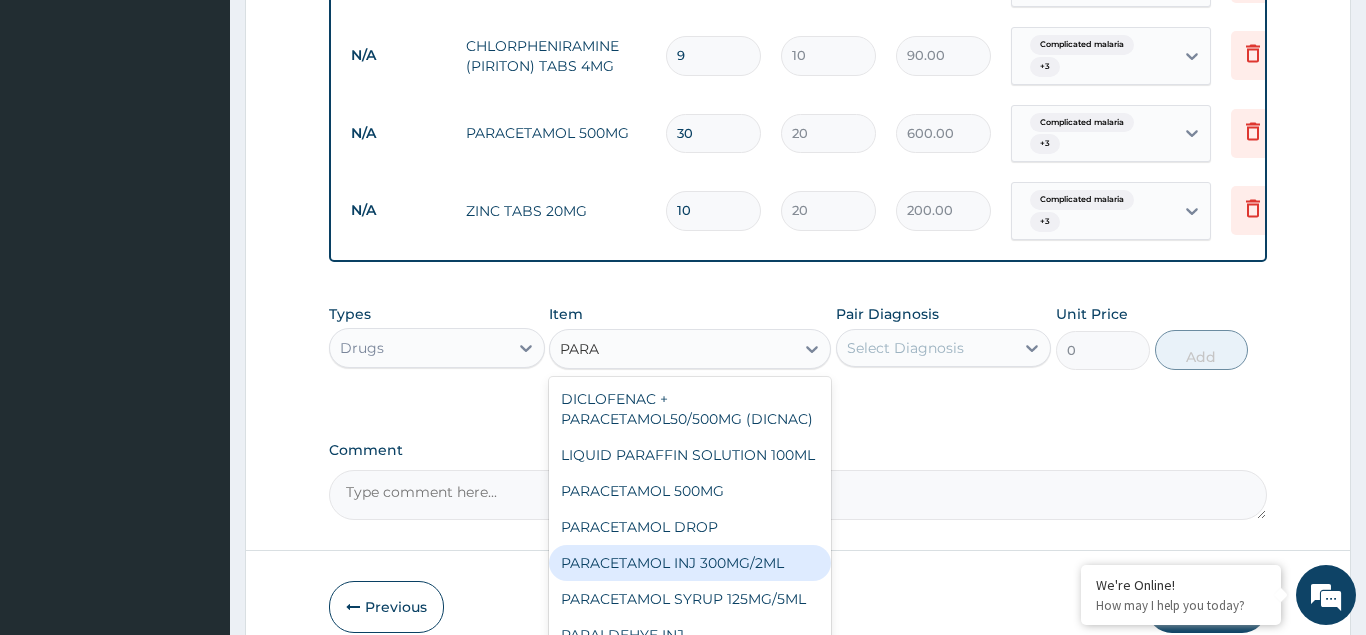 type 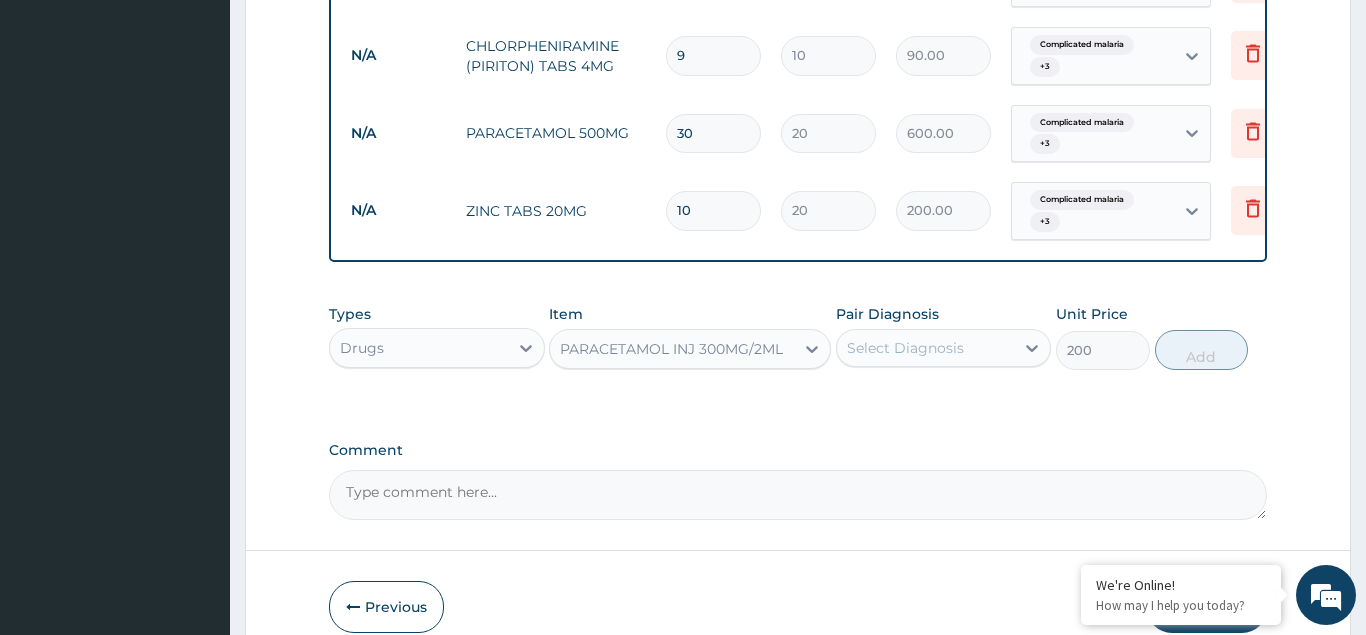 click on "Select Diagnosis" at bounding box center (905, 348) 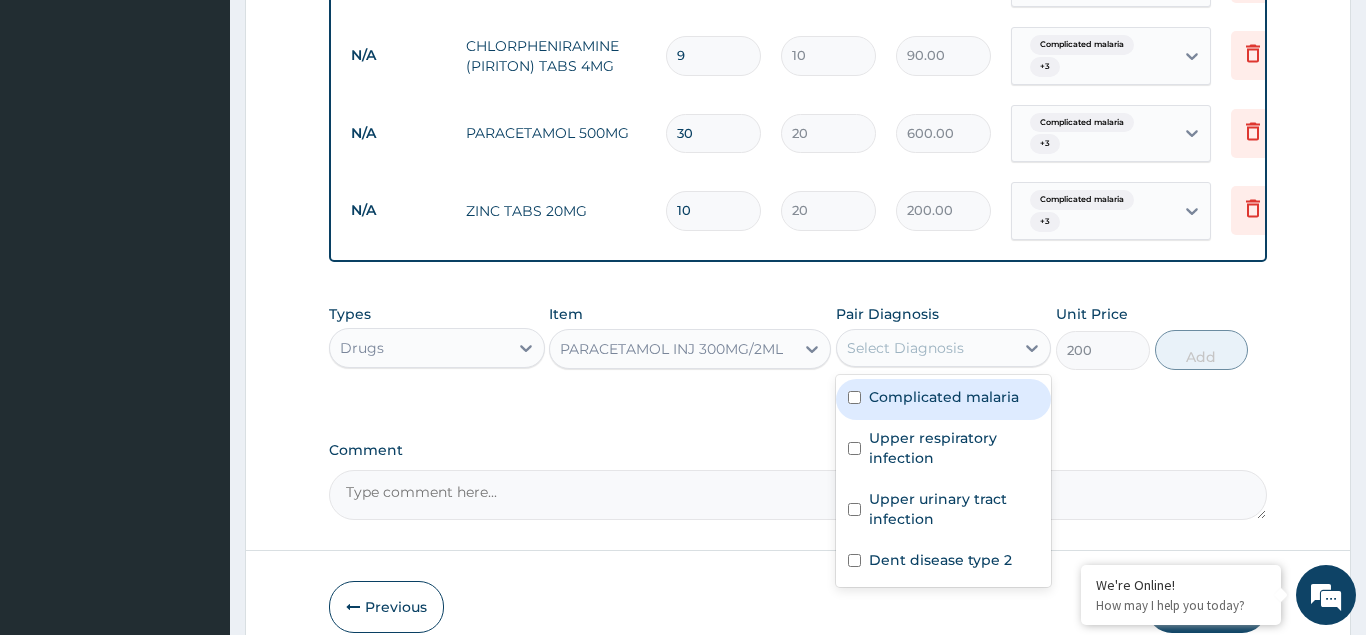 click at bounding box center (854, 397) 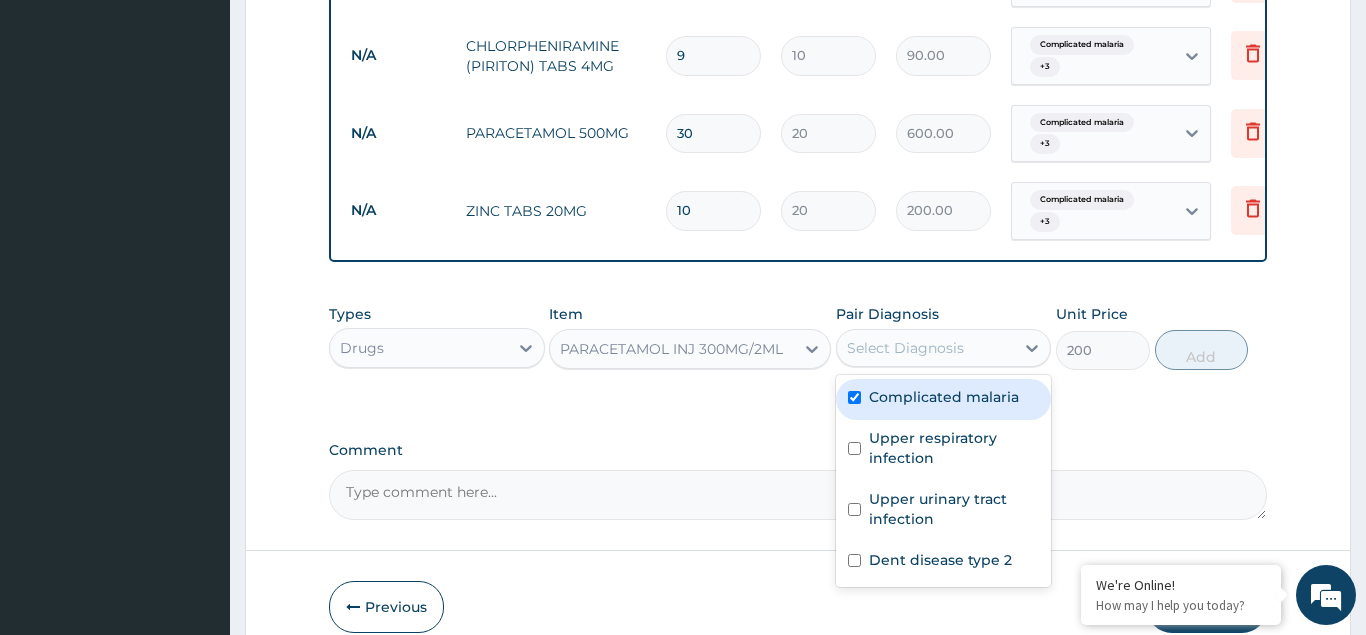 checkbox on "true" 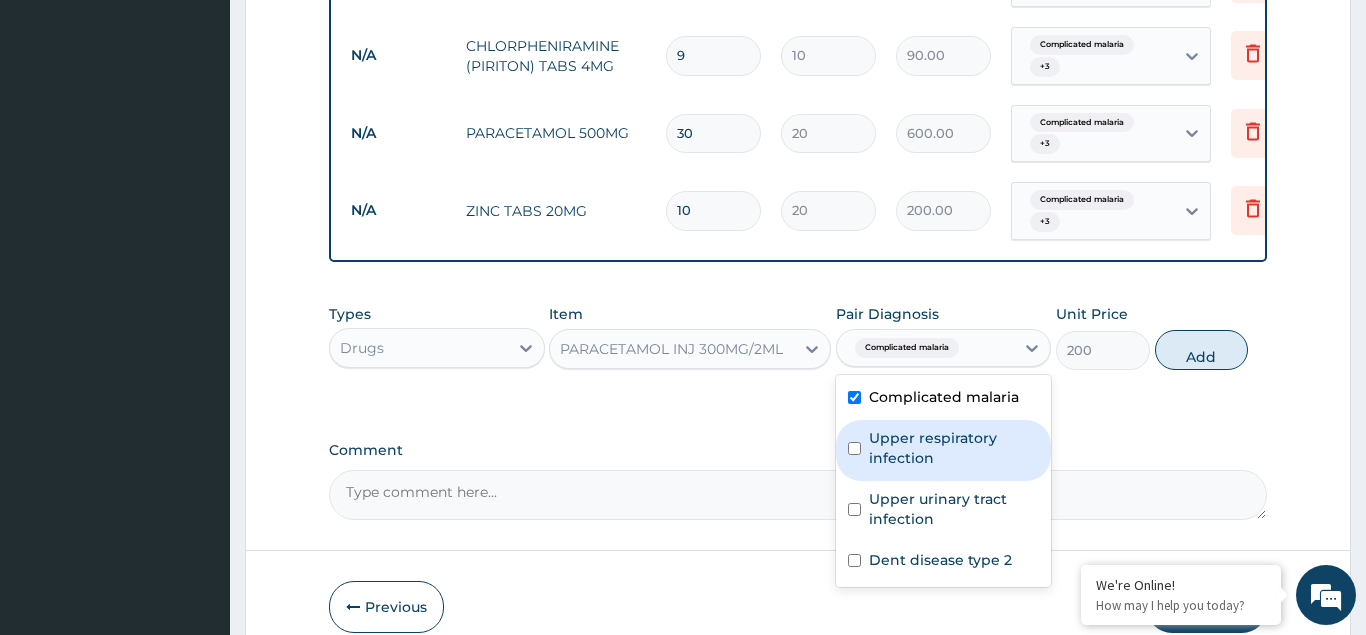 click at bounding box center (854, 448) 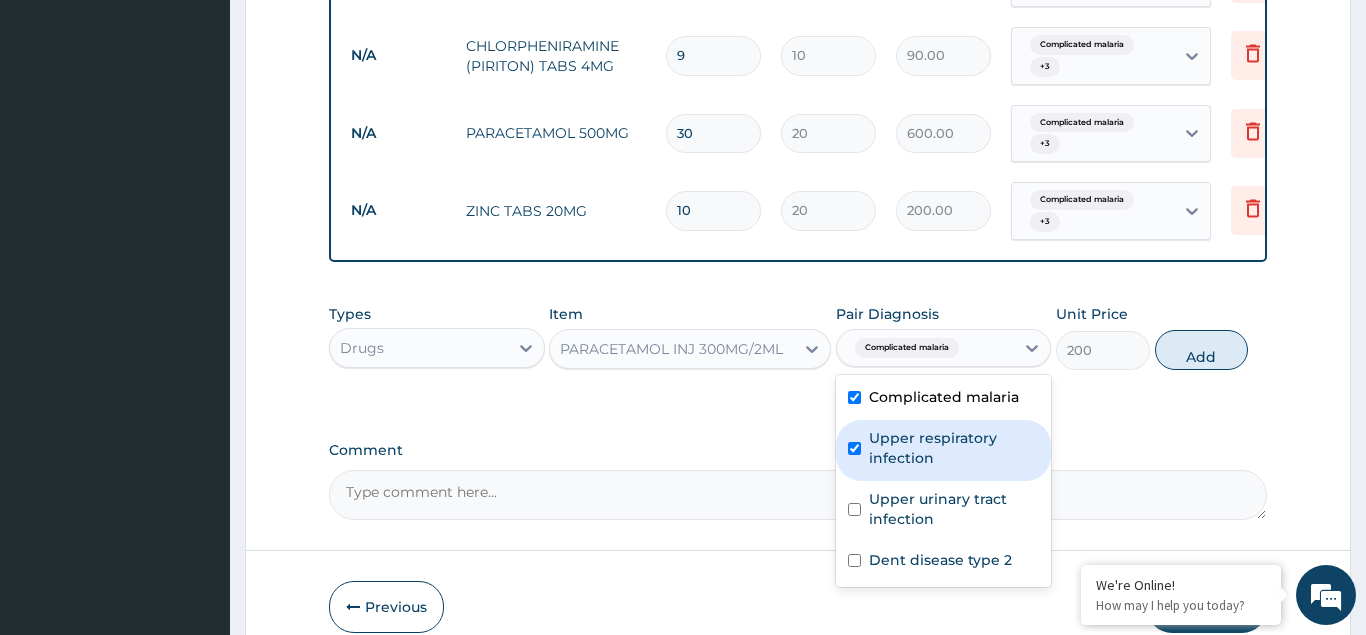 checkbox on "true" 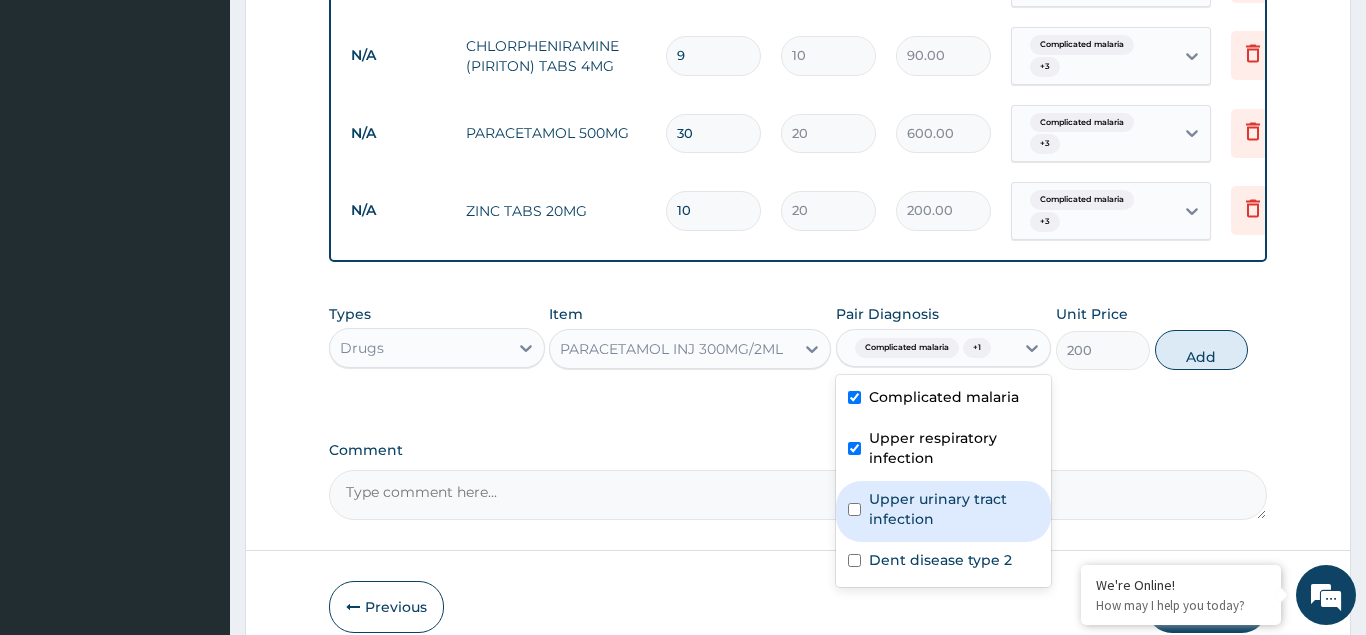 click on "Upper urinary tract infection" at bounding box center (944, 511) 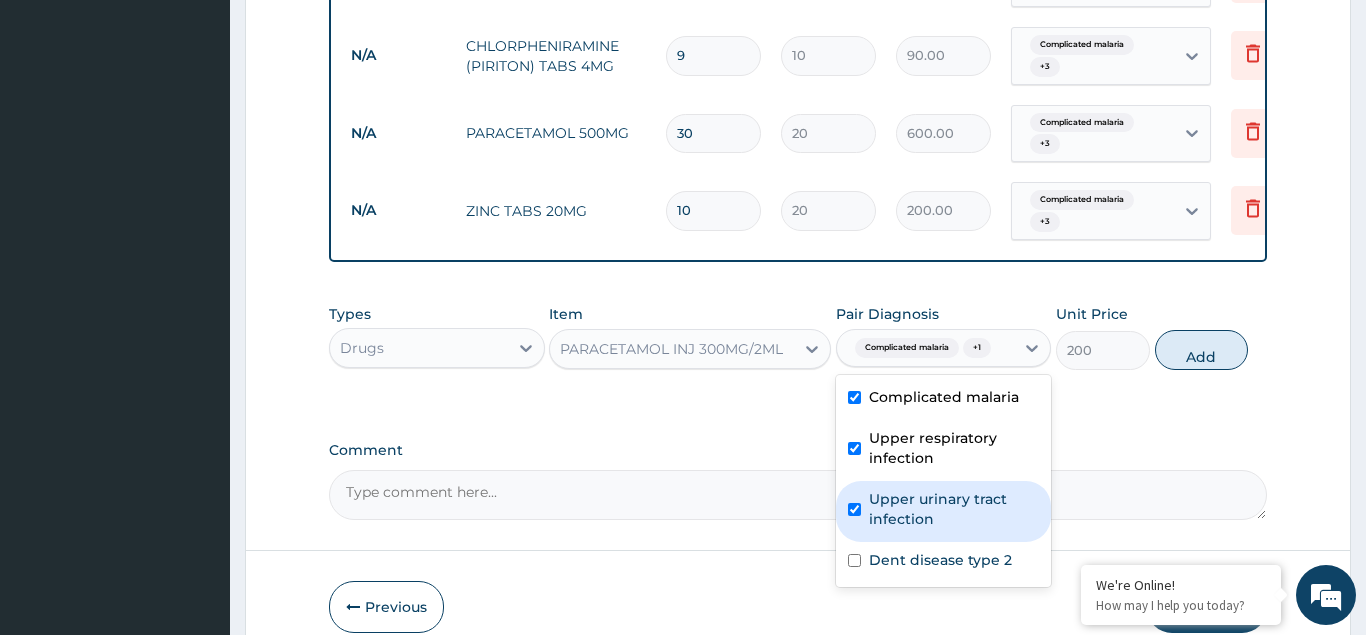 checkbox on "true" 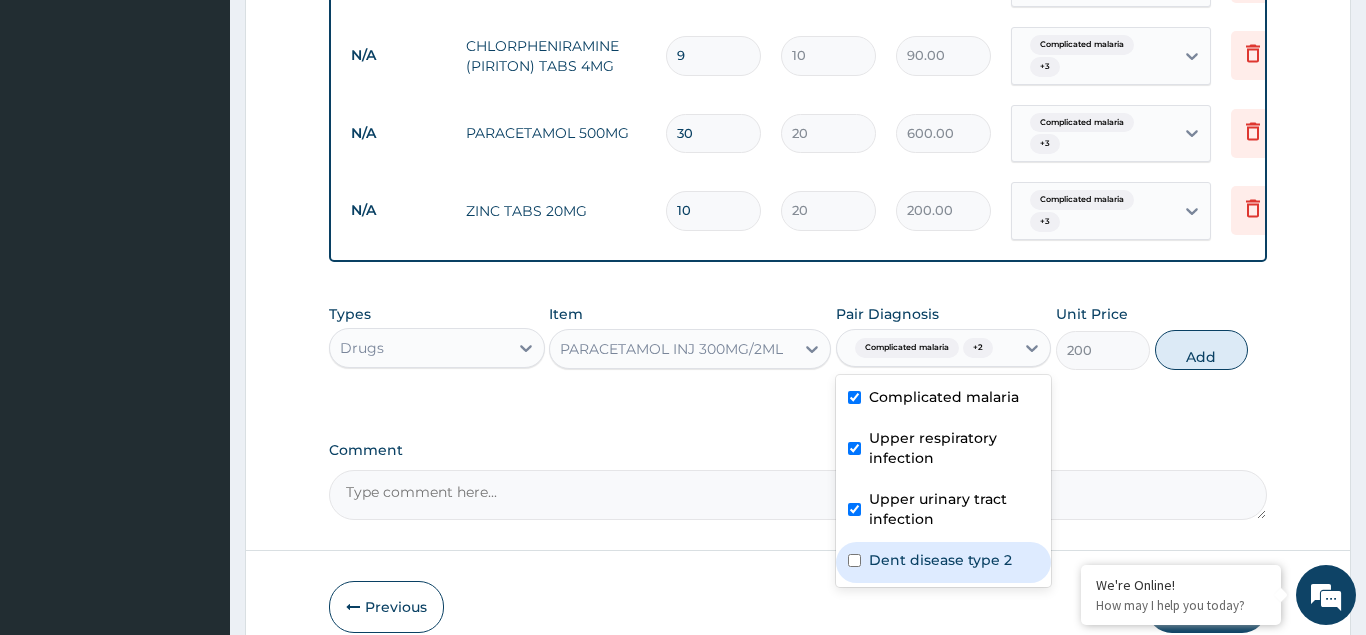 click at bounding box center (854, 560) 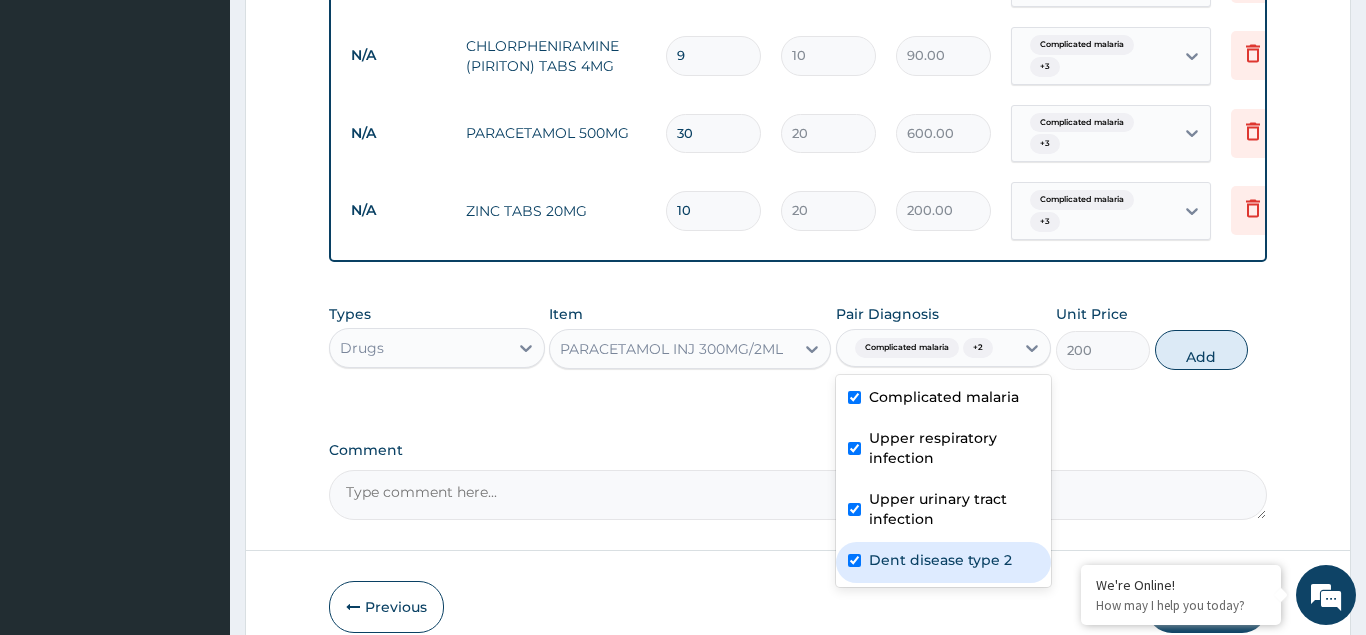 checkbox on "true" 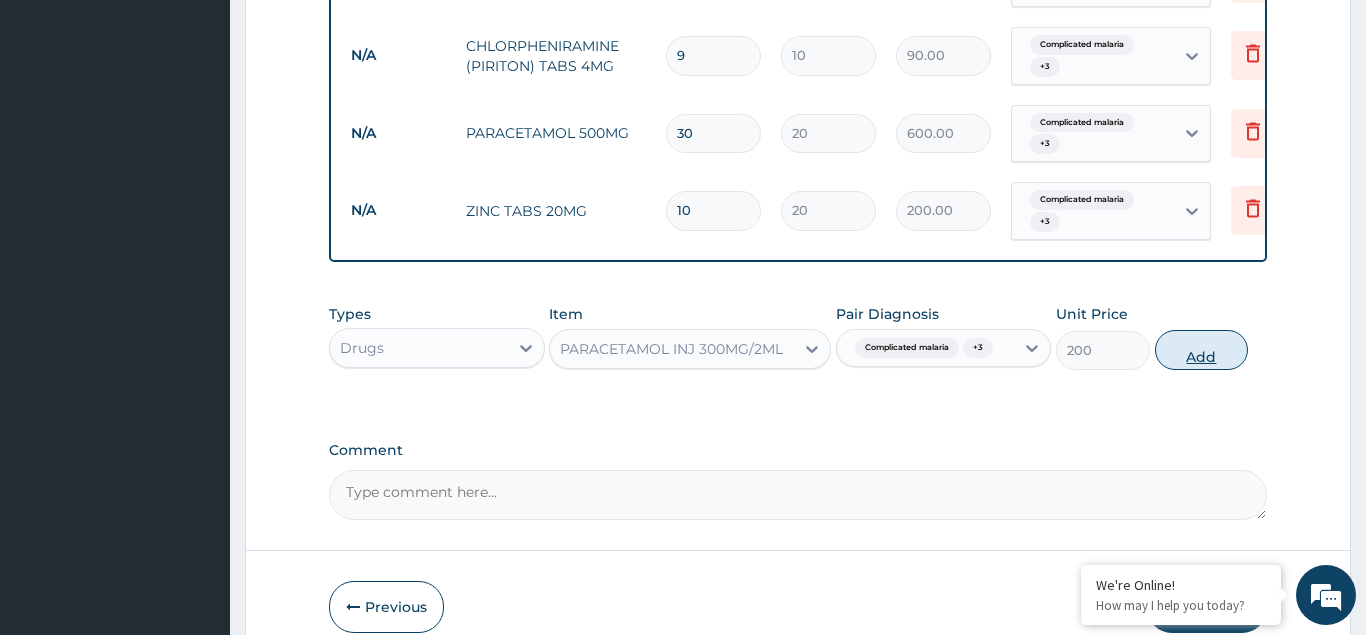 click on "Add" at bounding box center [1202, 350] 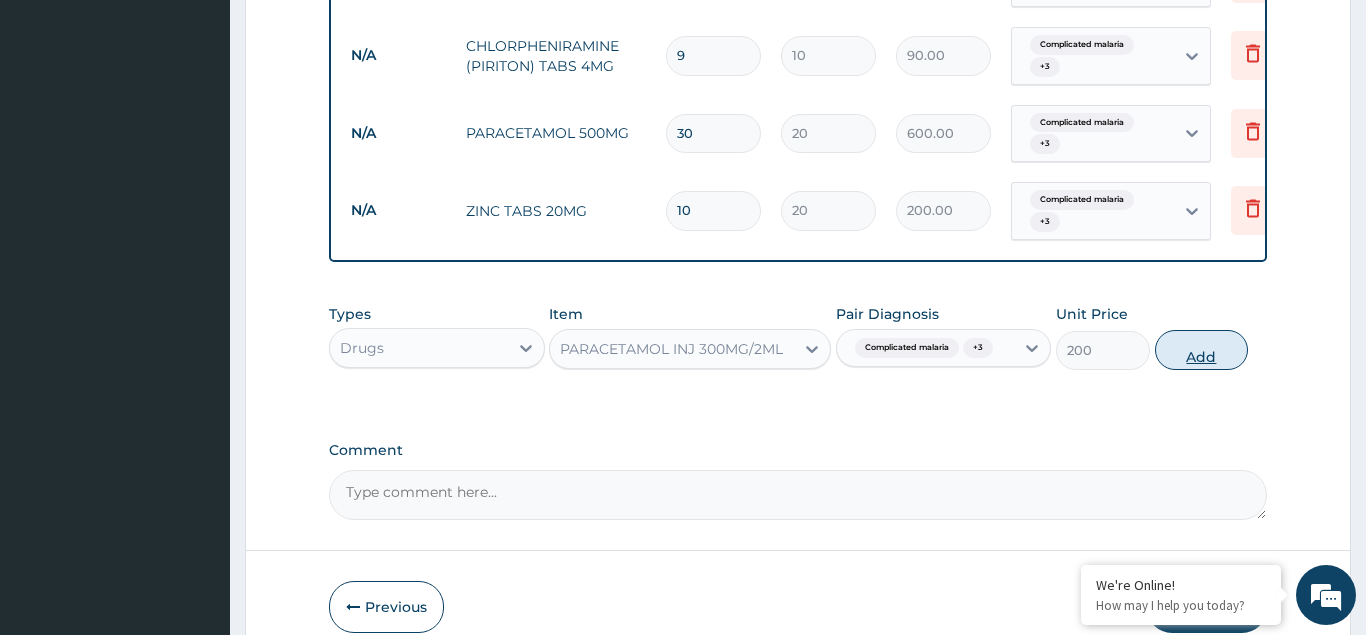 type on "0" 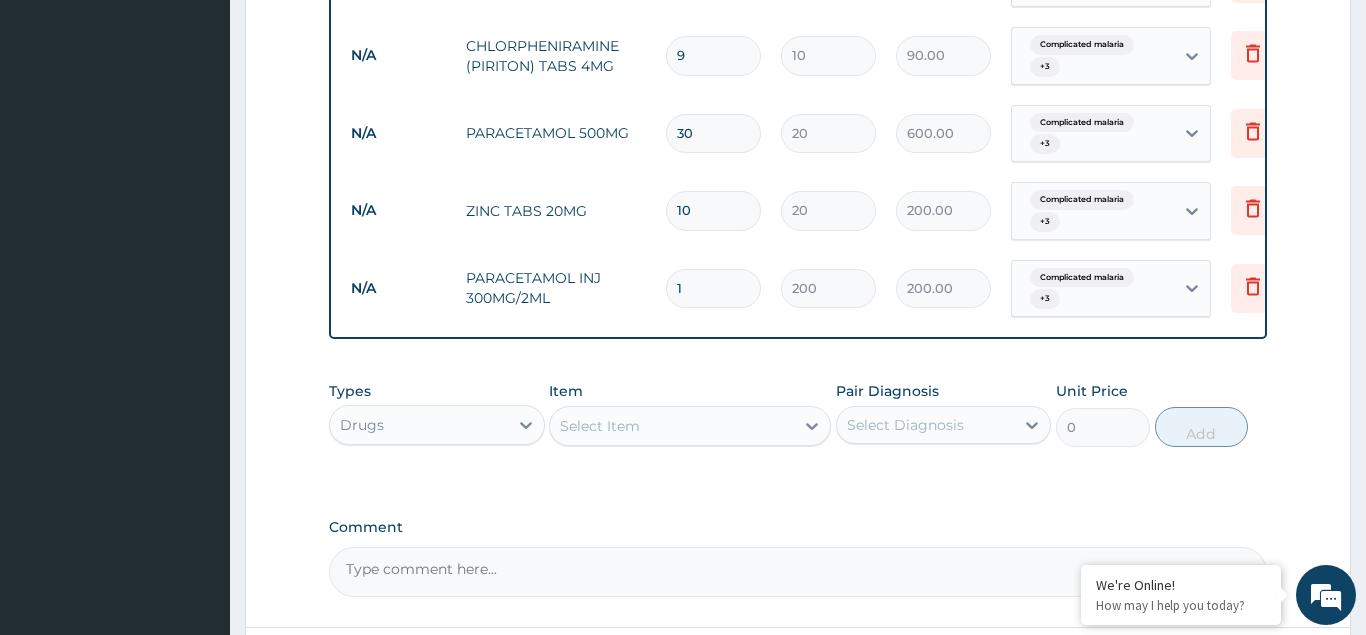 type 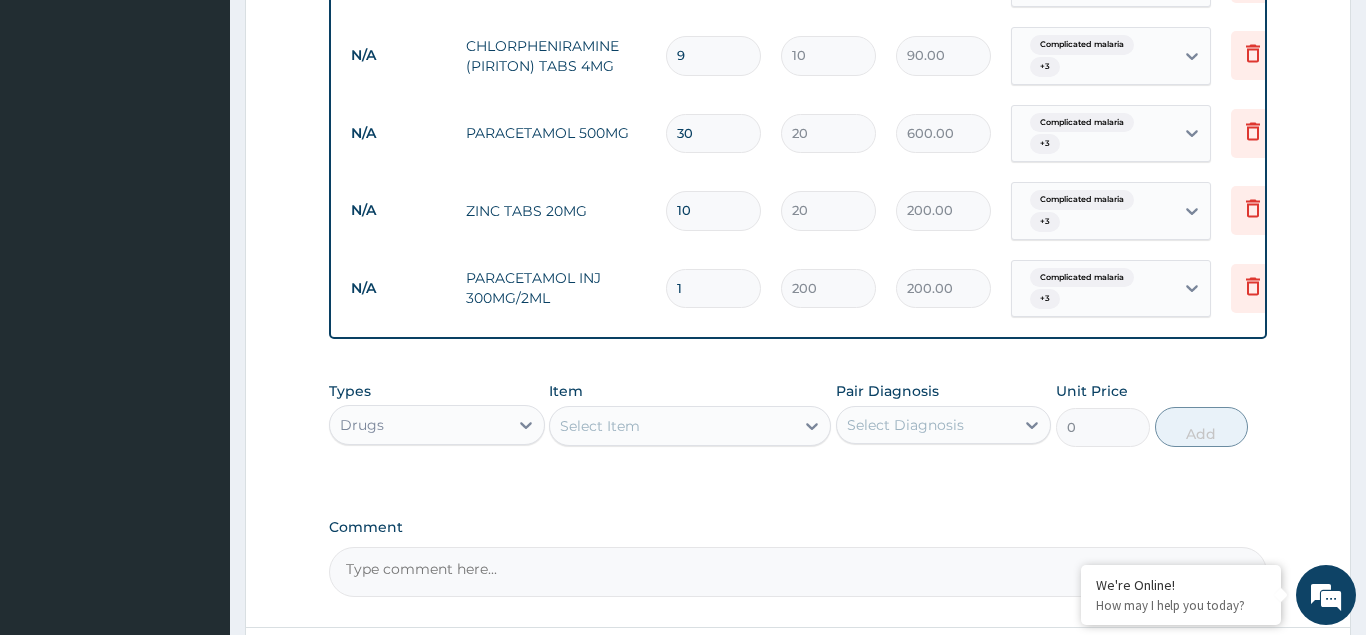 type on "0.00" 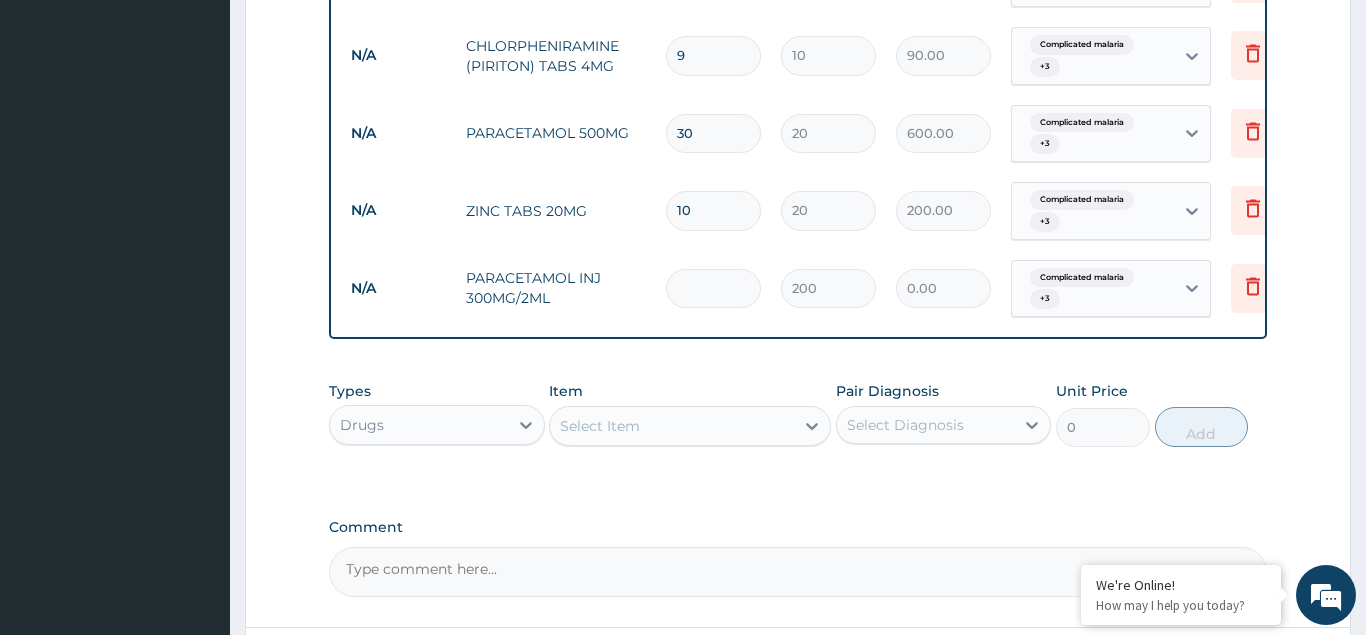 type on "4" 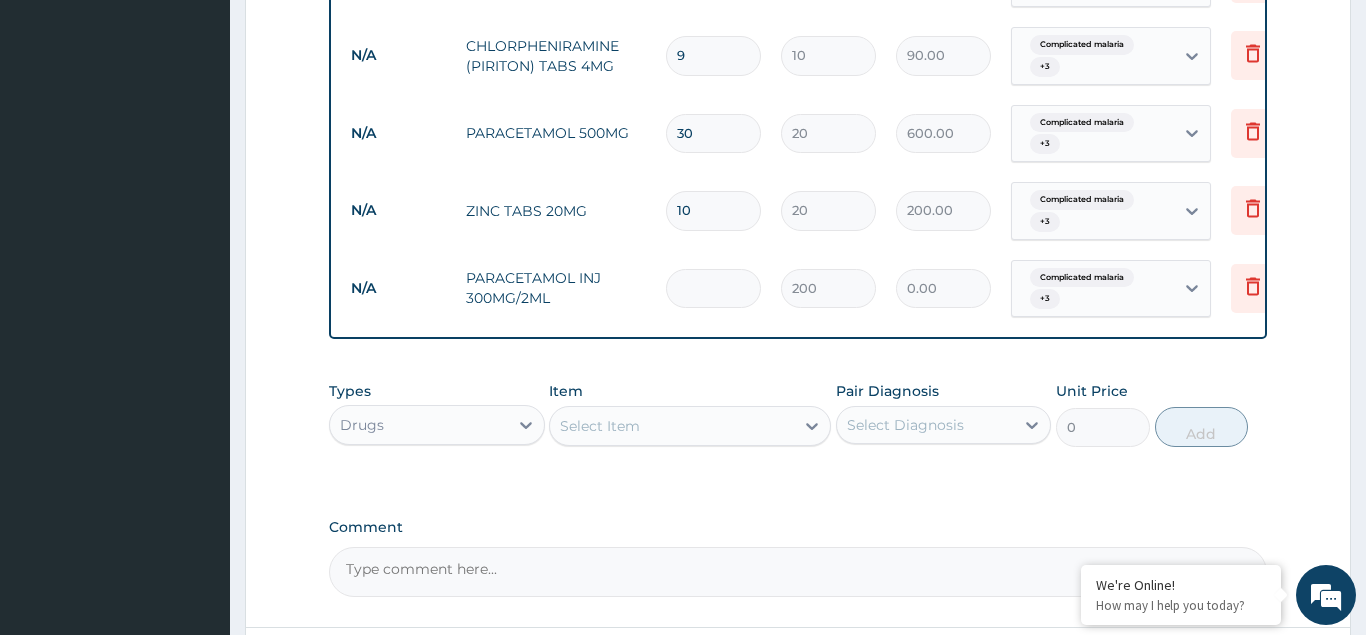 type on "800.00" 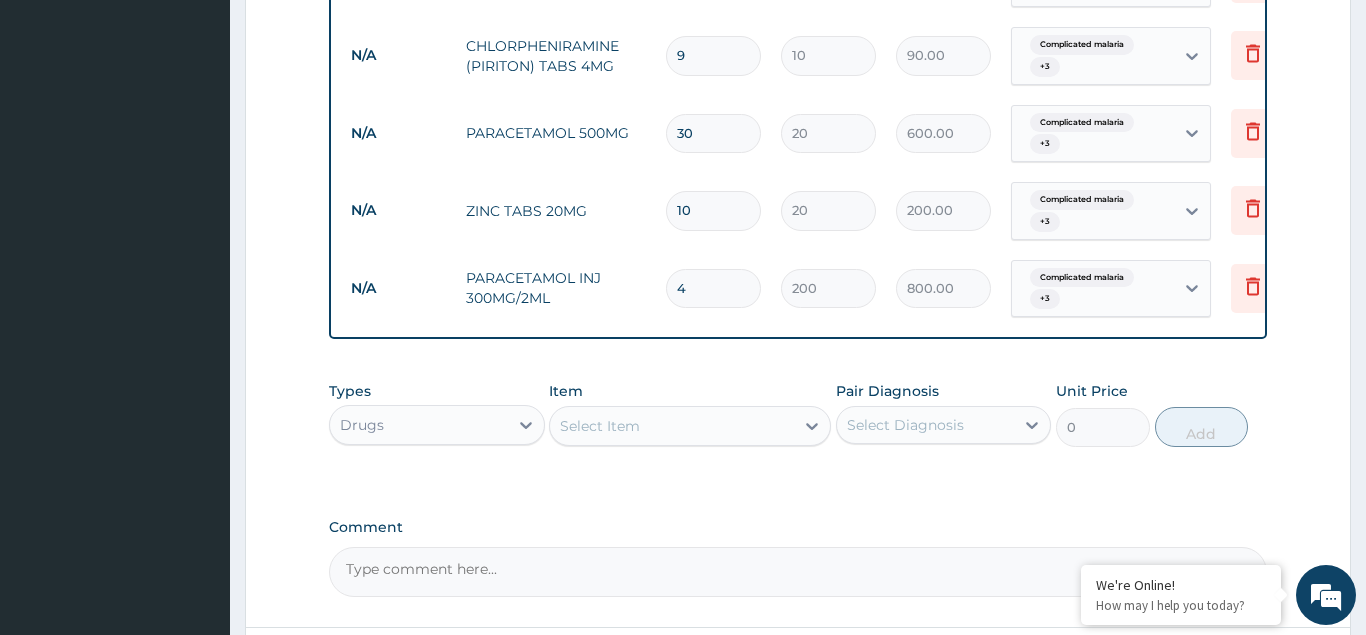 type on "4" 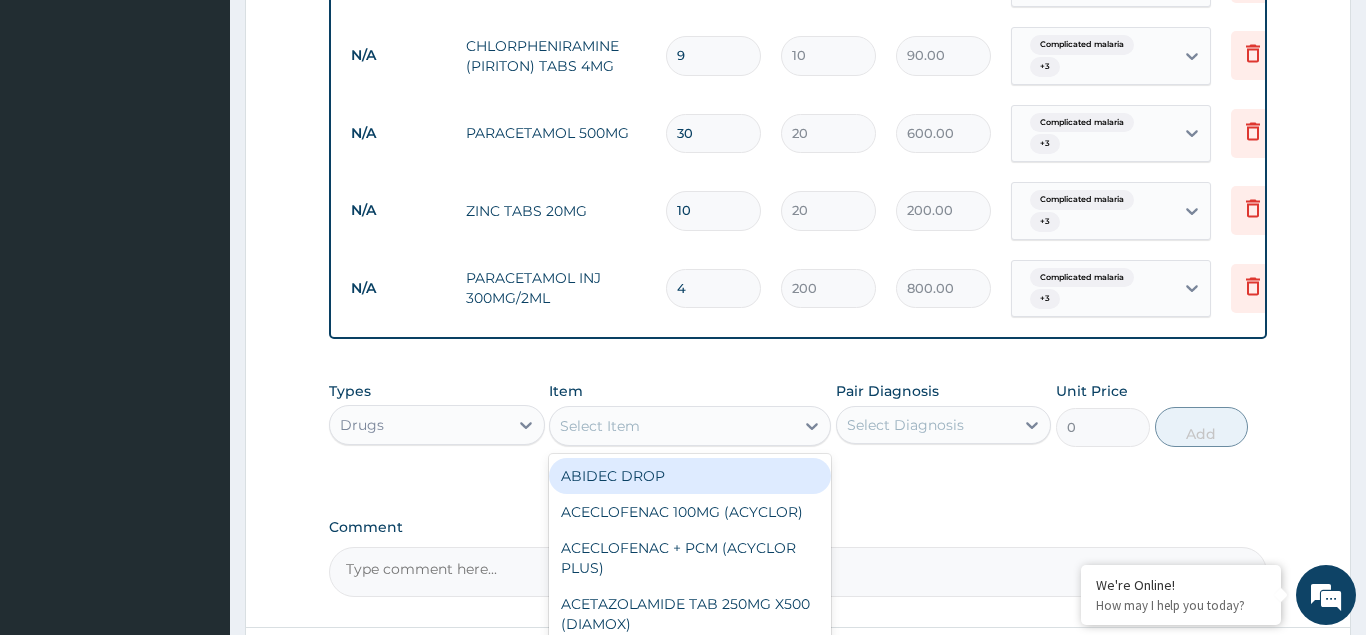 click on "Select Item" at bounding box center (600, 426) 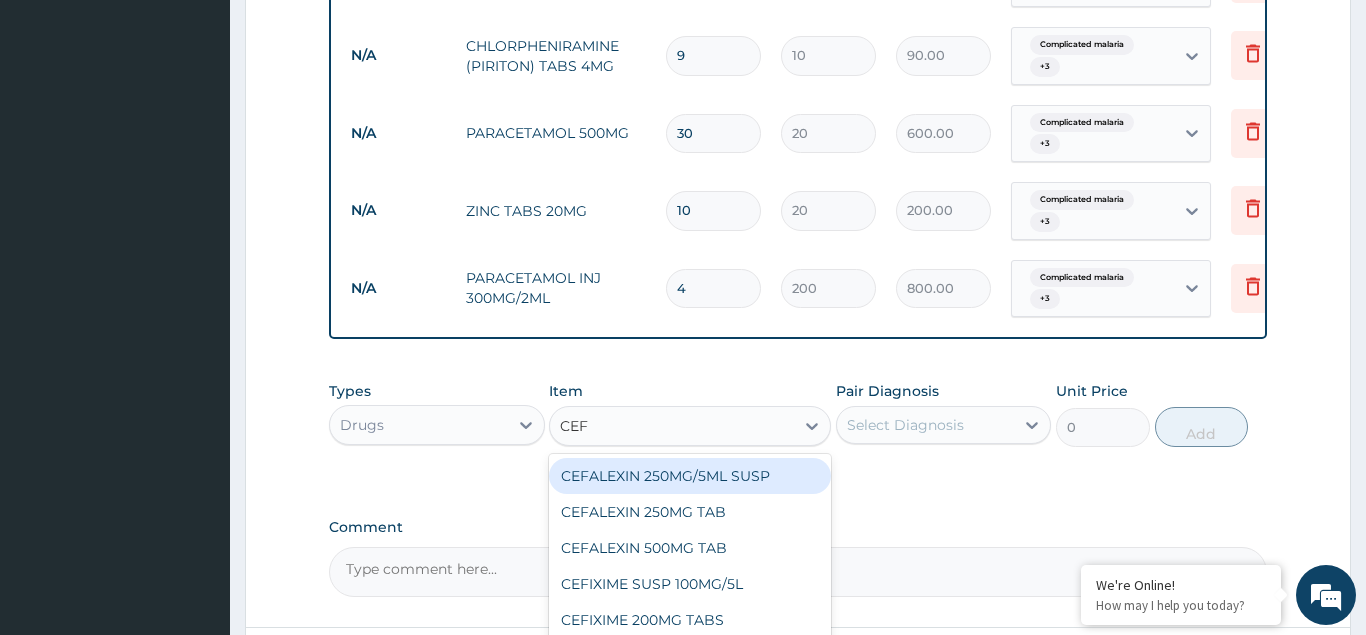 type on "CEFT" 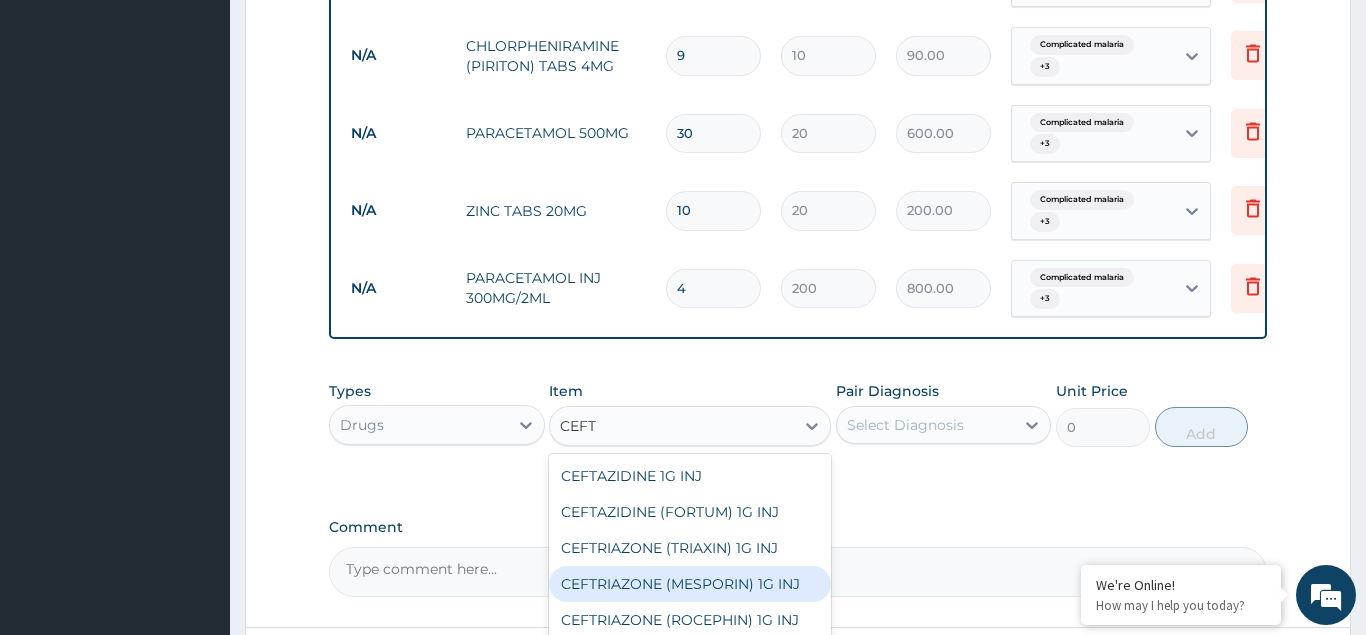 click on "CEFTRIAZONE (MESPORIN) 1G INJ" at bounding box center [690, 584] 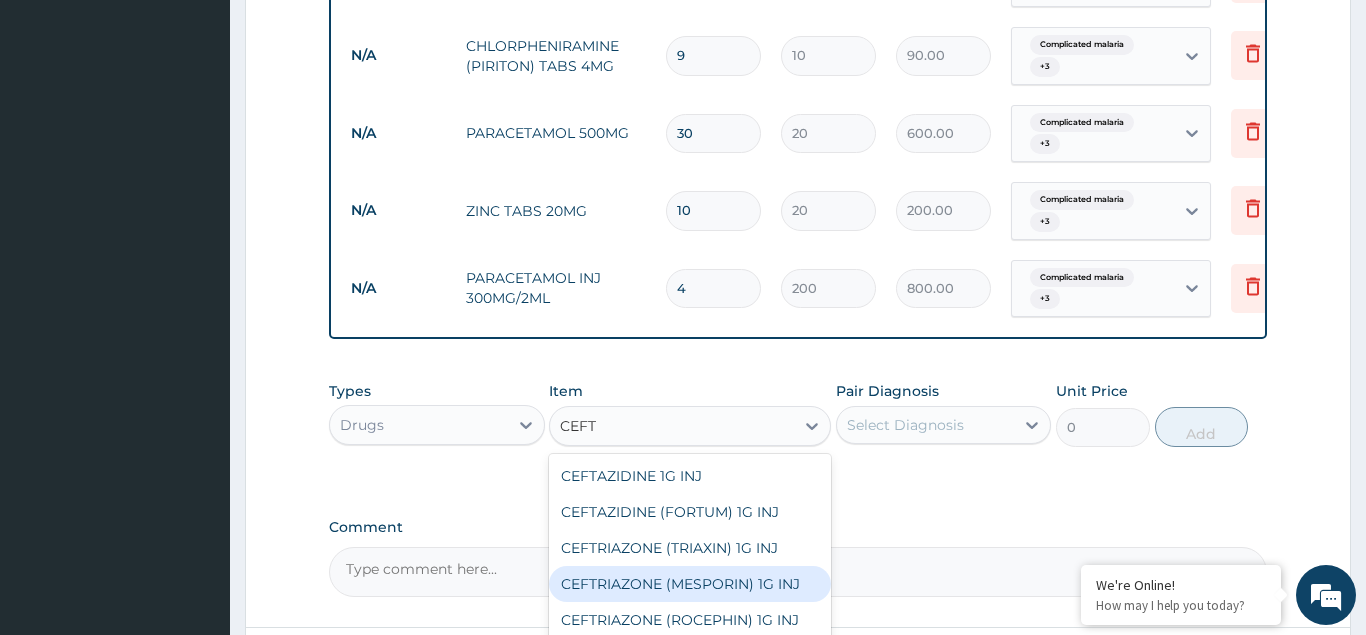 type 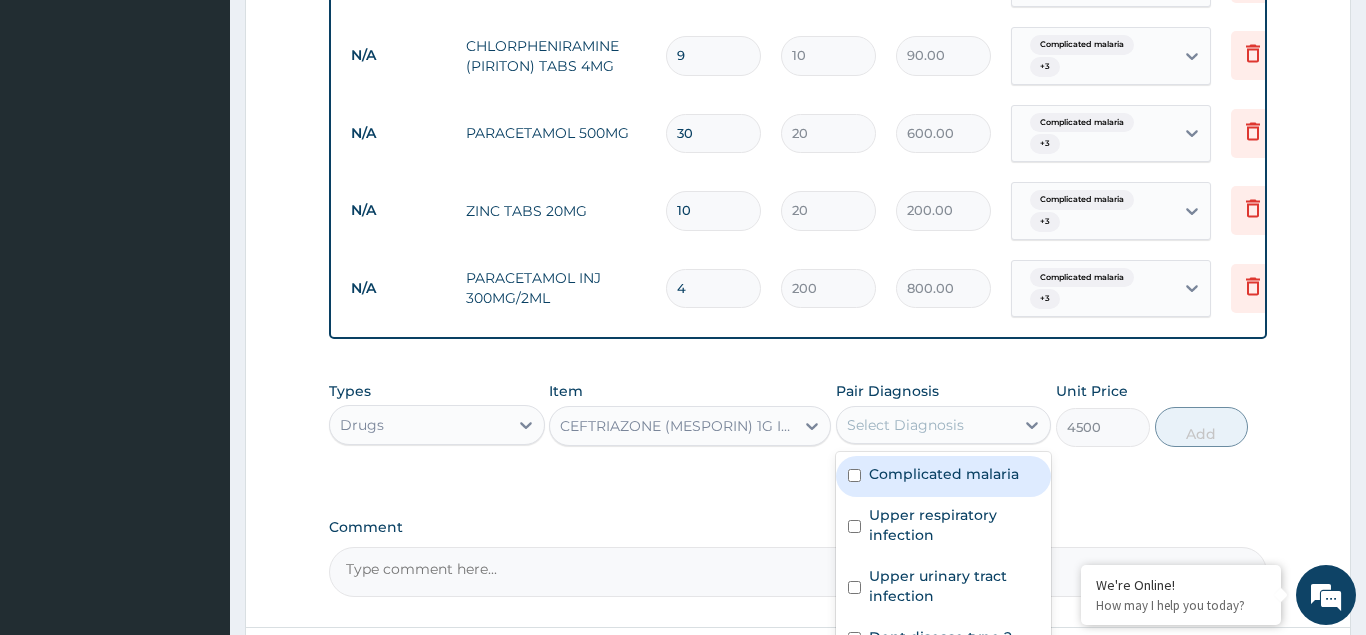 click on "Select Diagnosis" at bounding box center [905, 425] 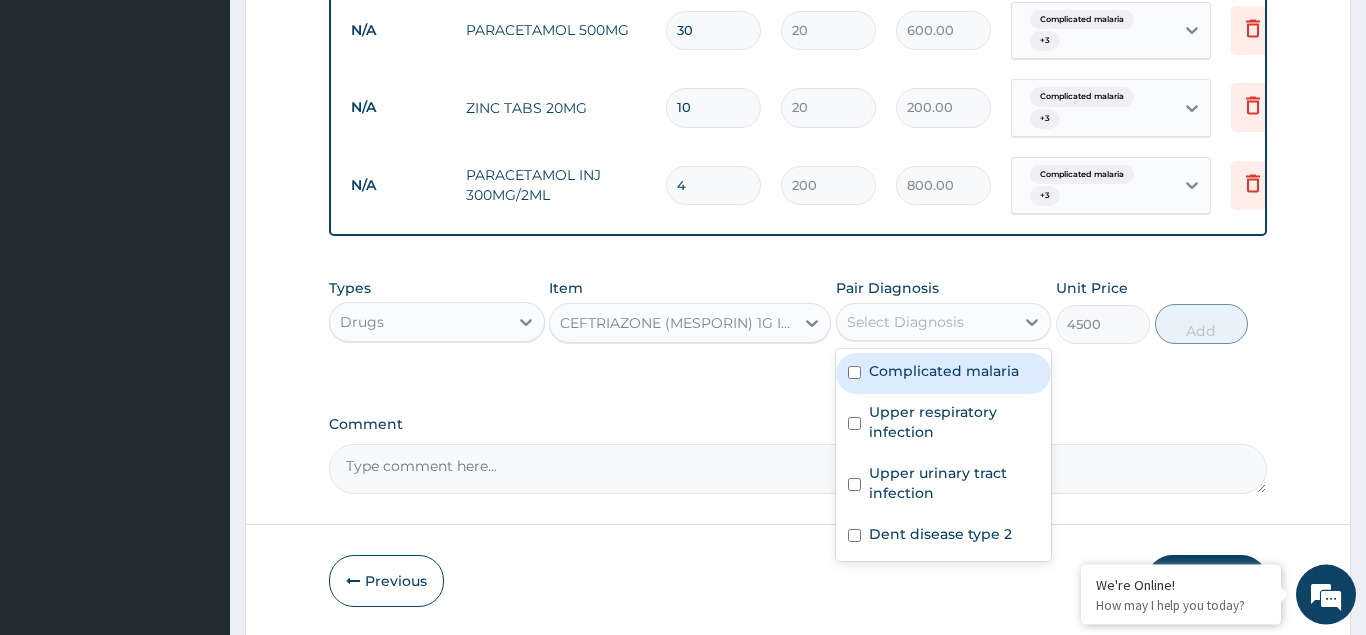 scroll, scrollTop: 1503, scrollLeft: 0, axis: vertical 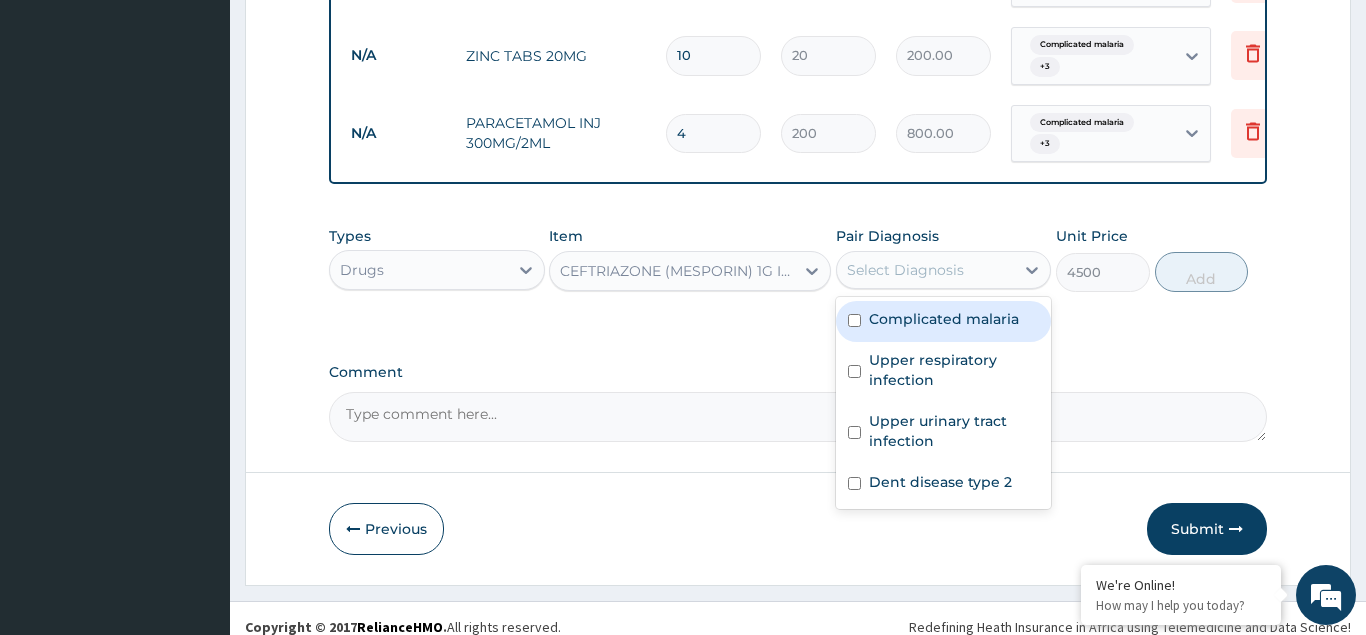 click on "Complicated malaria" at bounding box center [944, 321] 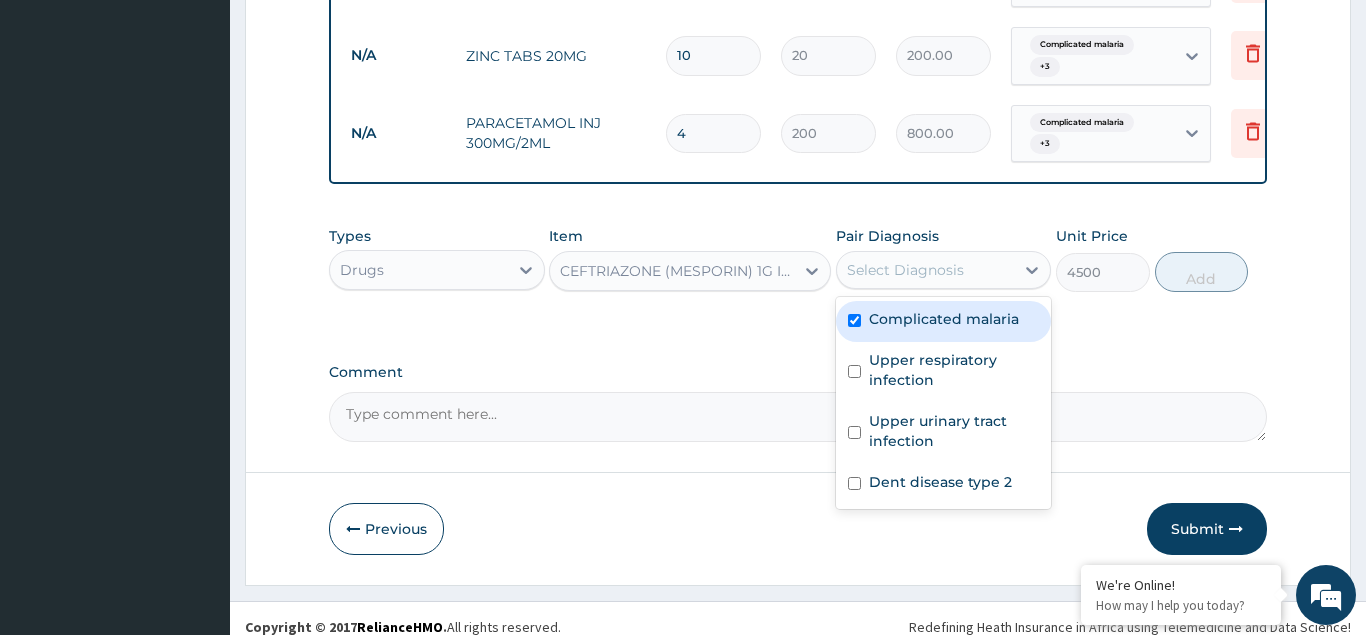 checkbox on "true" 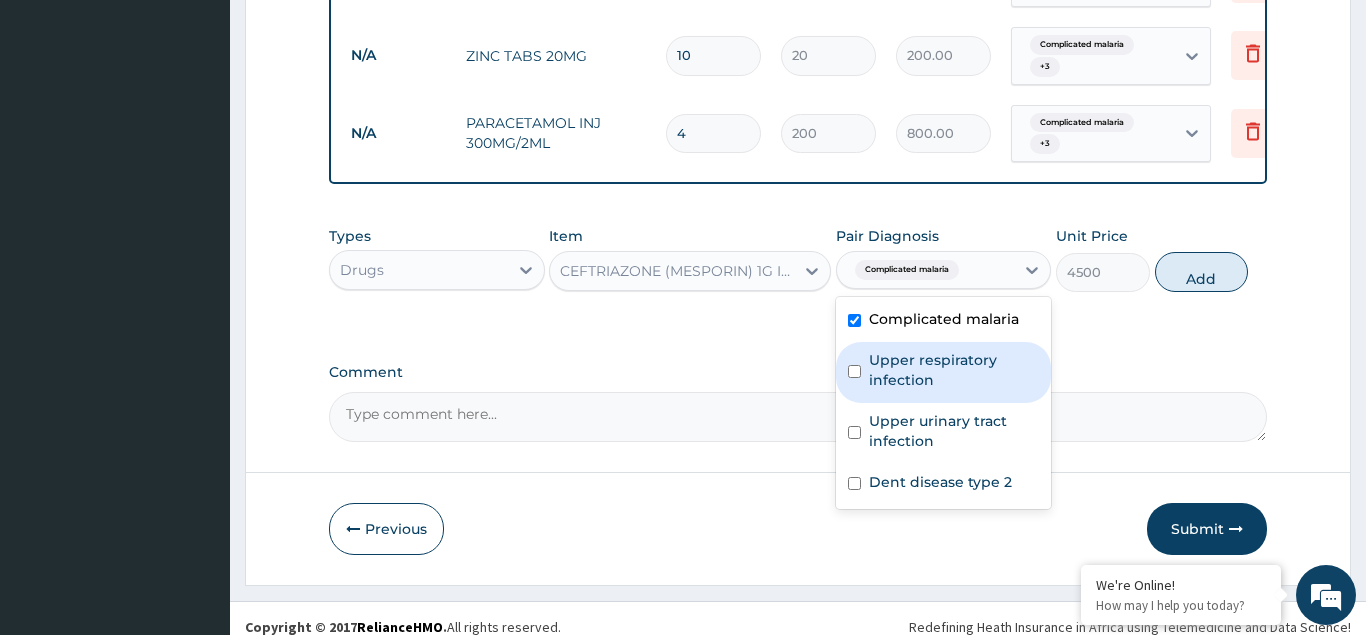 click on "Upper respiratory infection" at bounding box center (944, 372) 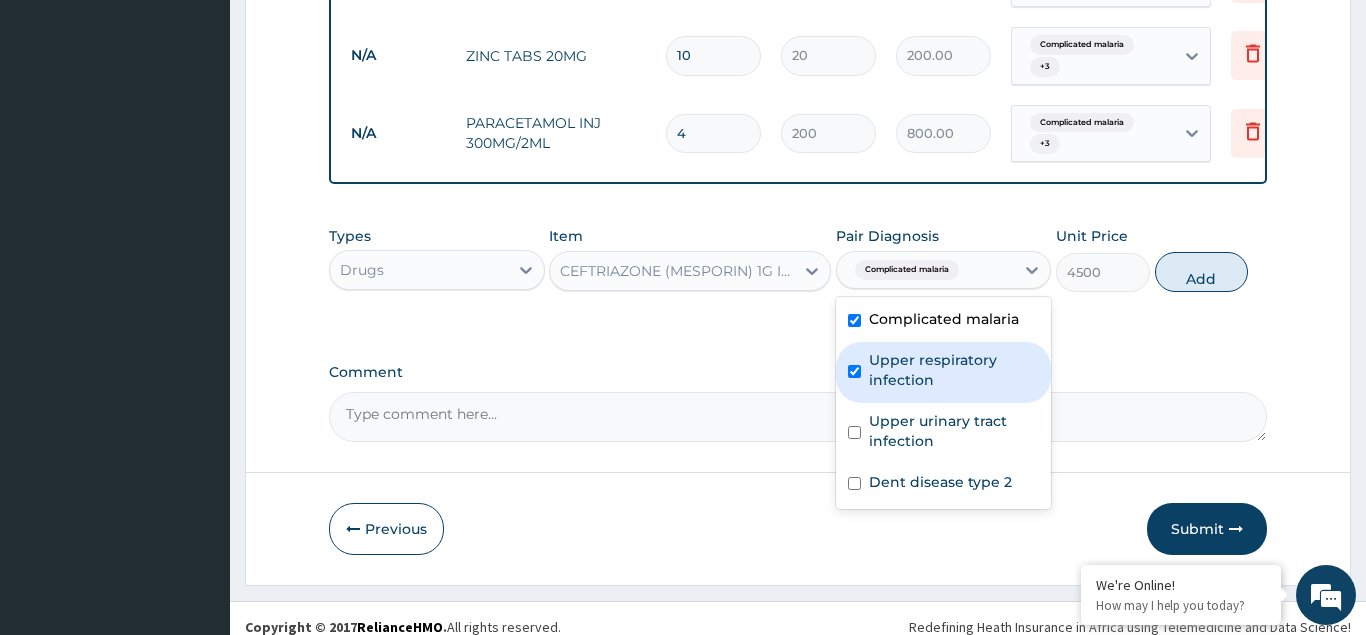 checkbox on "true" 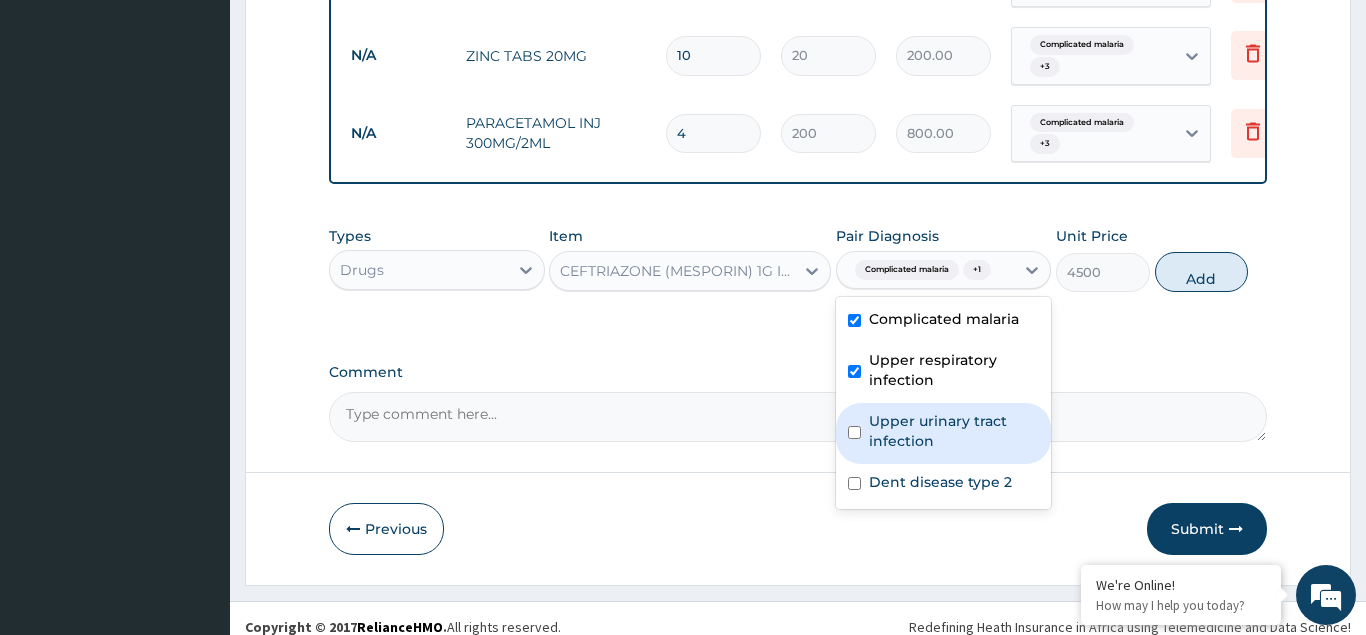drag, startPoint x: 856, startPoint y: 402, endPoint x: 856, endPoint y: 425, distance: 23 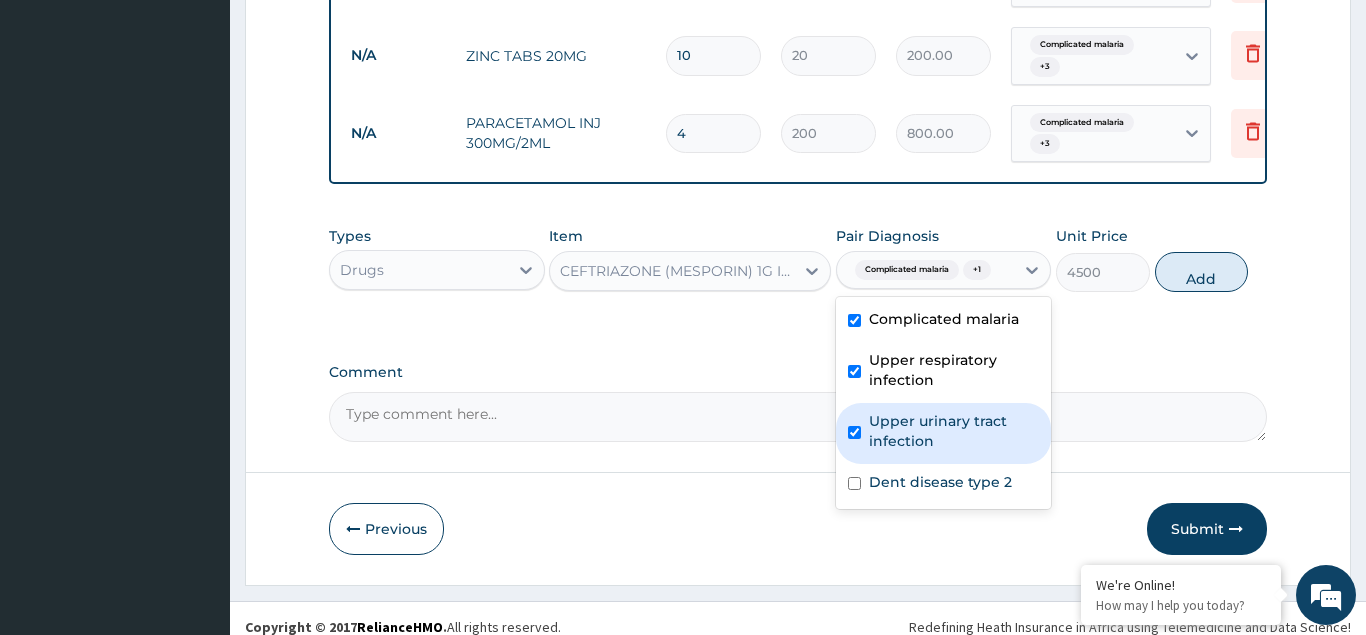 checkbox on "true" 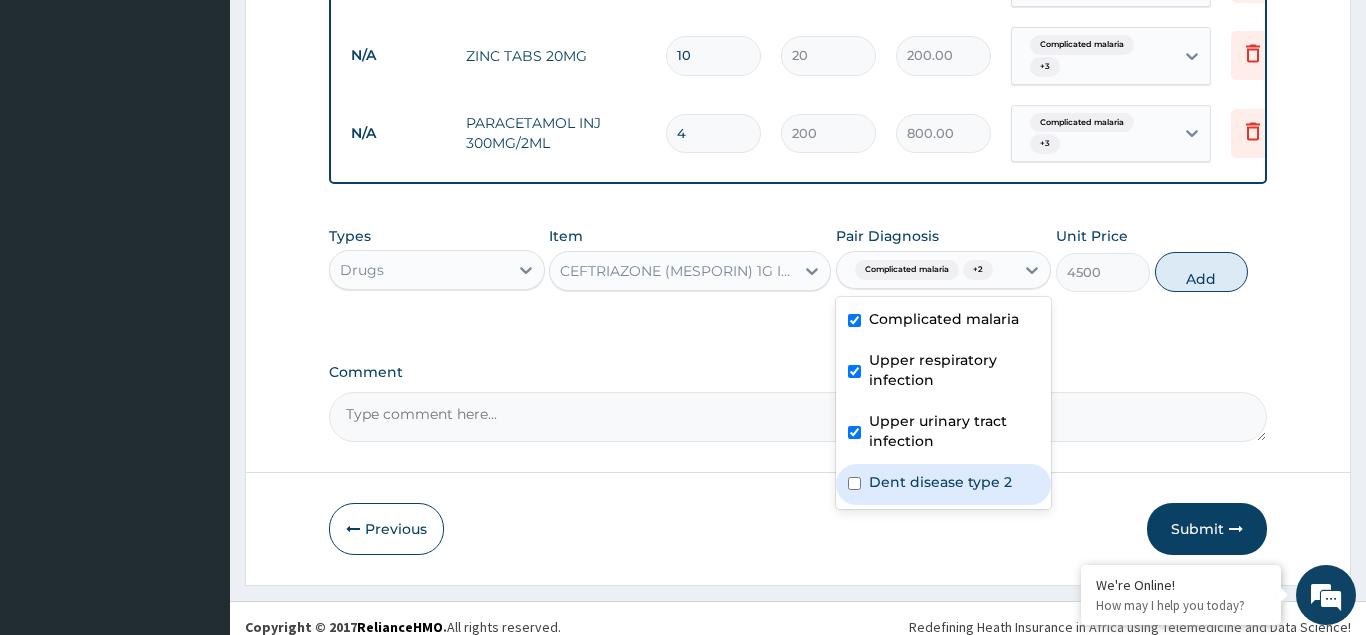 click at bounding box center [854, 483] 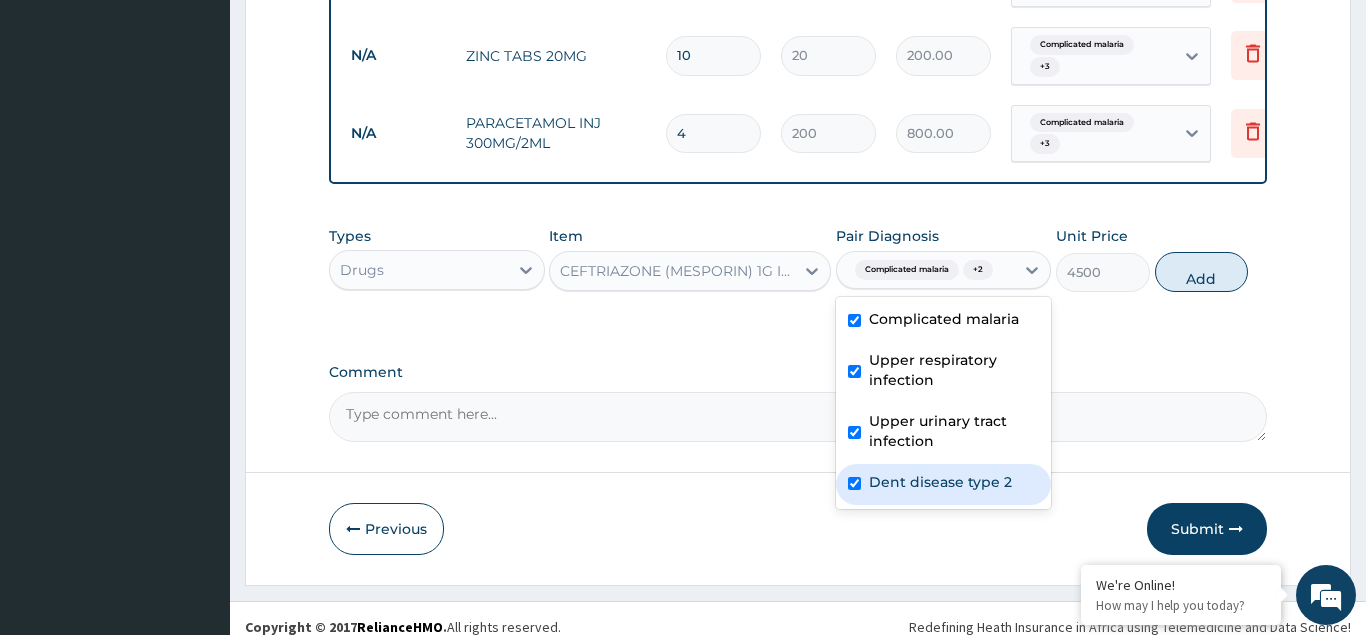 checkbox on "true" 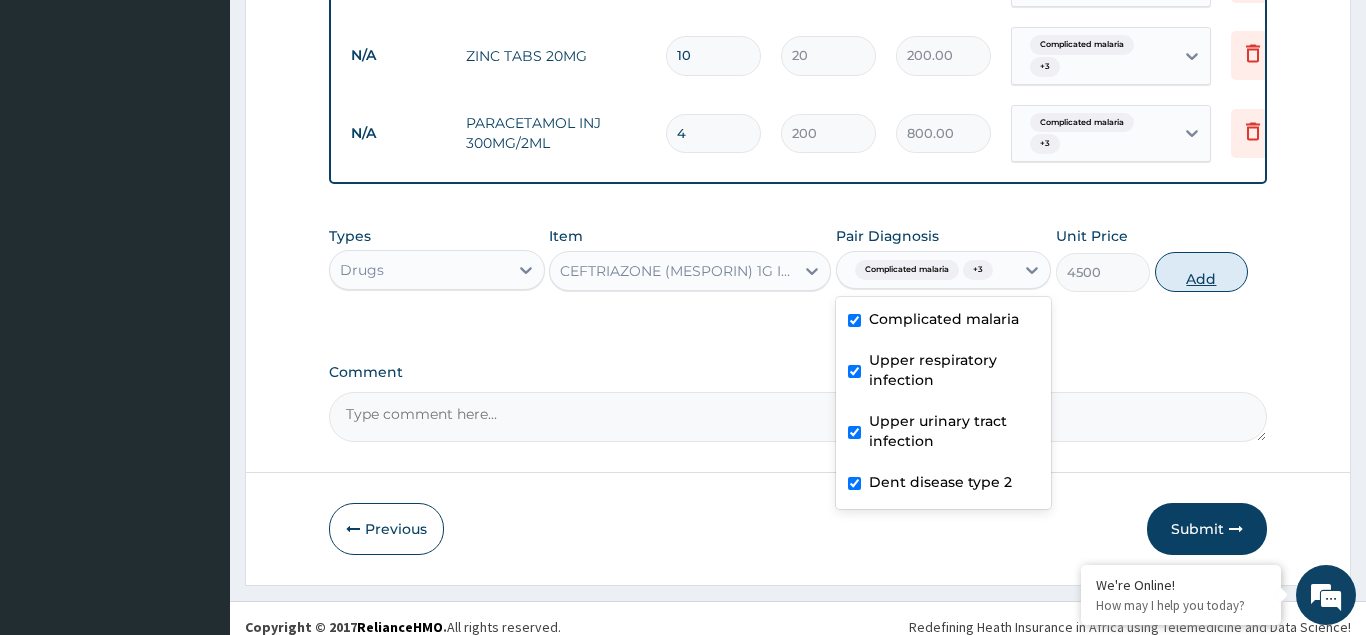 click on "Add" at bounding box center [1202, 272] 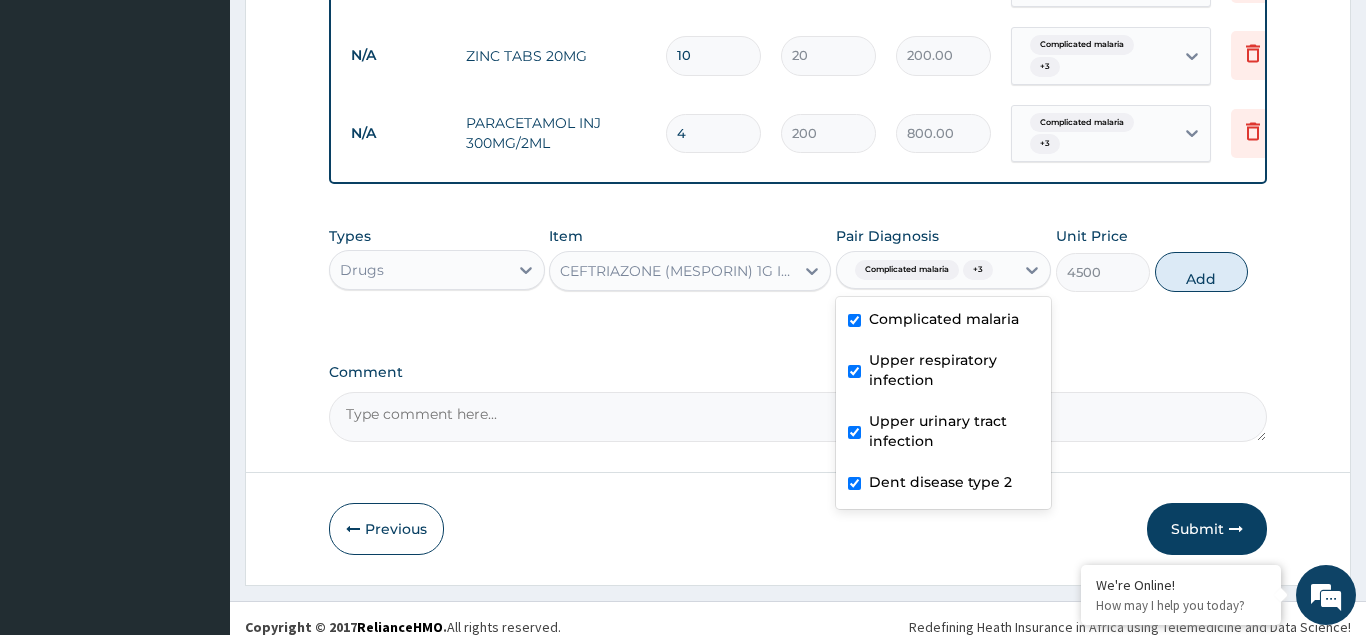 type on "0" 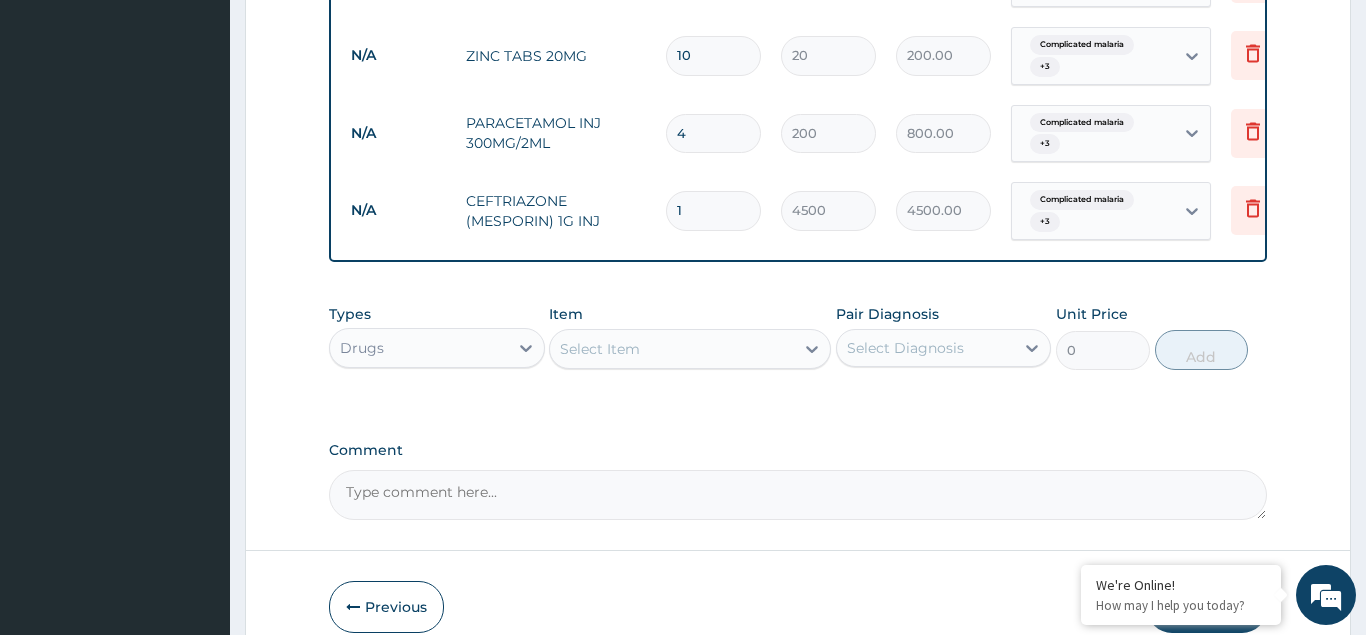 type 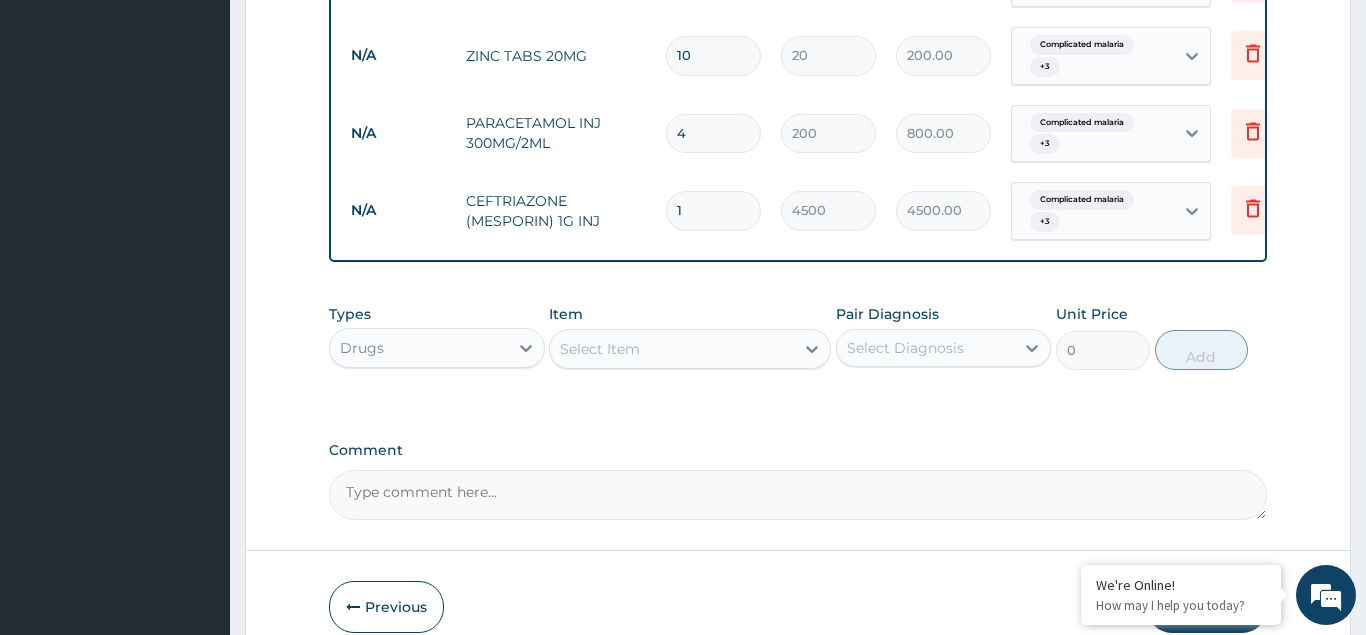 type on "0.00" 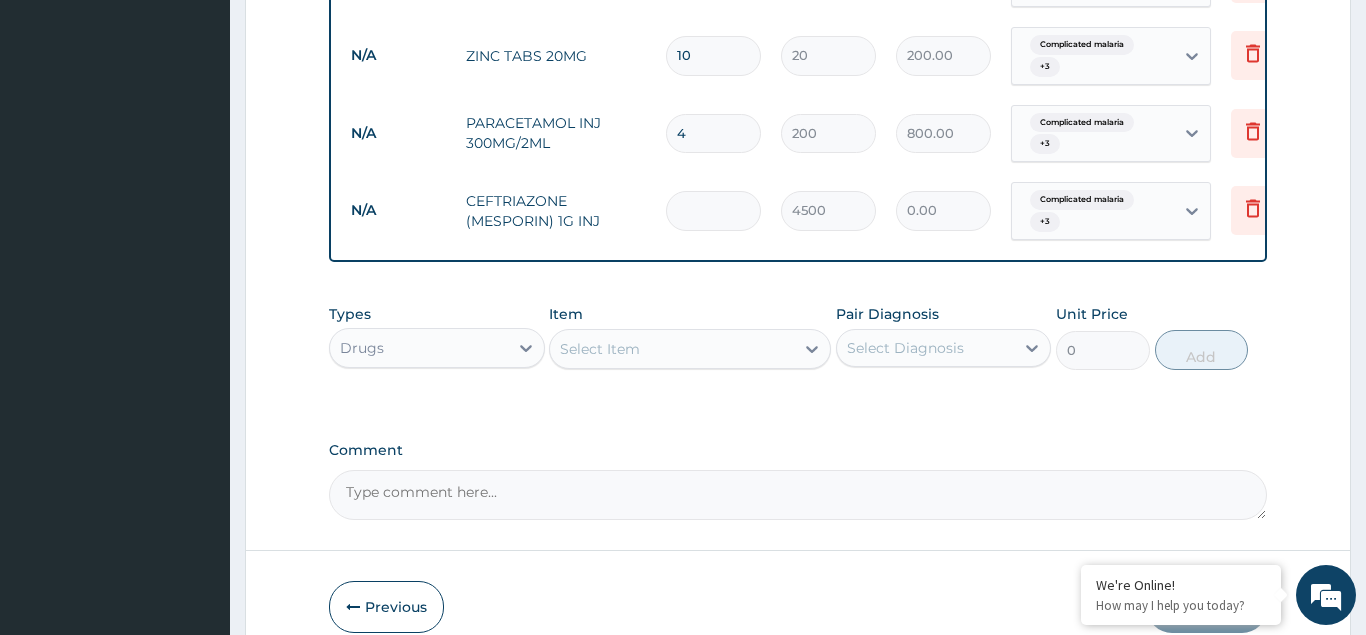 type on "2" 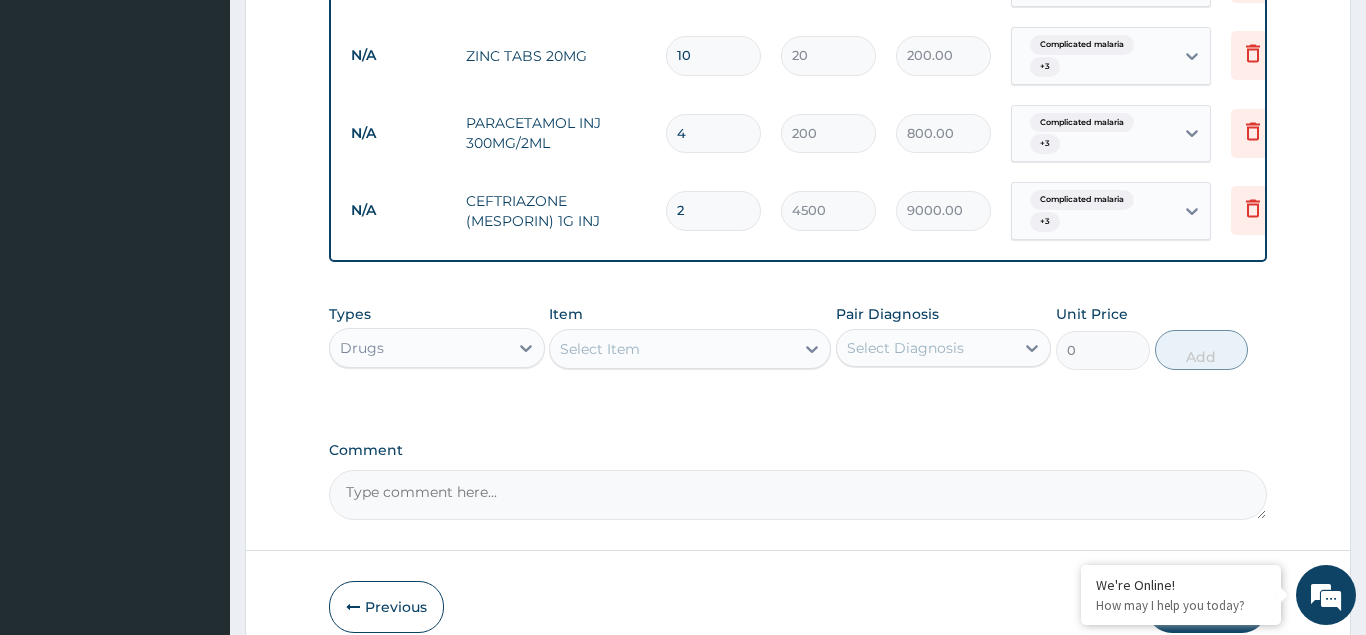 type on "2" 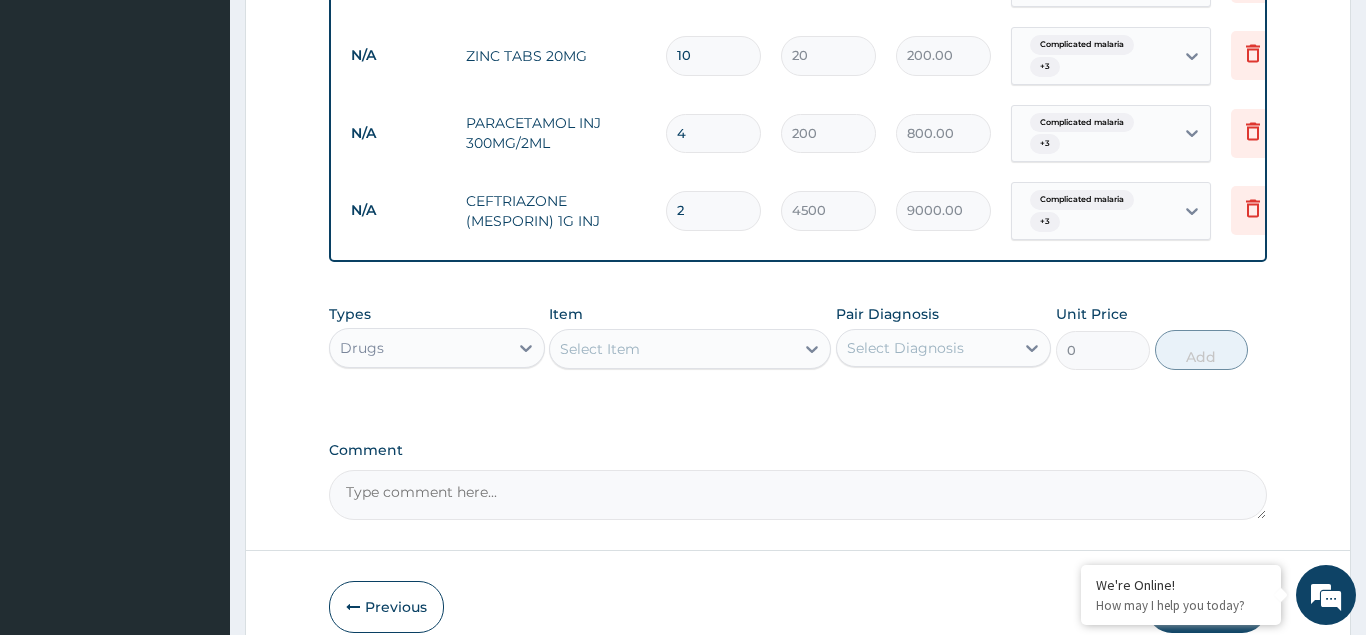 click on "Select Item" at bounding box center (672, 349) 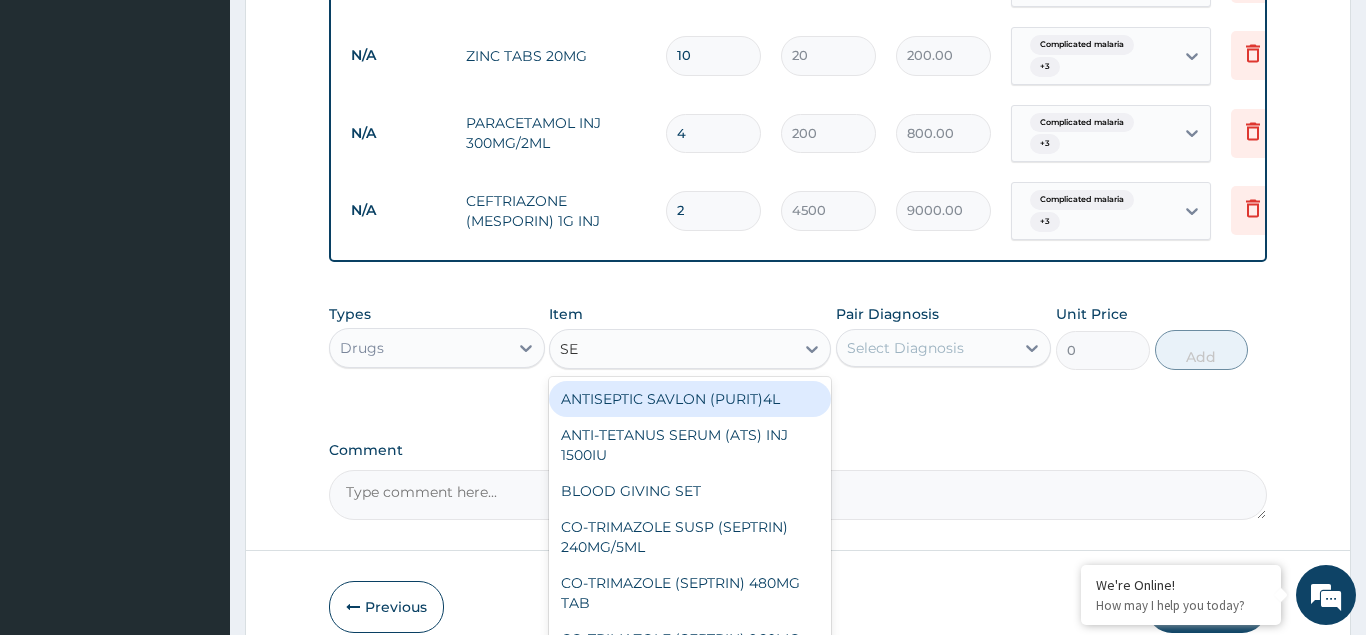 type on "SEP" 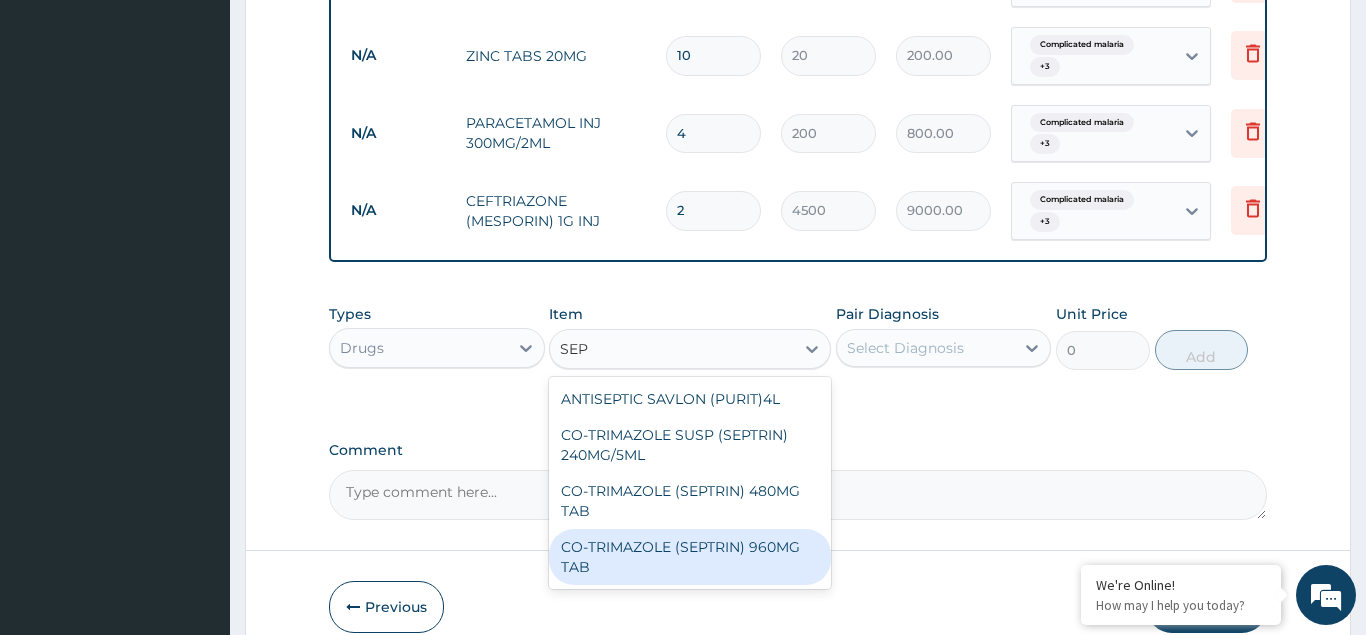 click on "CO-TRIMAZOLE (SEPTRIN) 960MG TAB" at bounding box center (690, 557) 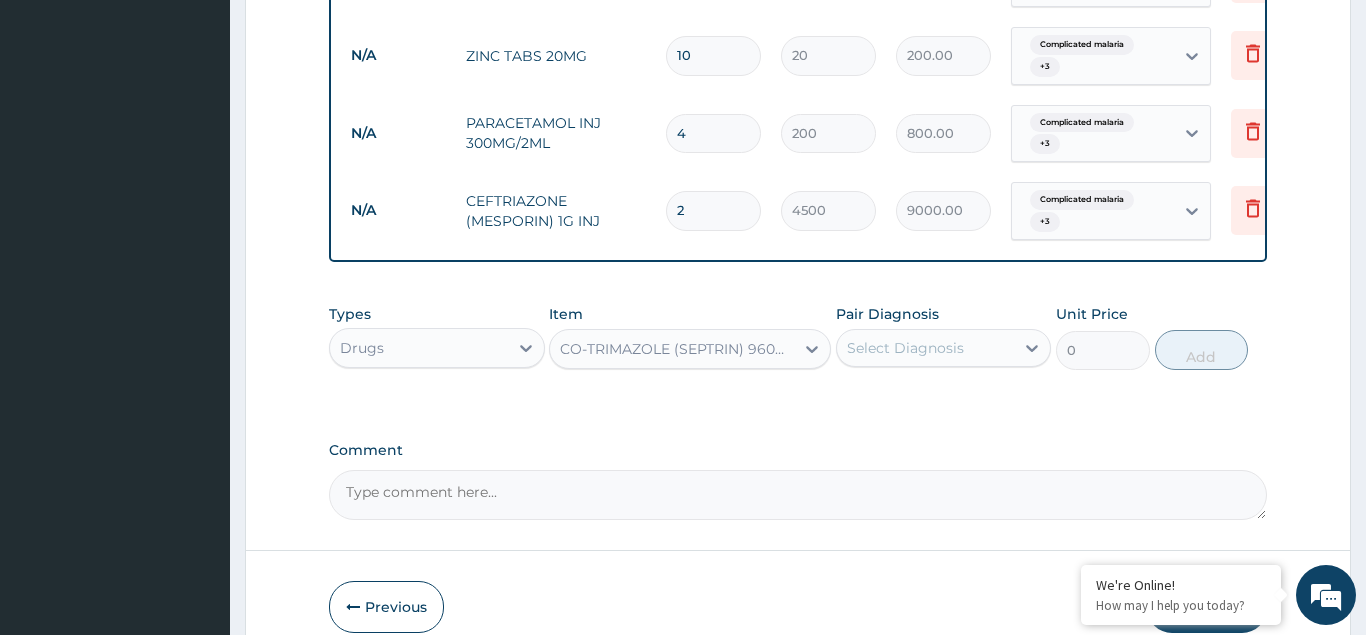 type 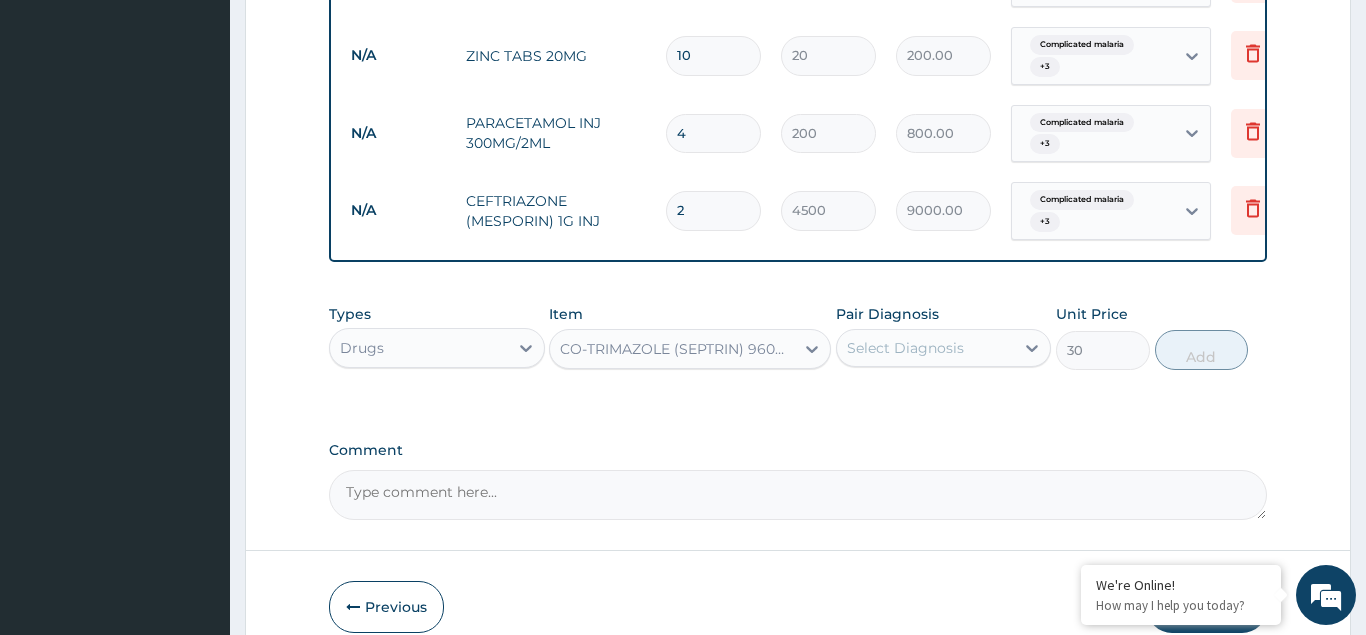 click on "Select Diagnosis" at bounding box center (905, 348) 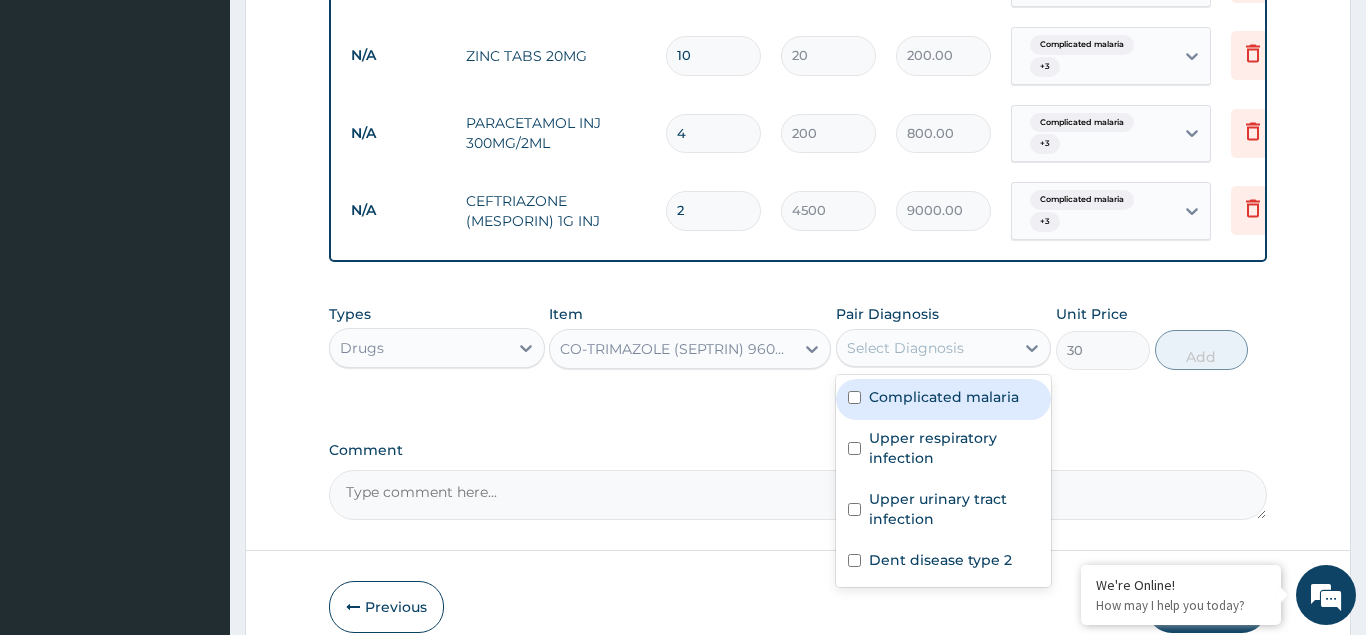 click on "Complicated malaria" at bounding box center [944, 399] 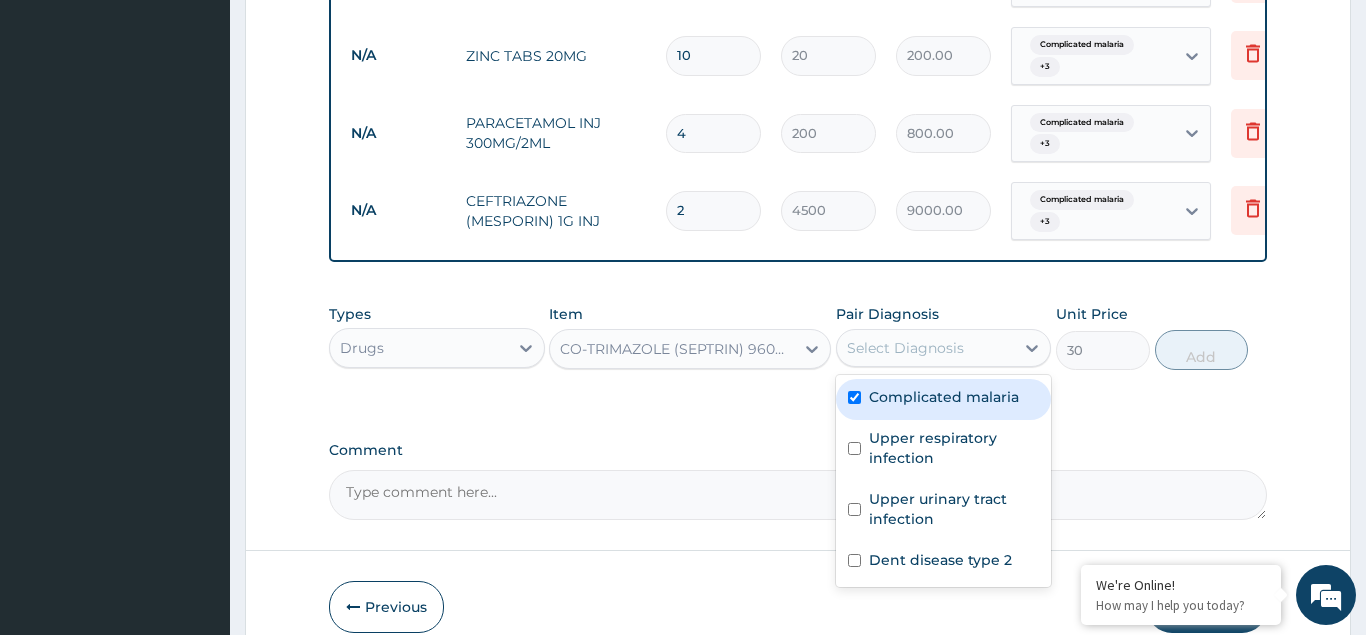 checkbox on "true" 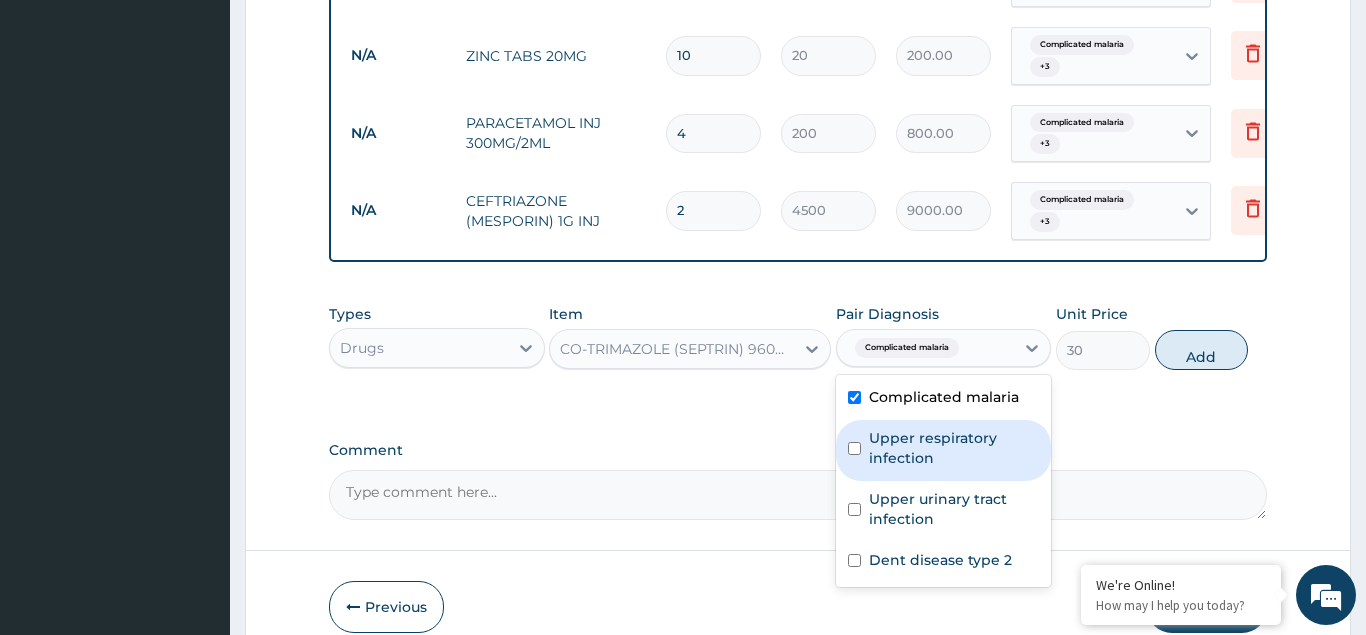 click at bounding box center (854, 448) 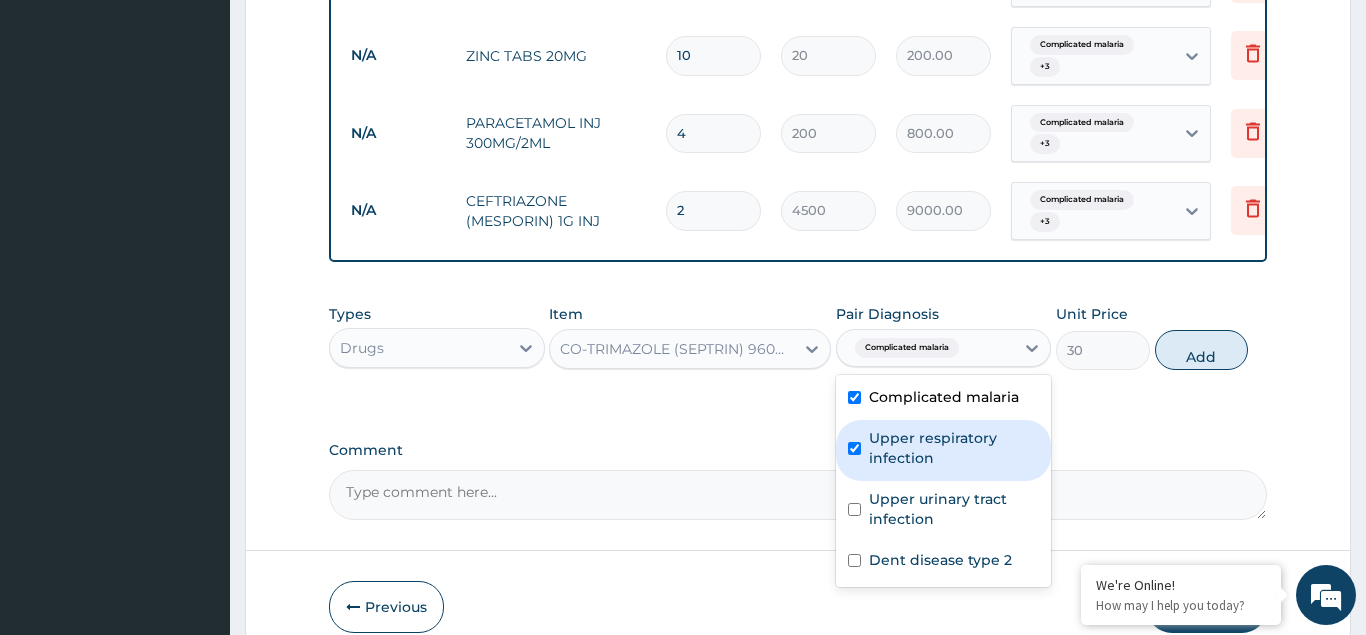 checkbox on "true" 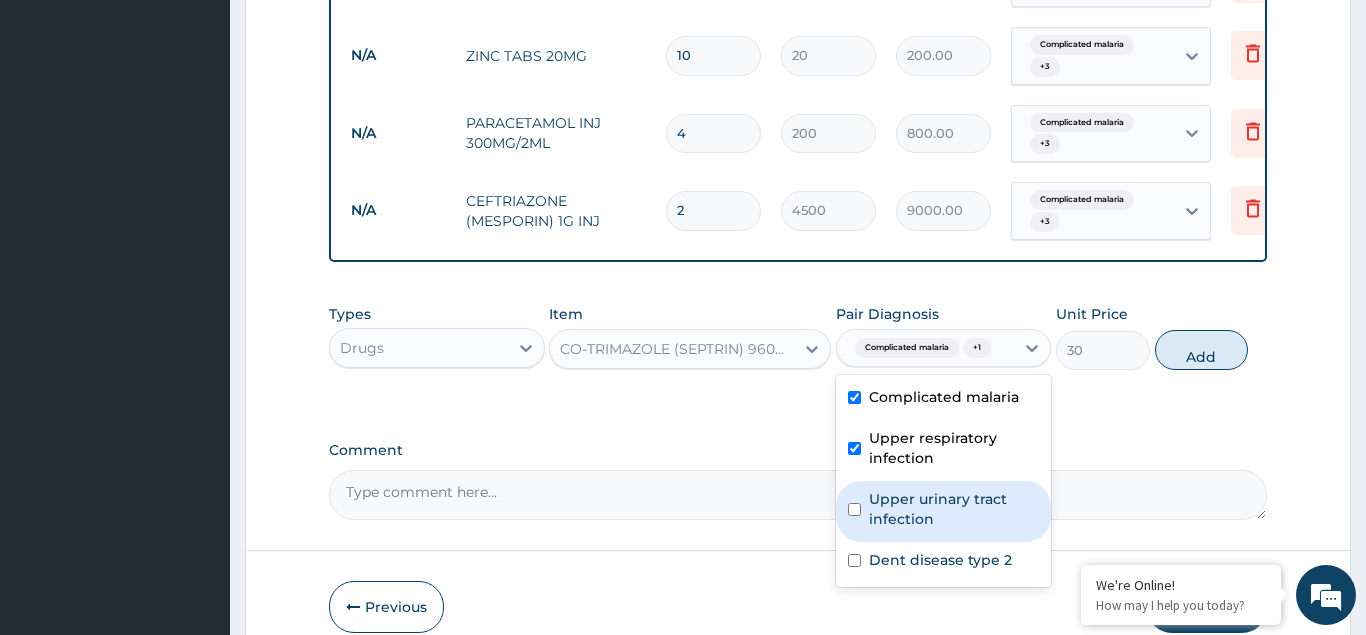 click at bounding box center [854, 509] 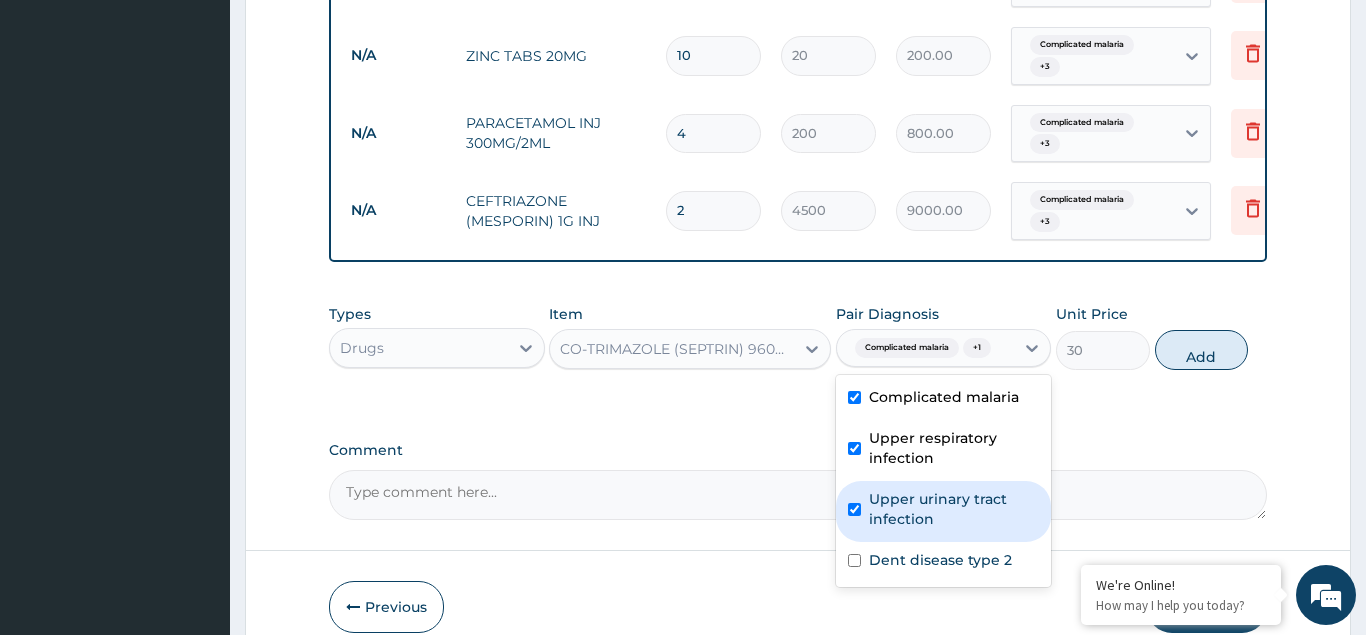 checkbox on "true" 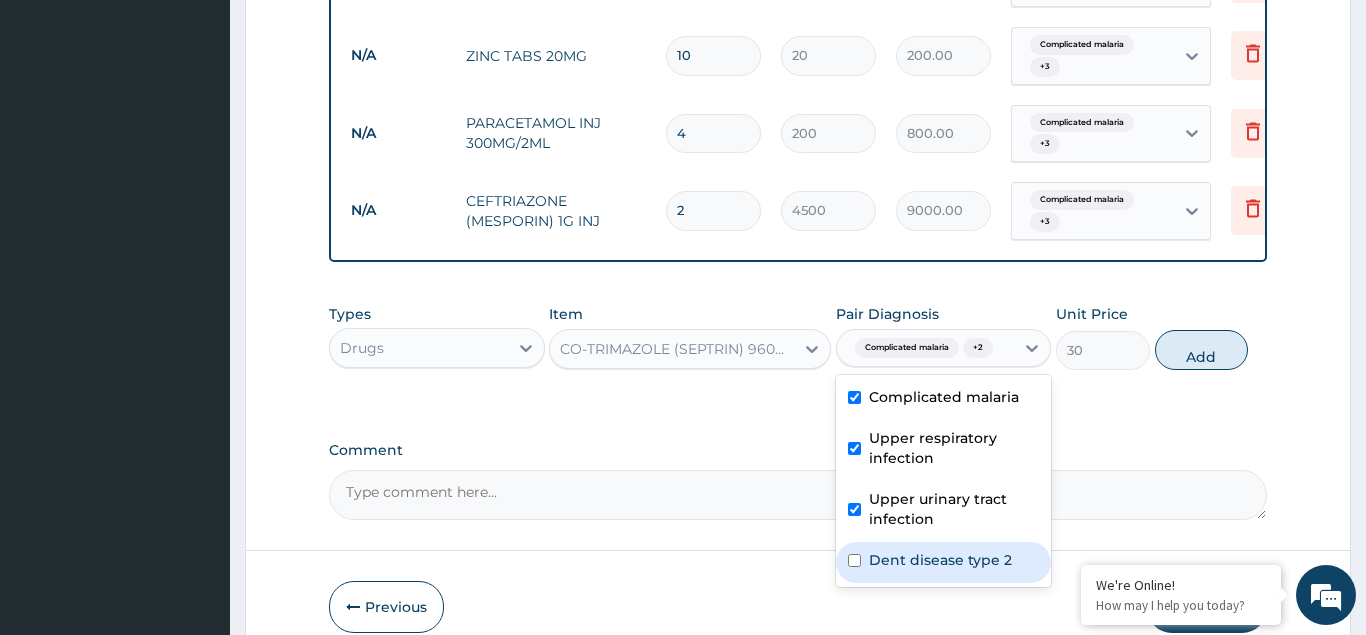 click at bounding box center (854, 560) 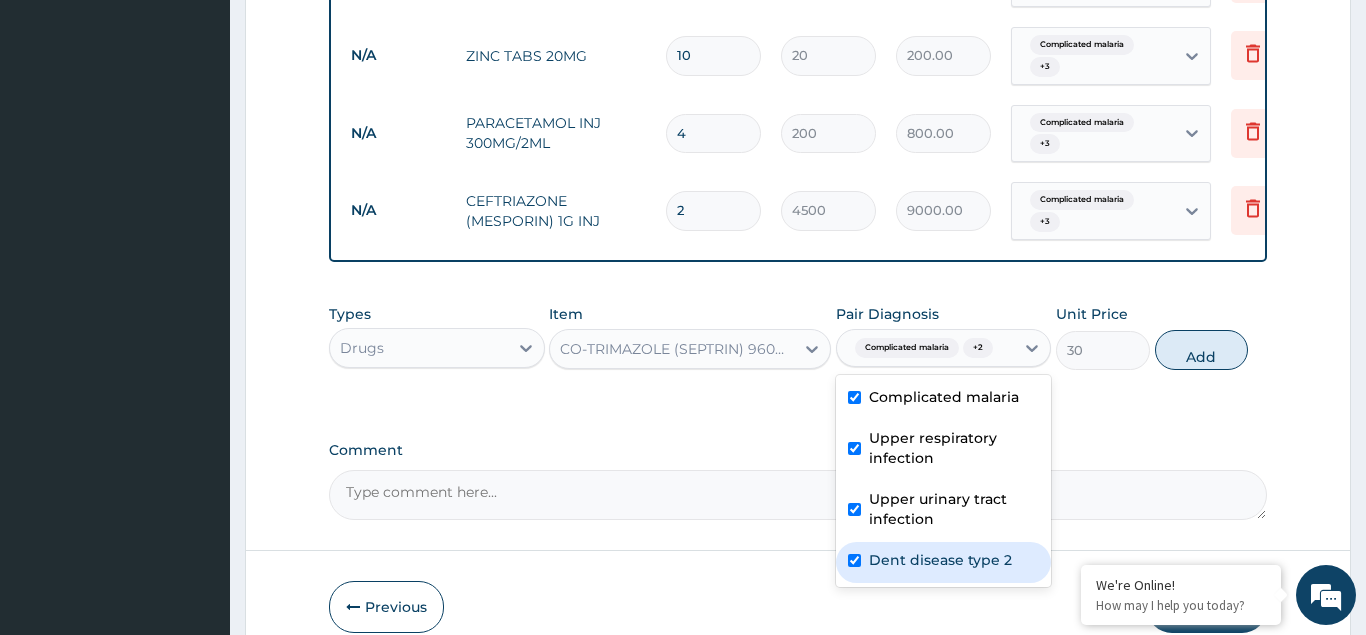 checkbox on "true" 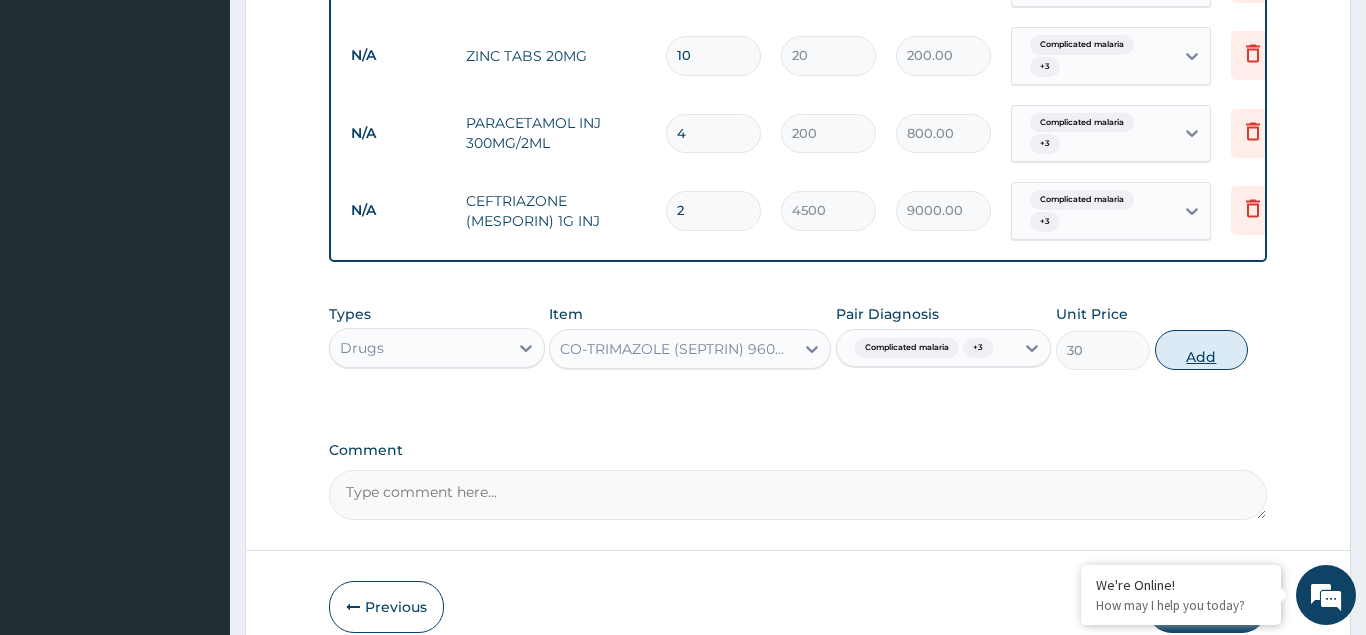 click on "Add" at bounding box center (1202, 350) 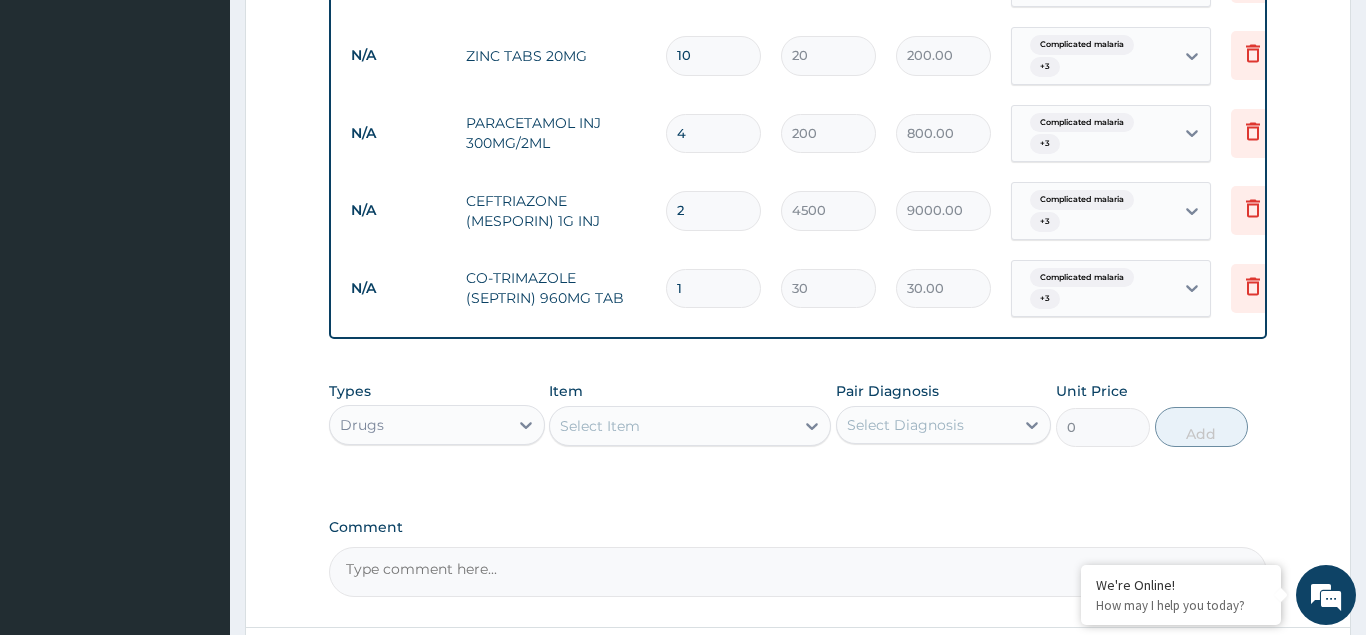 type on "10" 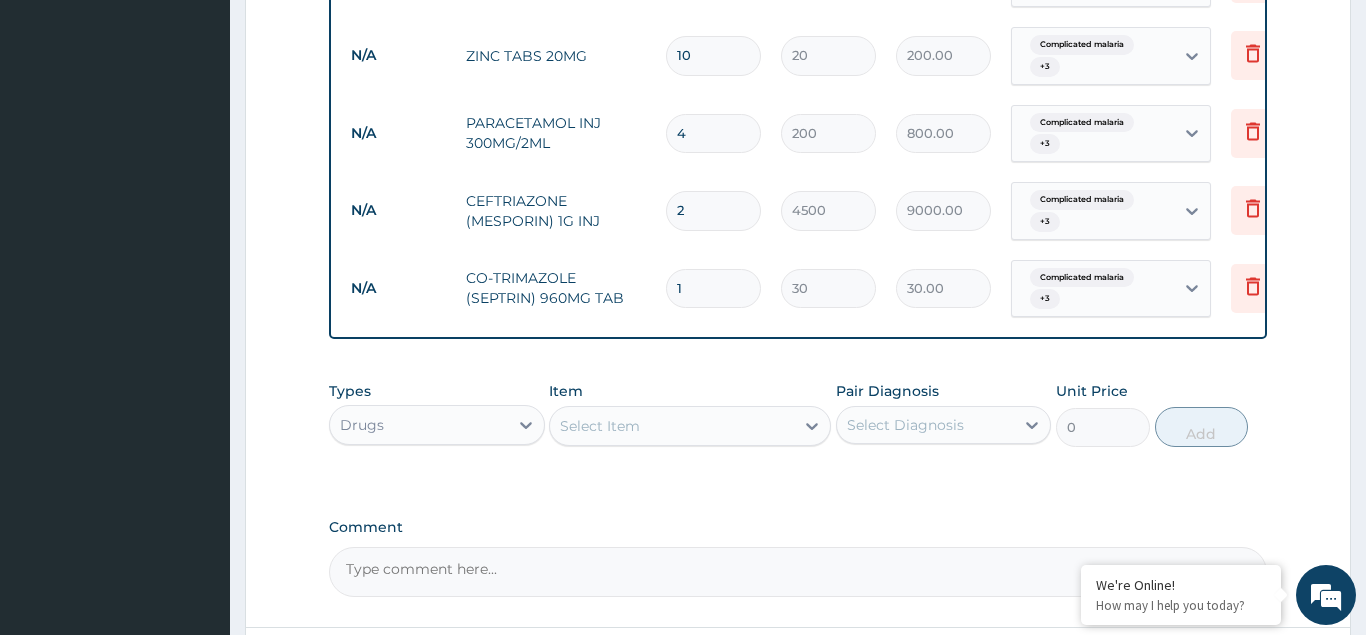 type on "300.00" 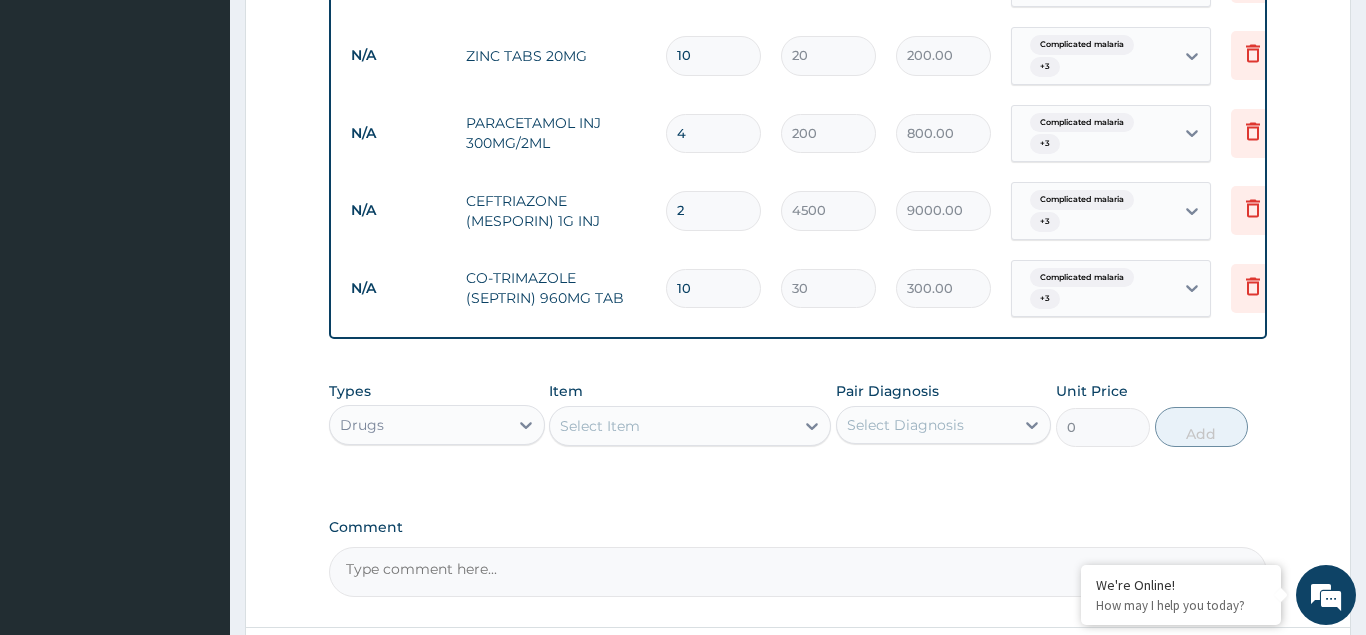 type on "10" 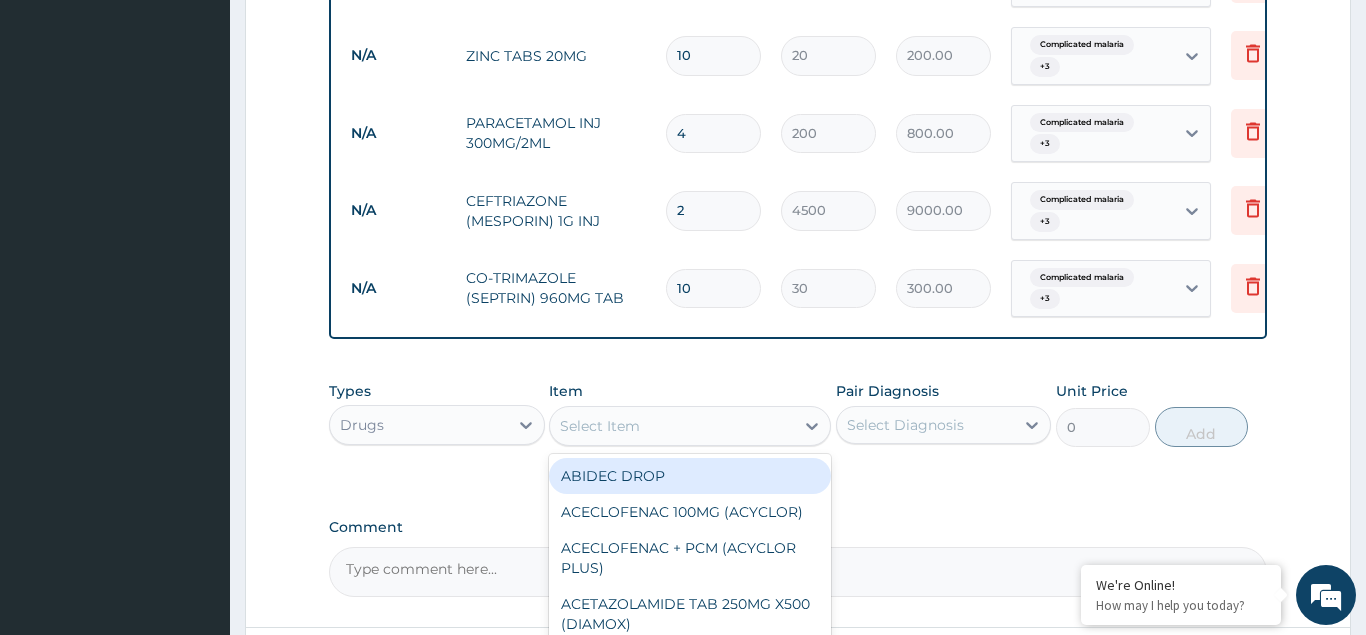 click on "Select Item" at bounding box center [600, 426] 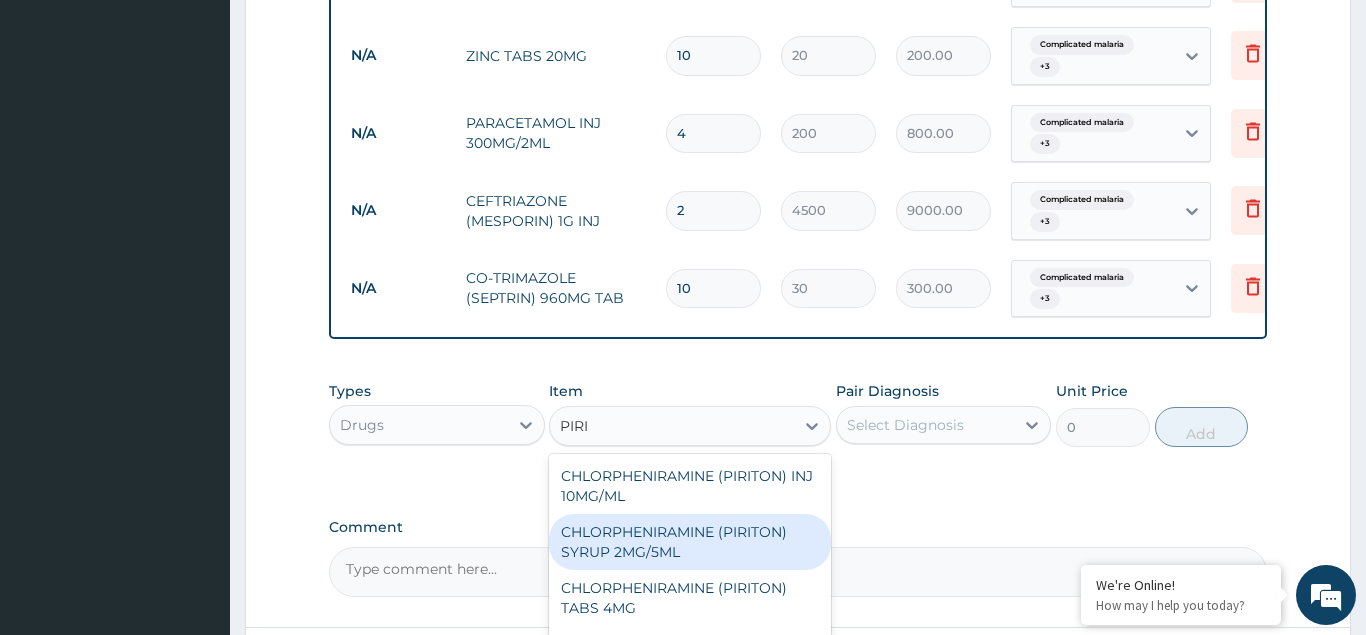 type on "PIRIT" 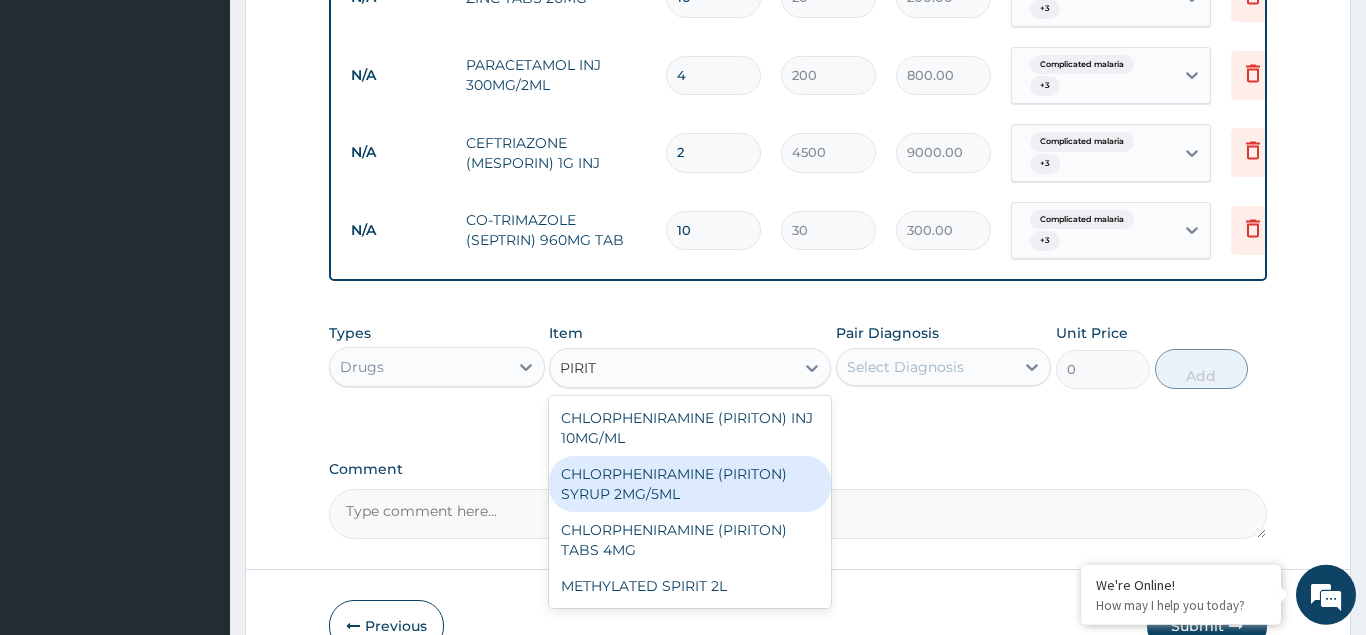 scroll, scrollTop: 1605, scrollLeft: 0, axis: vertical 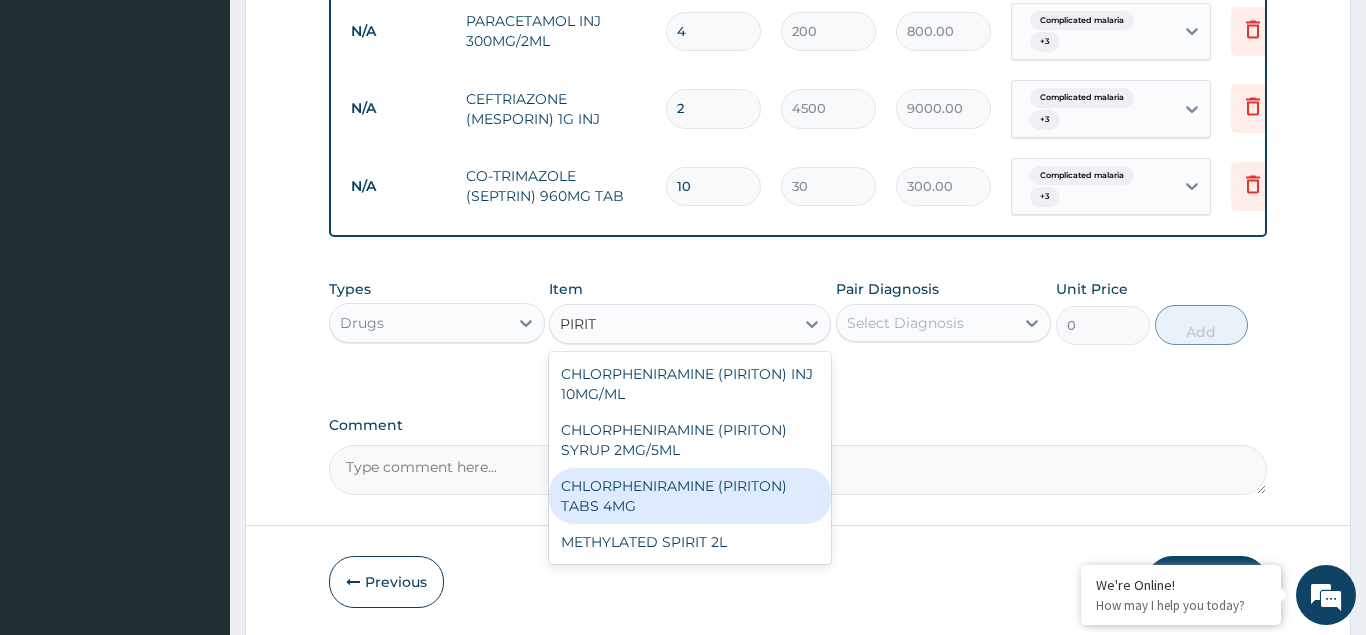 click on "CHLORPHENIRAMINE (PIRITON) TABS 4MG" at bounding box center [690, 496] 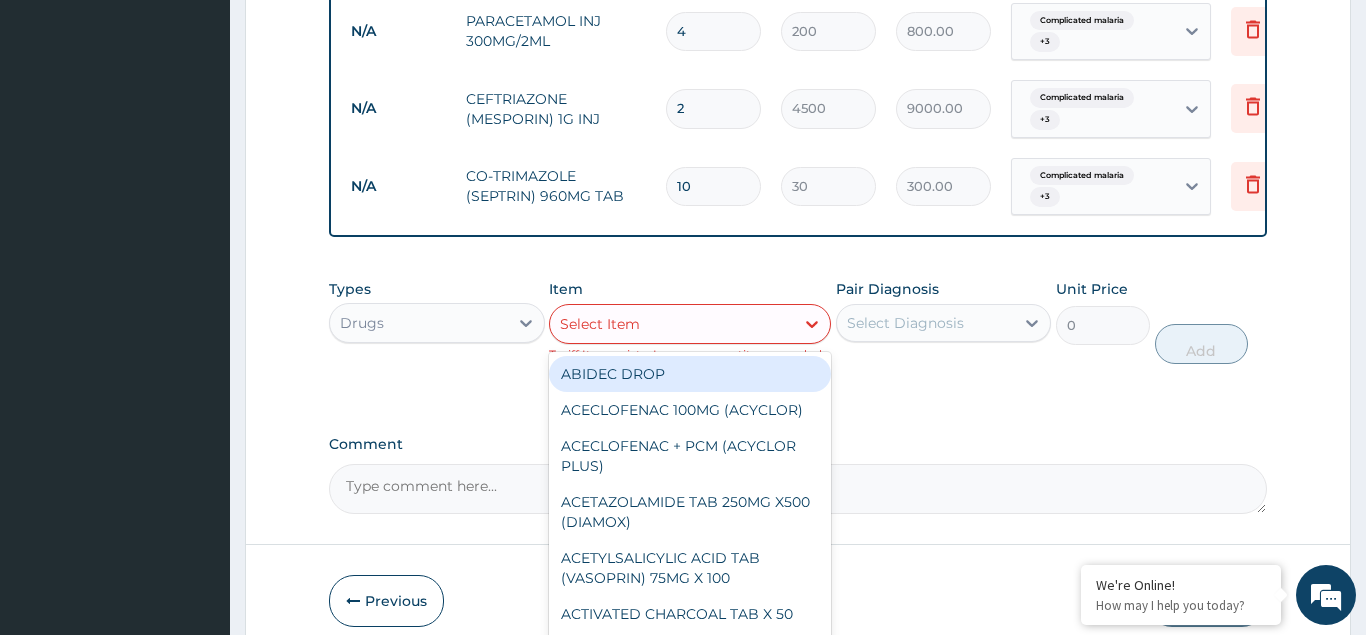 click on "Select Item" at bounding box center (672, 324) 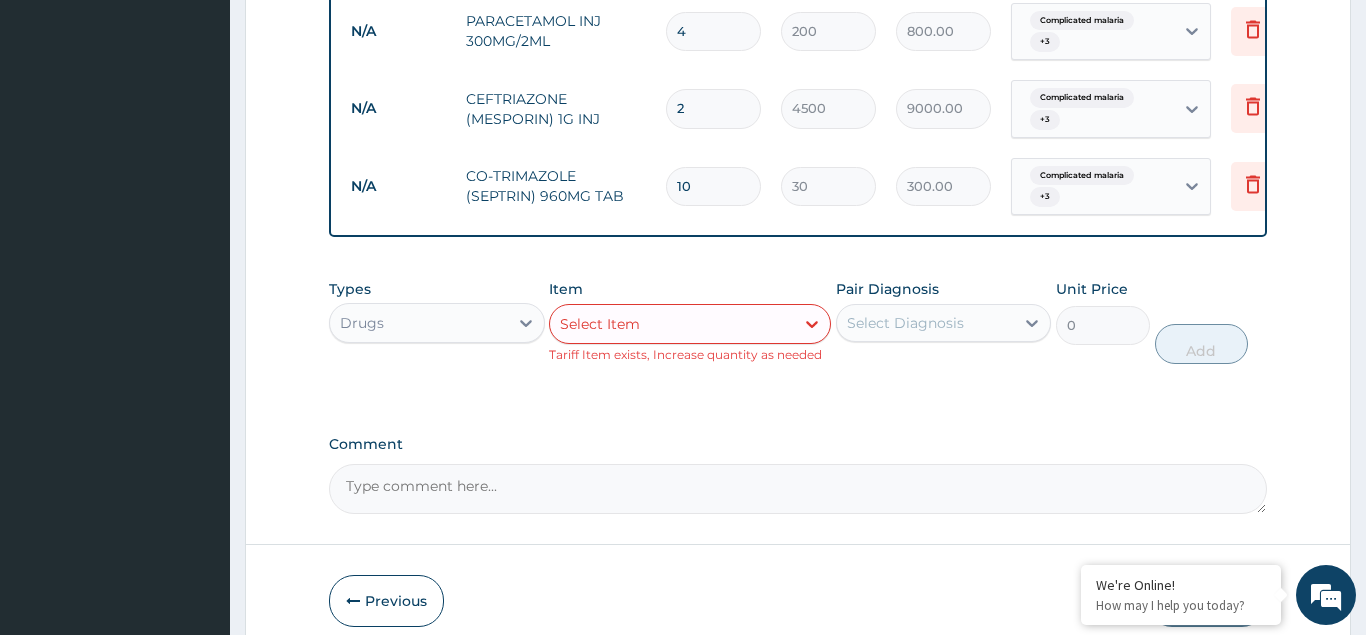 click on "Select Item" at bounding box center [672, 324] 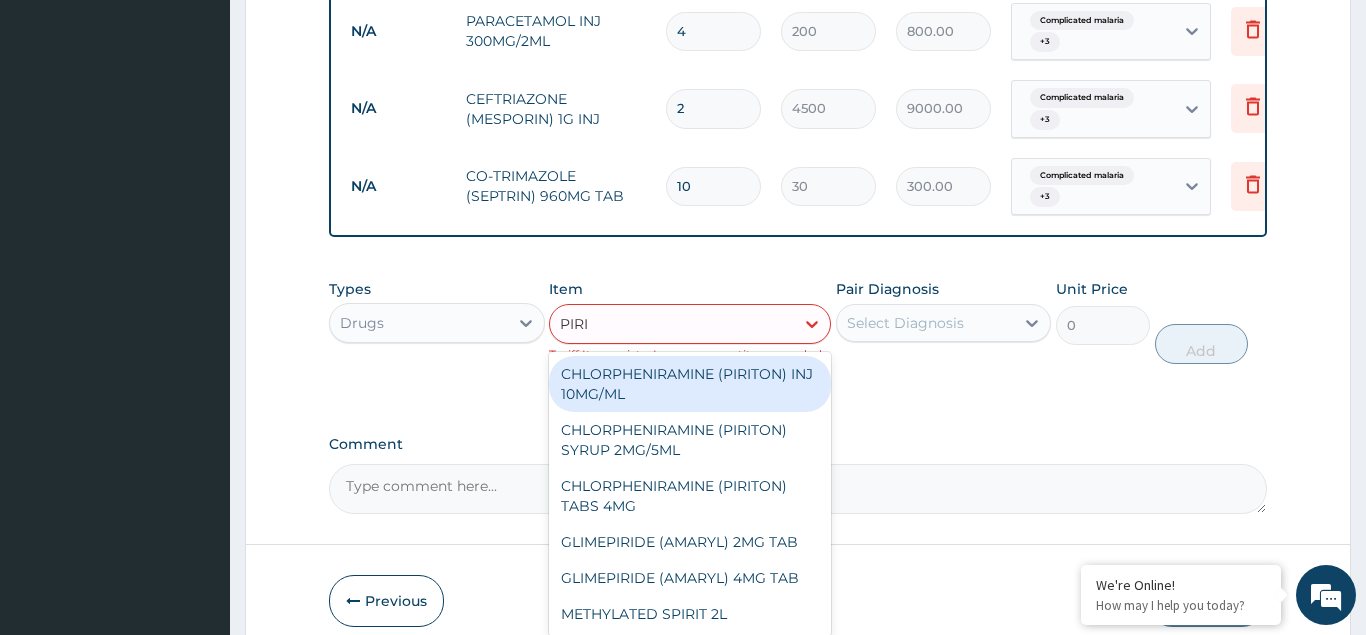 type on "PIRIT" 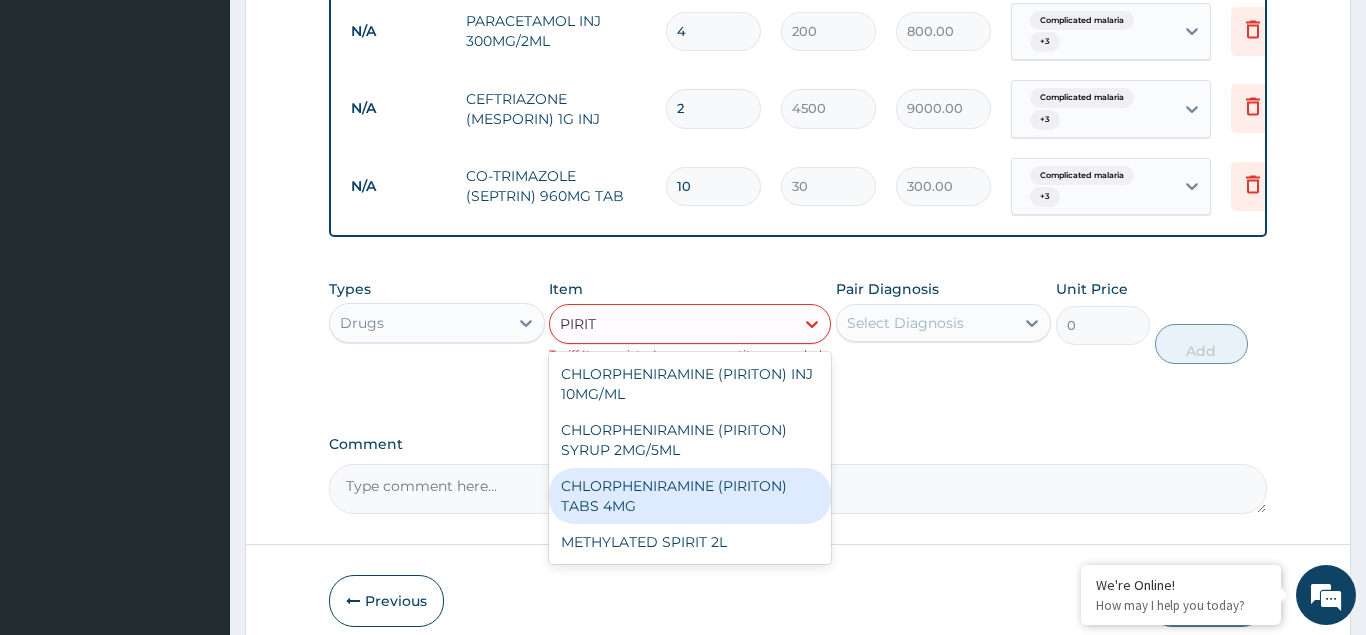 click on "CHLORPHENIRAMINE (PIRITON) TABS 4MG" at bounding box center [690, 496] 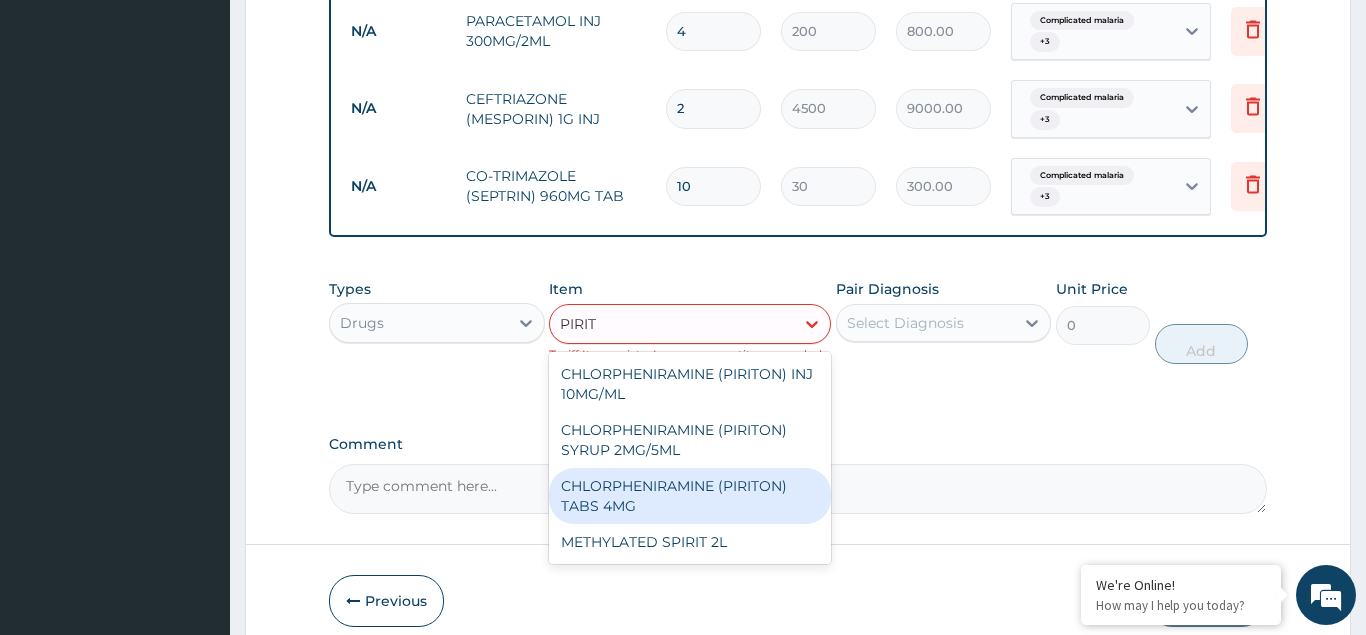 type 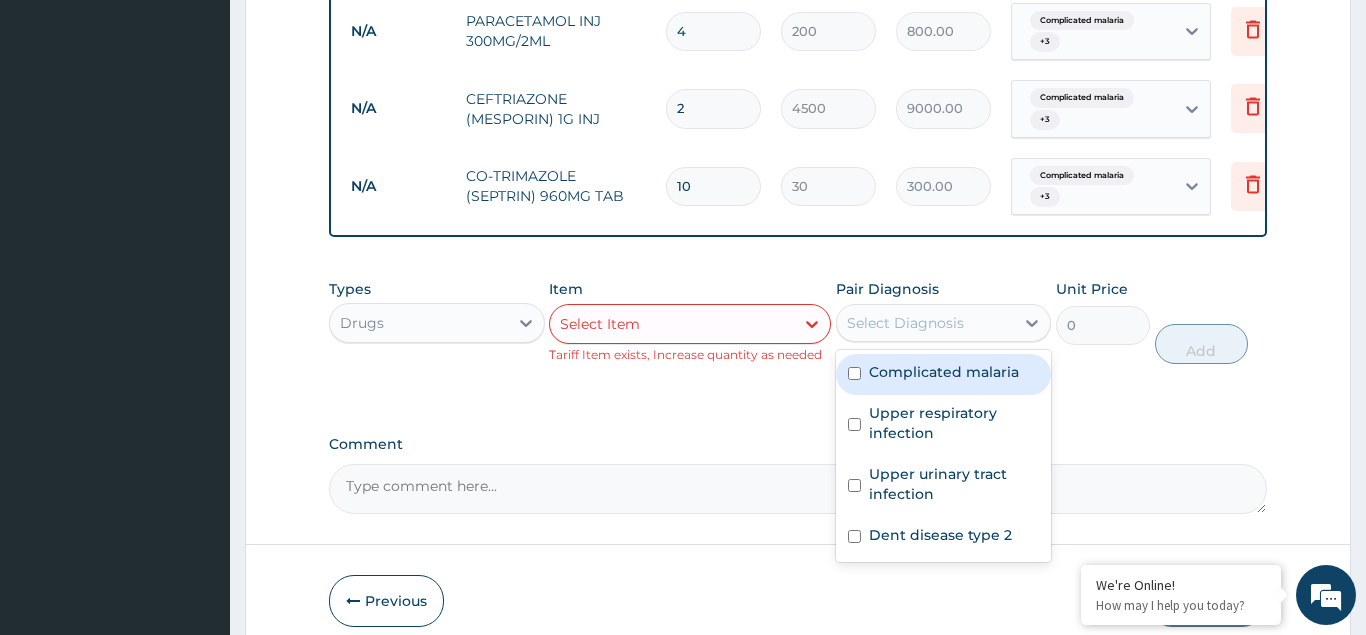 click on "Select Diagnosis" at bounding box center [905, 323] 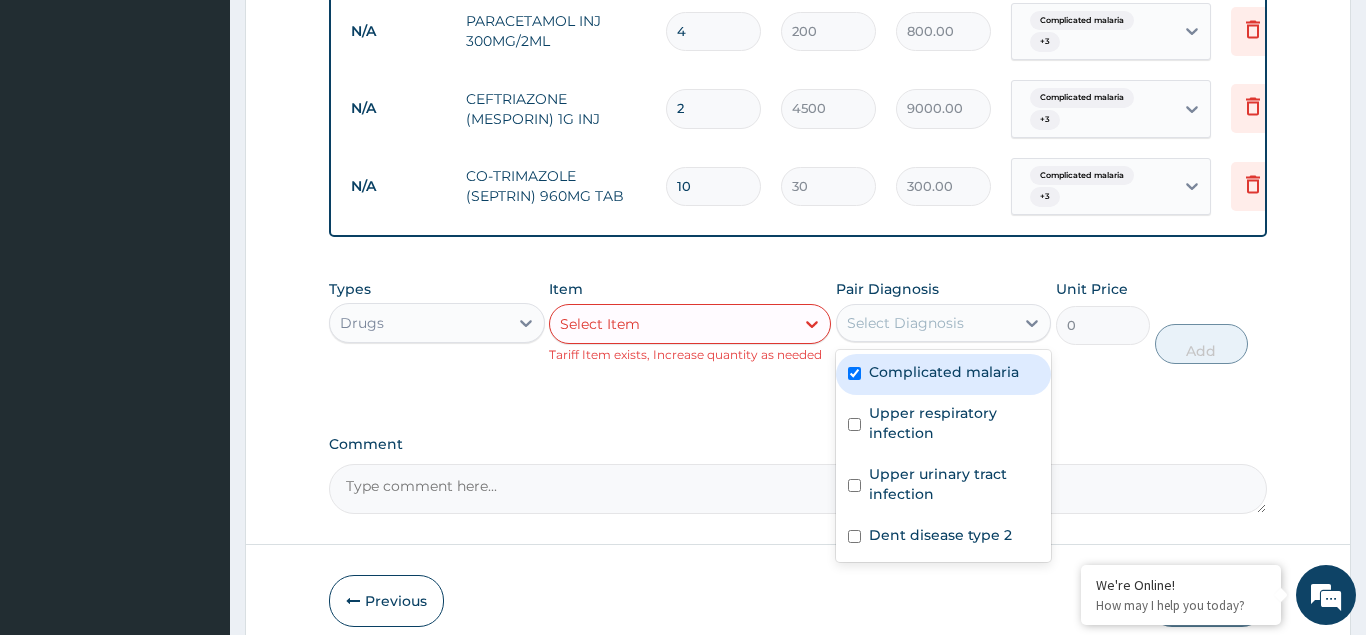 checkbox on "true" 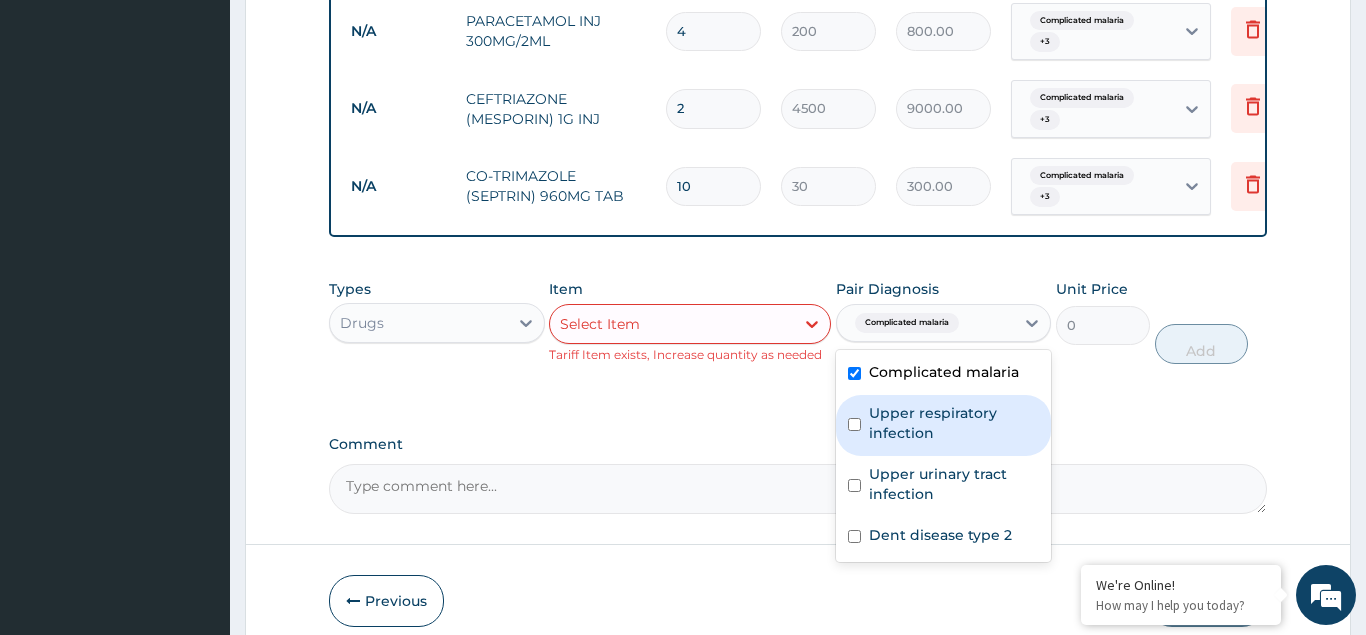 drag, startPoint x: 852, startPoint y: 401, endPoint x: 855, endPoint y: 446, distance: 45.099888 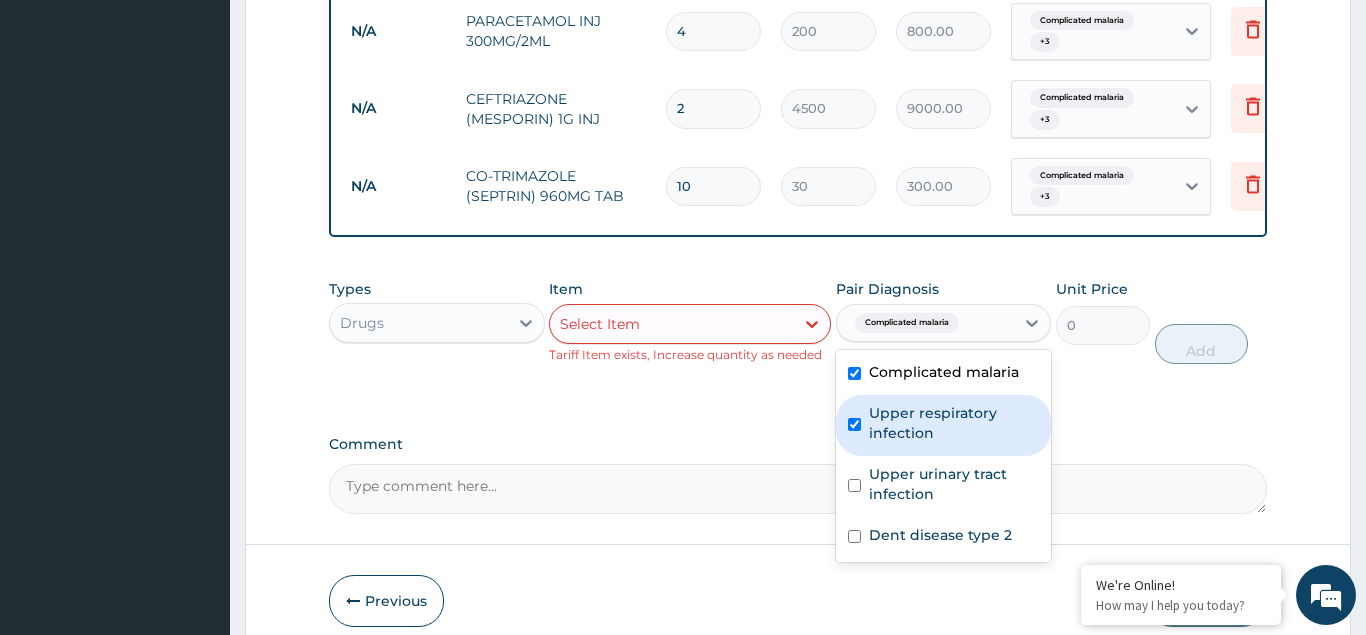 checkbox on "true" 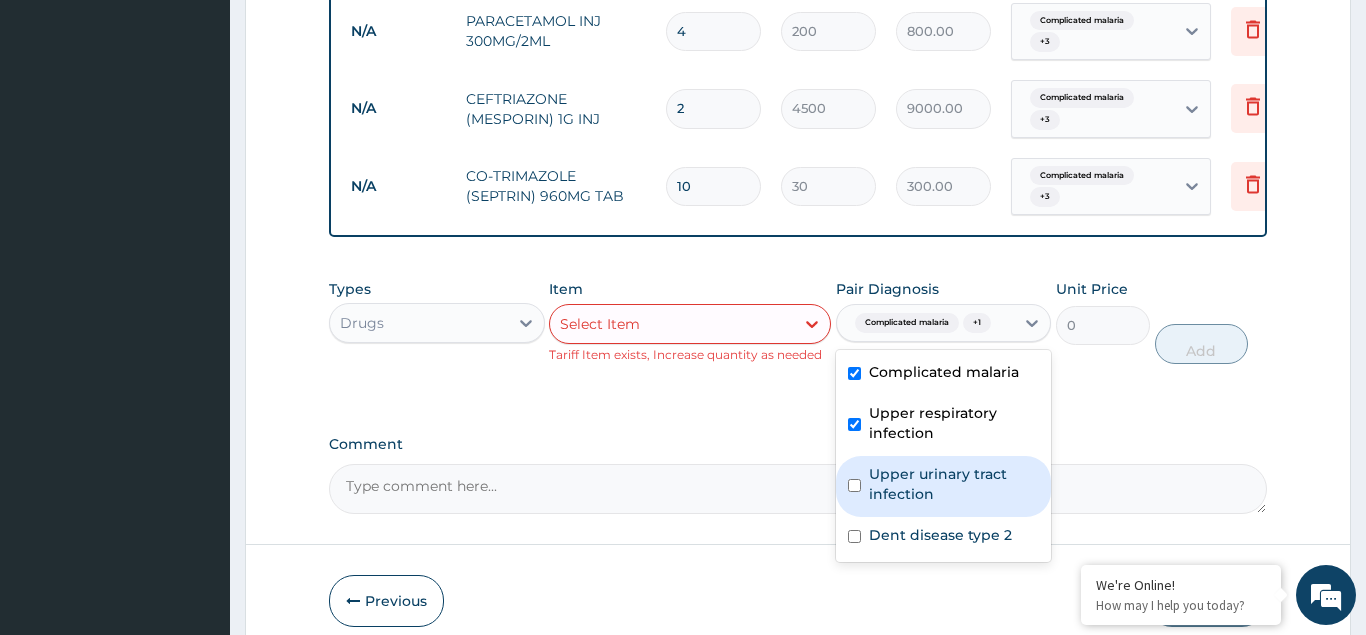 click at bounding box center [854, 485] 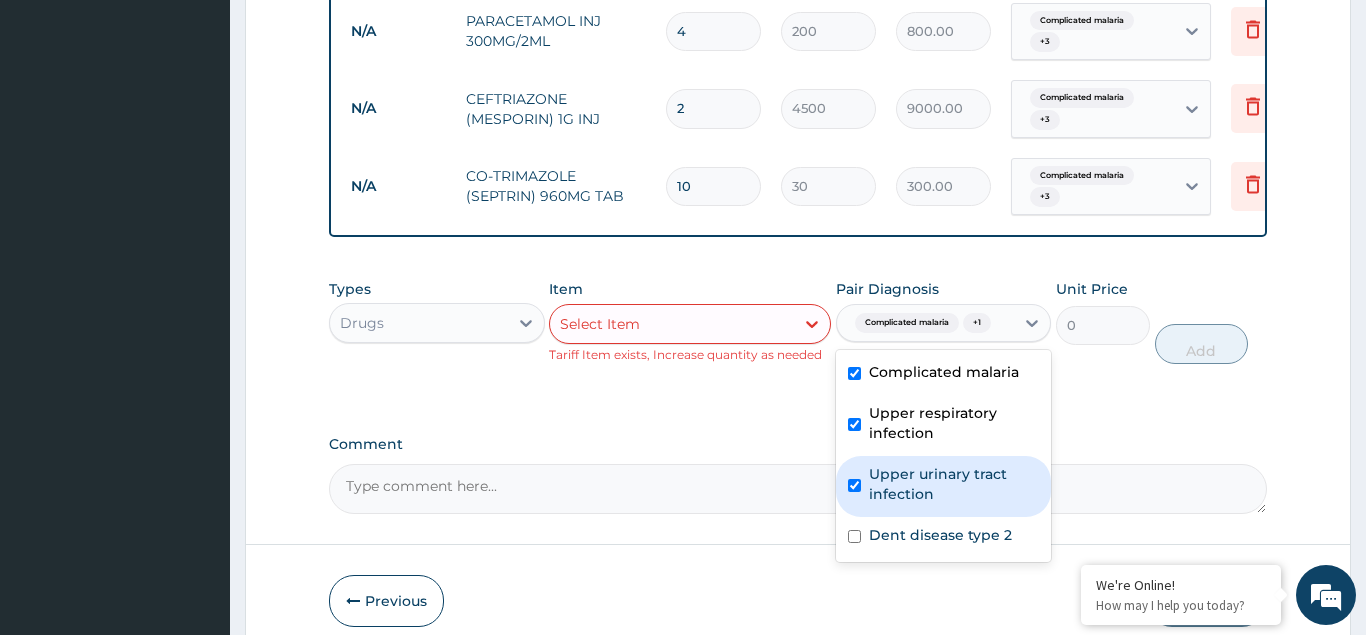 checkbox on "true" 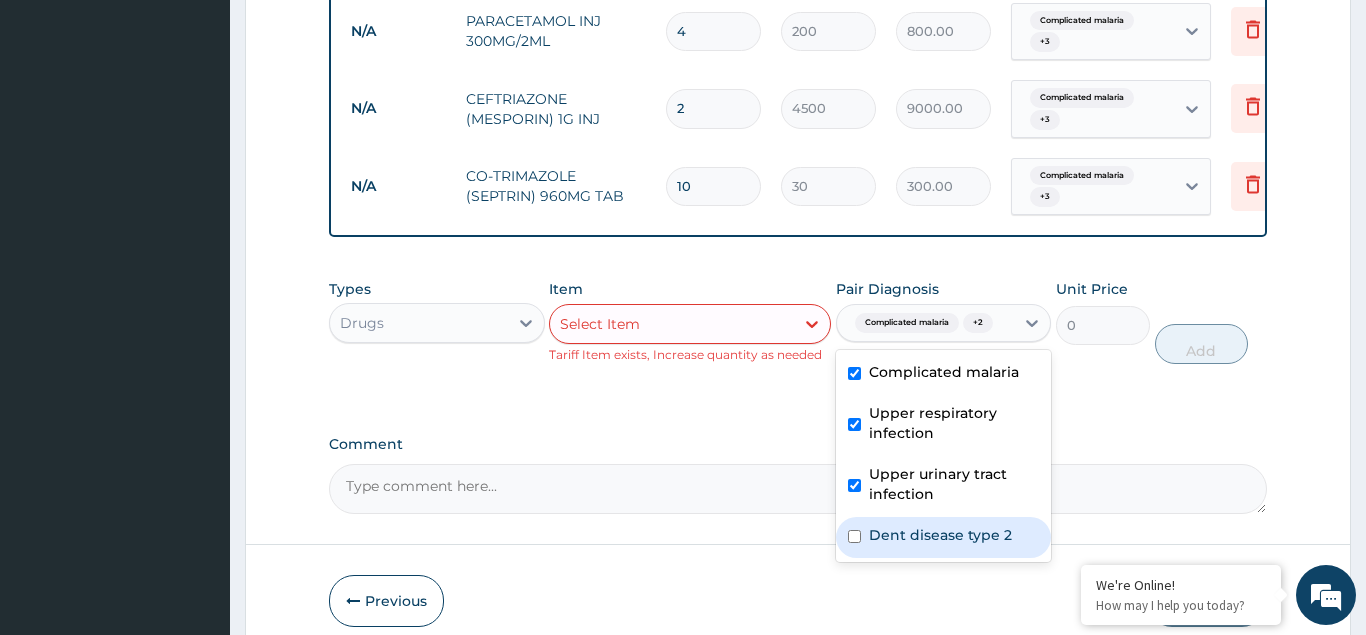 click at bounding box center (854, 536) 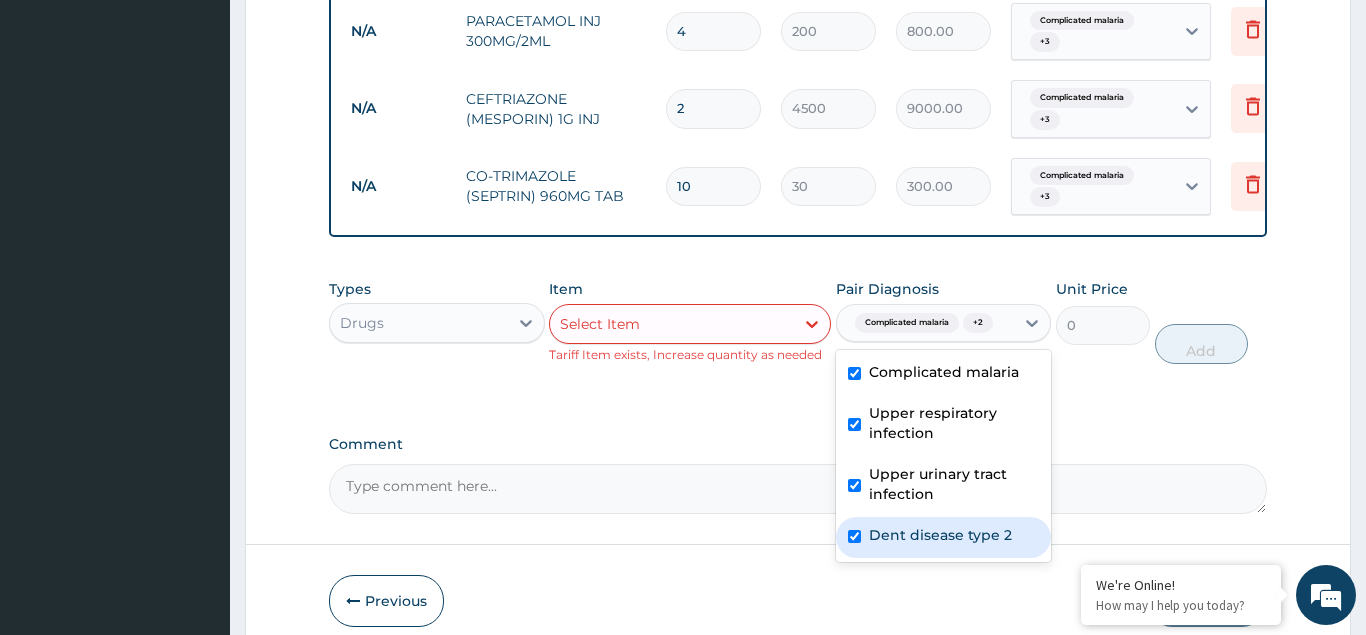 checkbox on "true" 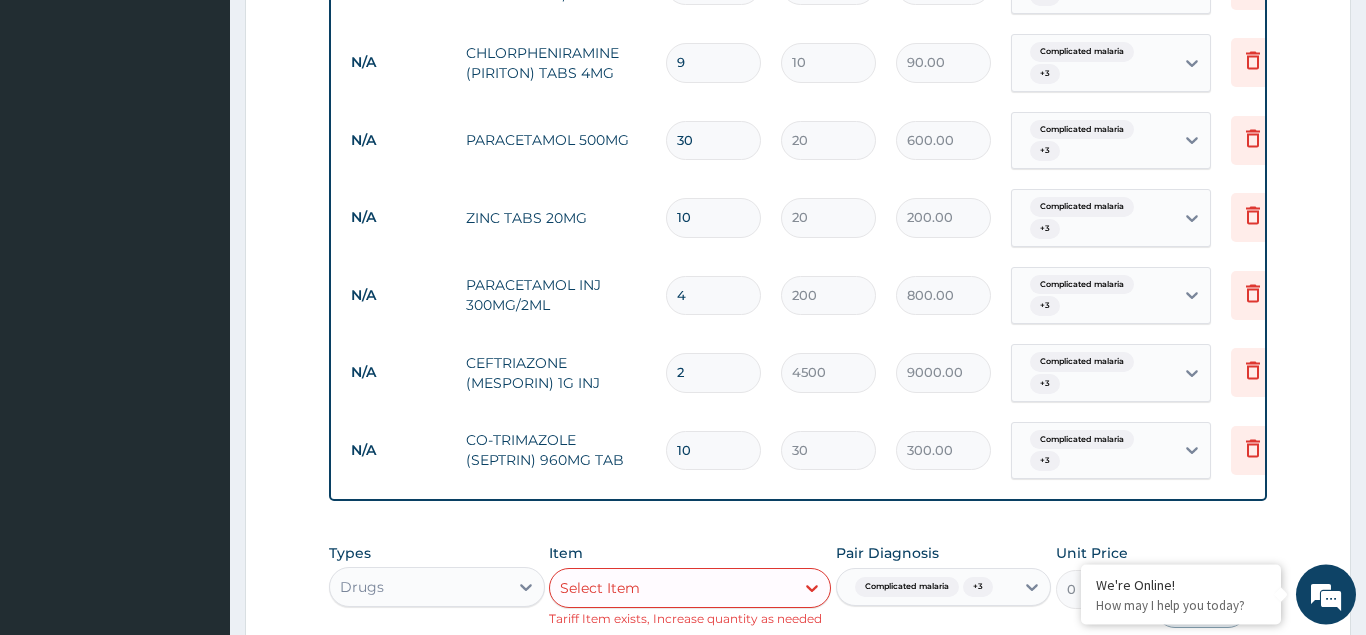 scroll, scrollTop: 1677, scrollLeft: 0, axis: vertical 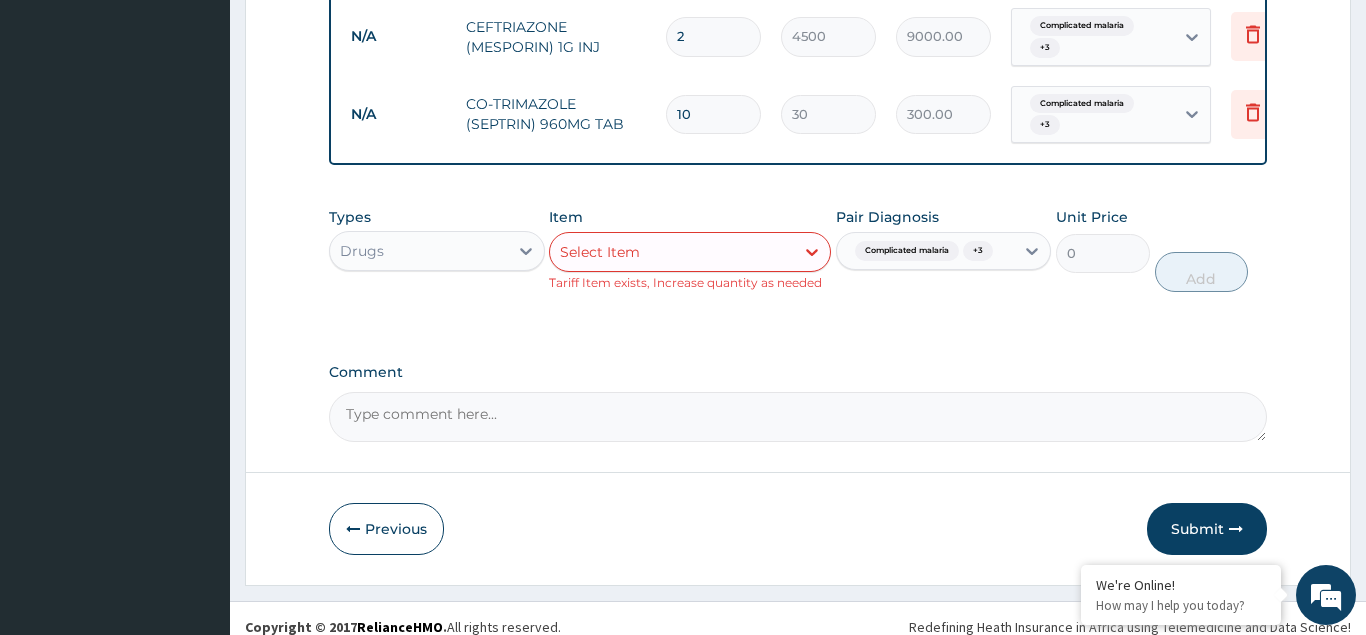 click on "Drugs" at bounding box center [419, 251] 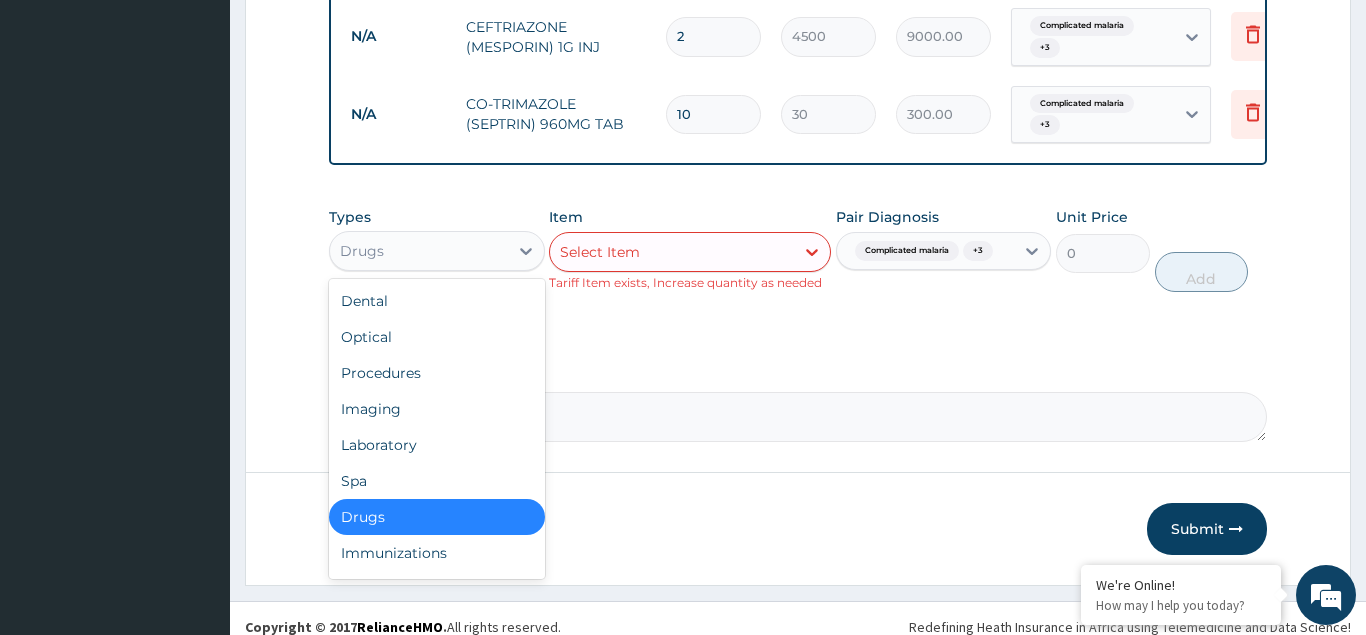 click on "Drugs" at bounding box center [437, 517] 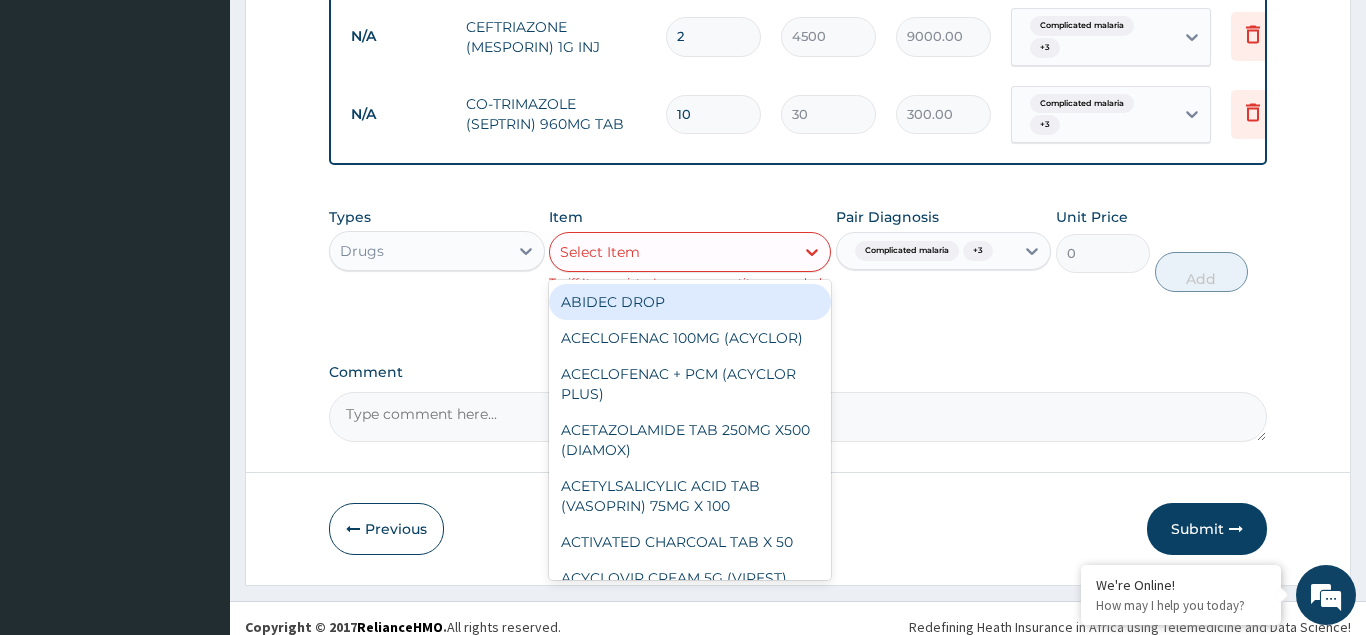 click on "Select Item" at bounding box center [600, 252] 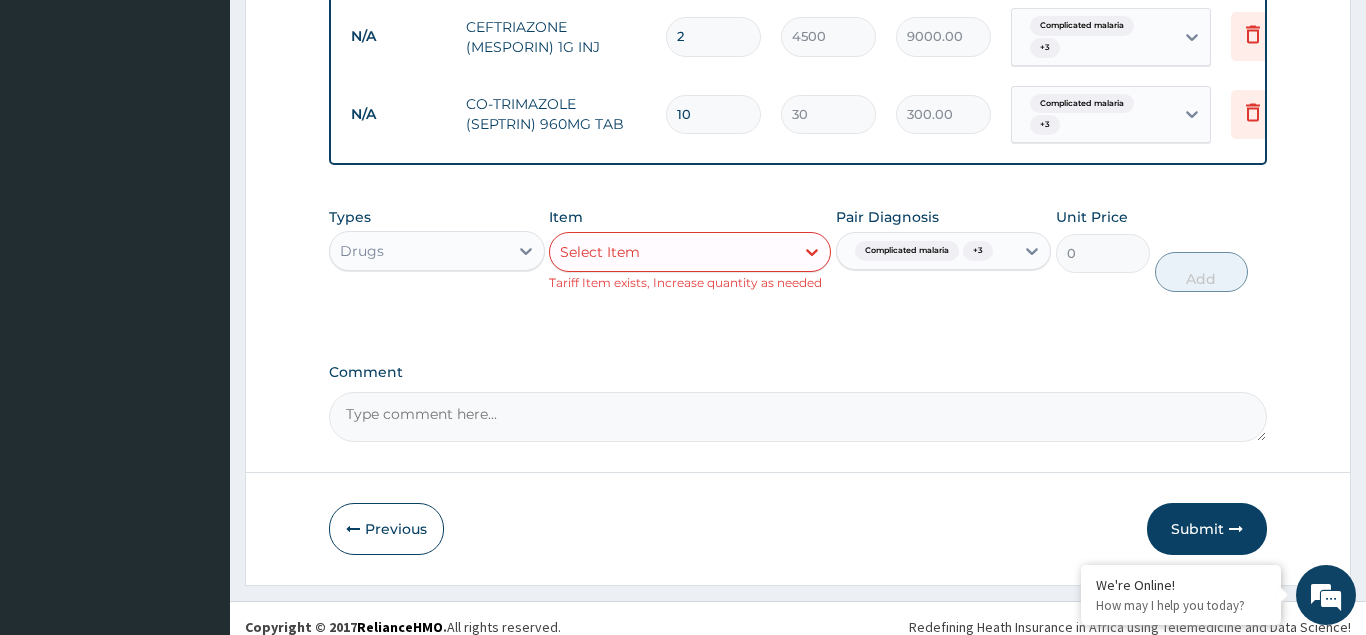 click on "Select Item" at bounding box center (600, 252) 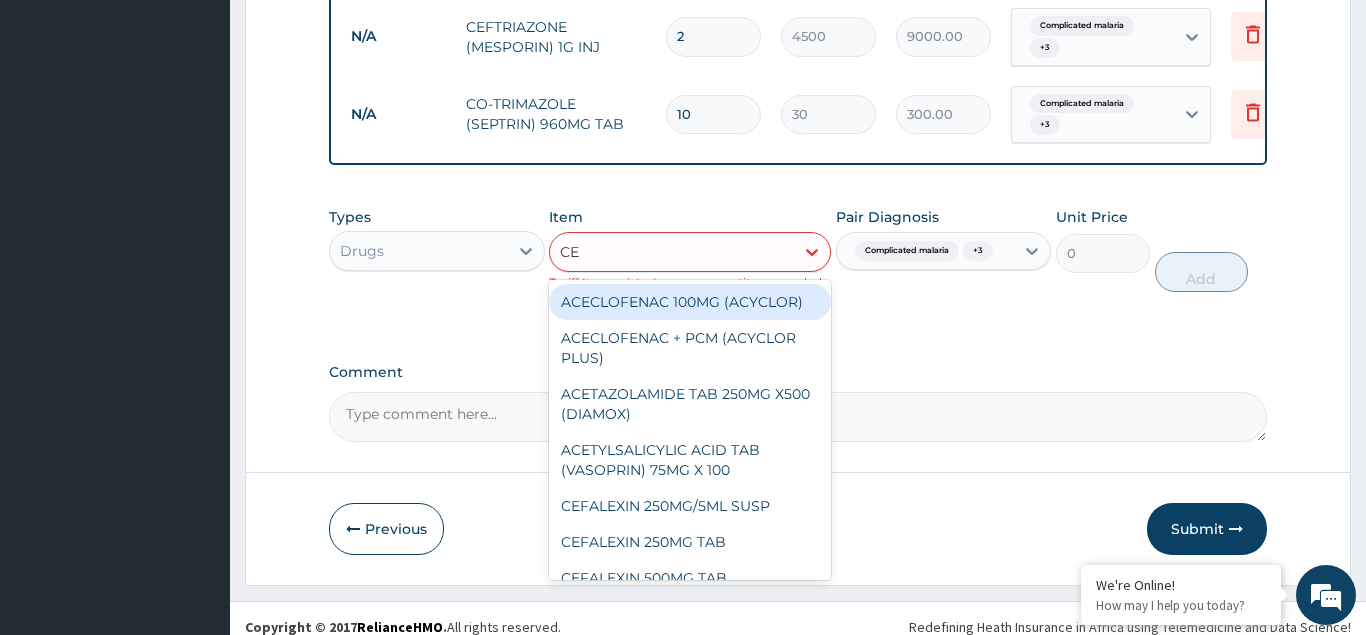 type on "CET" 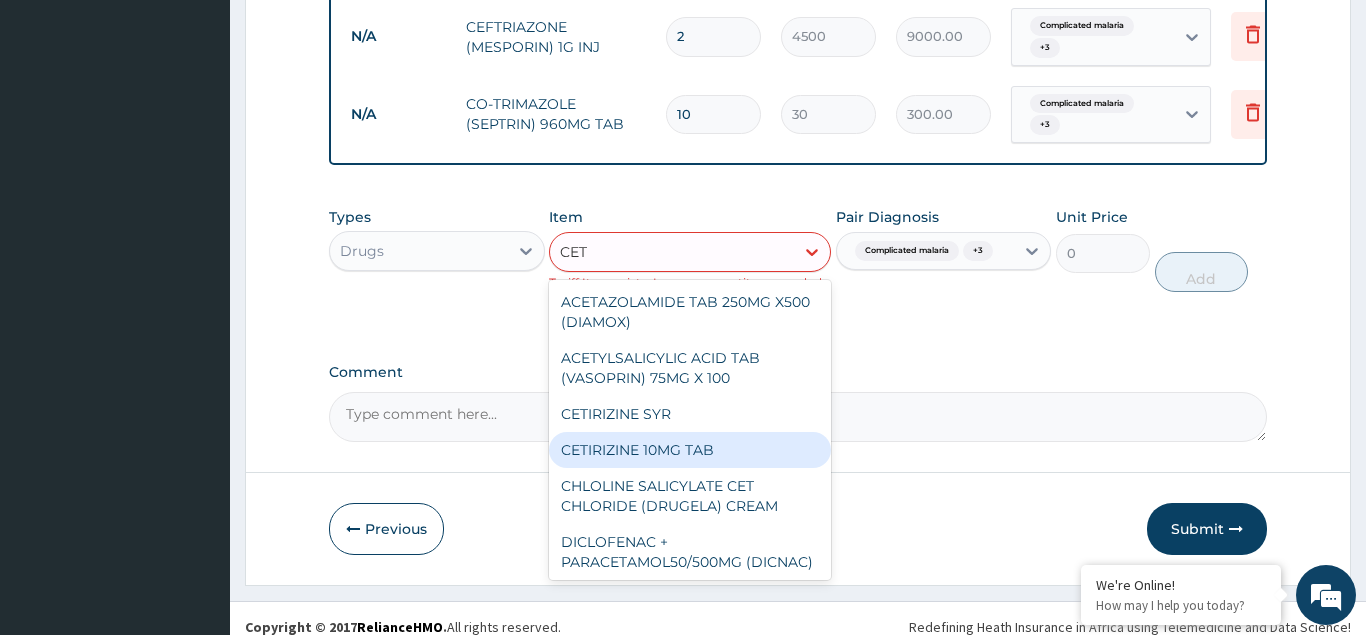 click on "CETIRIZINE 10MG TAB" at bounding box center (690, 450) 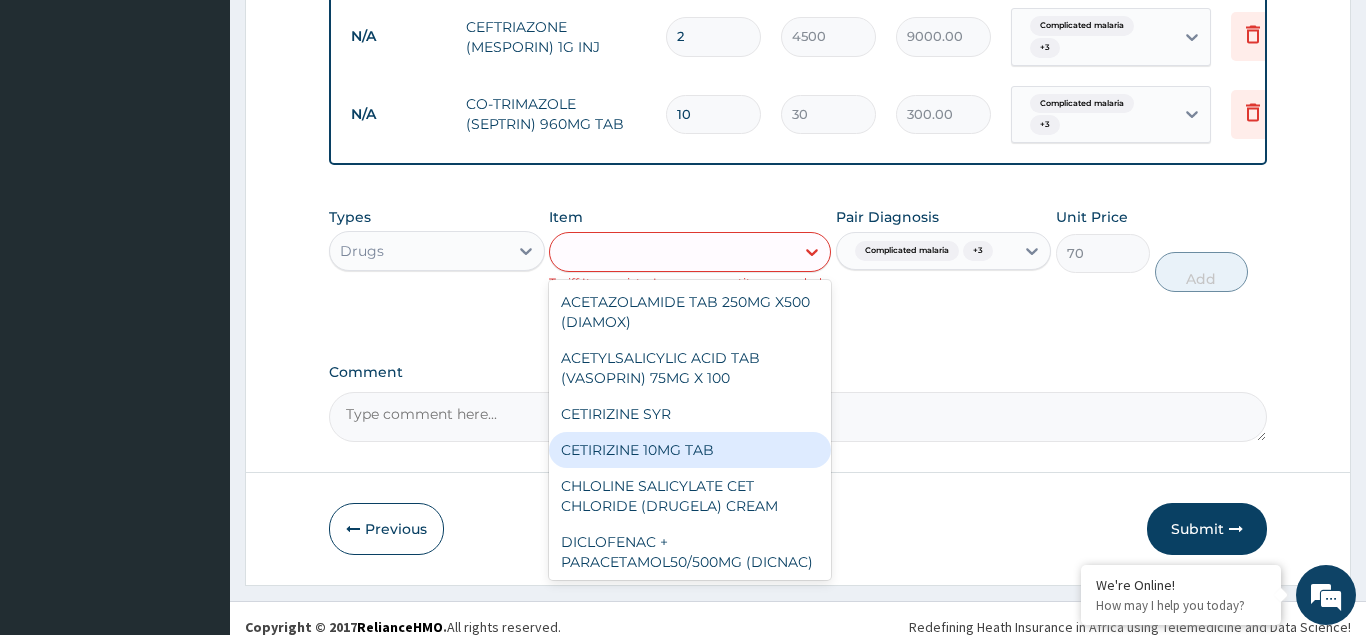 scroll, scrollTop: 1658, scrollLeft: 0, axis: vertical 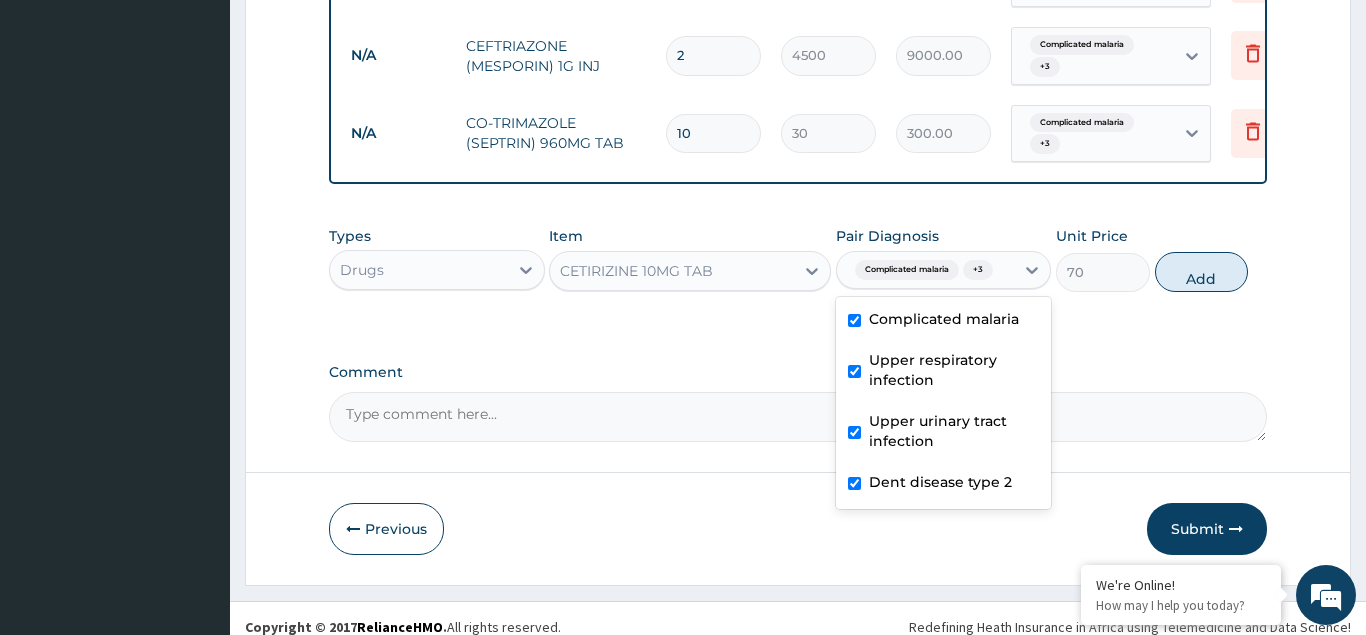 click on "Complicated malaria" at bounding box center (907, 270) 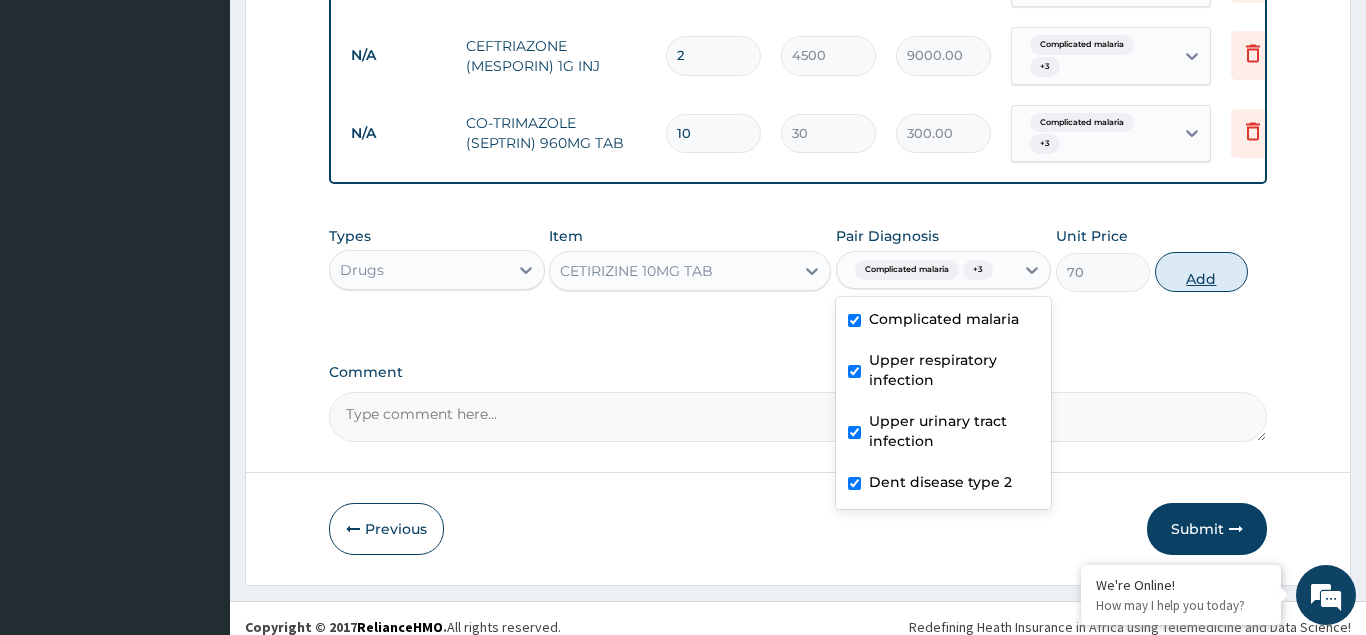 click on "Add" at bounding box center [1202, 272] 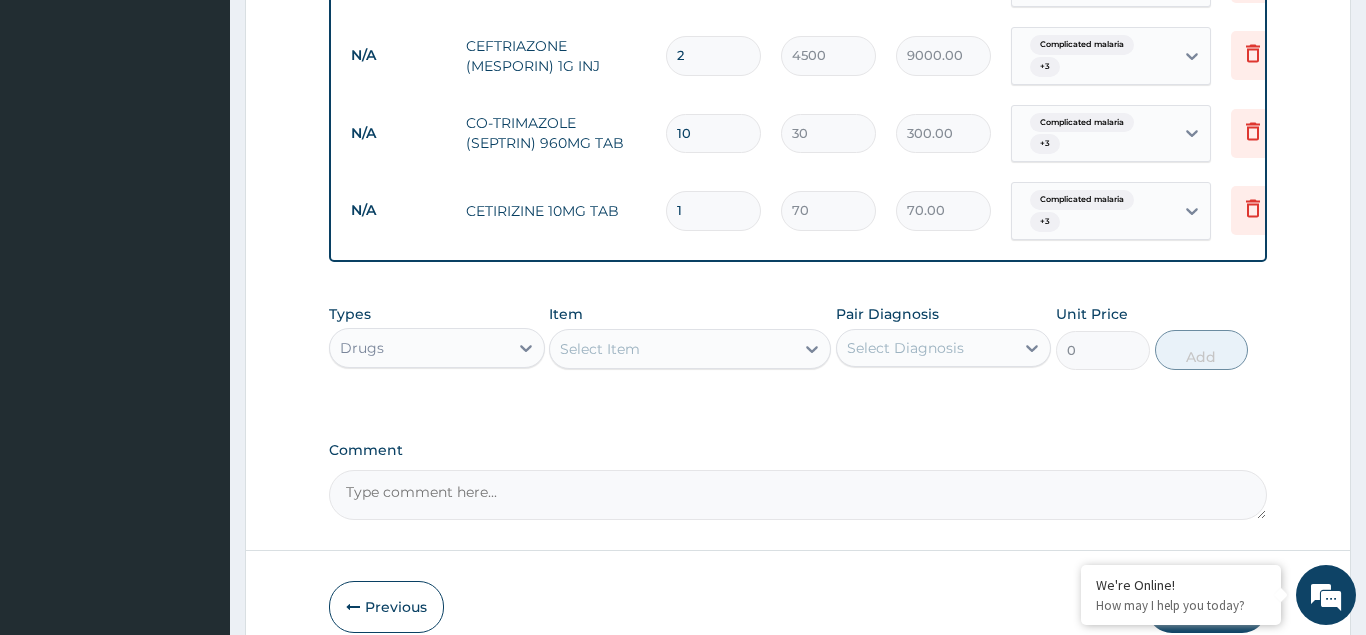 type on "10" 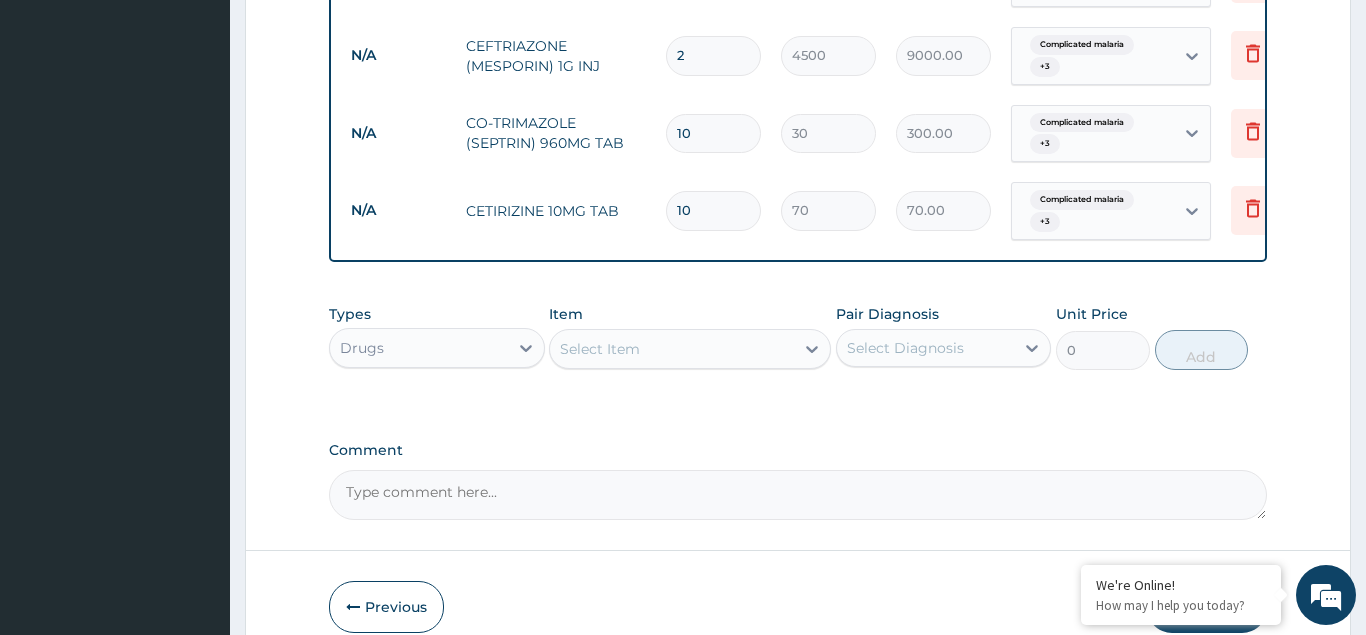type on "700.00" 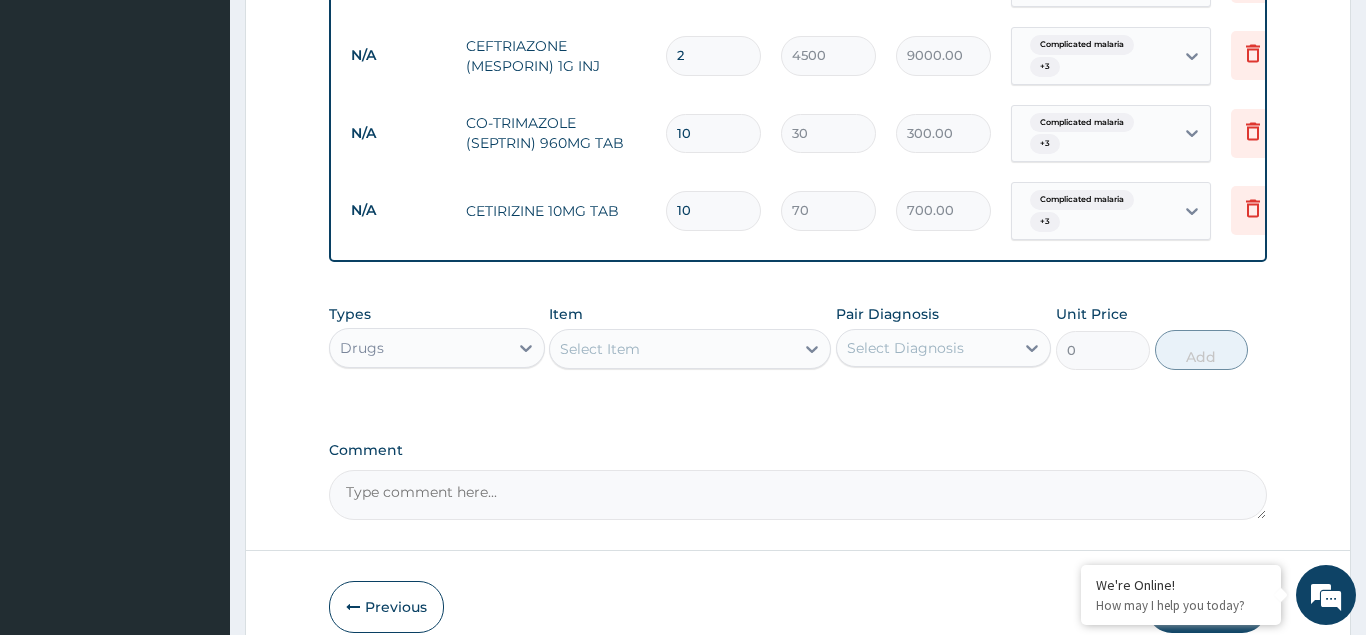 scroll, scrollTop: 1735, scrollLeft: 0, axis: vertical 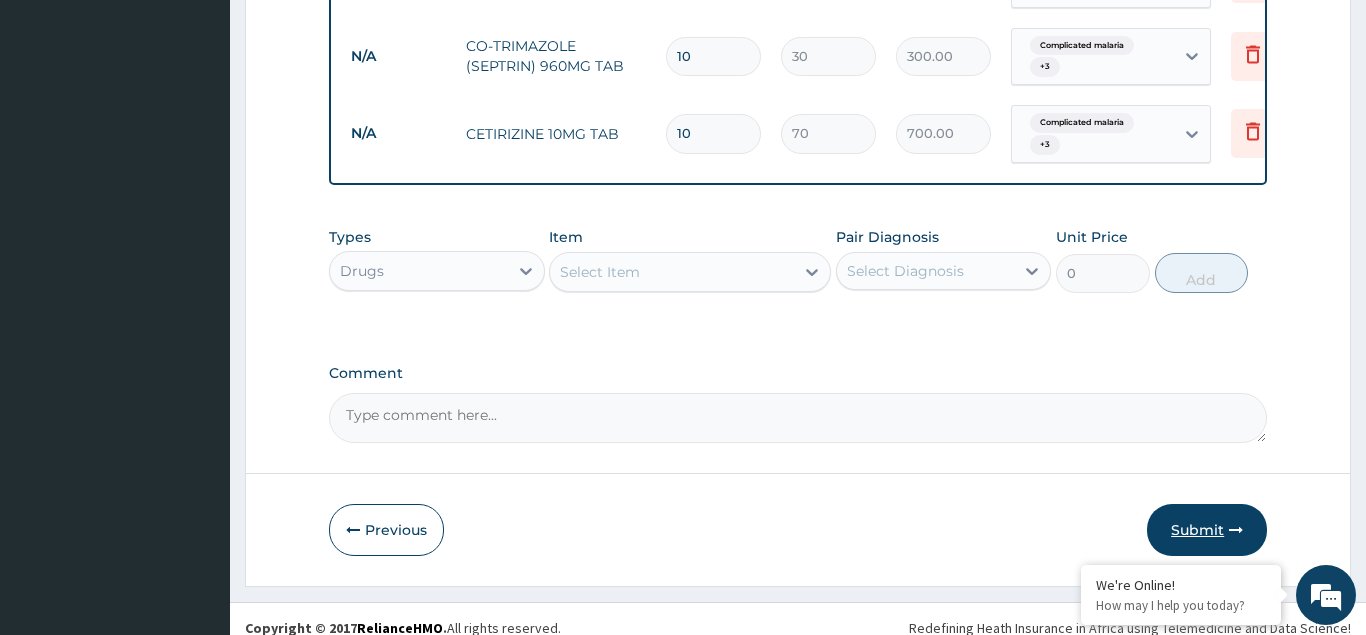 type on "10" 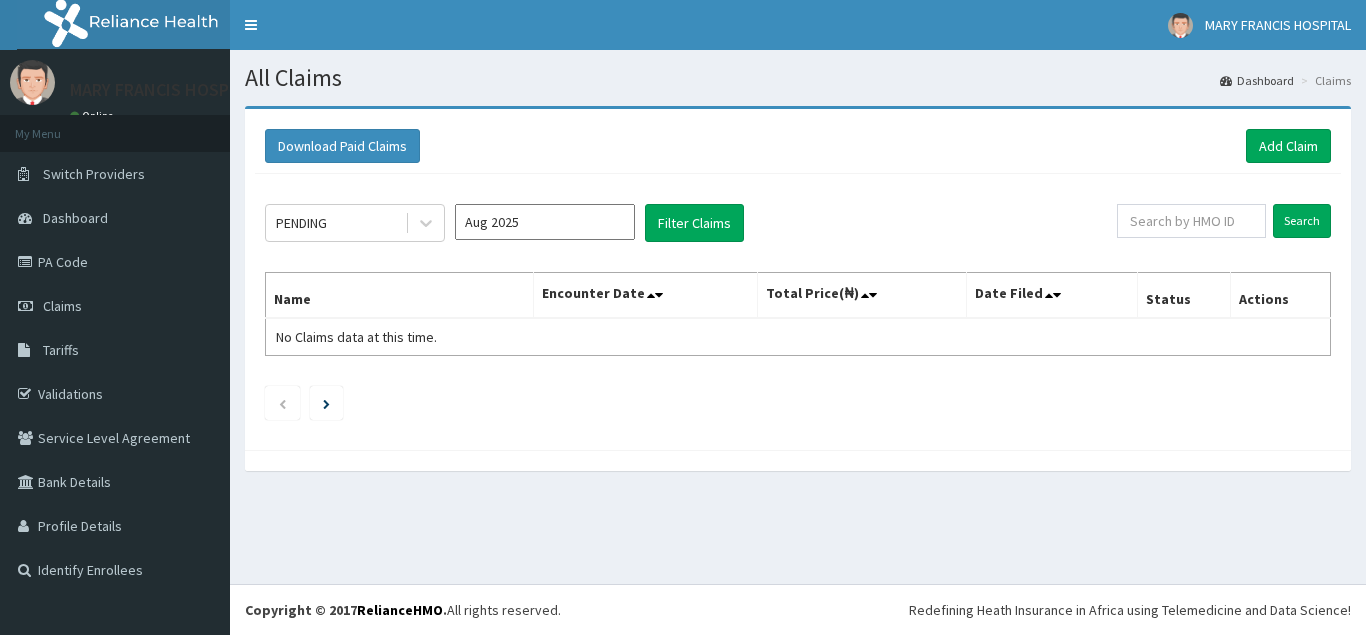 scroll, scrollTop: 0, scrollLeft: 0, axis: both 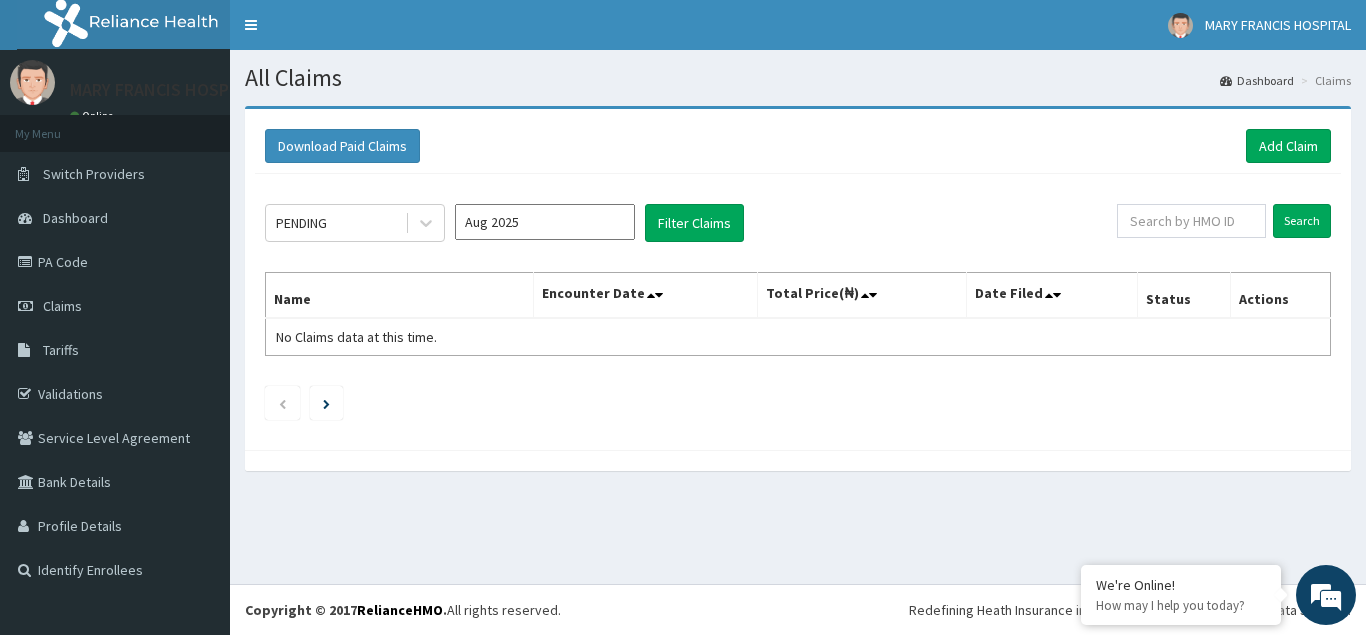 drag, startPoint x: 0, startPoint y: 0, endPoint x: 1205, endPoint y: 494, distance: 1302.3291 